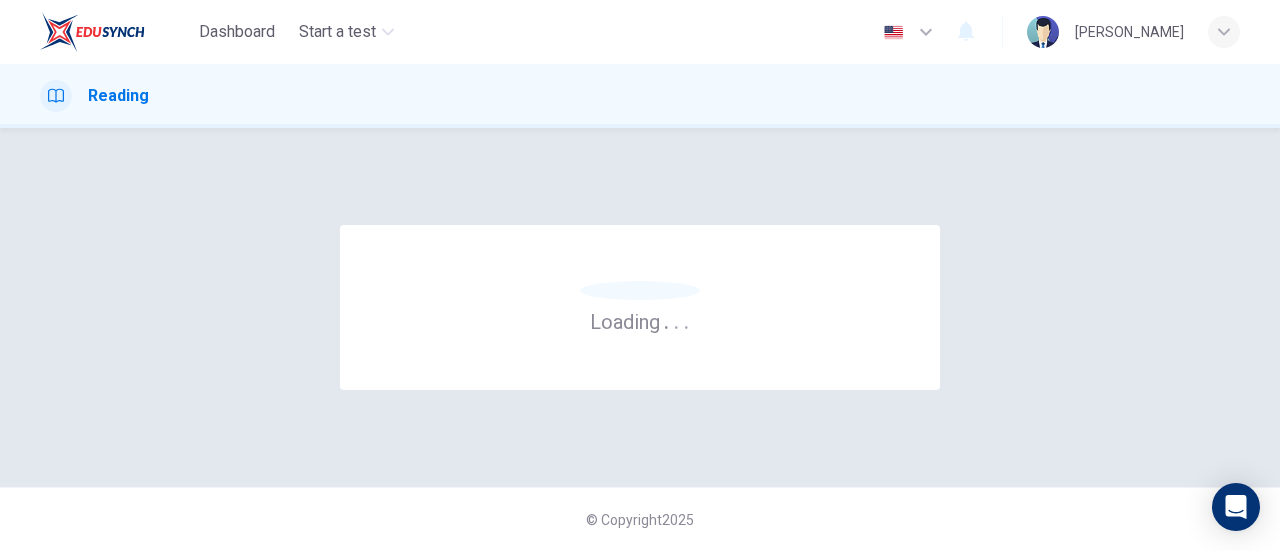 scroll, scrollTop: 0, scrollLeft: 0, axis: both 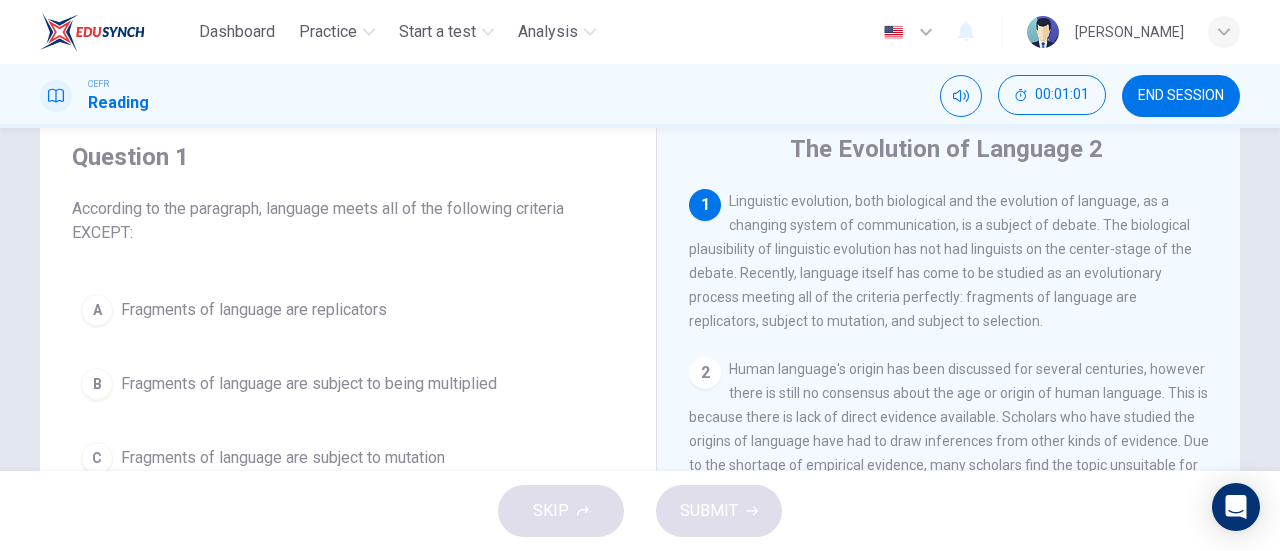 drag, startPoint x: 879, startPoint y: 325, endPoint x: 842, endPoint y: 274, distance: 63.007935 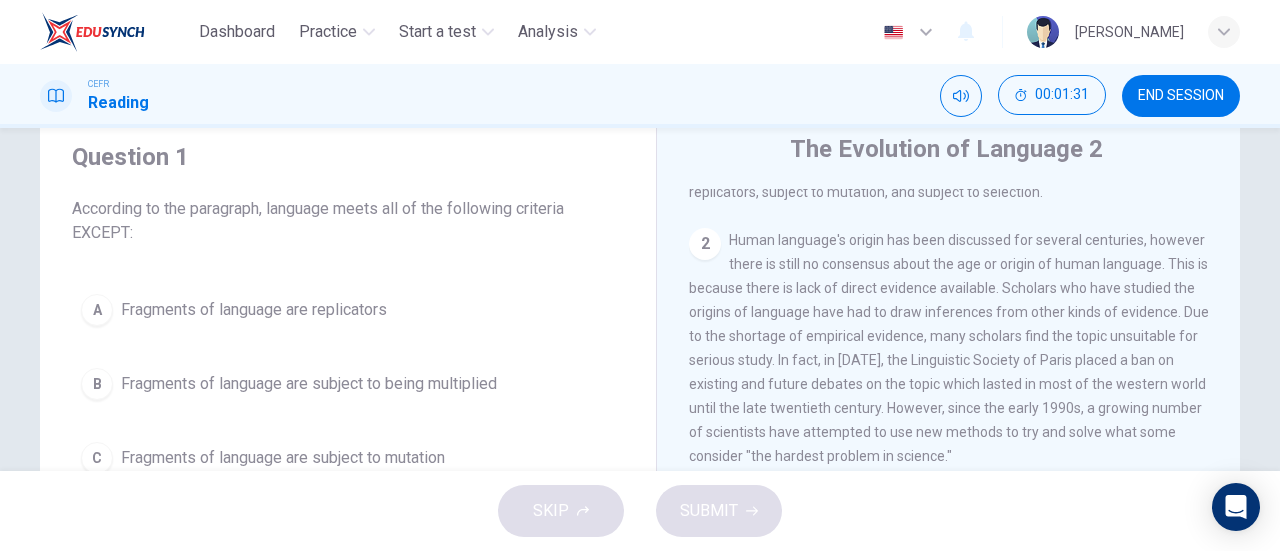 scroll, scrollTop: 130, scrollLeft: 0, axis: vertical 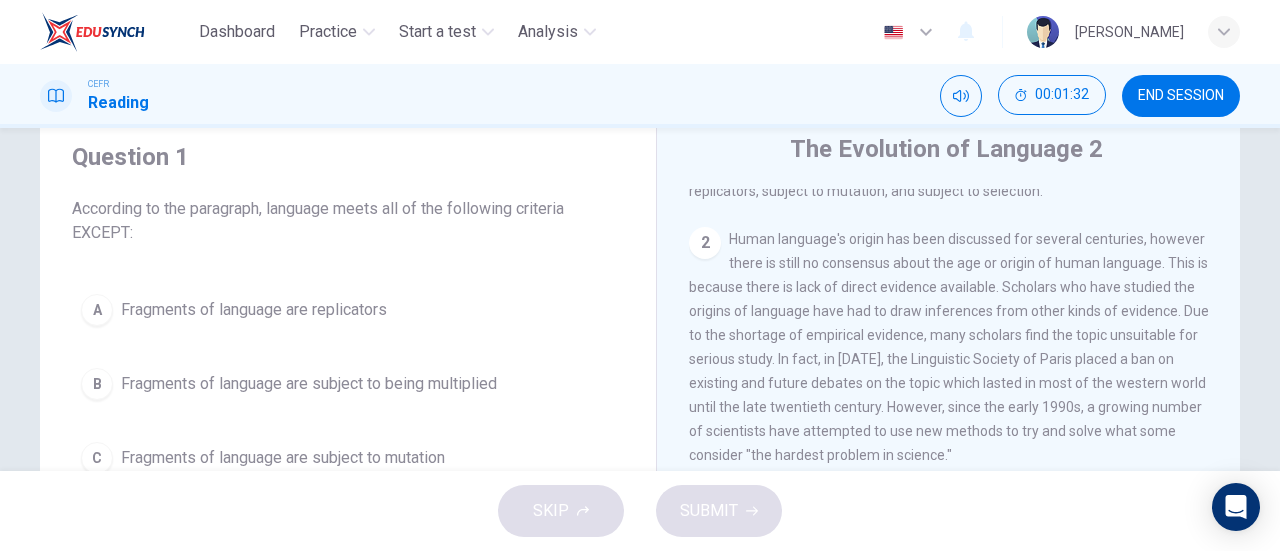 drag, startPoint x: 908, startPoint y: 263, endPoint x: 980, endPoint y: 321, distance: 92.45539 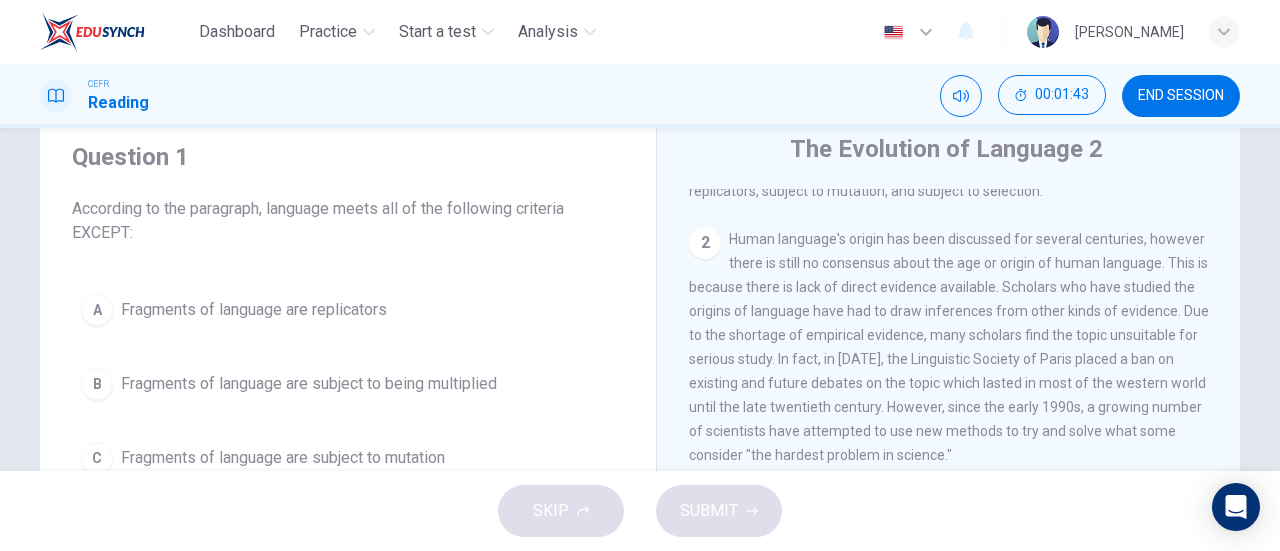 drag, startPoint x: 820, startPoint y: 317, endPoint x: 886, endPoint y: 372, distance: 85.91275 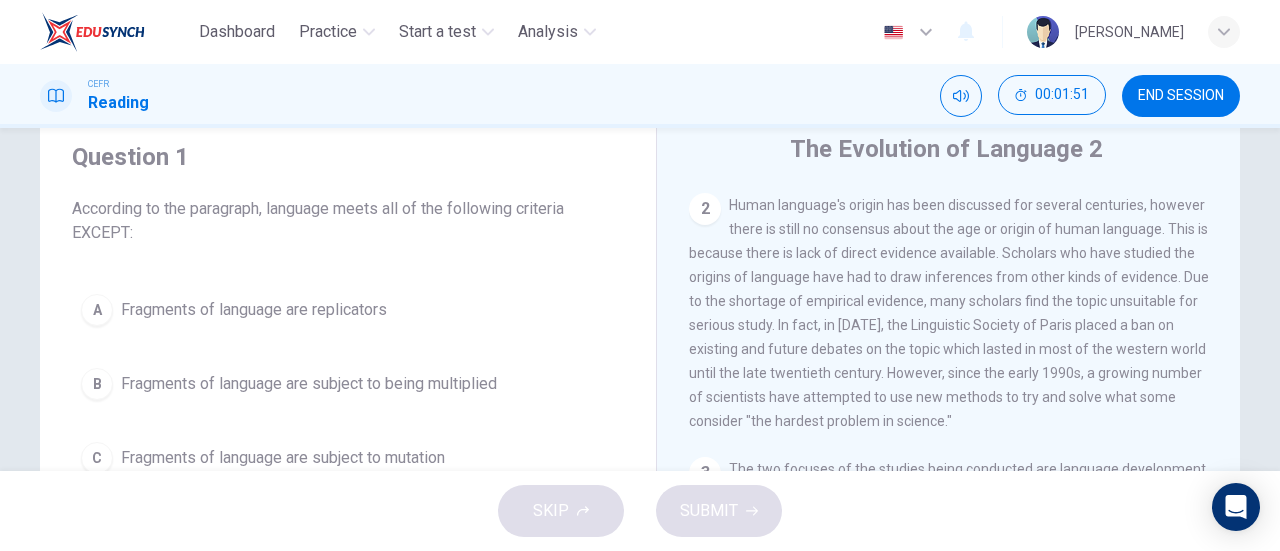 scroll, scrollTop: 165, scrollLeft: 0, axis: vertical 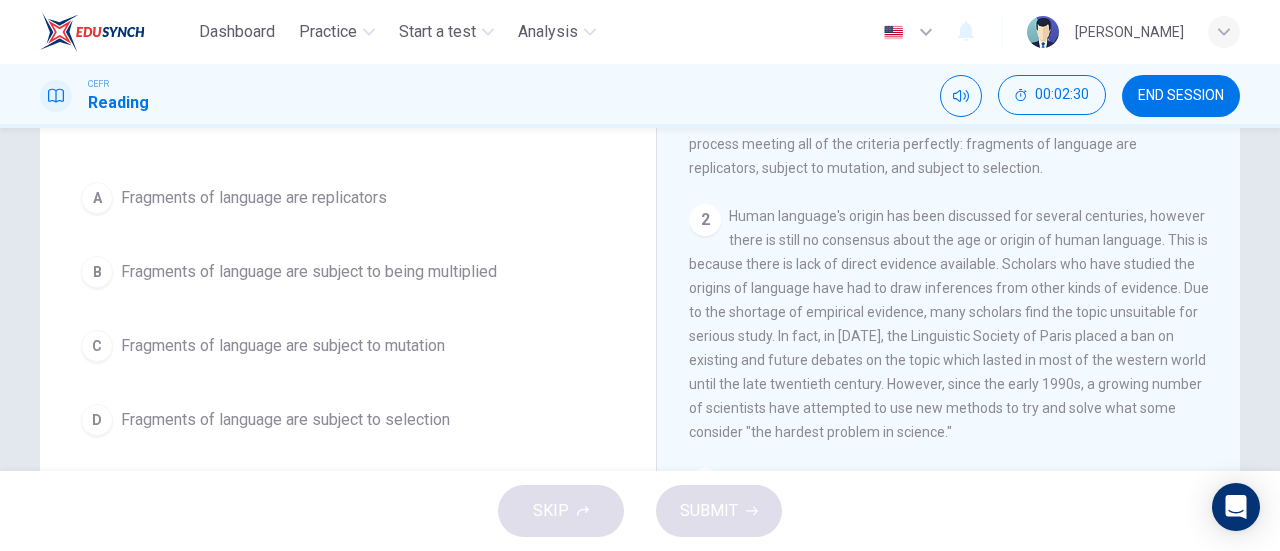click on "B" at bounding box center [97, 272] 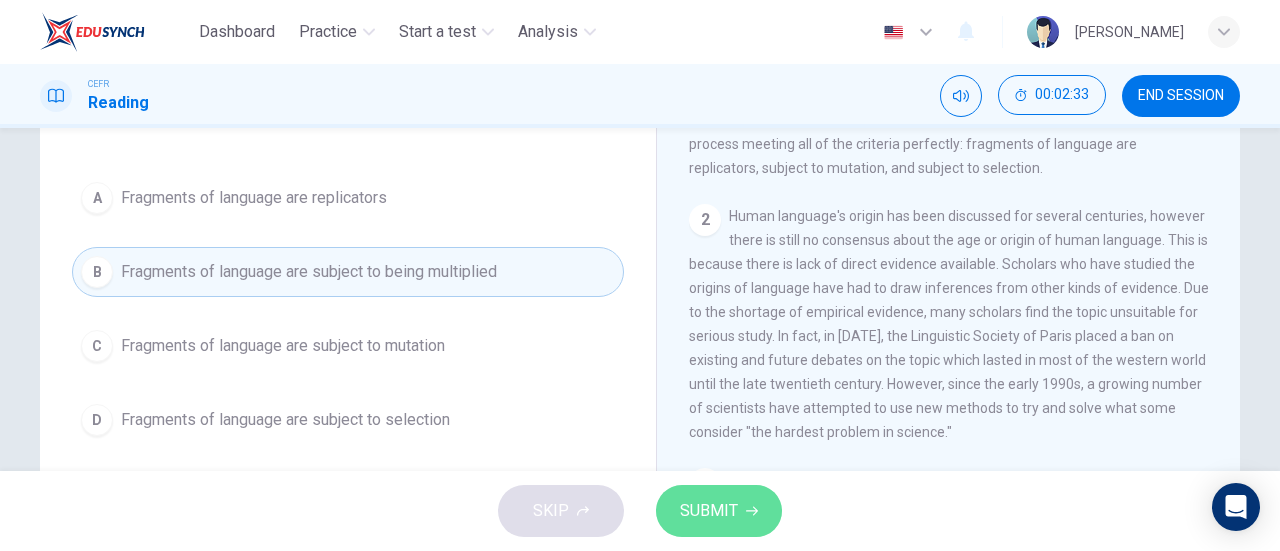 click on "SUBMIT" at bounding box center (719, 511) 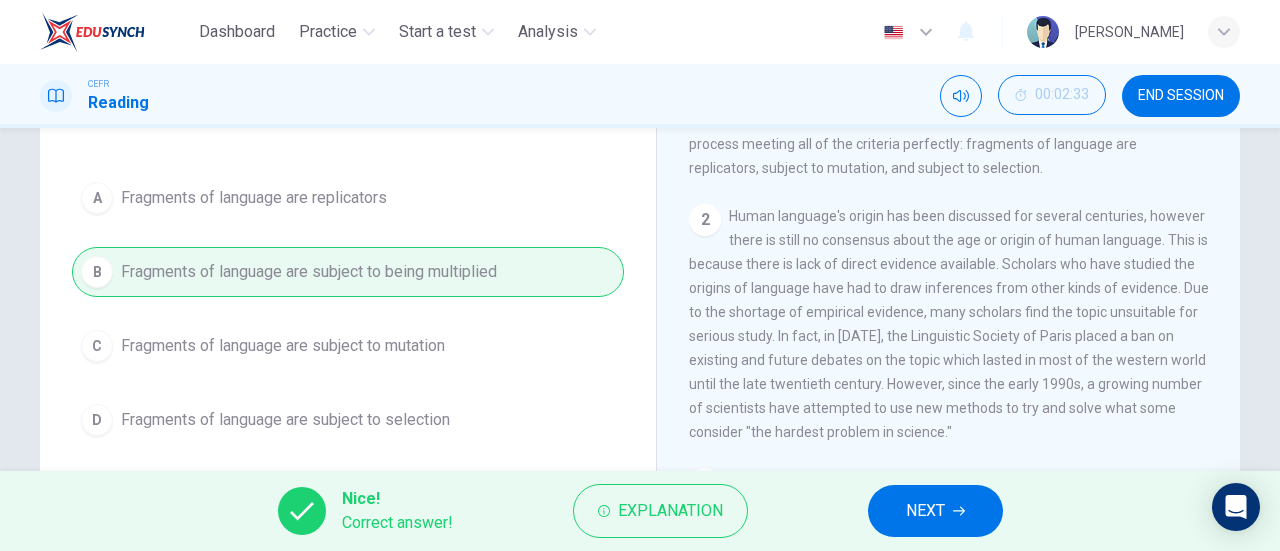 scroll, scrollTop: 288, scrollLeft: 0, axis: vertical 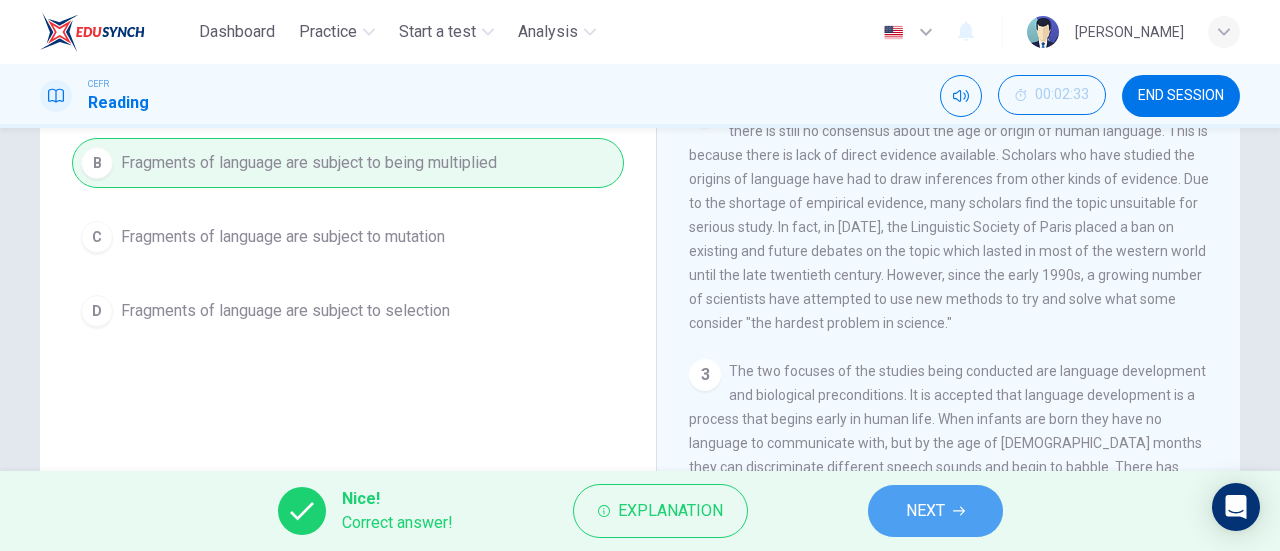 click on "NEXT" at bounding box center (925, 511) 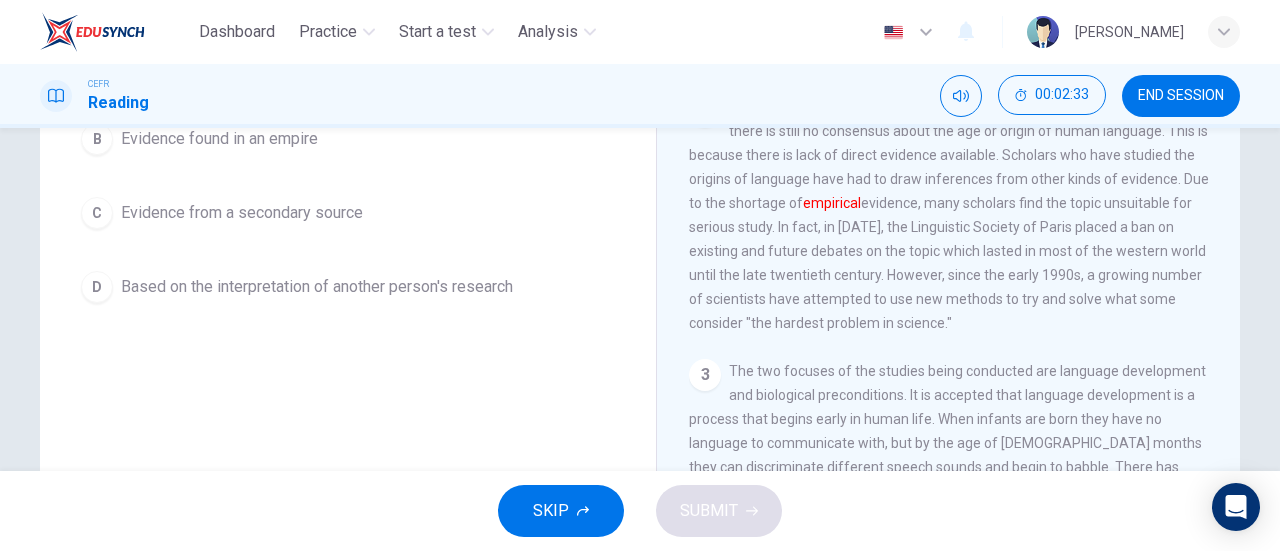 scroll, scrollTop: 264, scrollLeft: 0, axis: vertical 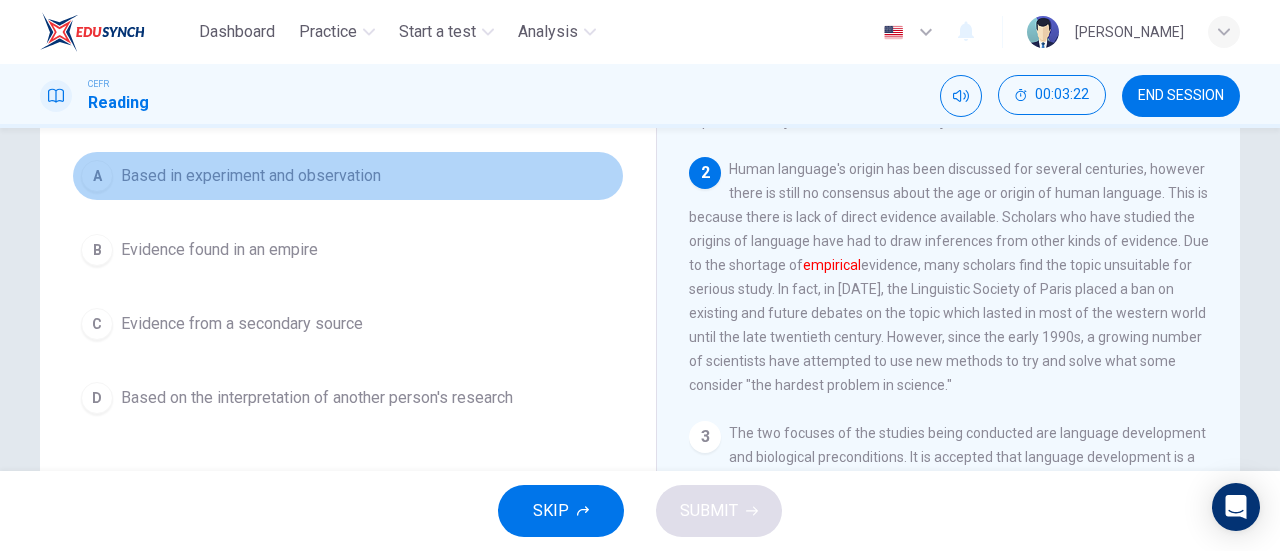 click on "A" at bounding box center [97, 176] 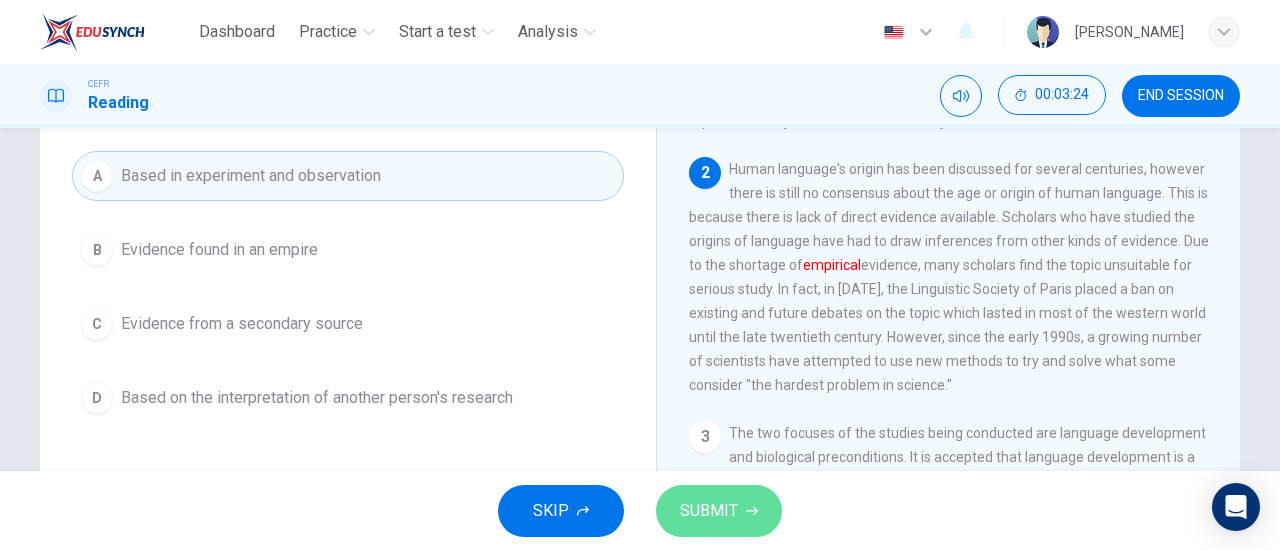click on "SUBMIT" at bounding box center (709, 511) 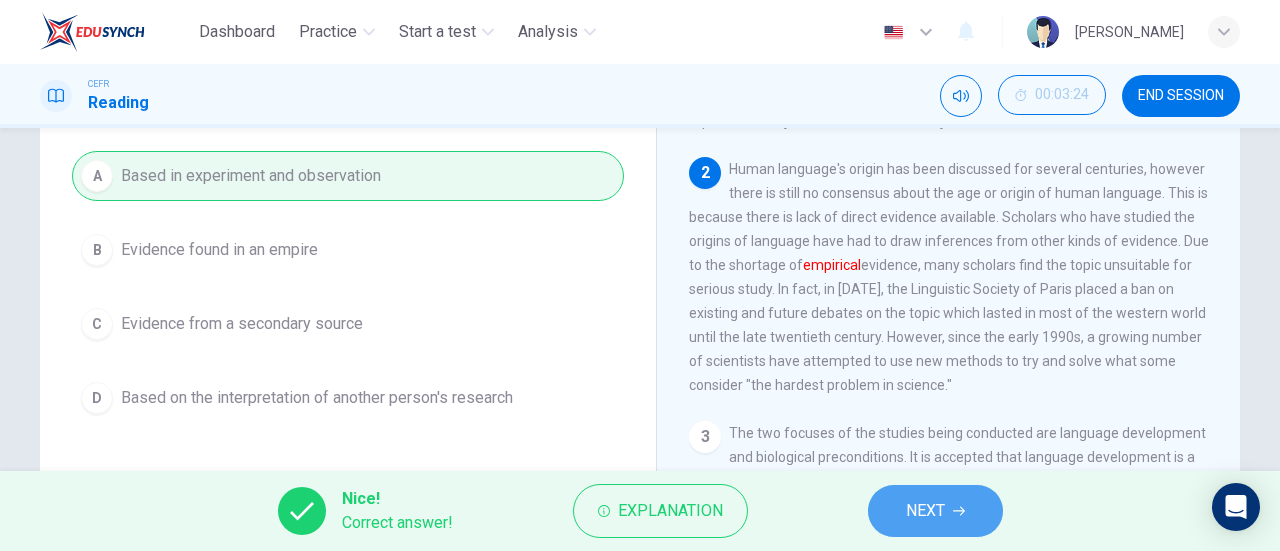 click on "NEXT" at bounding box center [935, 511] 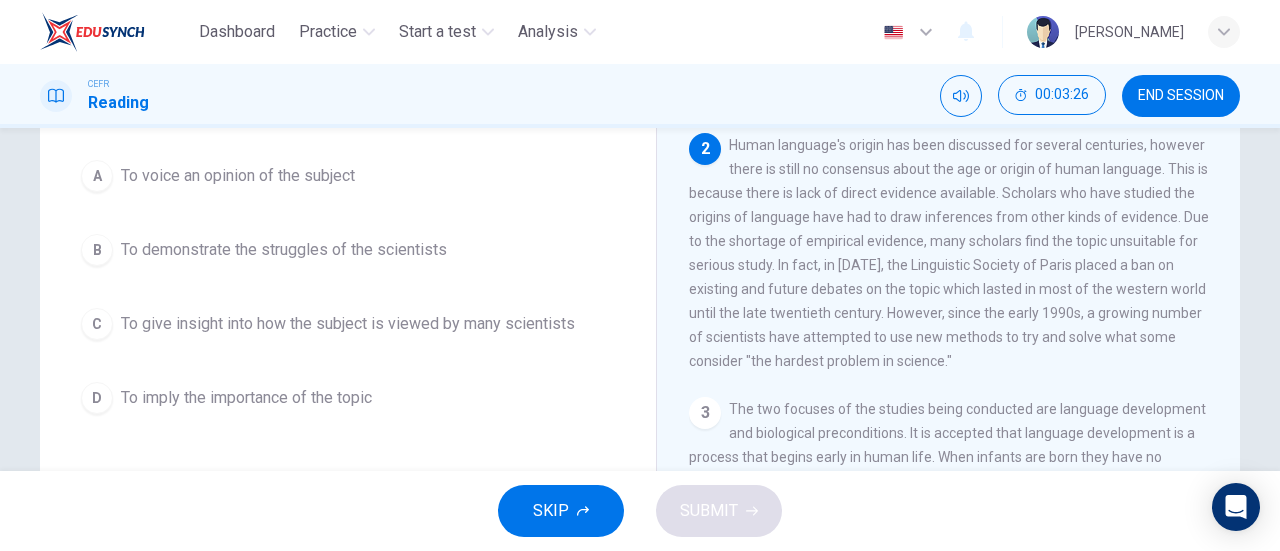 scroll, scrollTop: 0, scrollLeft: 0, axis: both 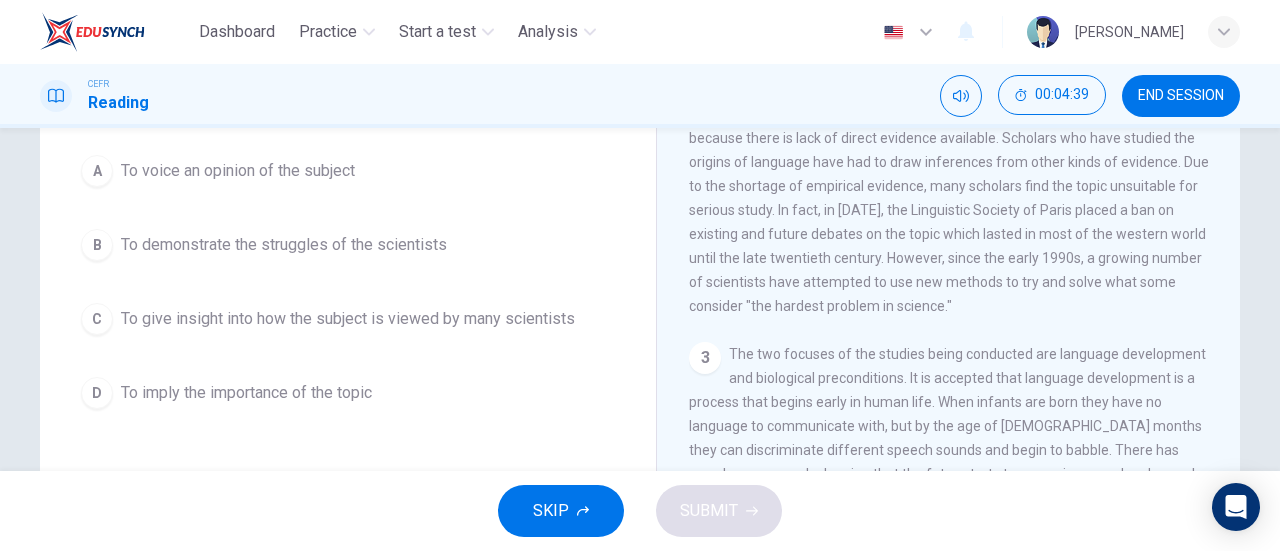 click on "C" at bounding box center (97, 319) 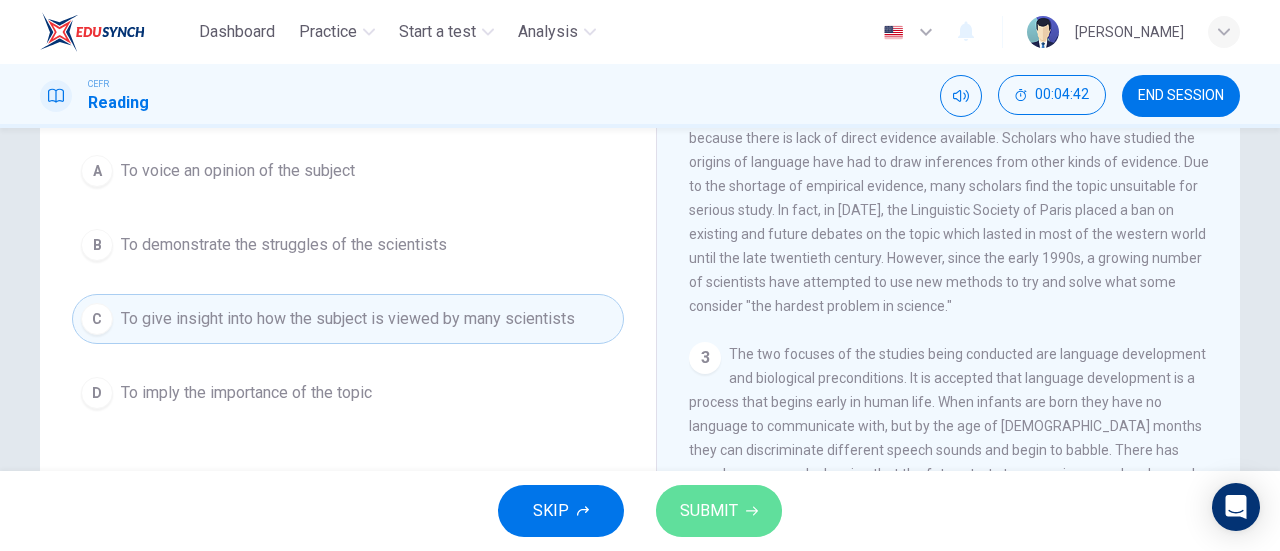 click on "SUBMIT" at bounding box center (709, 511) 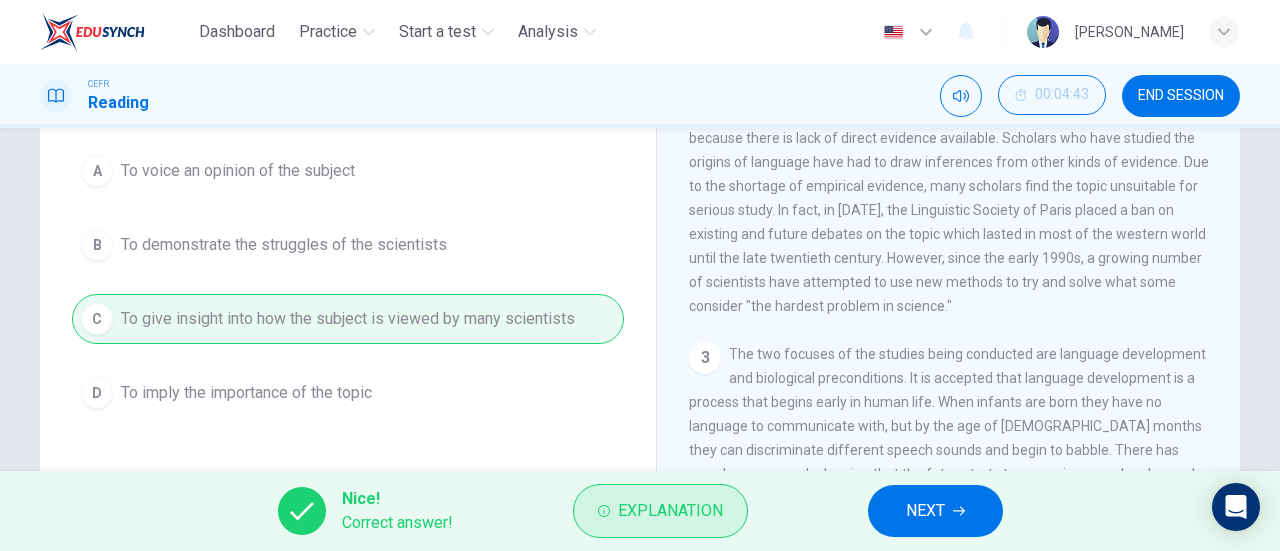 click on "Explanation" at bounding box center [660, 511] 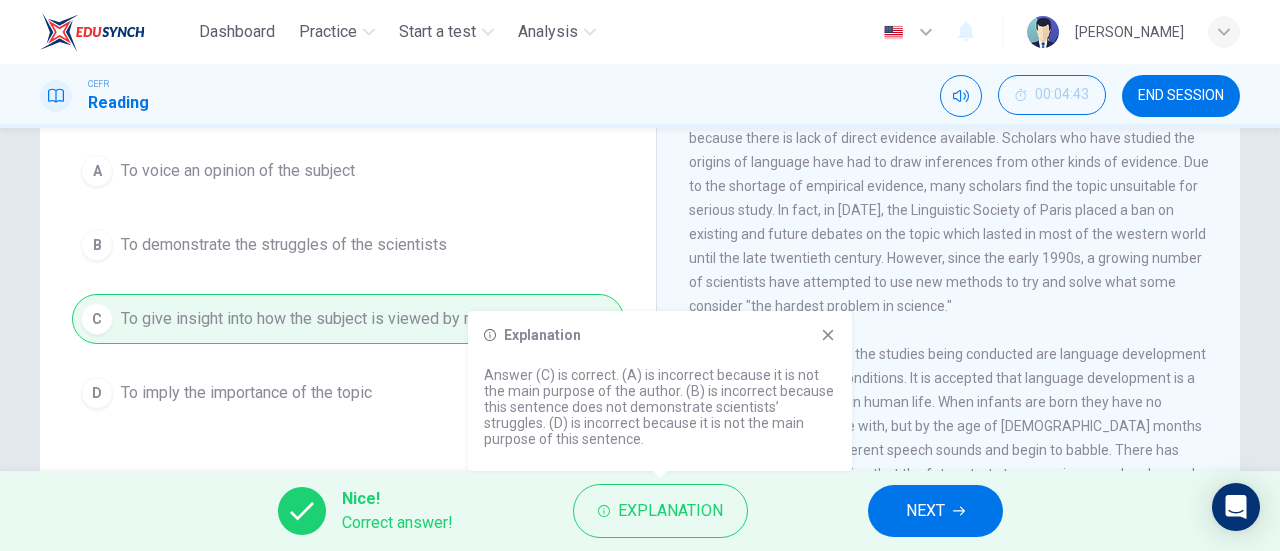 click 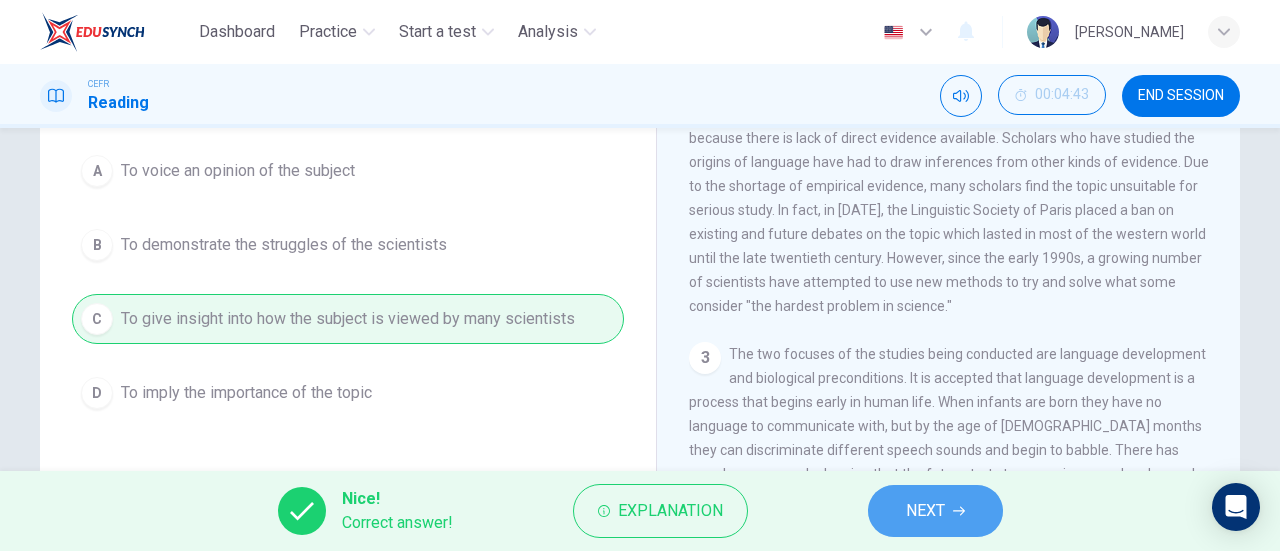 click on "NEXT" at bounding box center (925, 511) 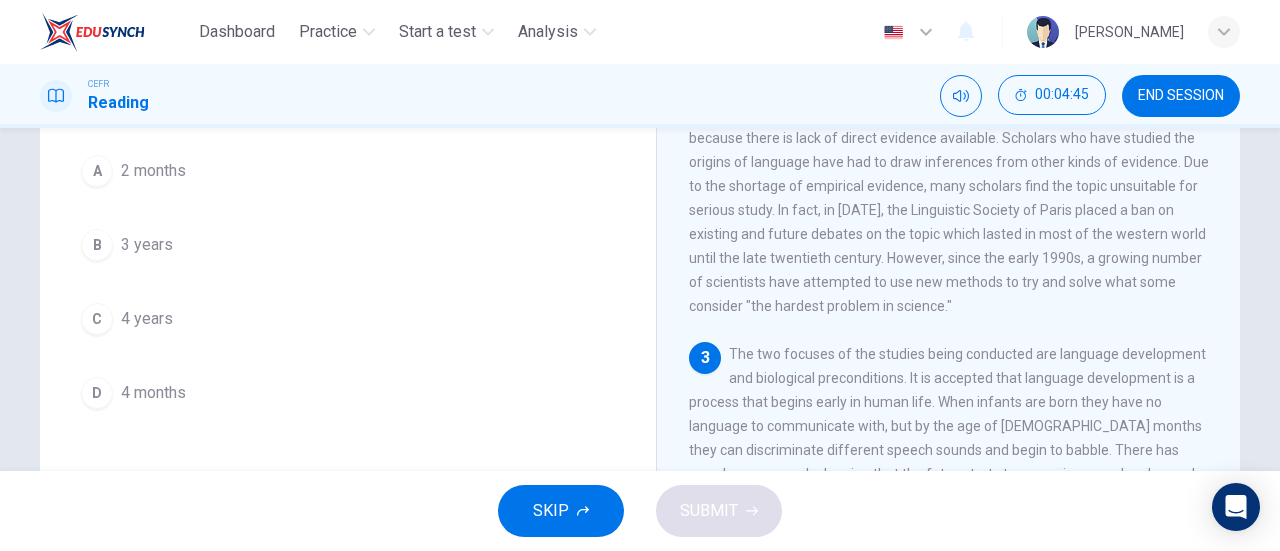 scroll, scrollTop: 275, scrollLeft: 0, axis: vertical 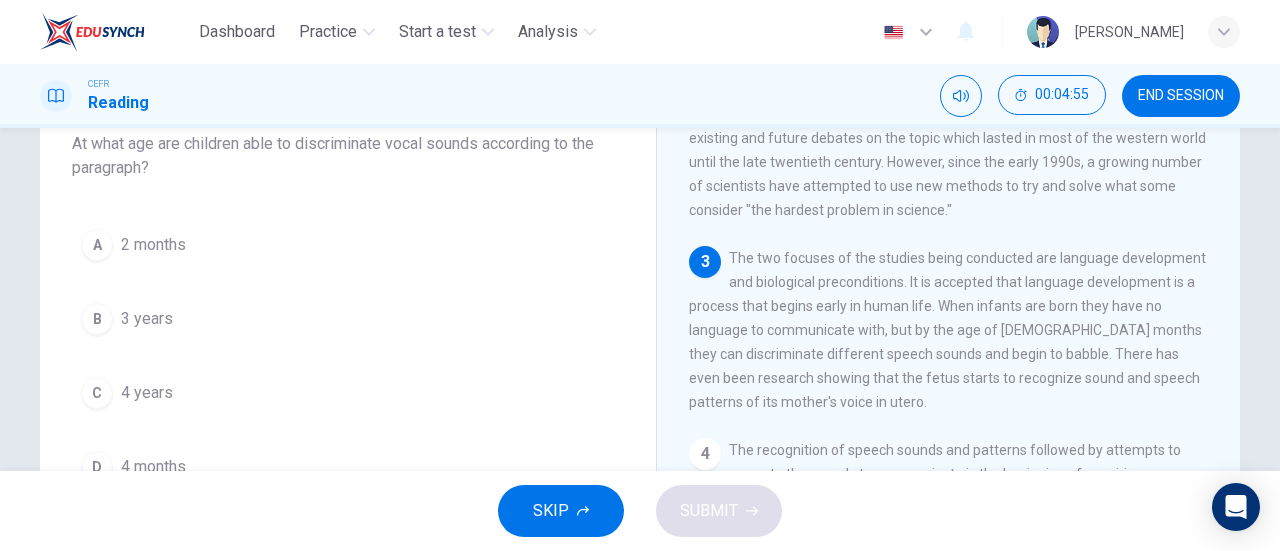 drag, startPoint x: 763, startPoint y: 371, endPoint x: 833, endPoint y: 392, distance: 73.082146 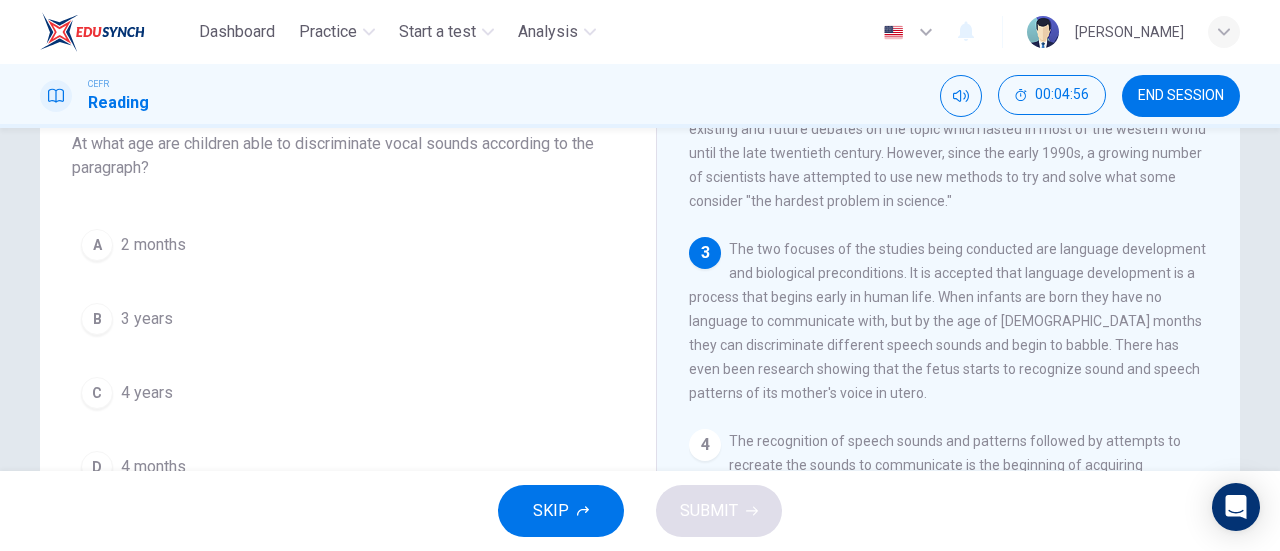 scroll, scrollTop: 321, scrollLeft: 0, axis: vertical 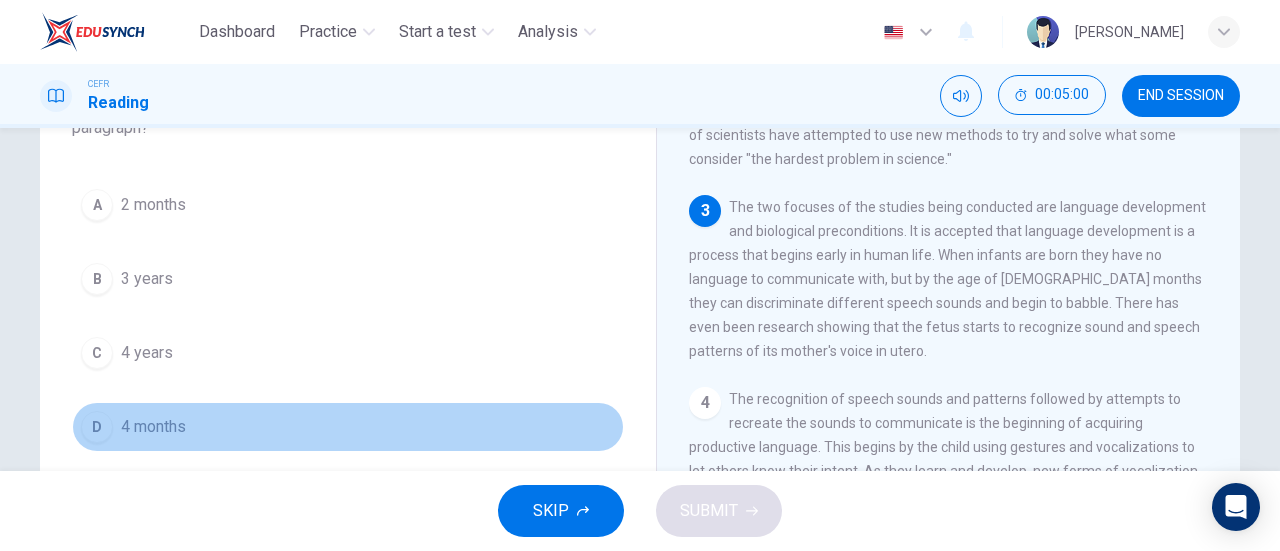 click on "D" at bounding box center (97, 427) 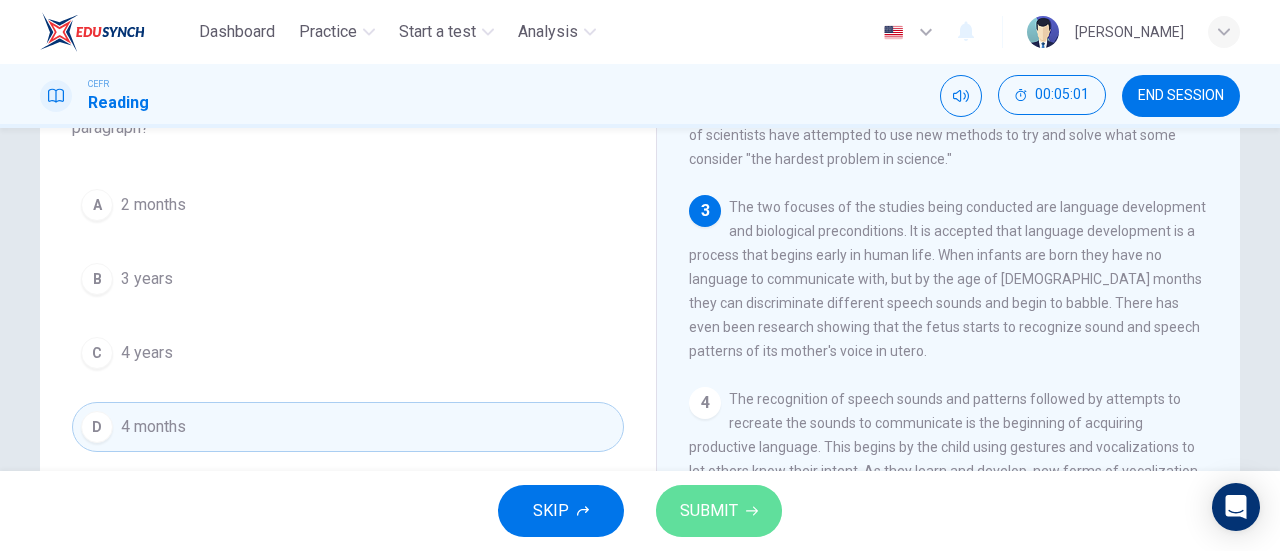 click on "SUBMIT" at bounding box center [709, 511] 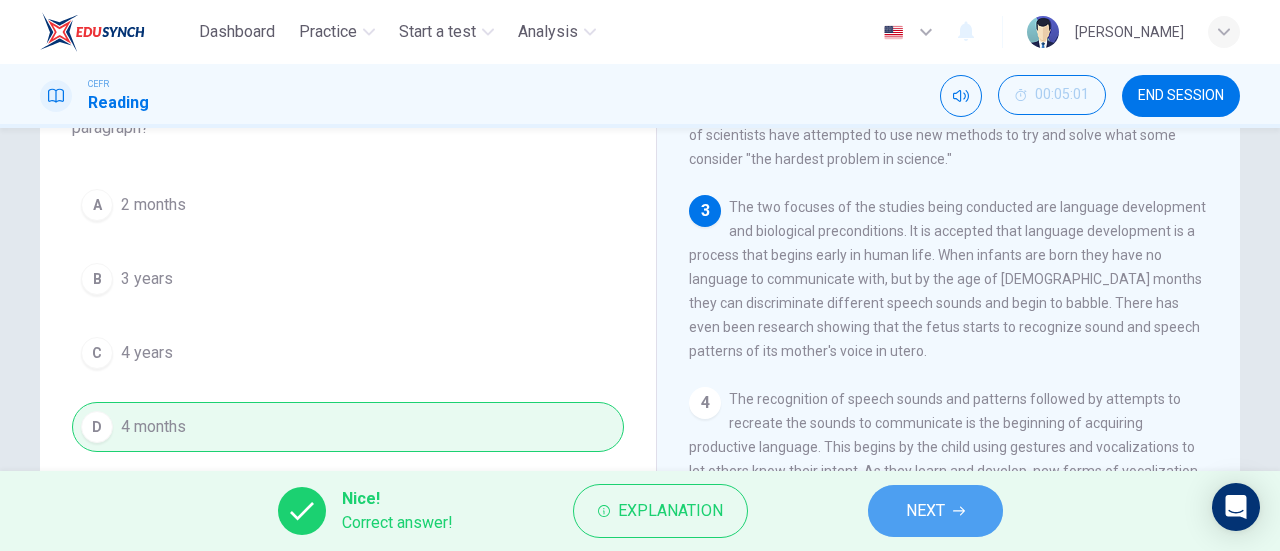 click 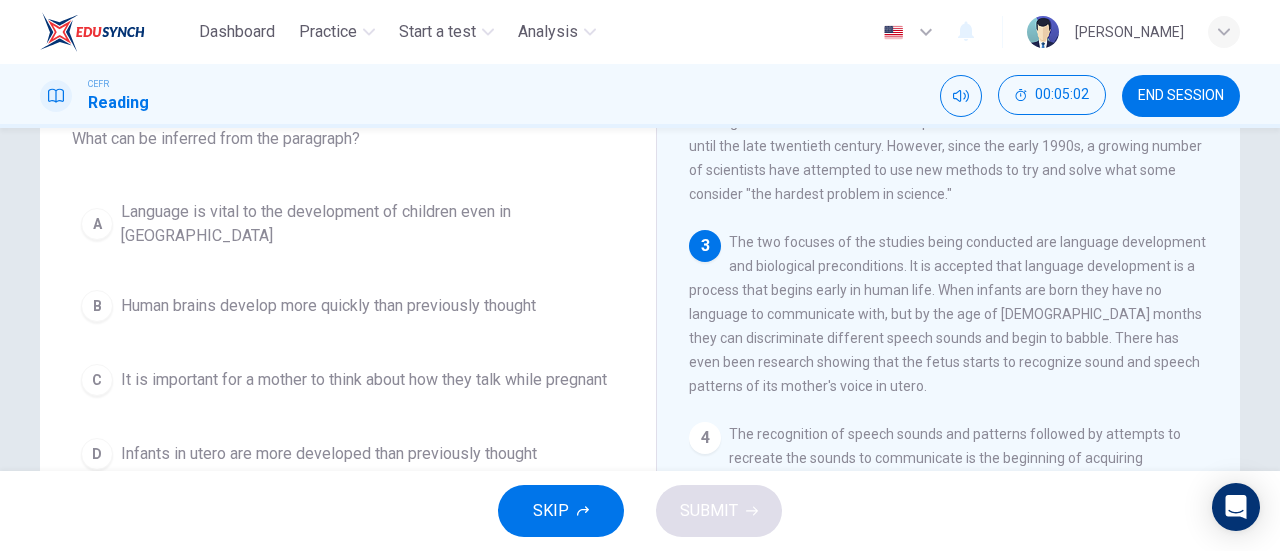 scroll, scrollTop: 142, scrollLeft: 0, axis: vertical 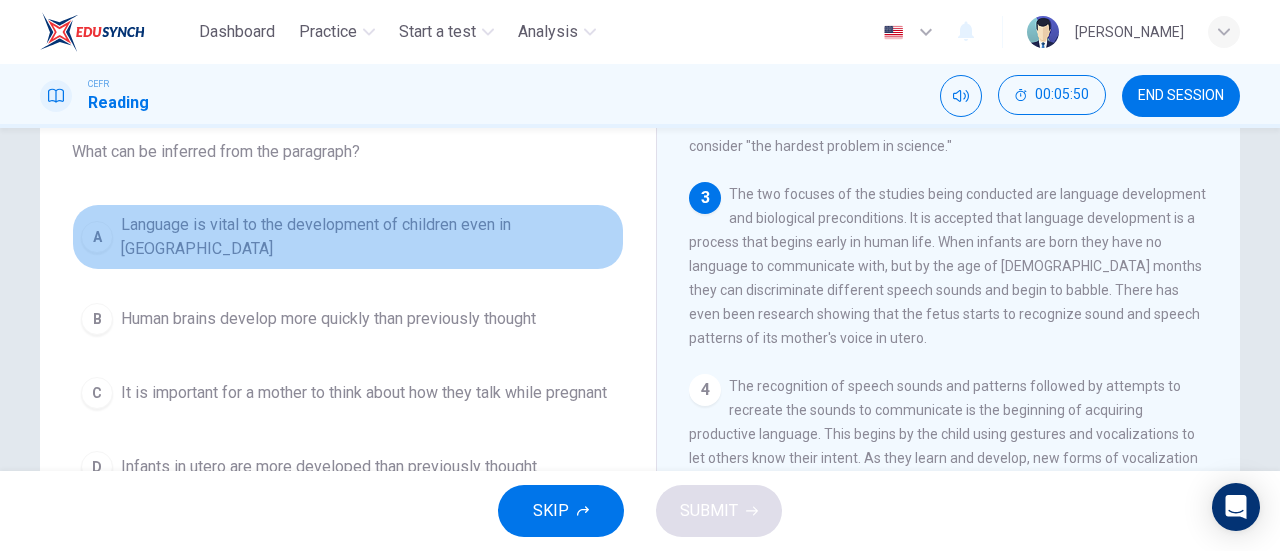 click on "A" at bounding box center [97, 237] 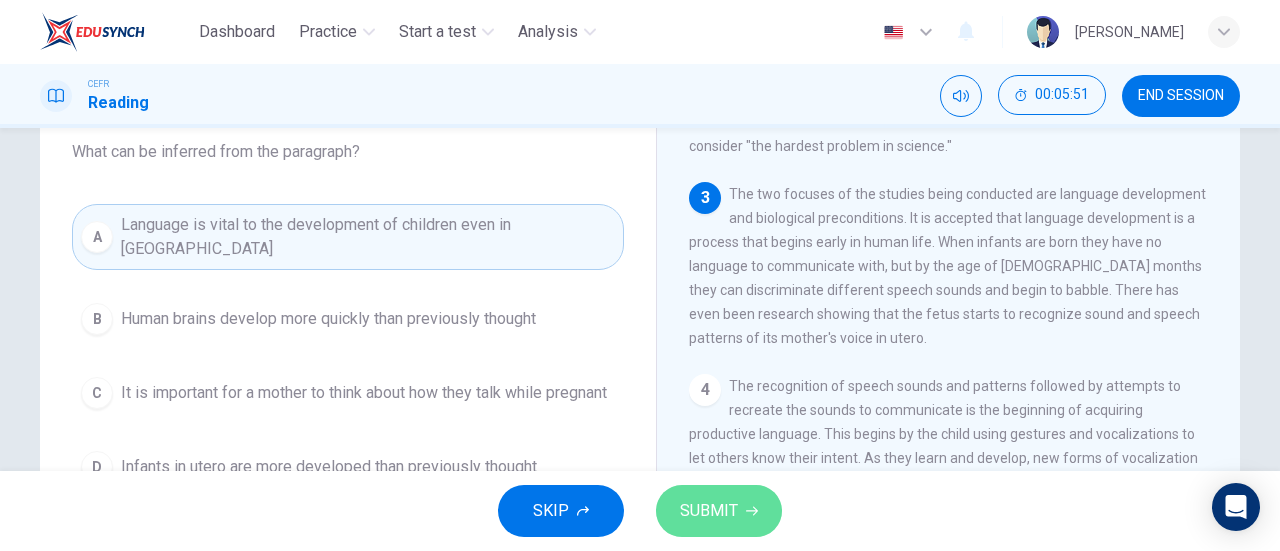 click on "SUBMIT" at bounding box center (709, 511) 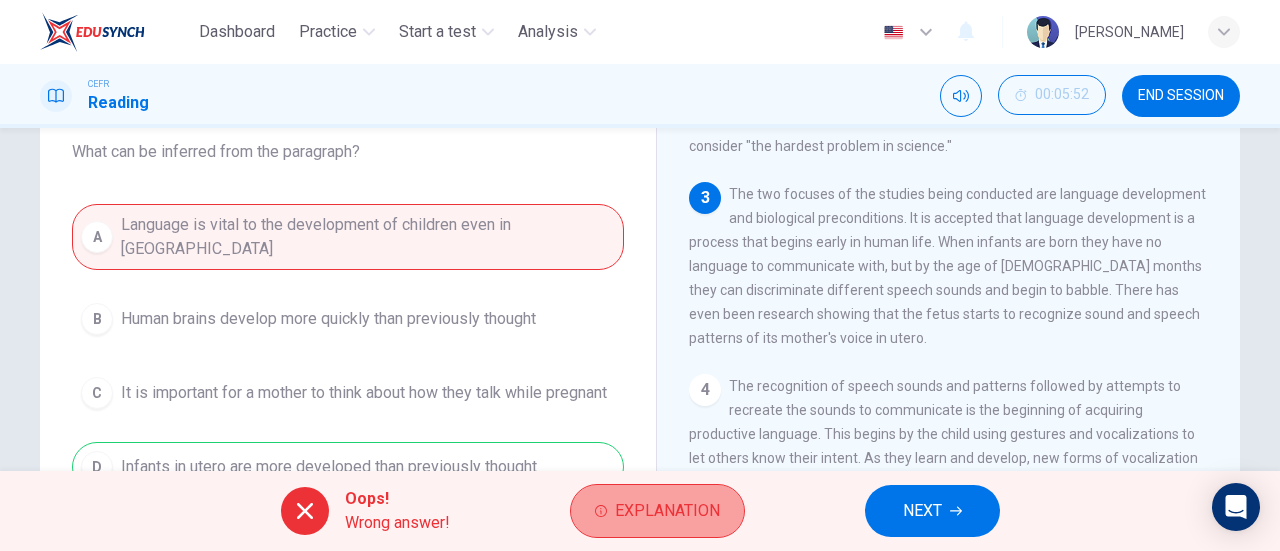 click on "Explanation" at bounding box center [667, 511] 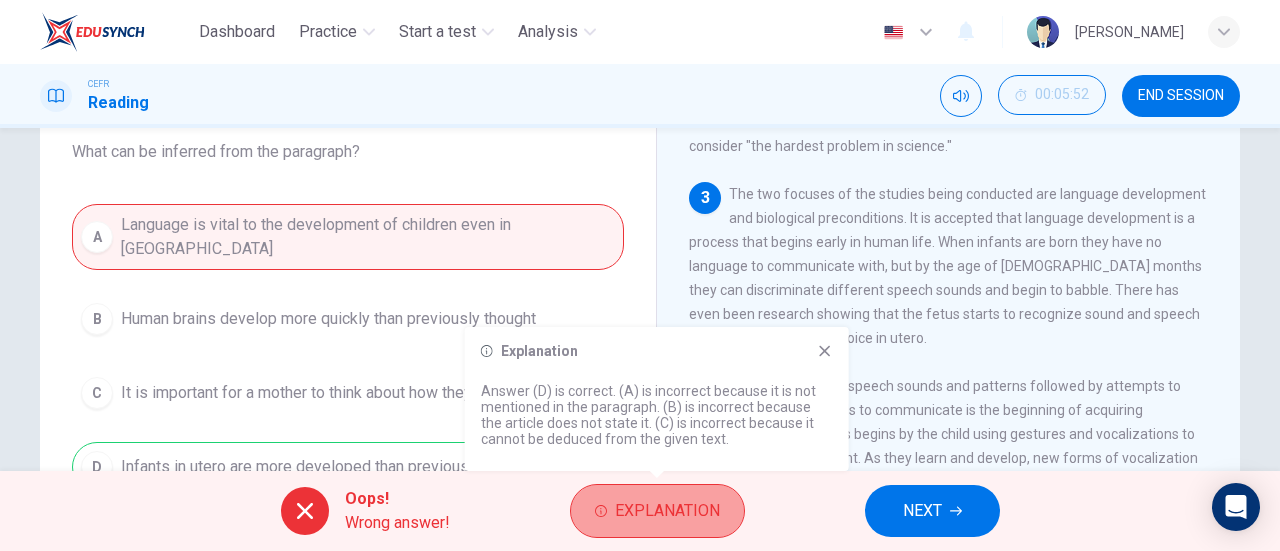click on "Explanation" at bounding box center [667, 511] 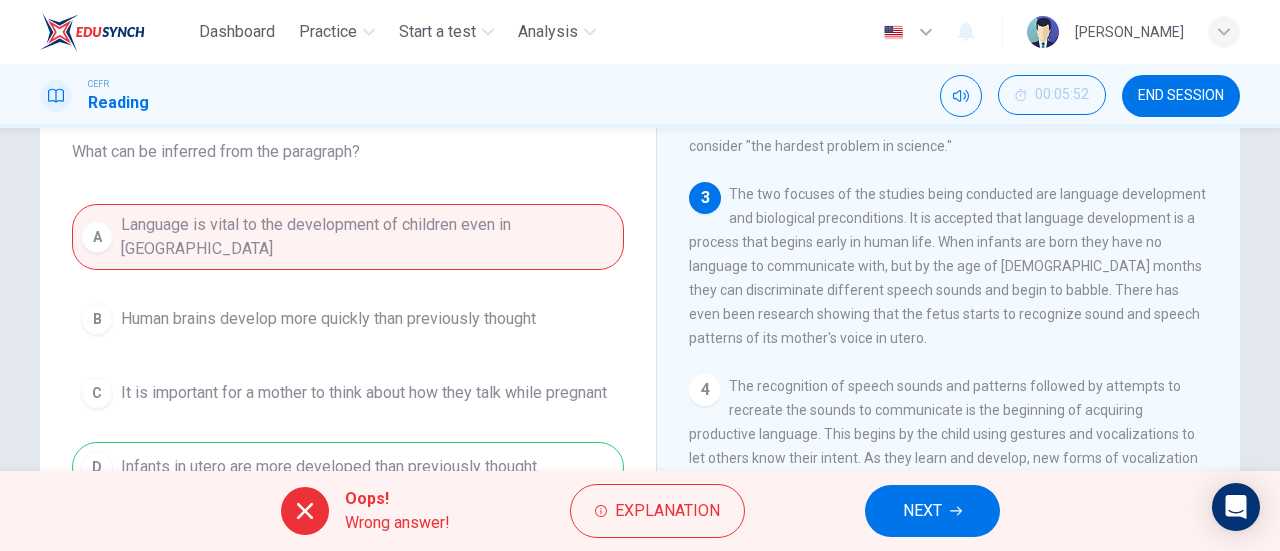 scroll, scrollTop: 192, scrollLeft: 0, axis: vertical 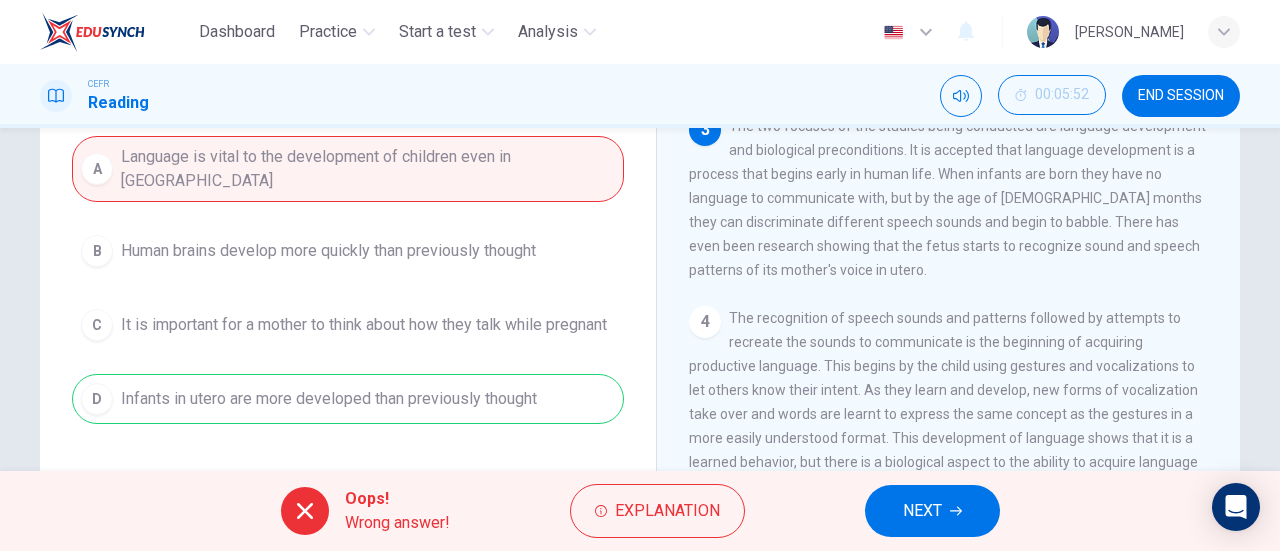 click on "A Language is vital to the development of children even in utero B Human brains develop more quickly than previously thought C It is important for a mother to think about how they talk while pregnant D Infants in utero are more developed than previously thought" at bounding box center [348, 280] 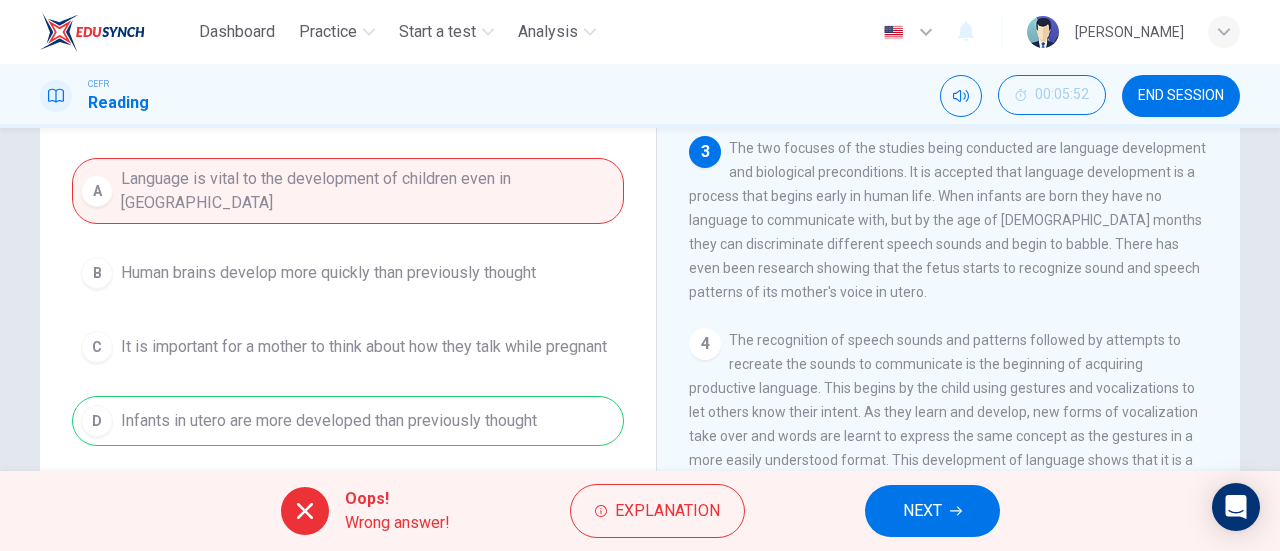 scroll, scrollTop: 171, scrollLeft: 0, axis: vertical 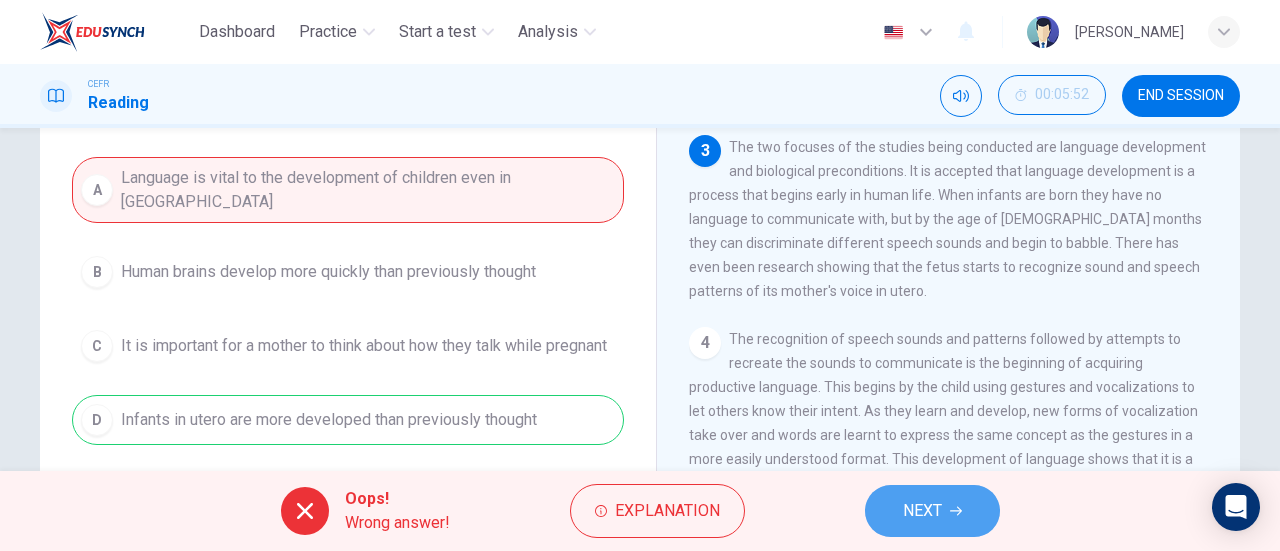 click on "NEXT" at bounding box center (922, 511) 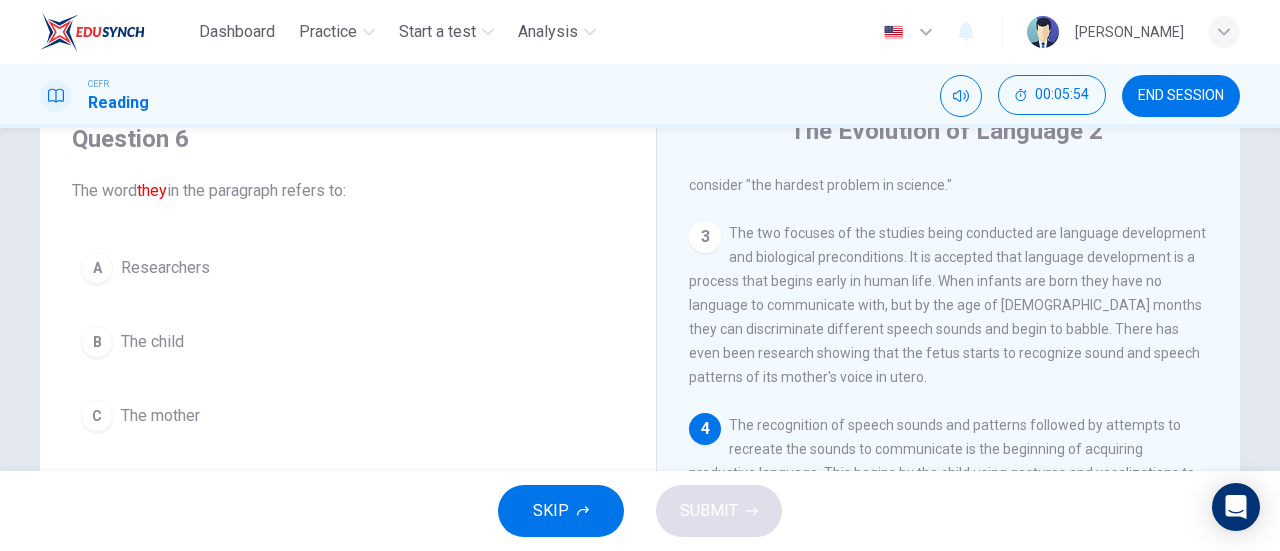 scroll, scrollTop: 243, scrollLeft: 0, axis: vertical 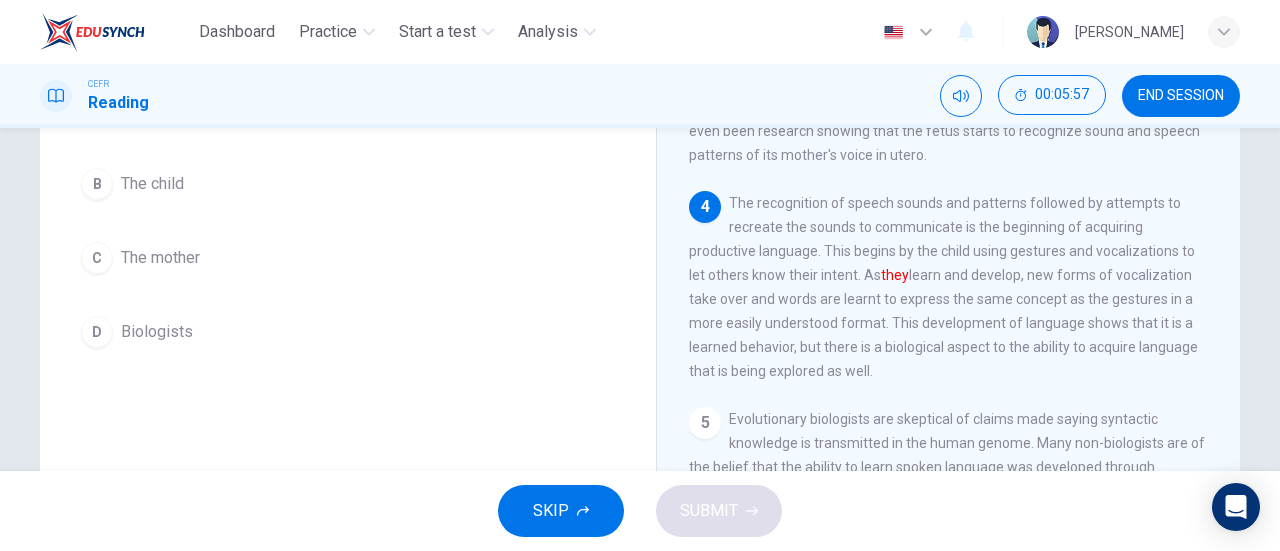 drag, startPoint x: 734, startPoint y: 216, endPoint x: 861, endPoint y: 347, distance: 182.45547 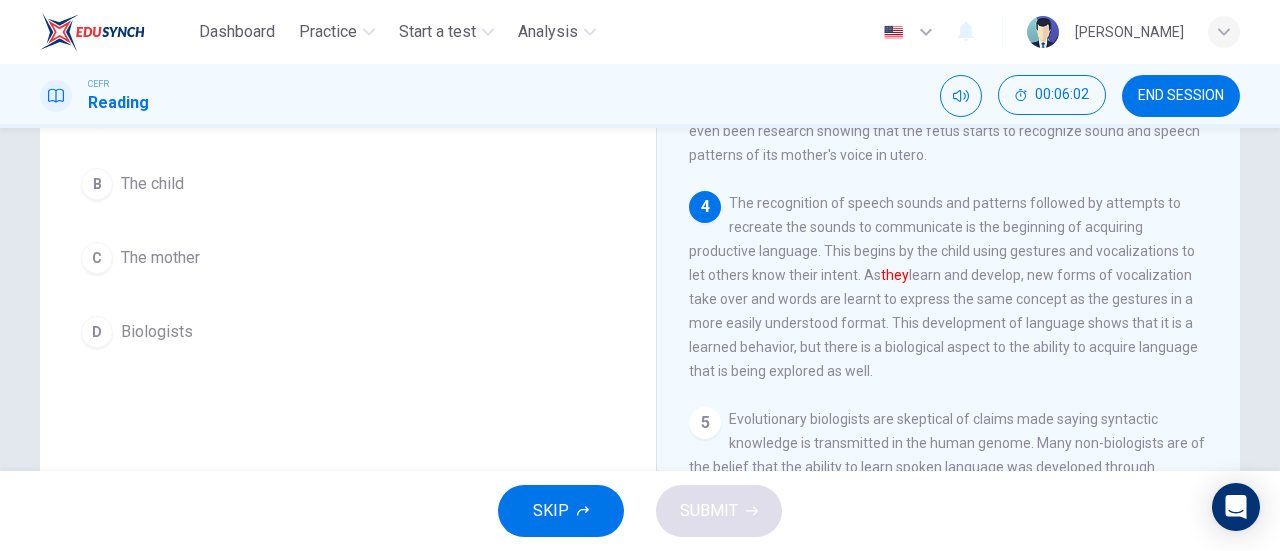 drag, startPoint x: 146, startPoint y: 250, endPoint x: 226, endPoint y: 394, distance: 164.73009 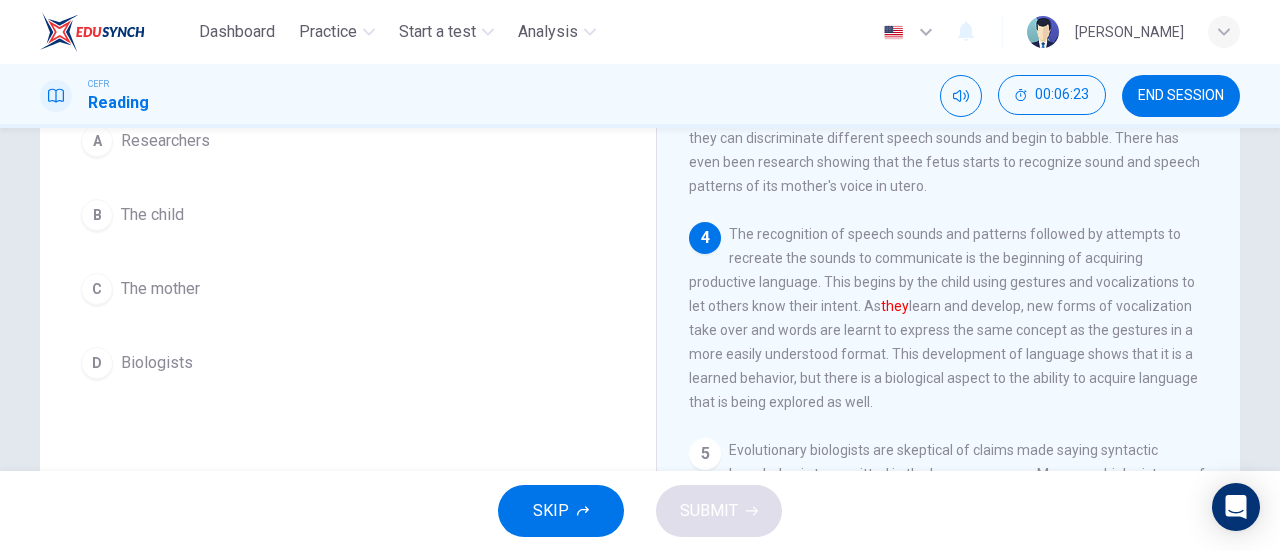 scroll, scrollTop: 213, scrollLeft: 0, axis: vertical 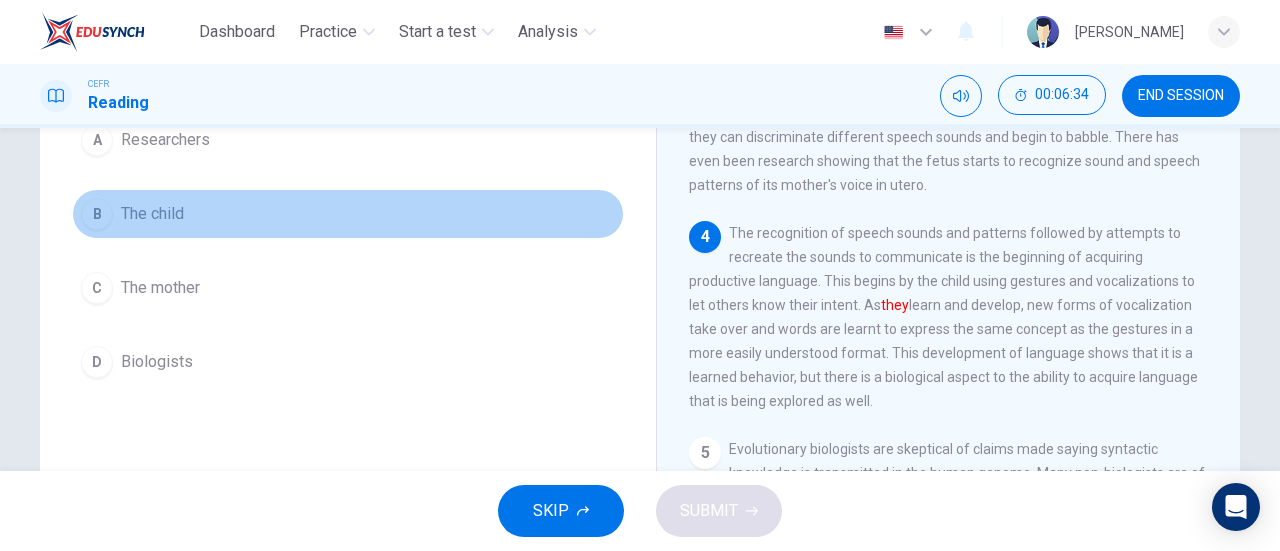 click on "B The child" at bounding box center [348, 214] 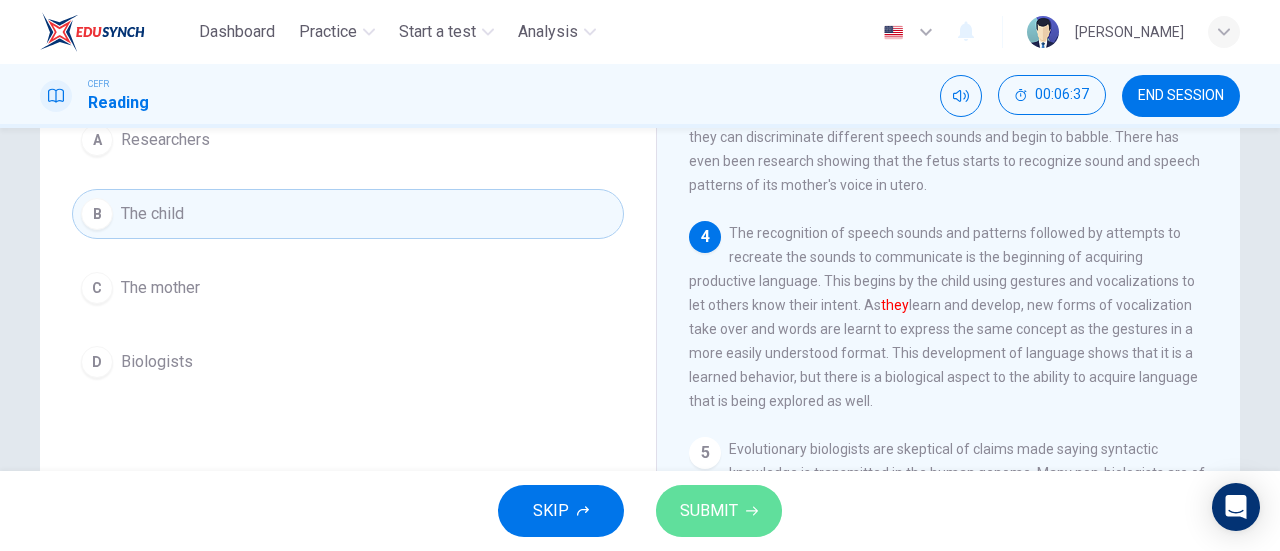click on "SUBMIT" at bounding box center (709, 511) 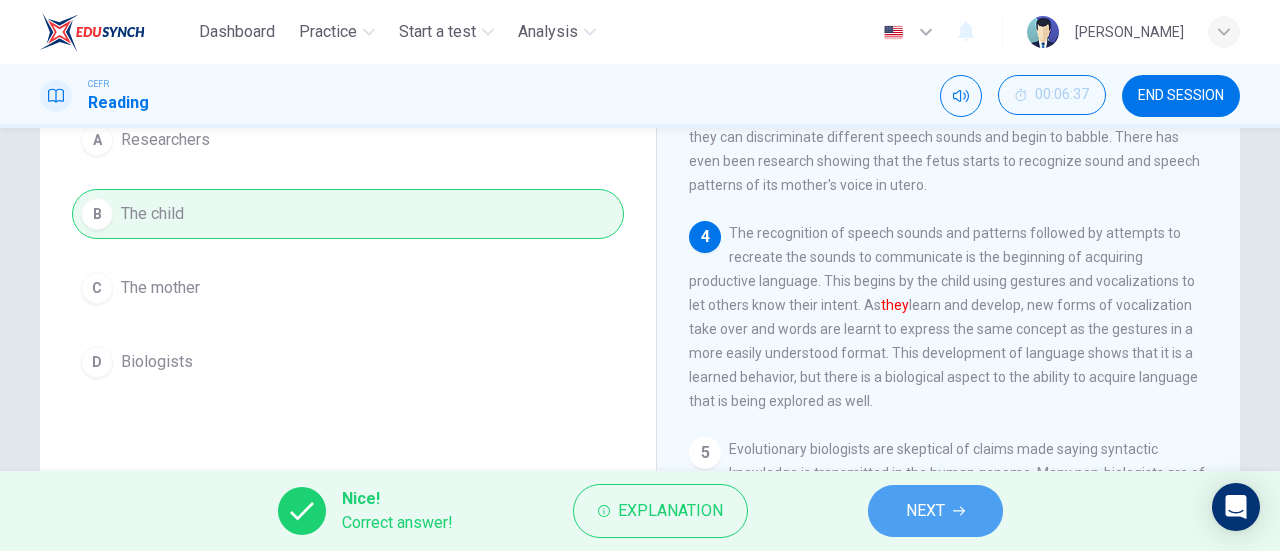 click on "NEXT" at bounding box center (925, 511) 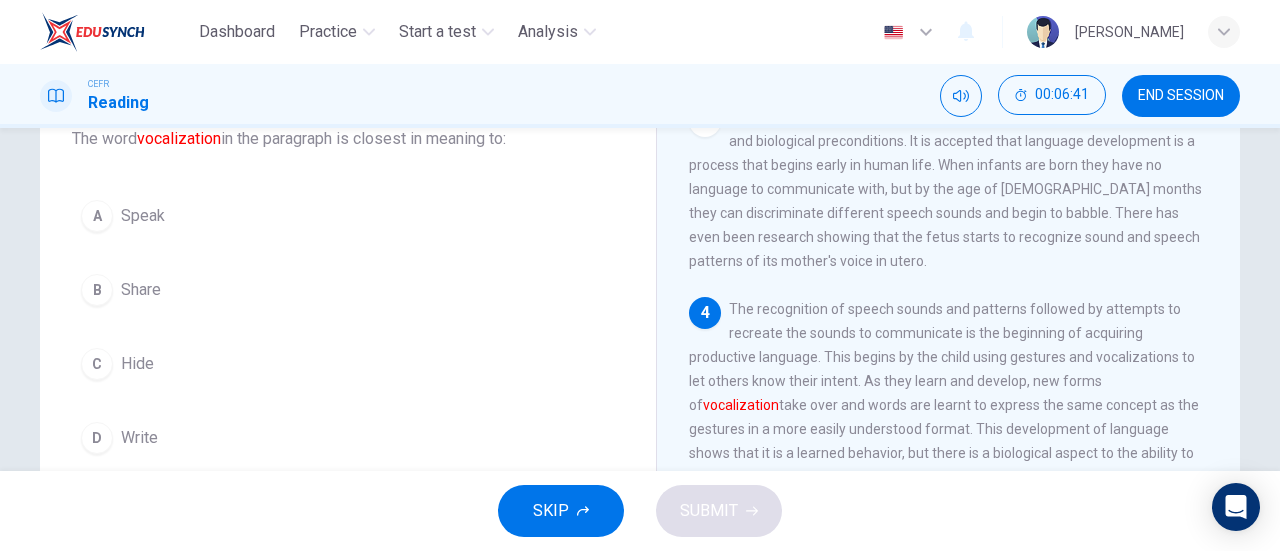 scroll, scrollTop: 139, scrollLeft: 0, axis: vertical 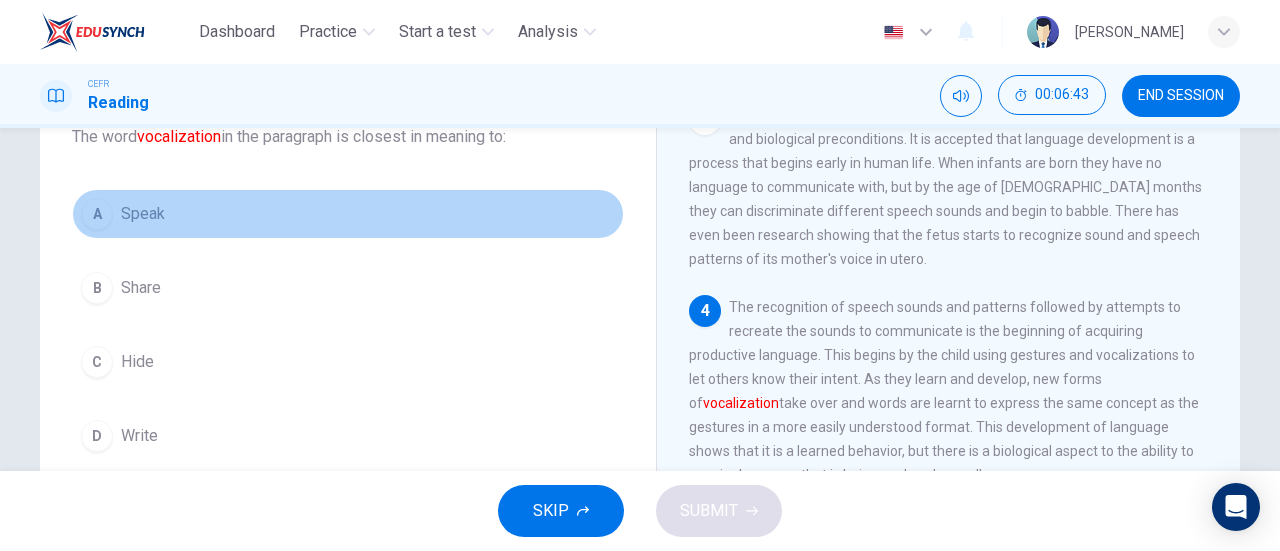 click on "A" at bounding box center [97, 214] 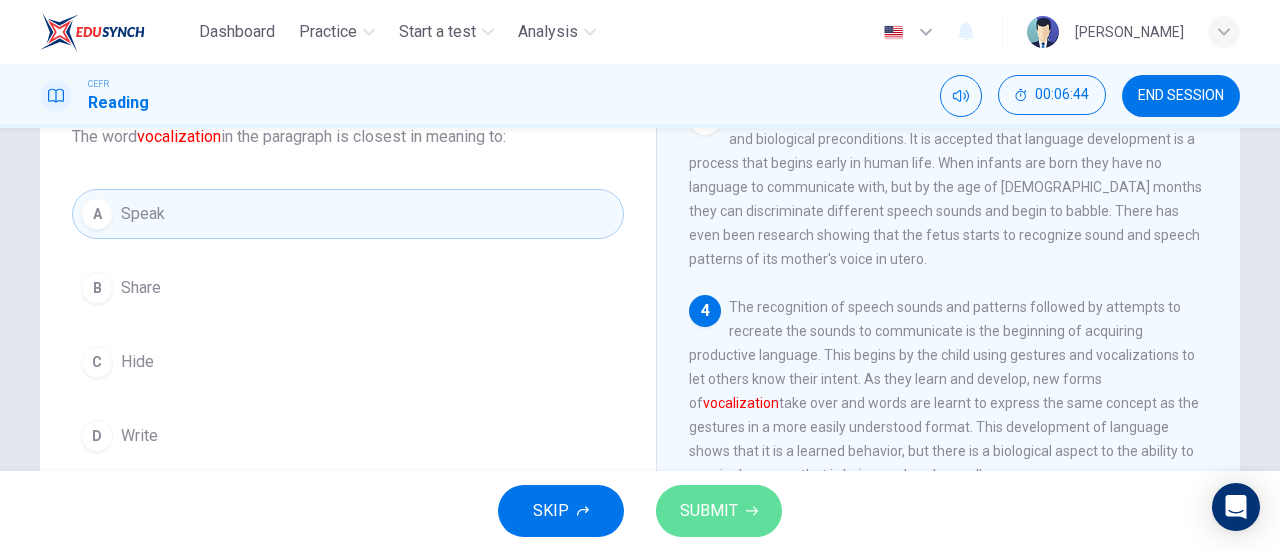 click 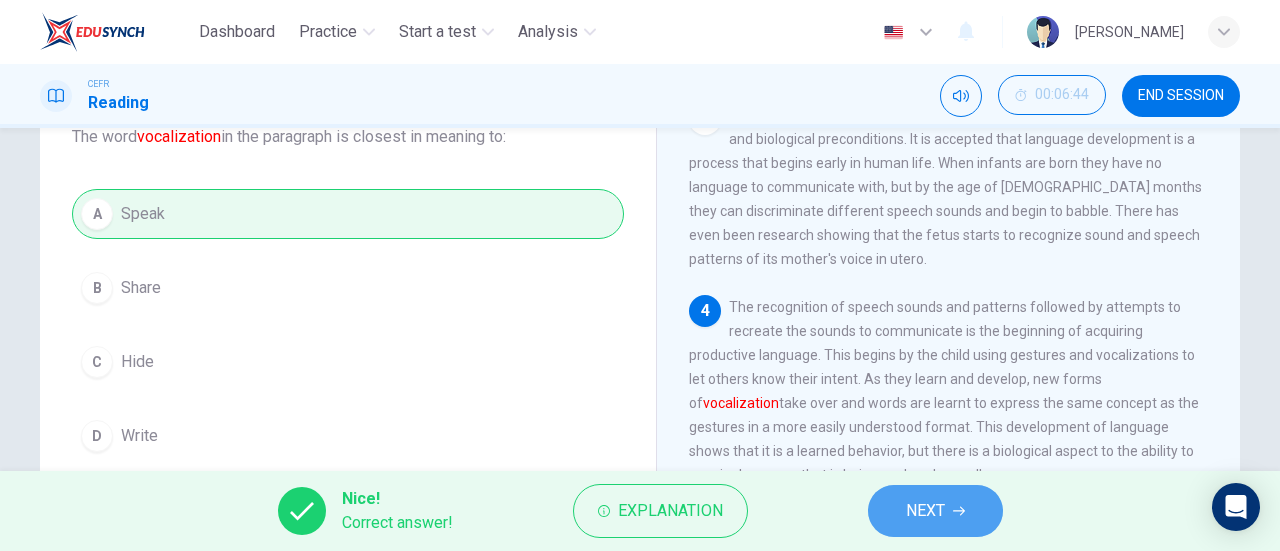 click on "NEXT" at bounding box center [935, 511] 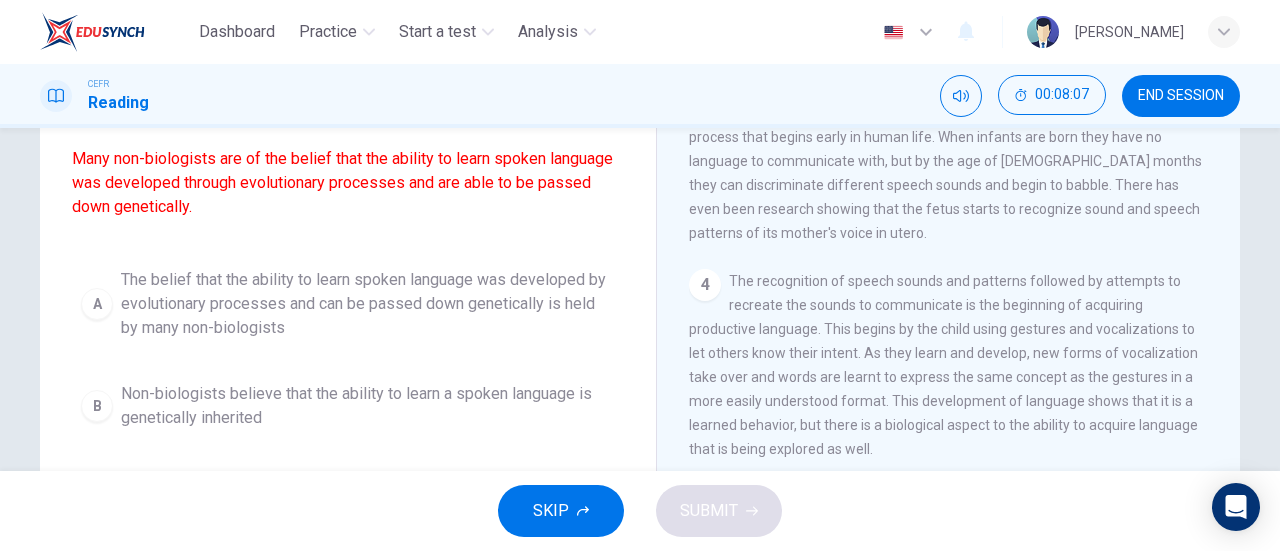 scroll, scrollTop: 163, scrollLeft: 0, axis: vertical 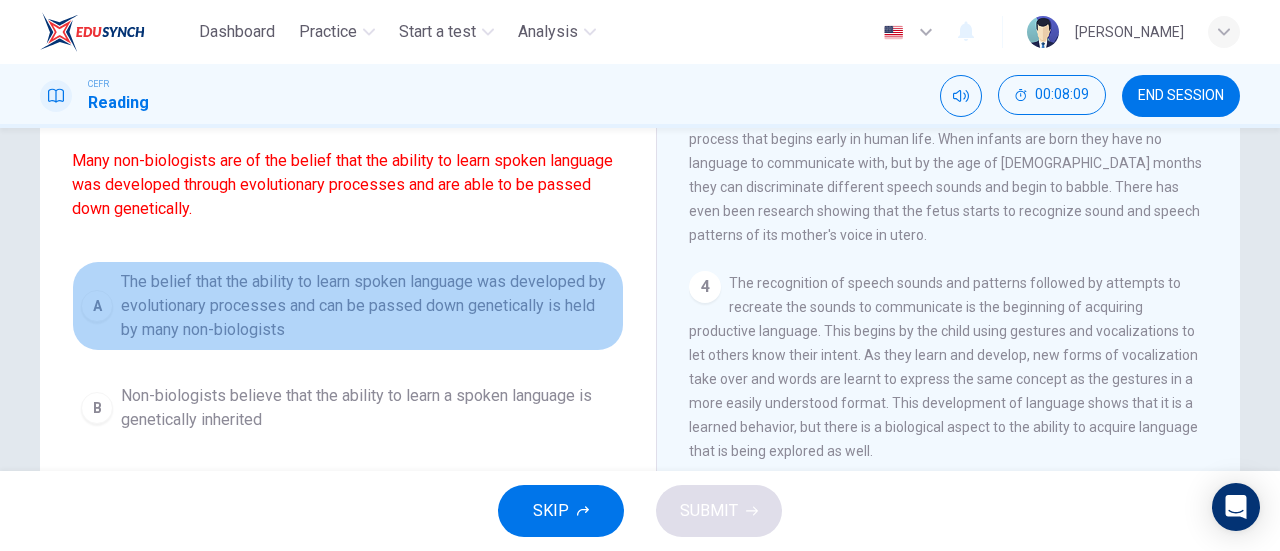 click on "A" at bounding box center (97, 306) 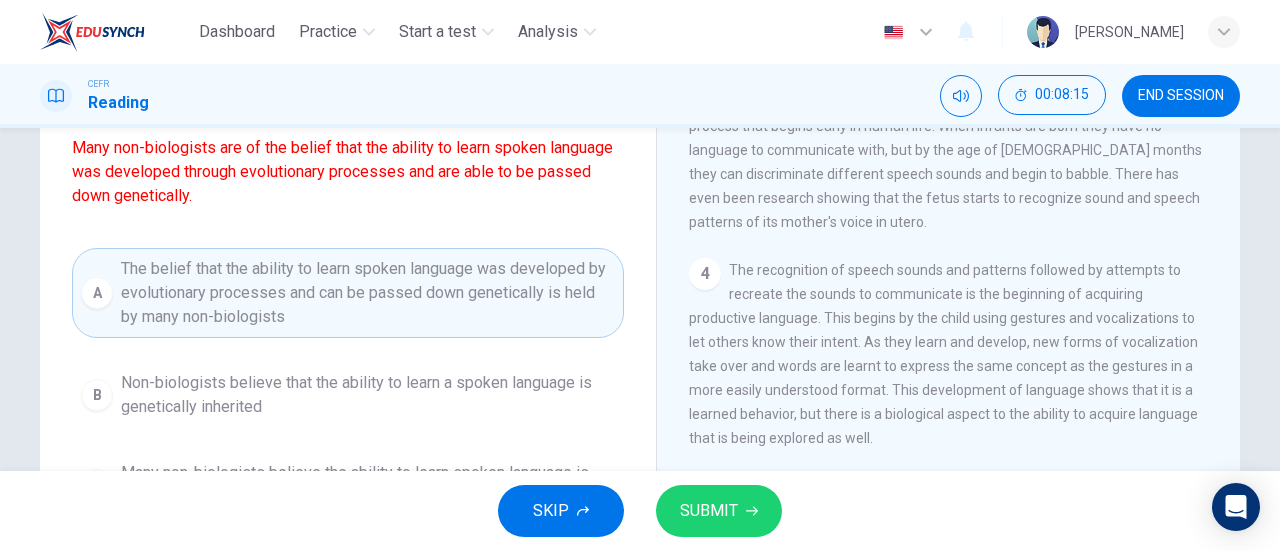 scroll, scrollTop: 190, scrollLeft: 0, axis: vertical 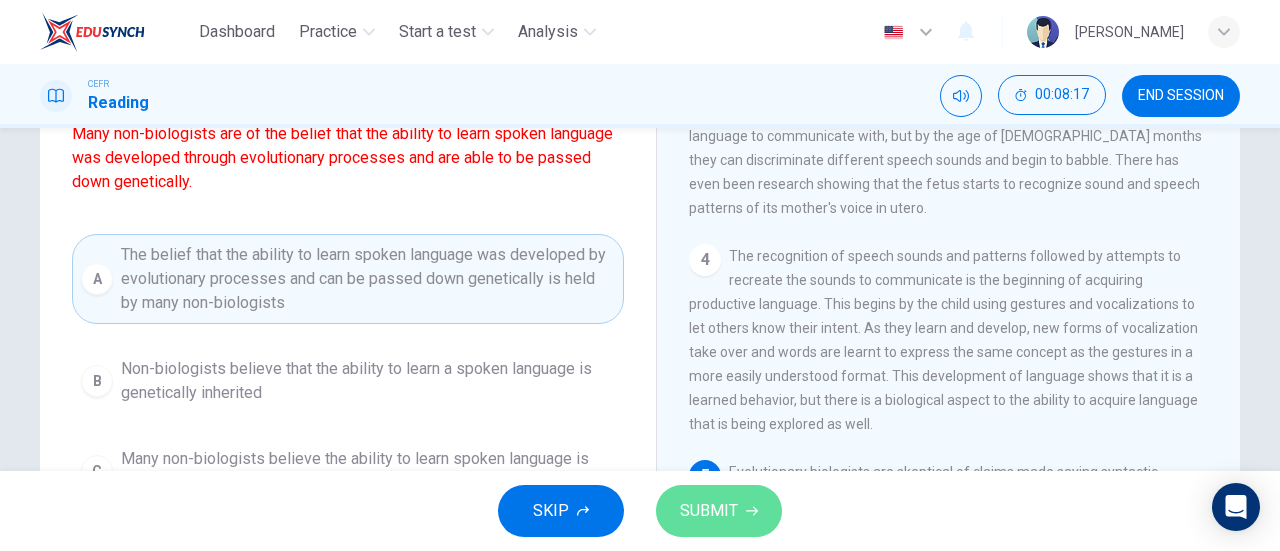 click on "SUBMIT" at bounding box center (719, 511) 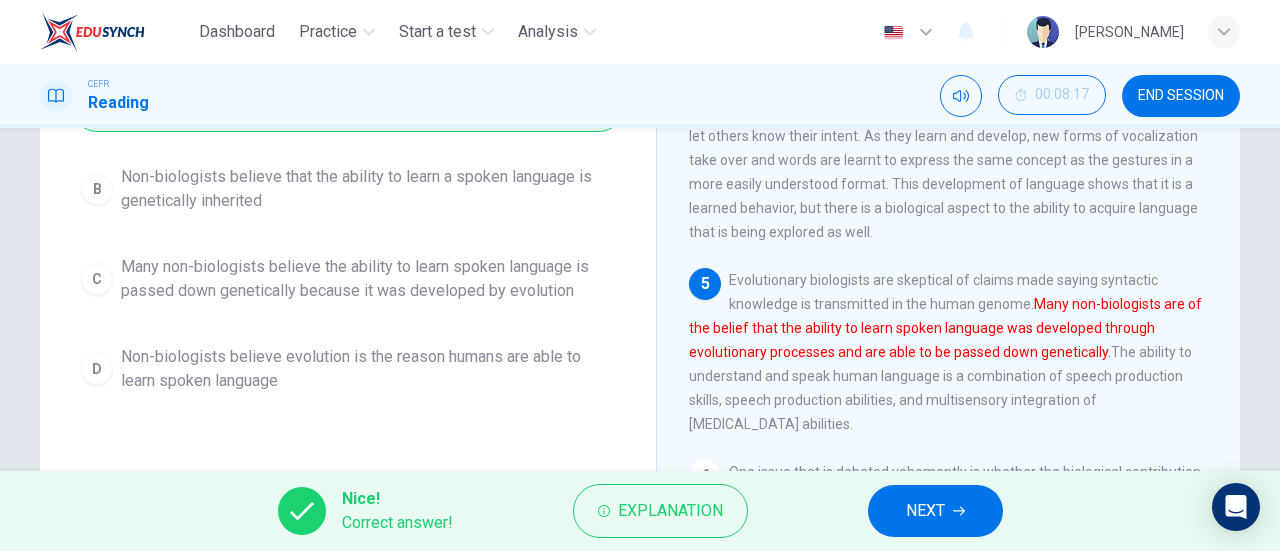 scroll, scrollTop: 383, scrollLeft: 0, axis: vertical 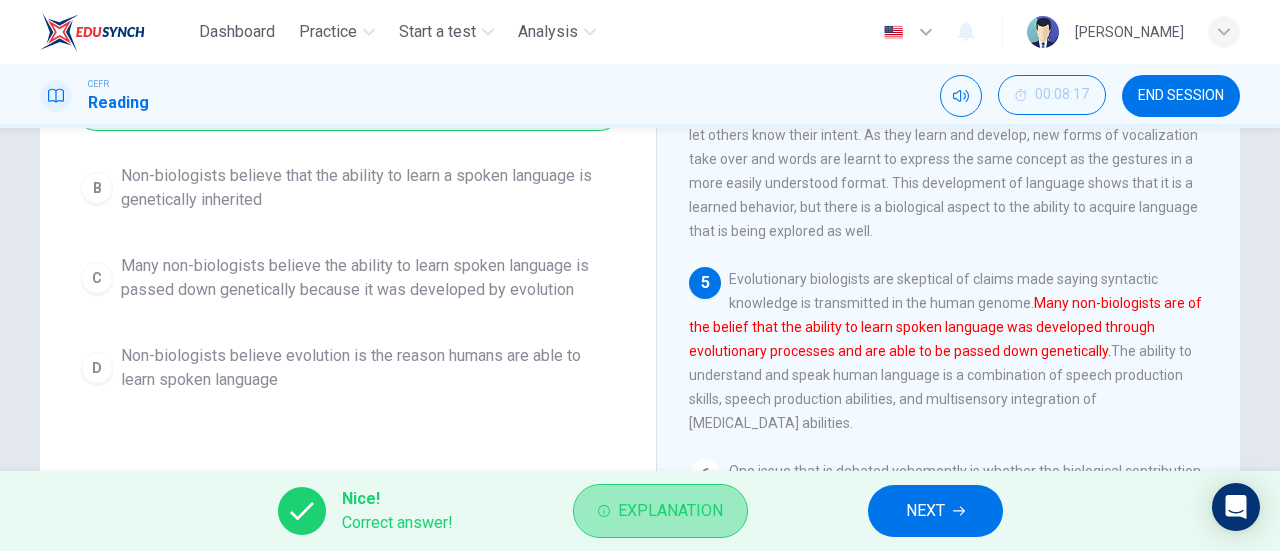 click on "Explanation" at bounding box center [660, 511] 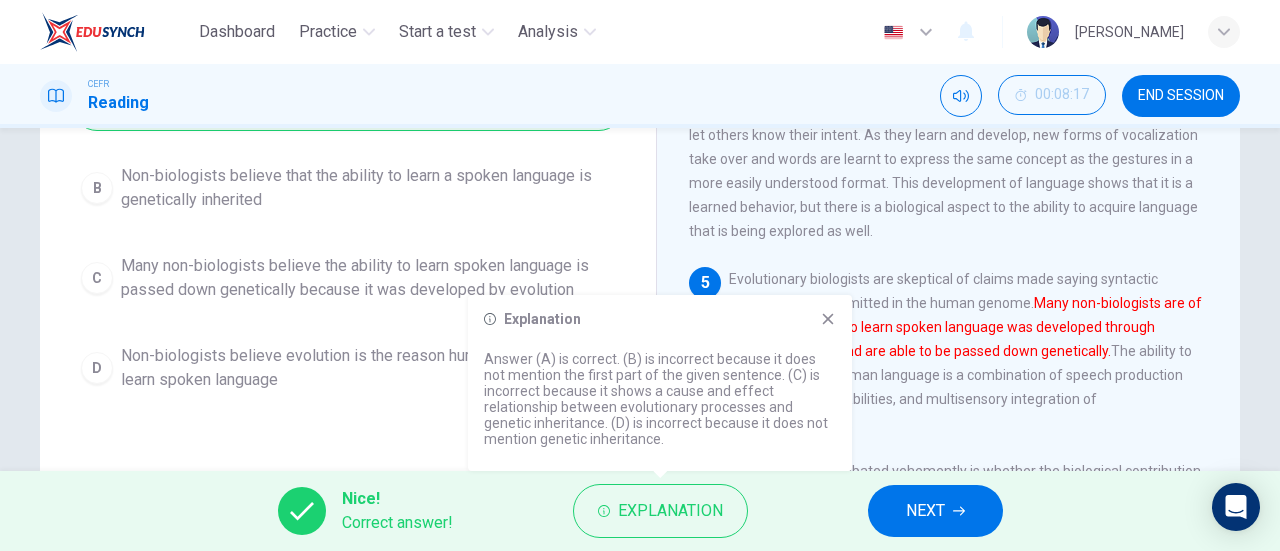 drag, startPoint x: 543, startPoint y: 392, endPoint x: 582, endPoint y: 409, distance: 42.544094 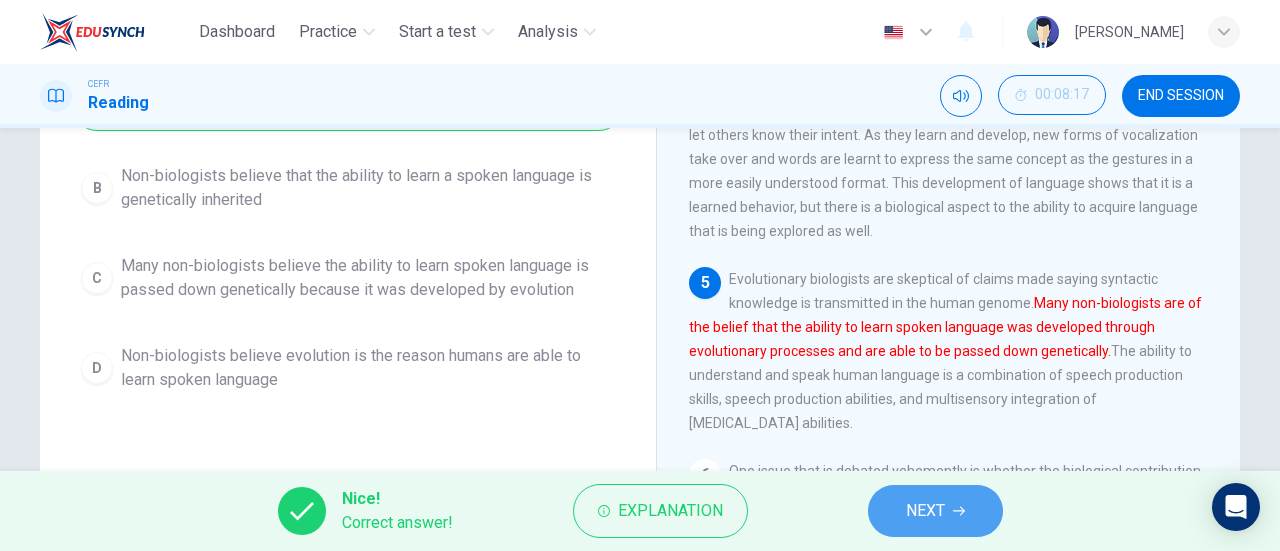 click on "NEXT" at bounding box center (925, 511) 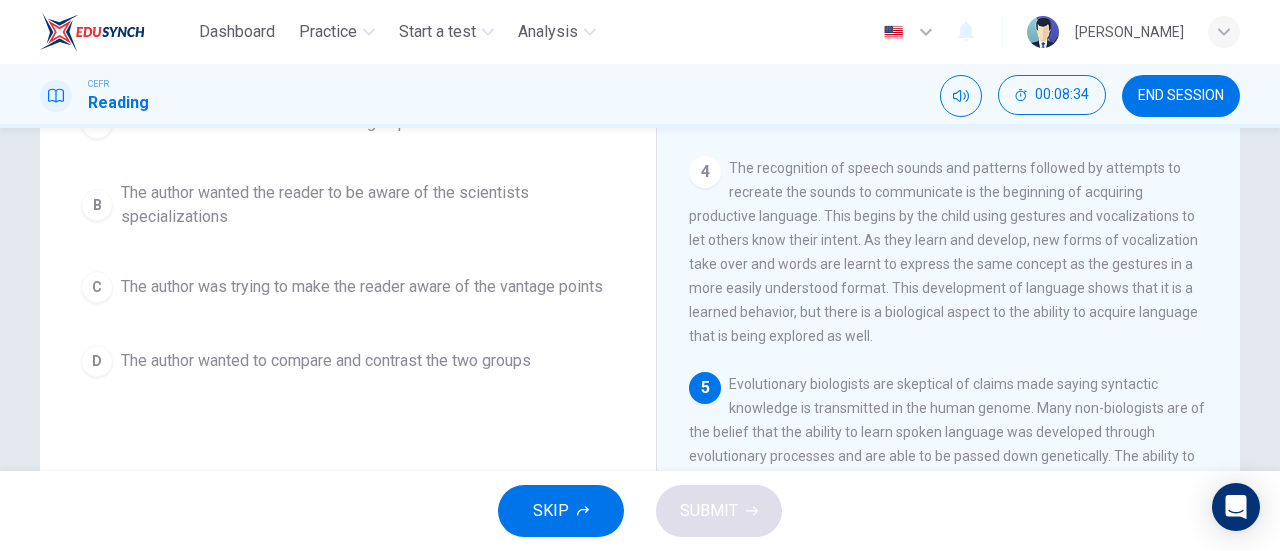 scroll, scrollTop: 279, scrollLeft: 0, axis: vertical 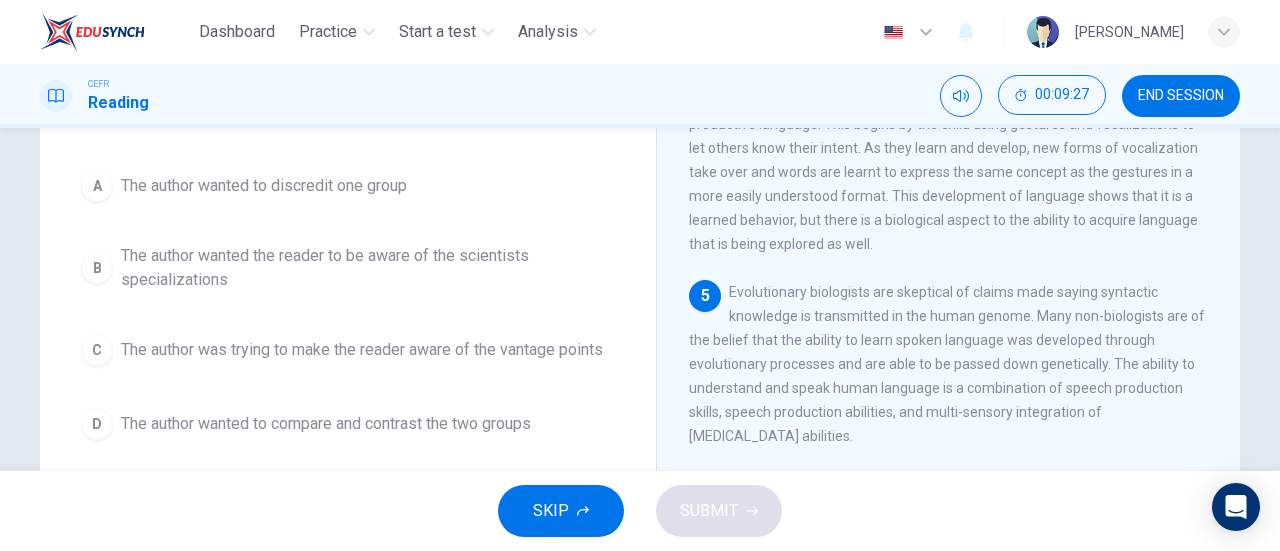 click on "B" at bounding box center [97, 268] 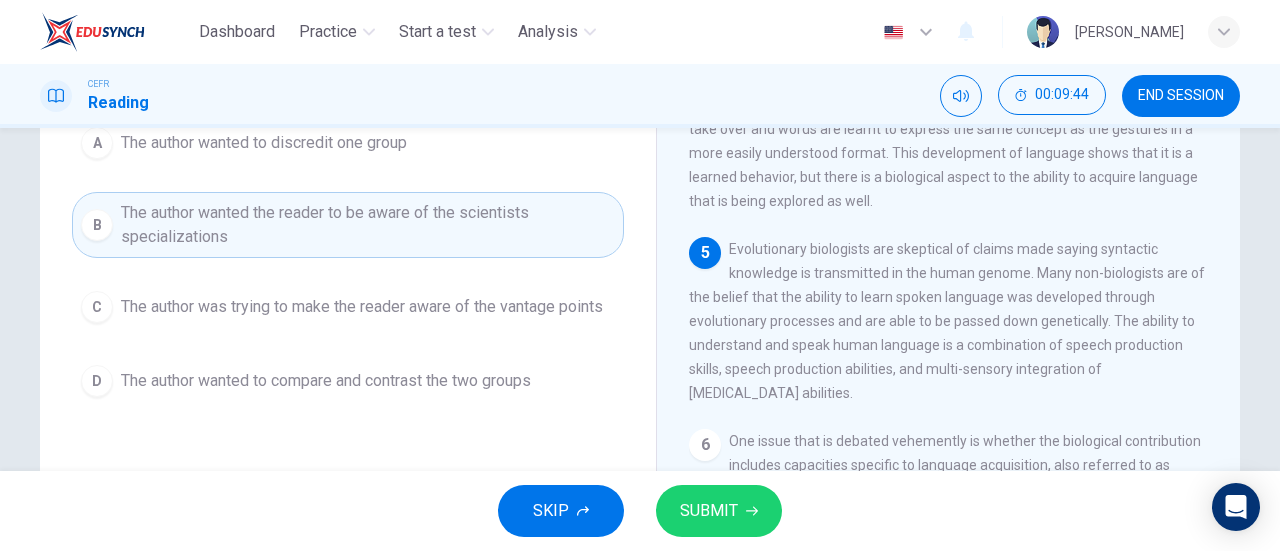 scroll, scrollTop: 259, scrollLeft: 0, axis: vertical 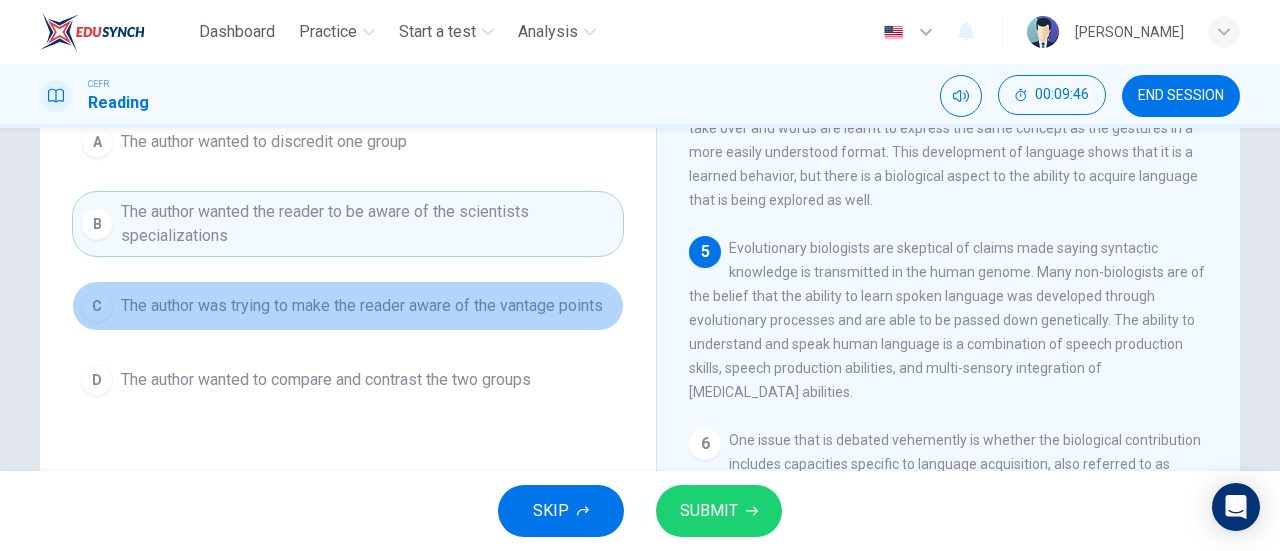 click on "The author was trying to make the reader aware of the vantage points" at bounding box center (362, 306) 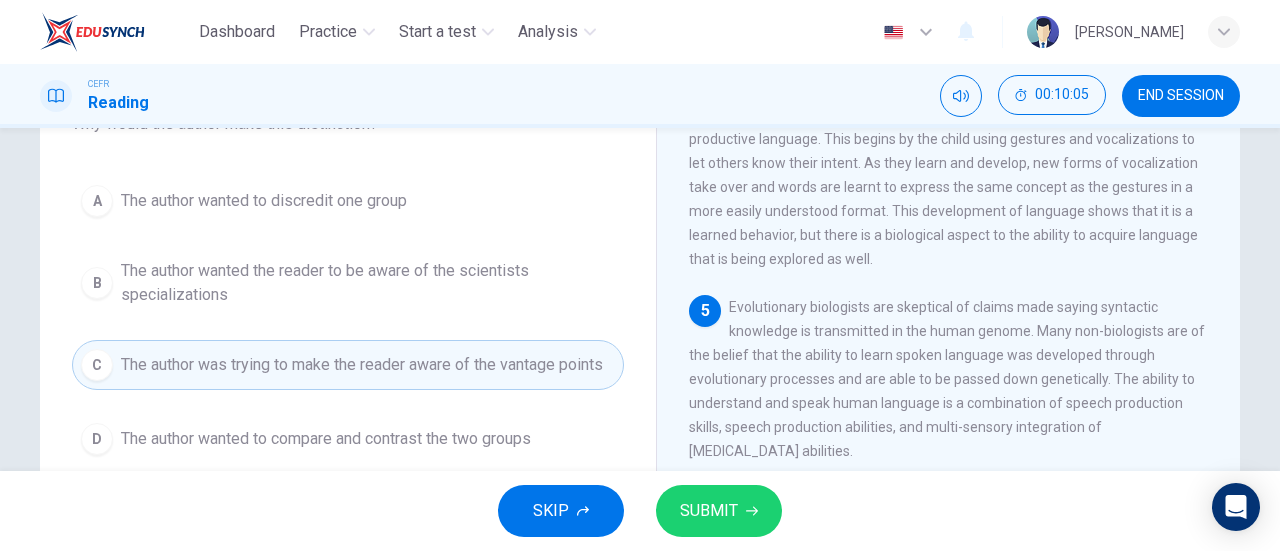 scroll, scrollTop: 191, scrollLeft: 0, axis: vertical 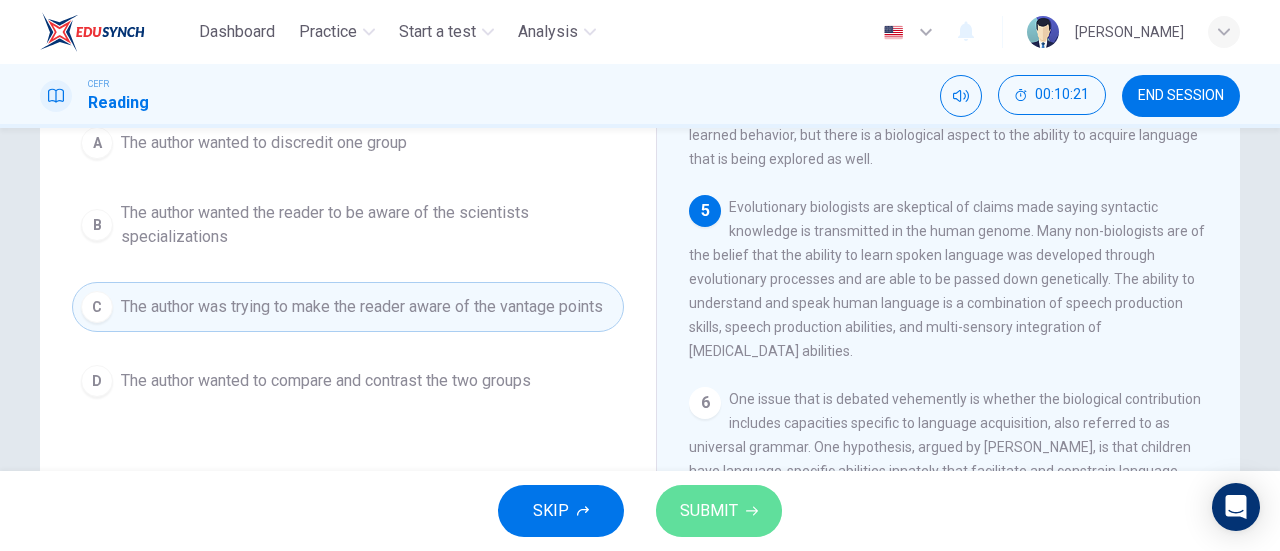 click on "SUBMIT" at bounding box center (709, 511) 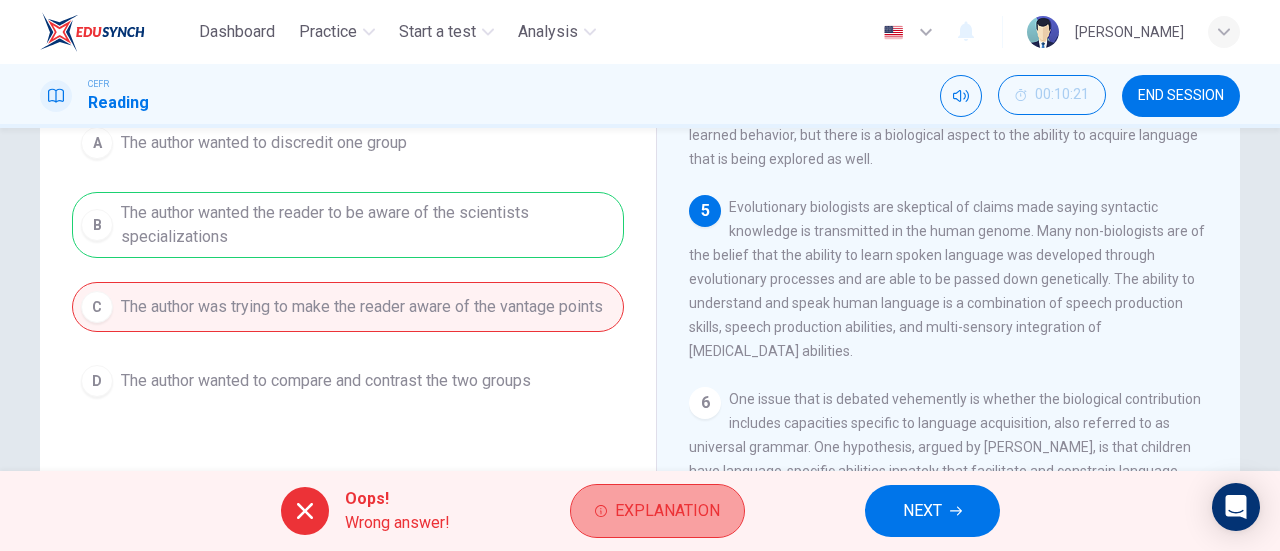 click on "Explanation" at bounding box center (667, 511) 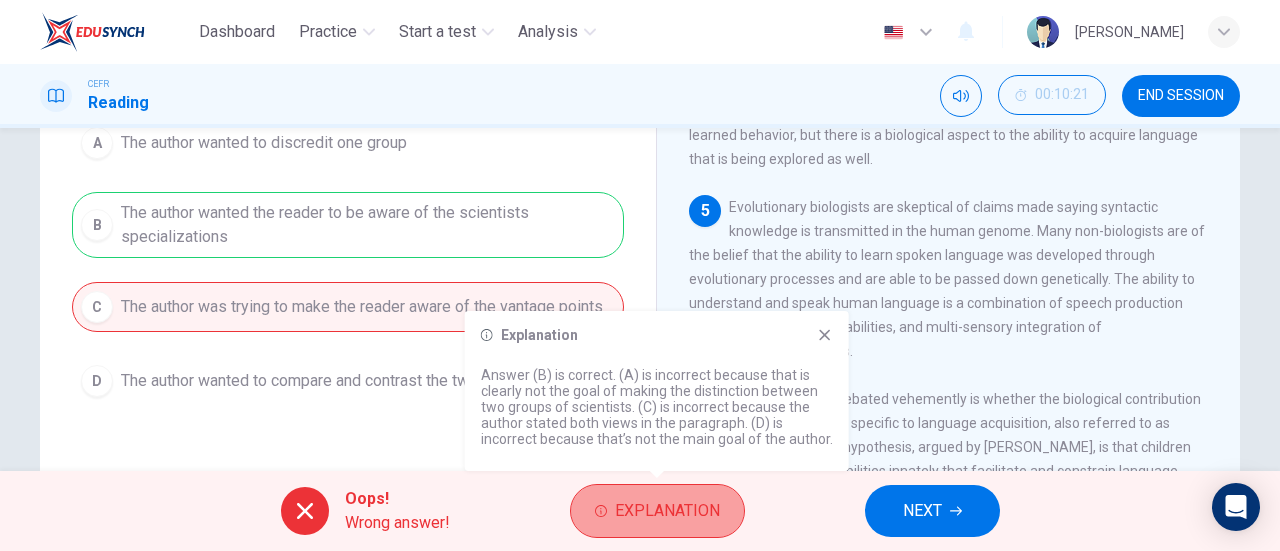 click on "Explanation" at bounding box center [667, 511] 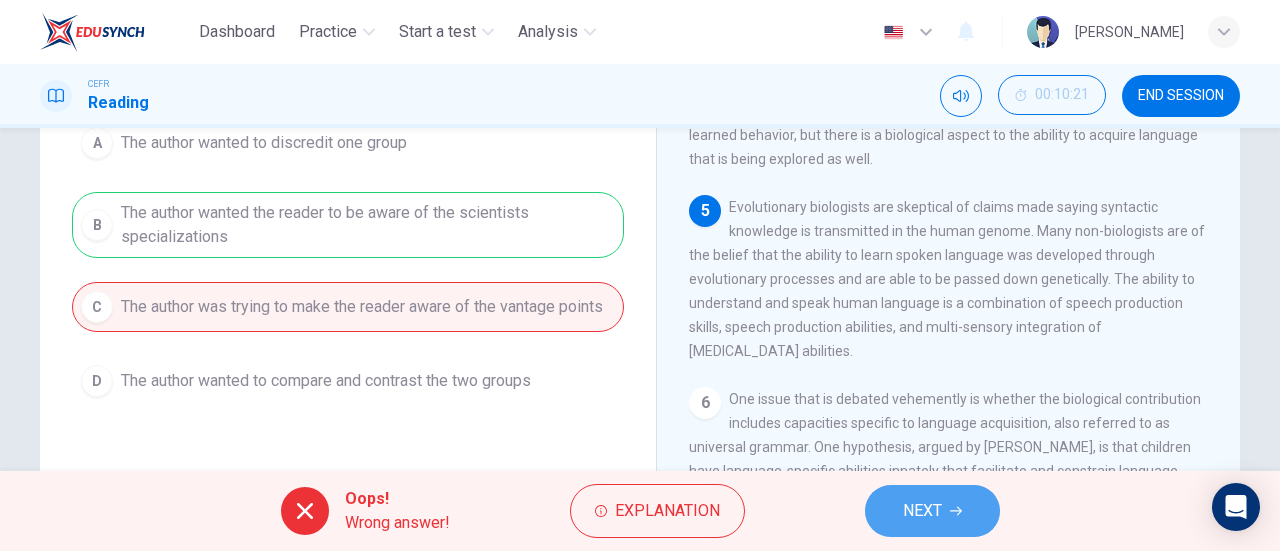 click on "NEXT" at bounding box center (922, 511) 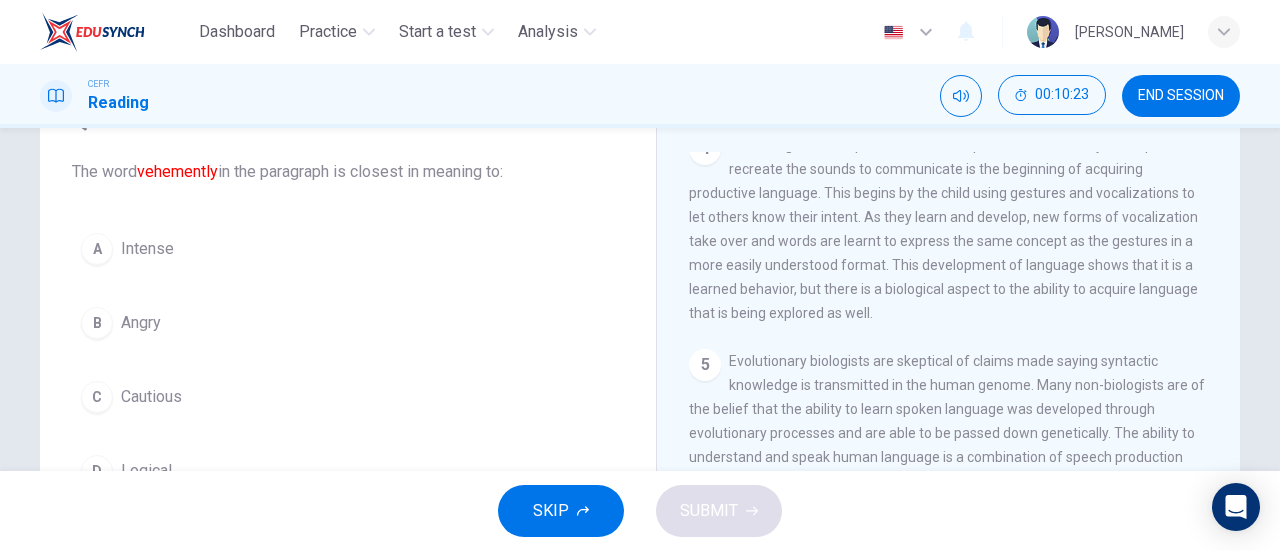 scroll, scrollTop: 103, scrollLeft: 0, axis: vertical 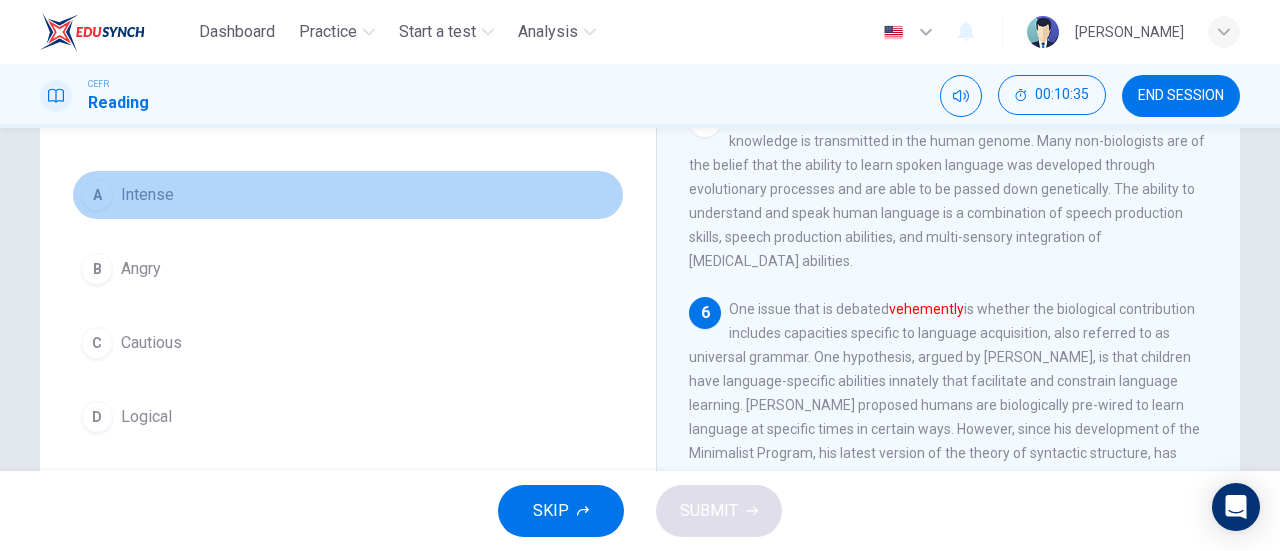 click on "A" at bounding box center [97, 195] 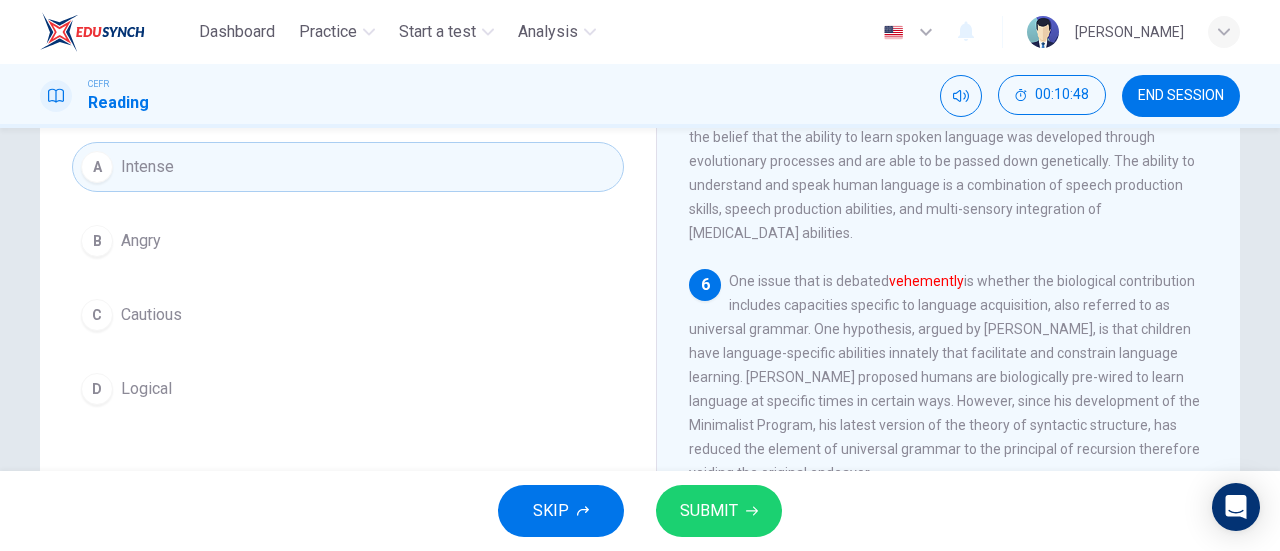 scroll, scrollTop: 194, scrollLeft: 0, axis: vertical 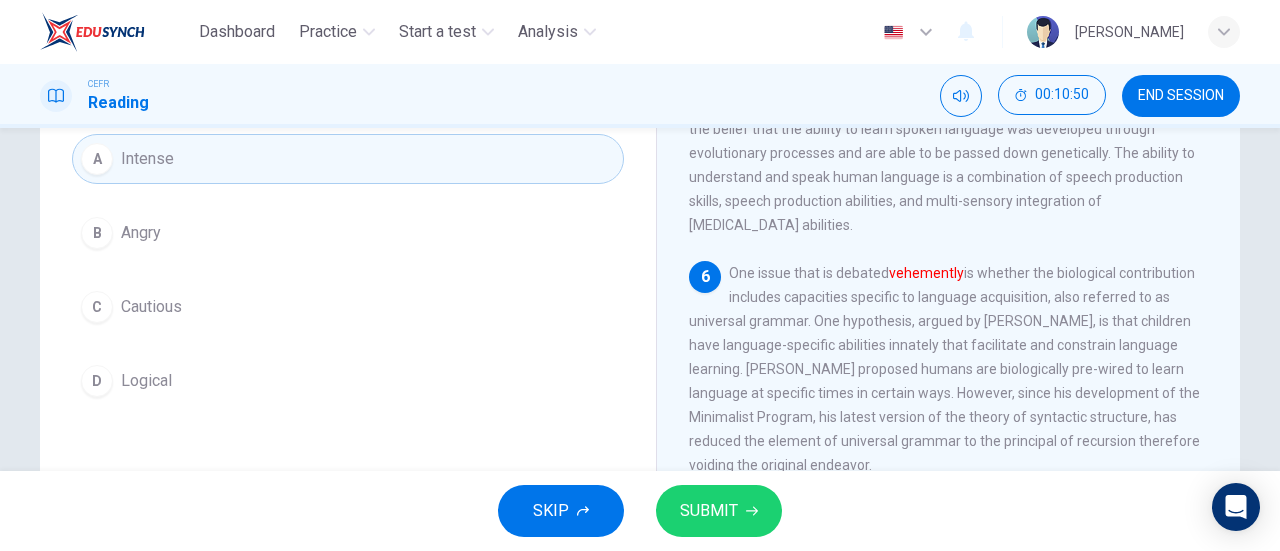 drag, startPoint x: 1010, startPoint y: 289, endPoint x: 1066, endPoint y: 310, distance: 59.808025 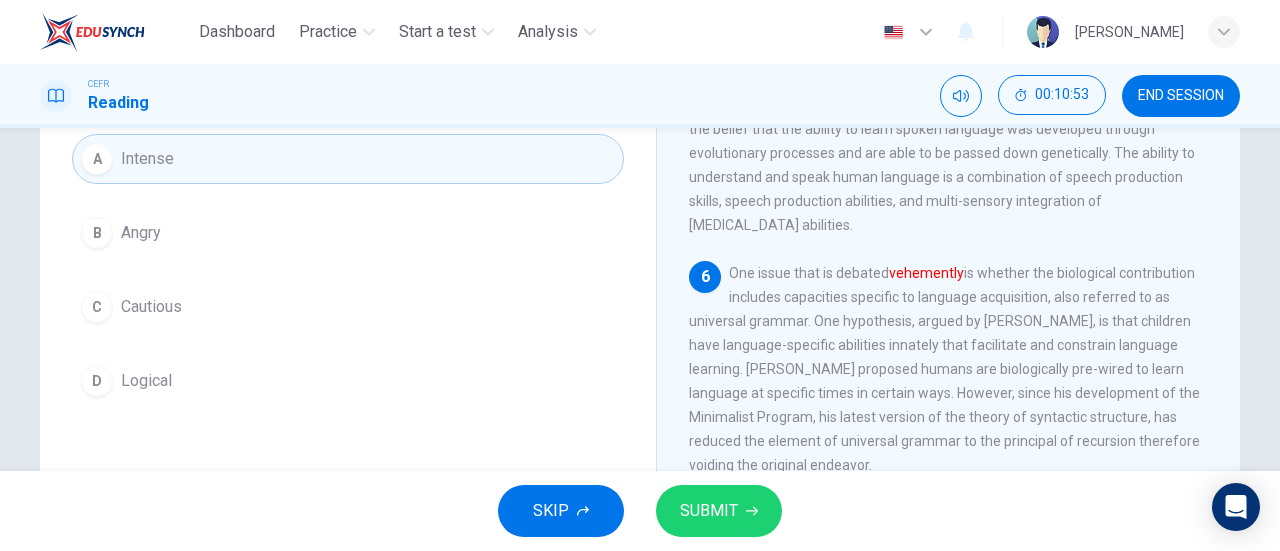drag, startPoint x: 744, startPoint y: 318, endPoint x: 802, endPoint y: 317, distance: 58.00862 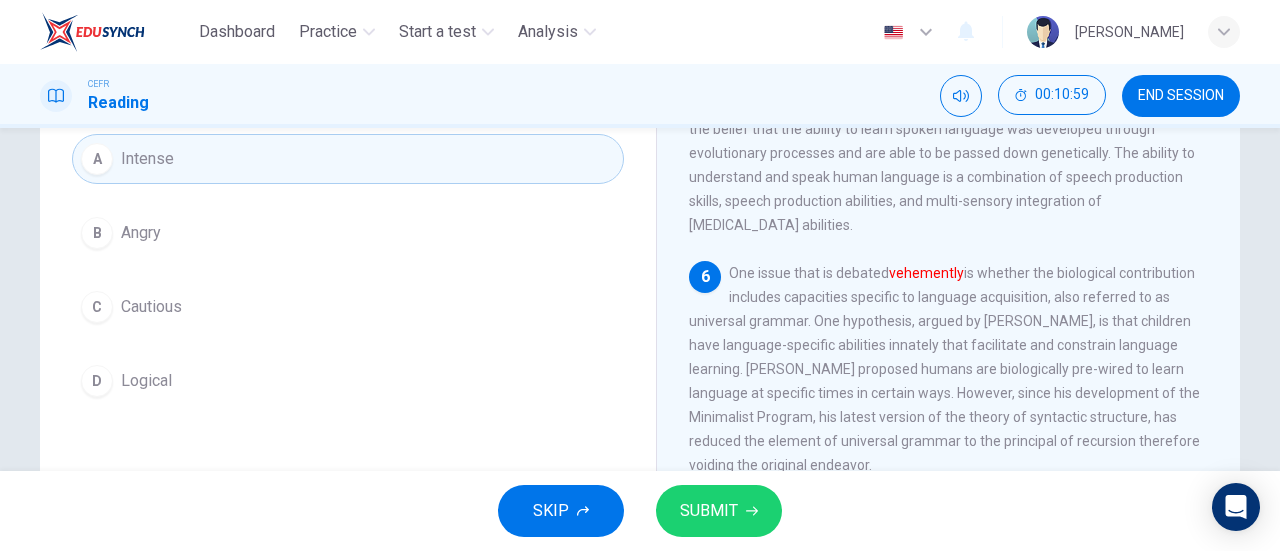 drag, startPoint x: 816, startPoint y: 337, endPoint x: 869, endPoint y: 373, distance: 64.070274 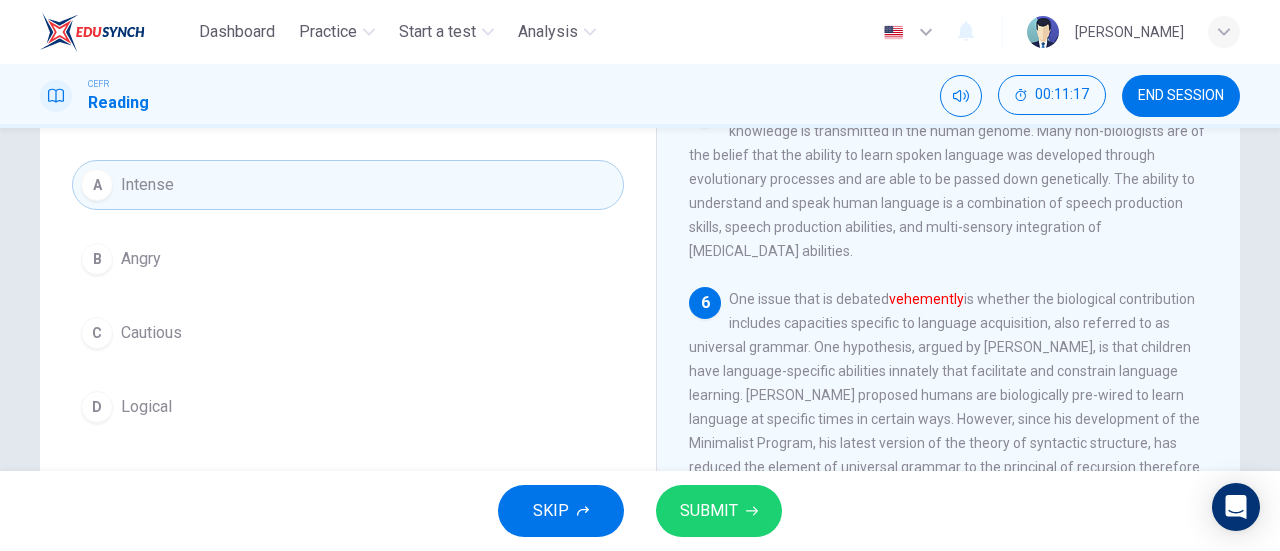 scroll, scrollTop: 167, scrollLeft: 0, axis: vertical 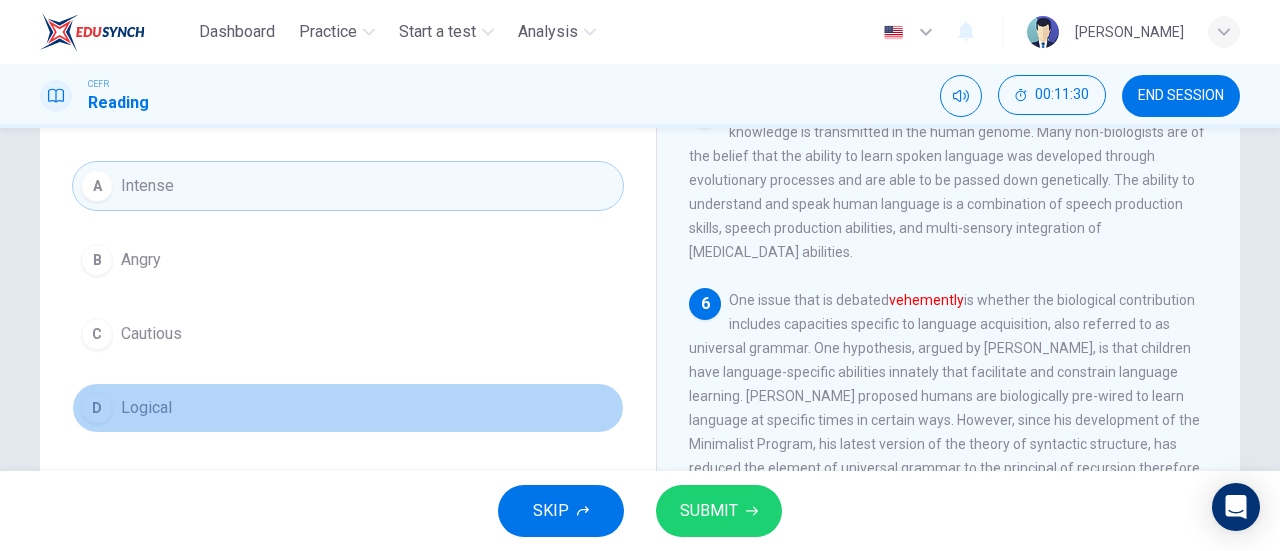 click on "Logical" at bounding box center [146, 408] 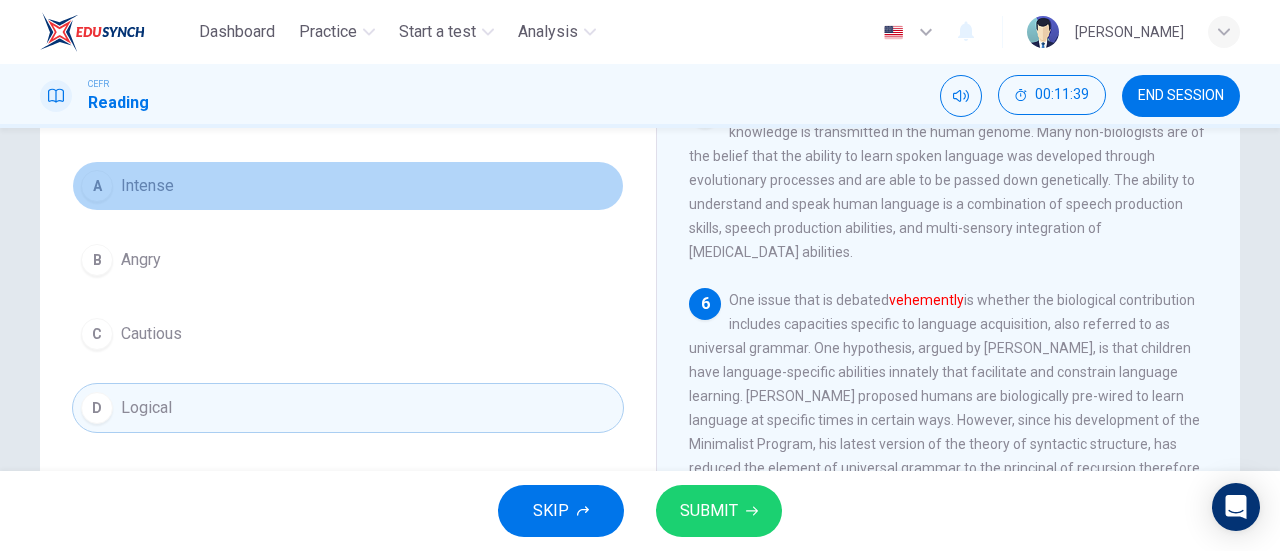 click on "A Intense" at bounding box center (348, 186) 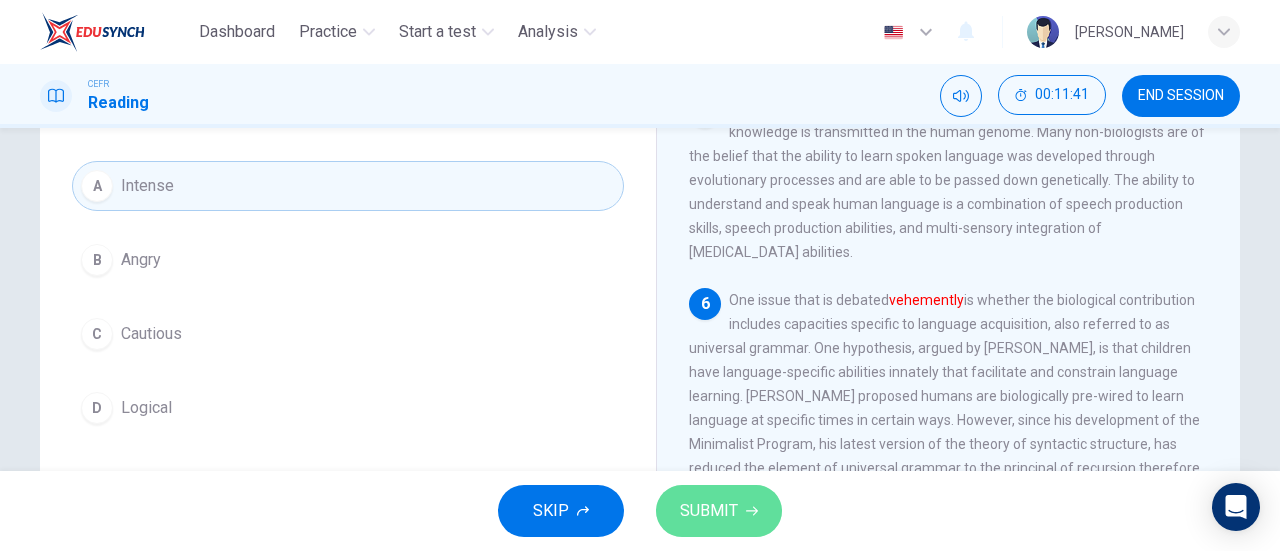 click on "SUBMIT" at bounding box center [709, 511] 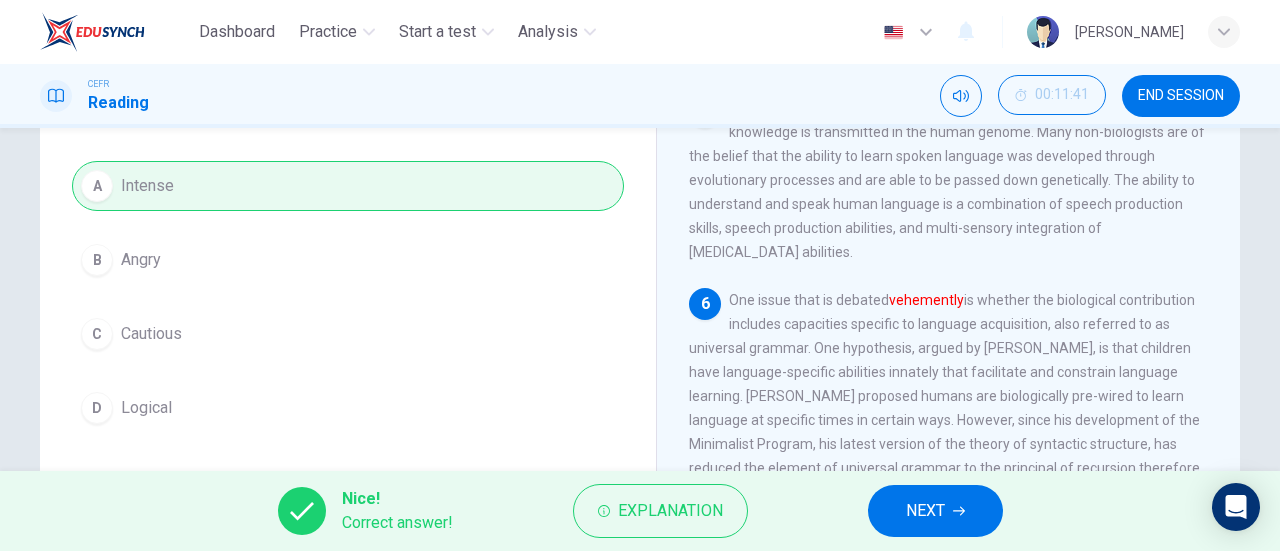 click on "NEXT" at bounding box center [925, 511] 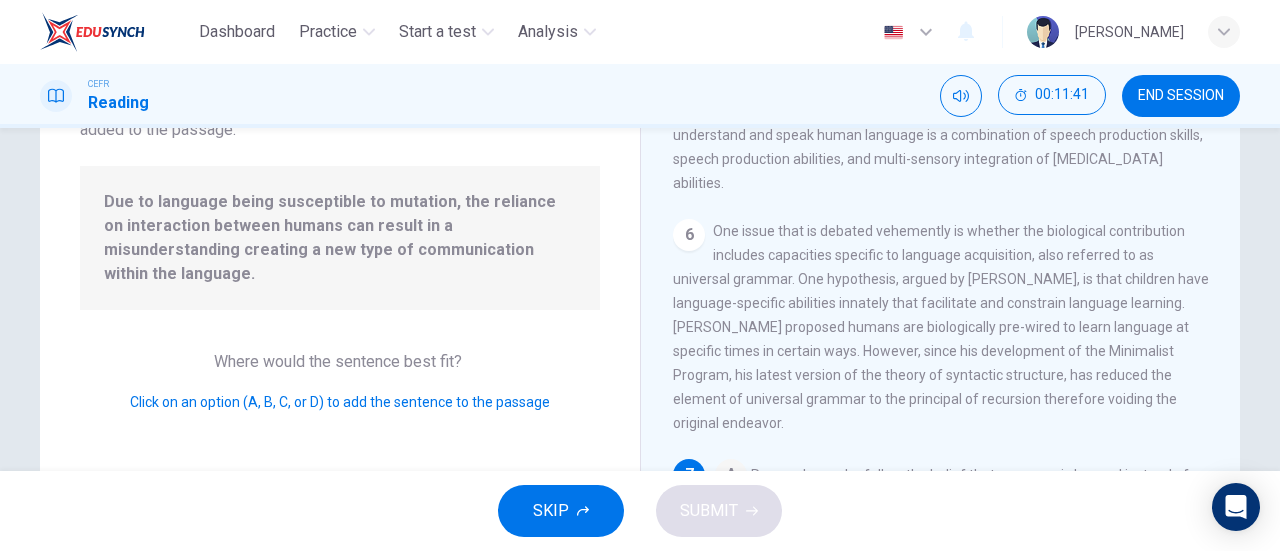 scroll, scrollTop: 927, scrollLeft: 0, axis: vertical 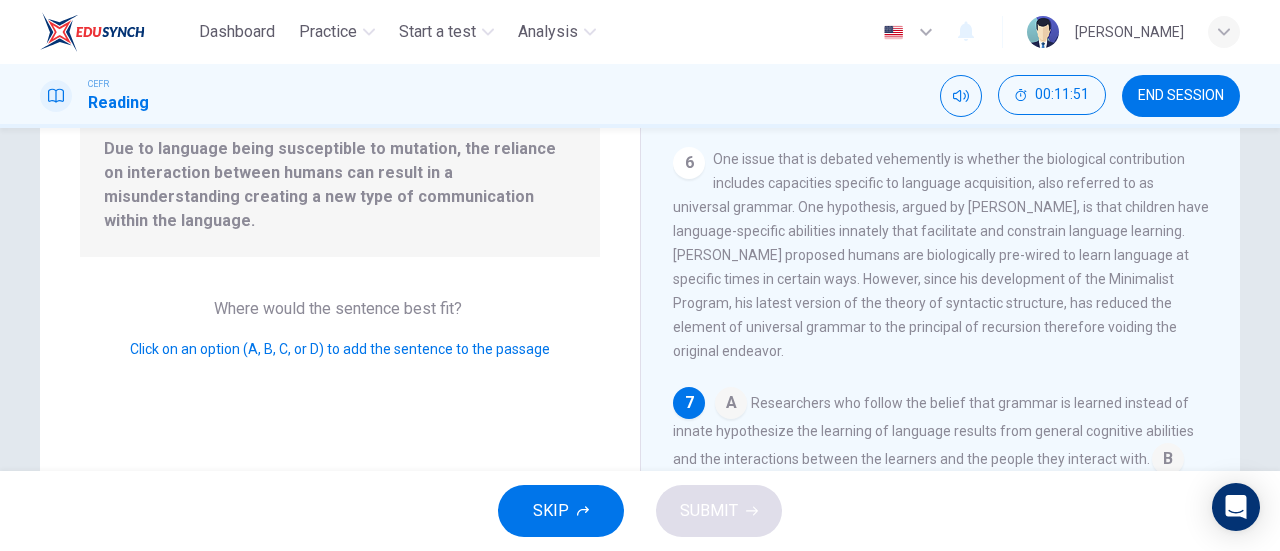 drag, startPoint x: 412, startPoint y: 146, endPoint x: 550, endPoint y: 185, distance: 143.40501 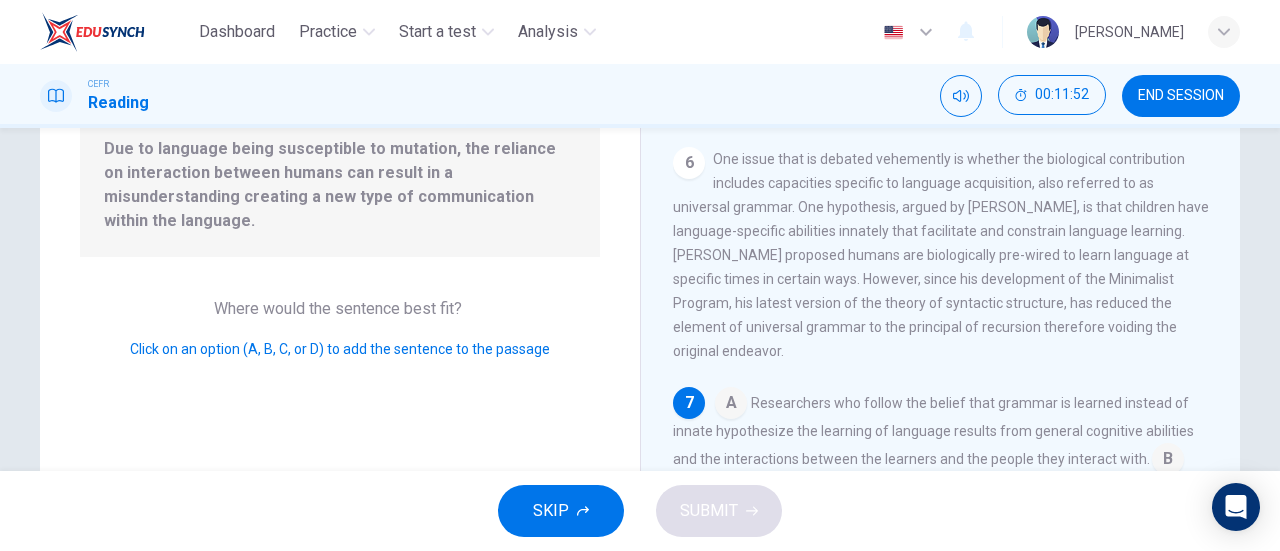 drag, startPoint x: 479, startPoint y: 233, endPoint x: 580, endPoint y: 266, distance: 106.25441 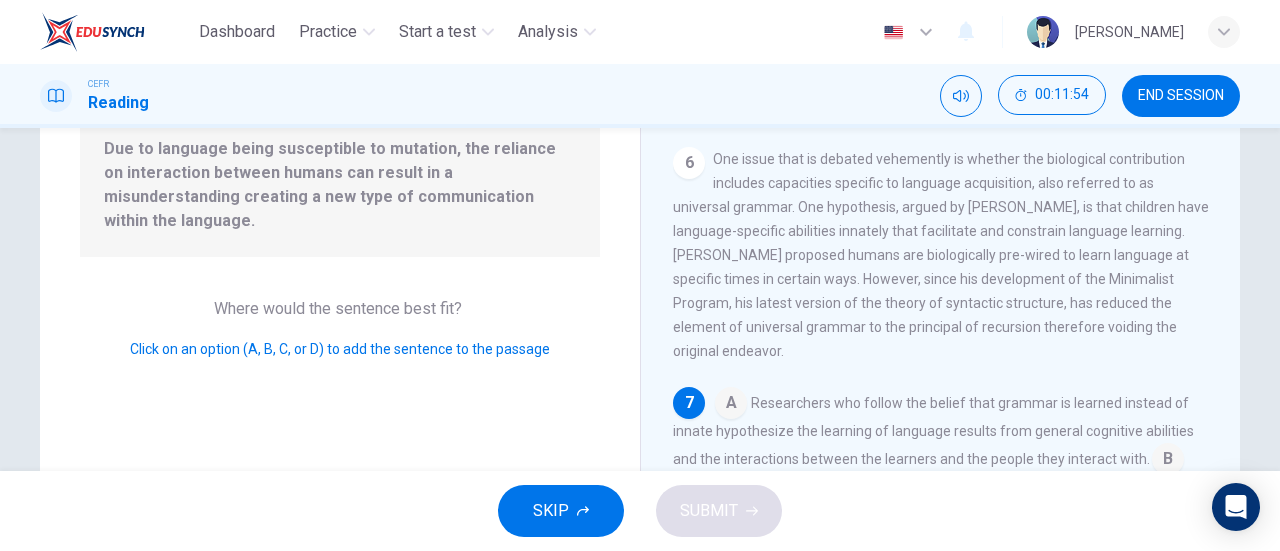 click at bounding box center (731, 405) 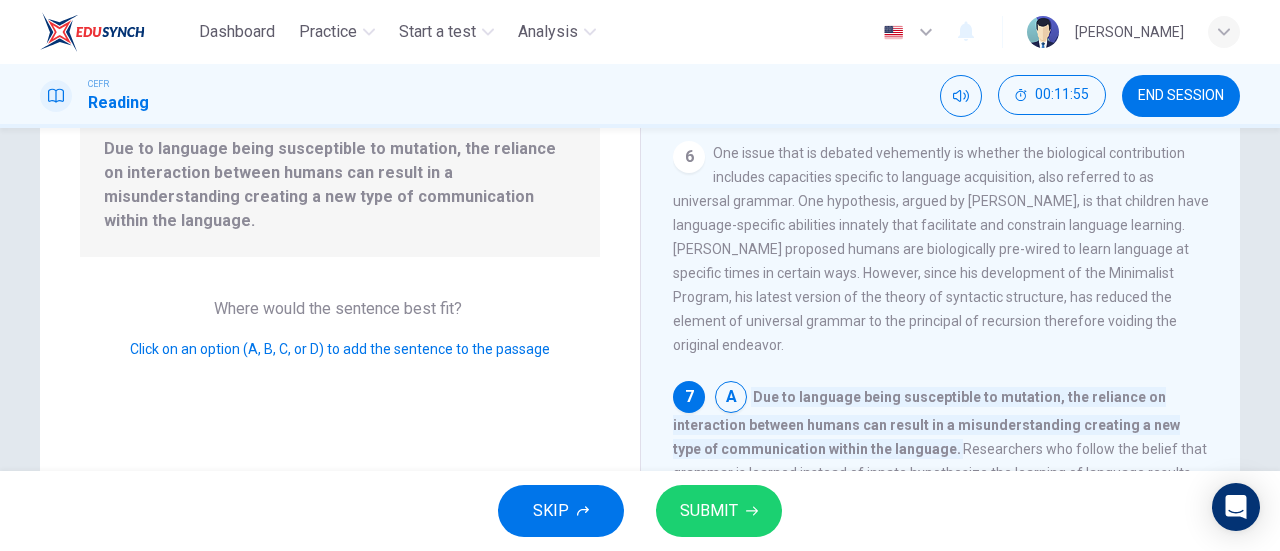 scroll, scrollTop: 999, scrollLeft: 0, axis: vertical 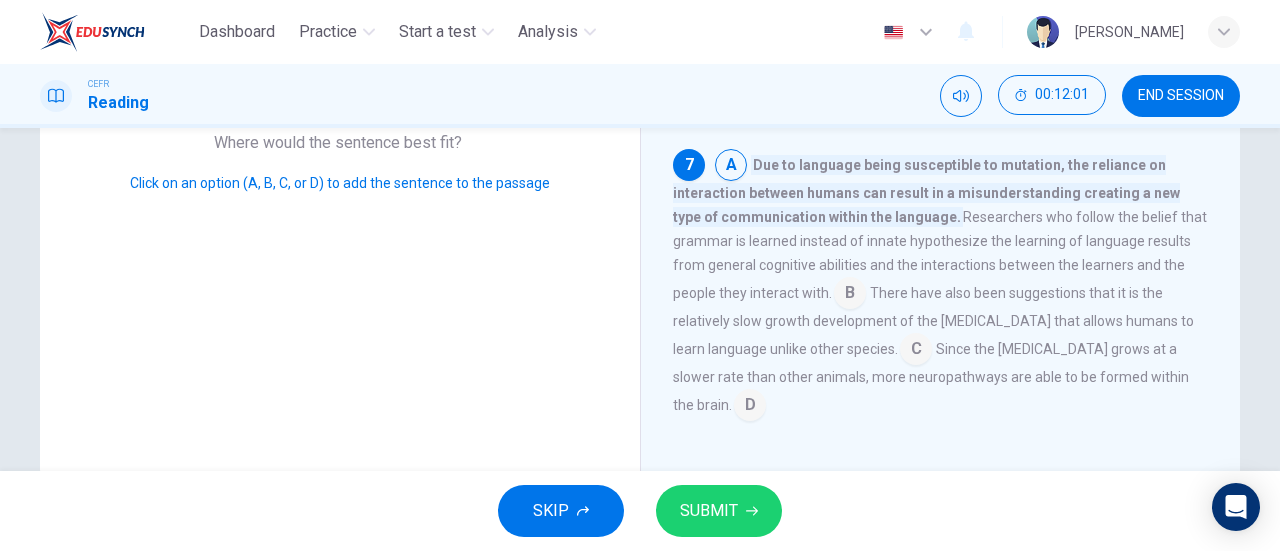 click at bounding box center [731, 167] 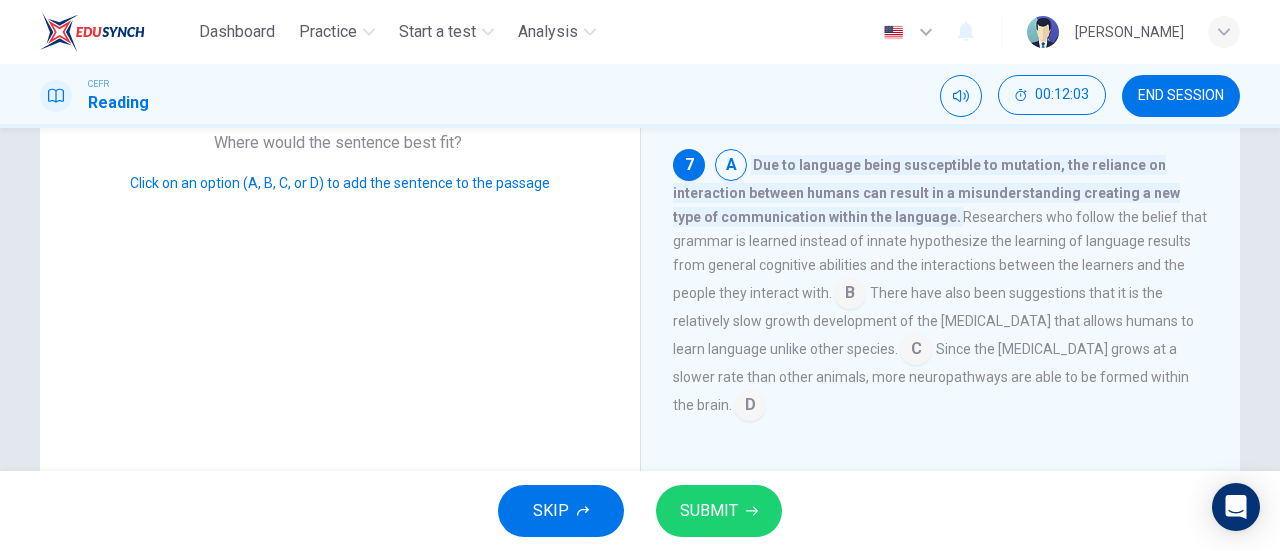 click on "7 A Due to language being susceptible to mutation, the reliance on interaction between humans can result in a misunderstanding creating a new type of communication within the language.  Researchers who follow the belief that grammar is learned instead of innate hypothesize the learning of language results from general cognitive abilities and the interactions between the learners and the people they interact with.  B  There have also been suggestions that it is the relatively slow growth development of the [MEDICAL_DATA] that allows humans to learn language unlike other species.  C  Since the [MEDICAL_DATA] grows at a slower rate than other animals, more neuropathways are able to be formed within the brain.  D" at bounding box center [941, 285] 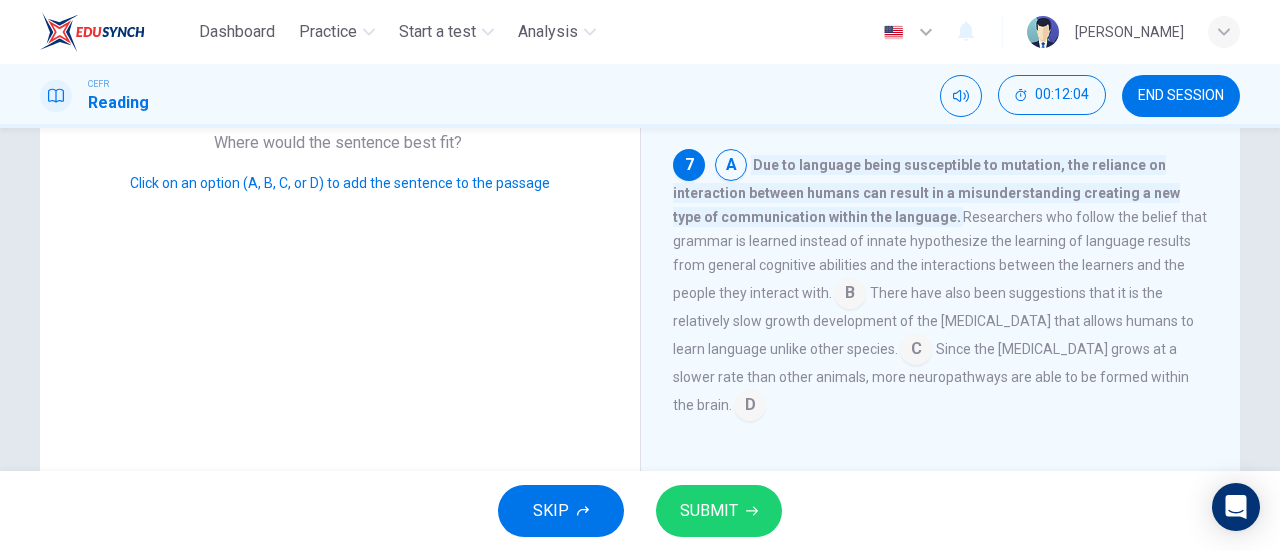 click on "7" at bounding box center [689, 165] 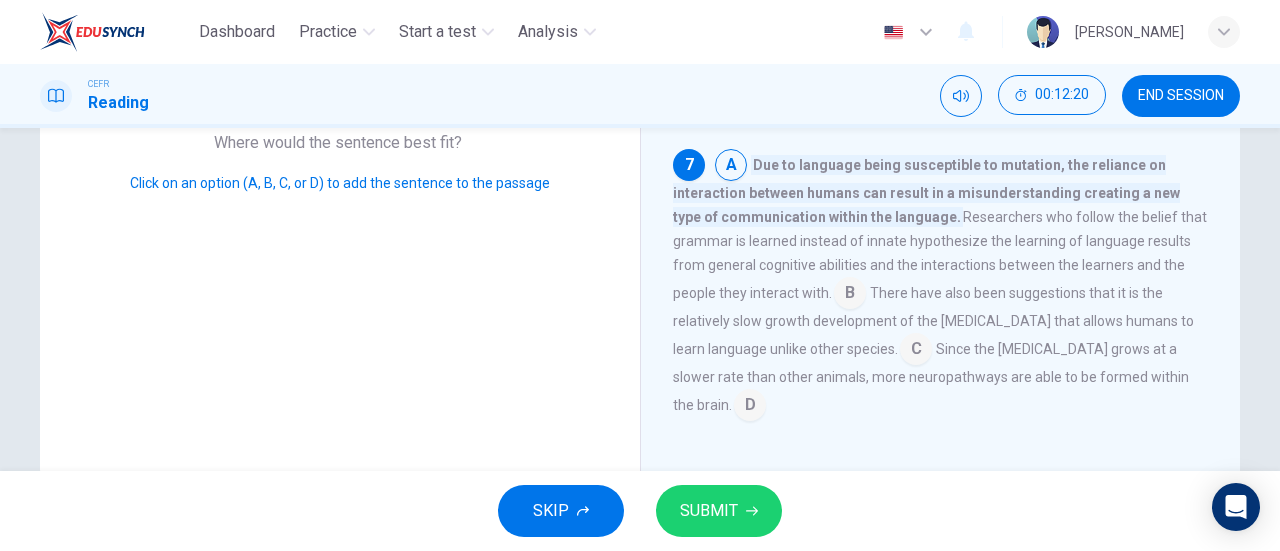 drag, startPoint x: 757, startPoint y: 199, endPoint x: 840, endPoint y: 216, distance: 84.723076 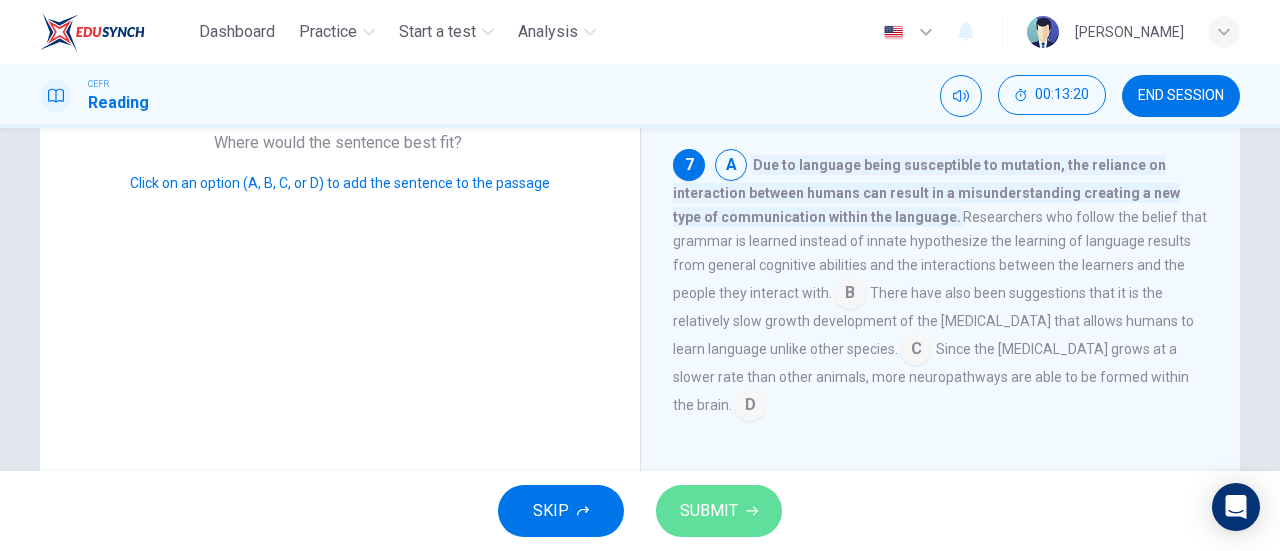 click on "SUBMIT" at bounding box center (709, 511) 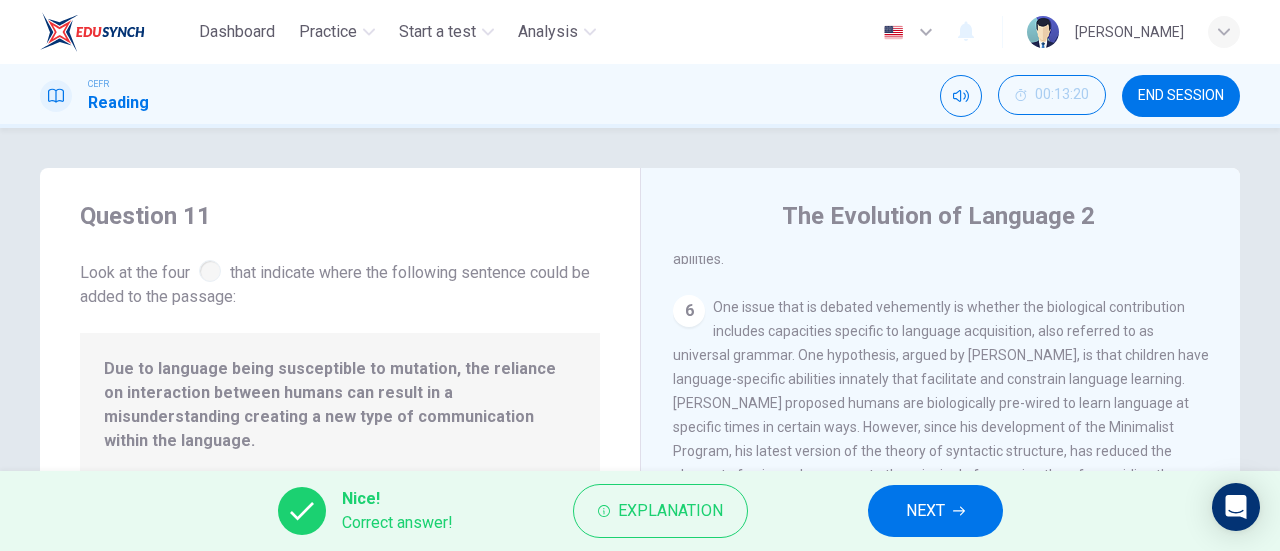 scroll, scrollTop: 222, scrollLeft: 0, axis: vertical 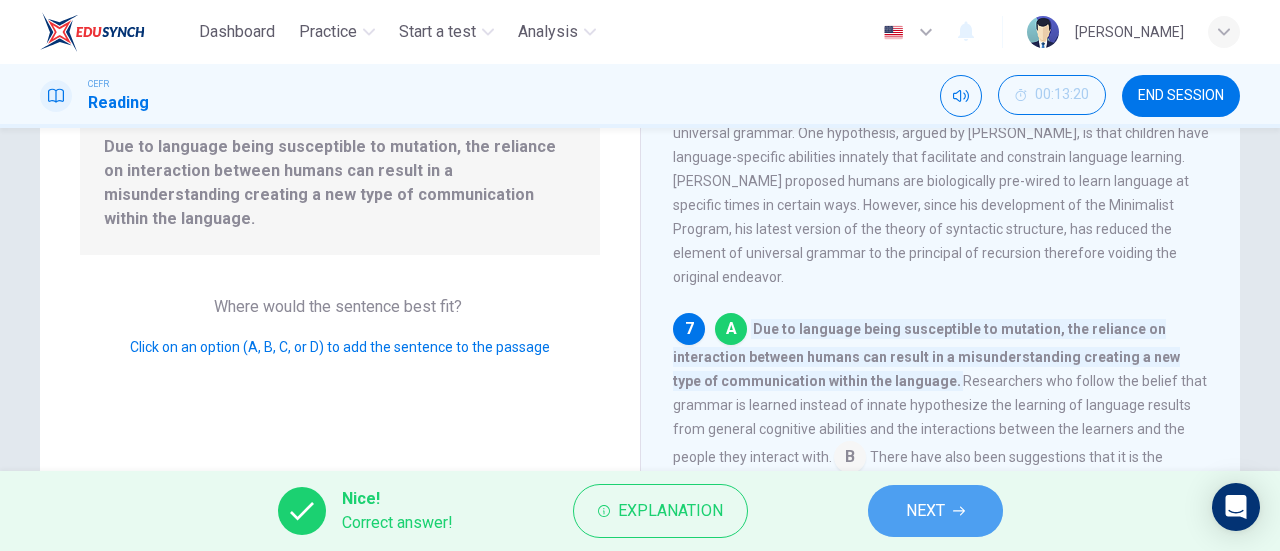 click on "NEXT" at bounding box center (935, 511) 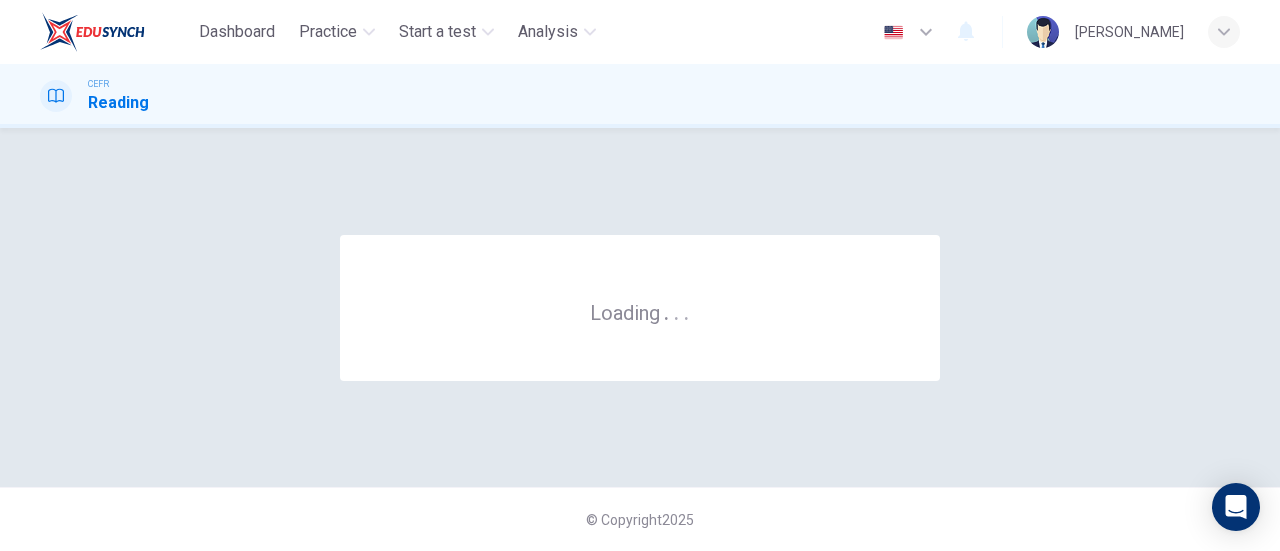 scroll, scrollTop: 0, scrollLeft: 0, axis: both 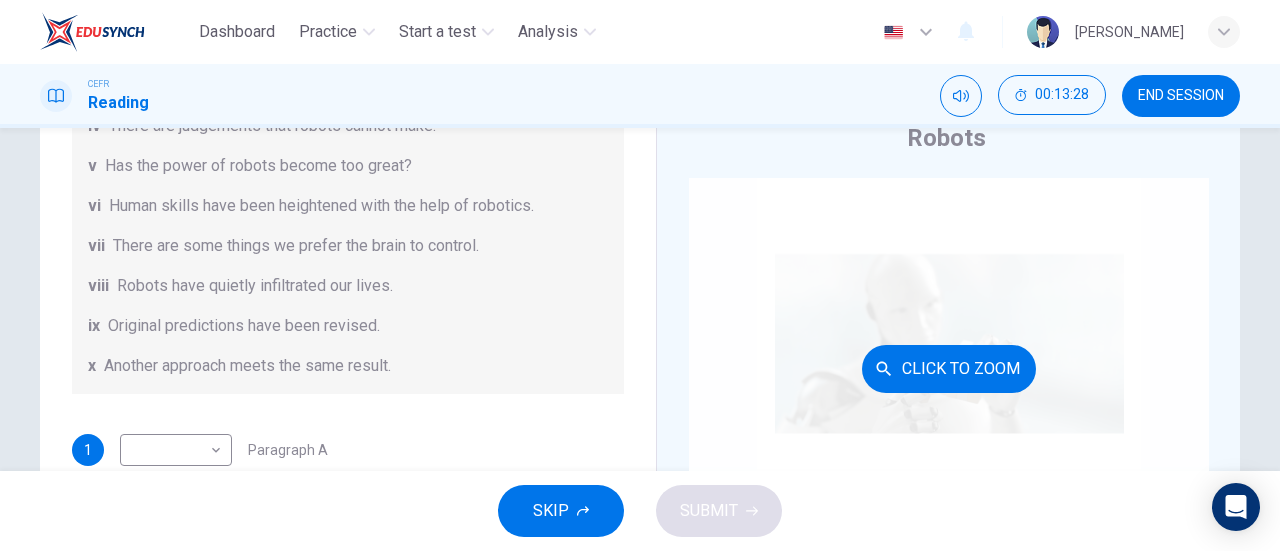 click on "Click to Zoom" at bounding box center [949, 369] 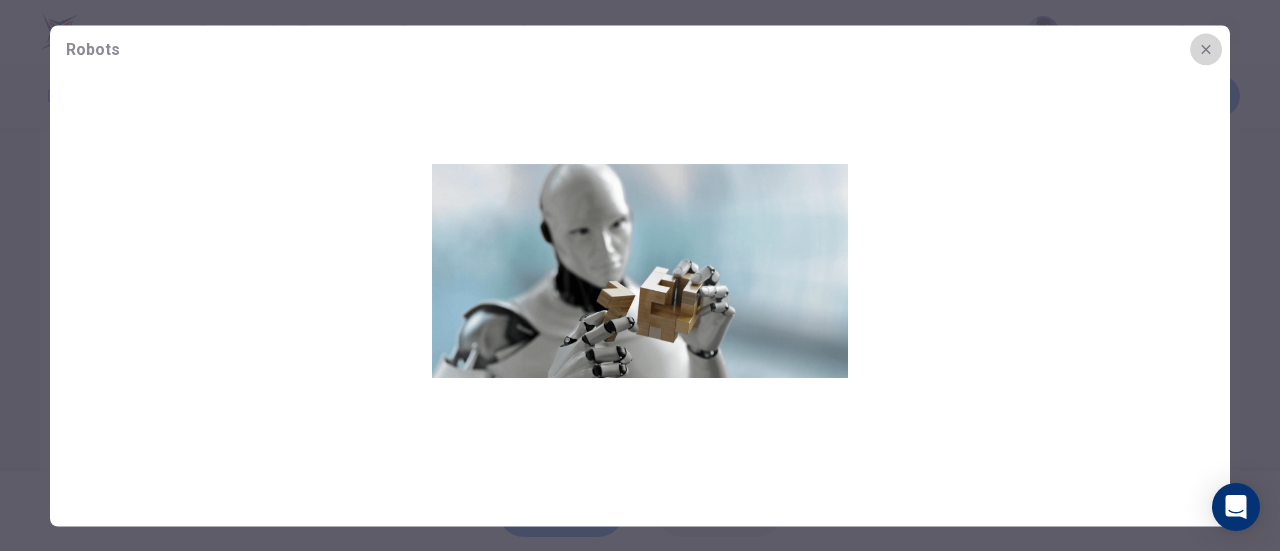 click 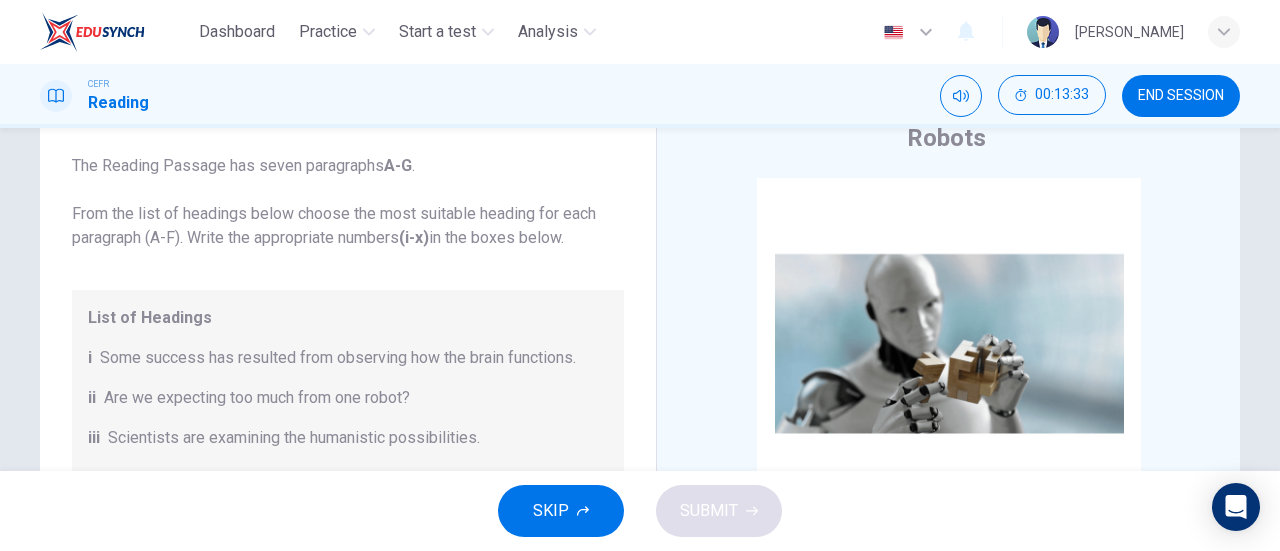 scroll, scrollTop: 0, scrollLeft: 0, axis: both 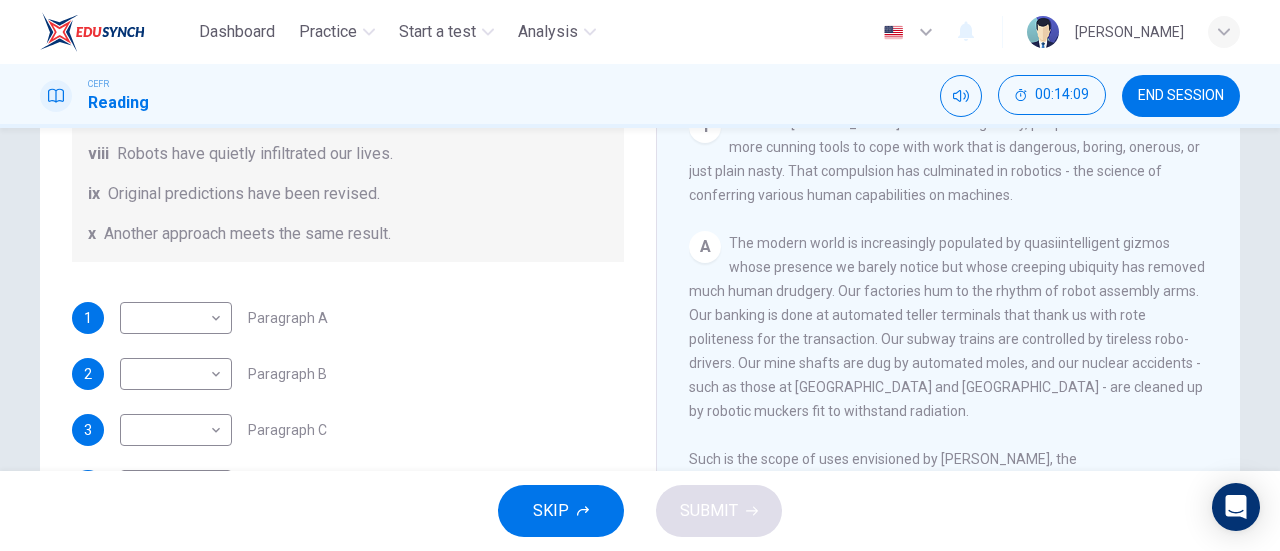 drag, startPoint x: 836, startPoint y: 243, endPoint x: 858, endPoint y: 307, distance: 67.6757 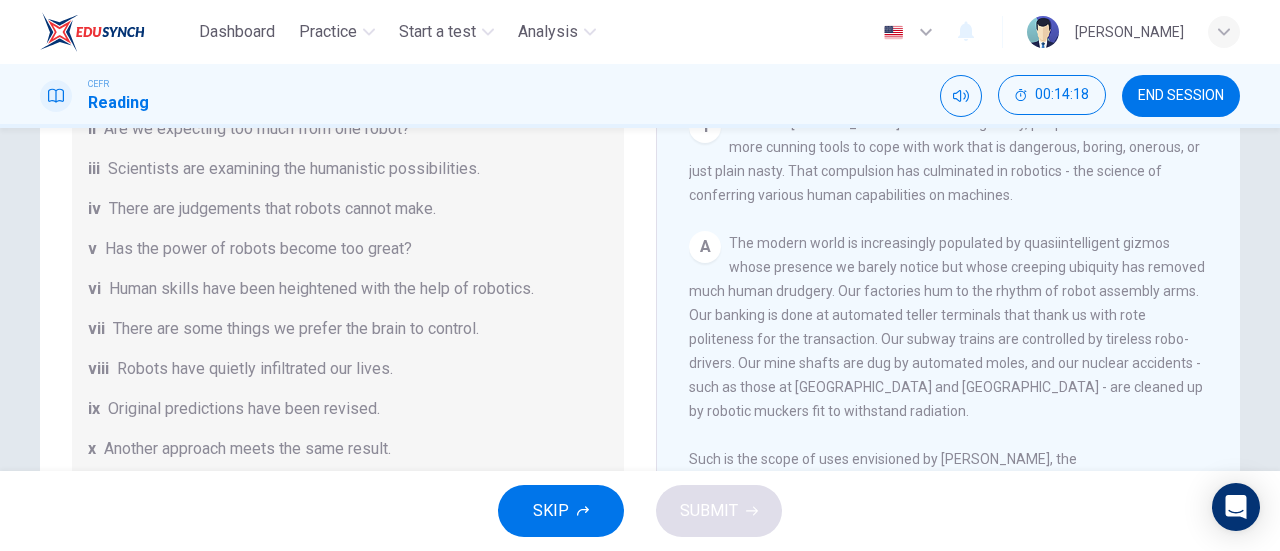 scroll, scrollTop: 171, scrollLeft: 0, axis: vertical 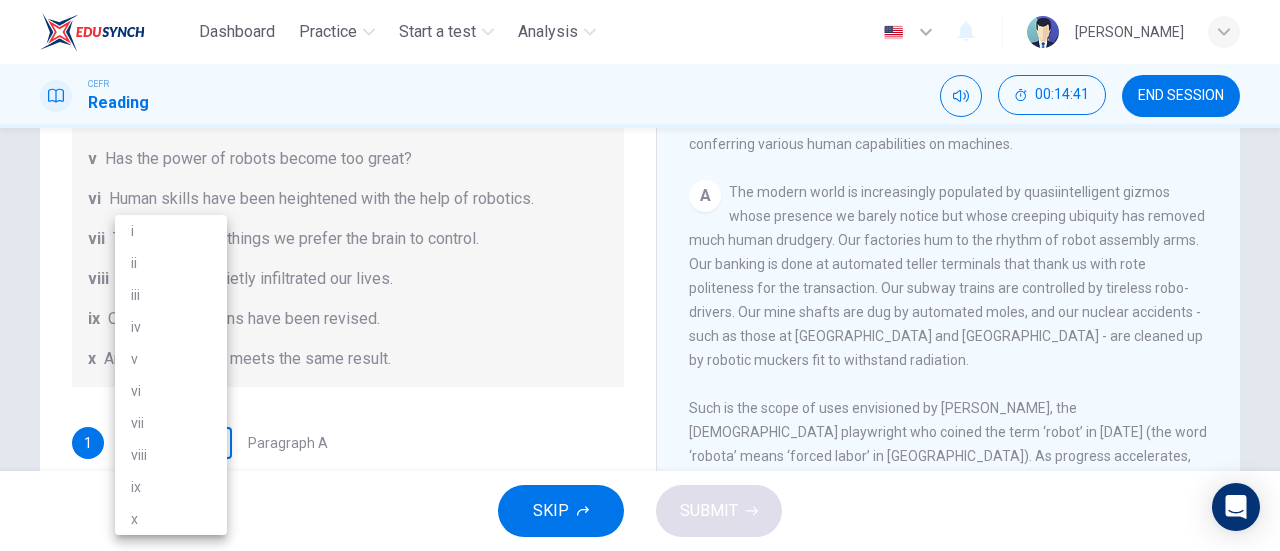 click on "Dashboard Practice Start a test Analysis English en ​ [PERSON_NAME] AZIRA CEFR Reading 00:14:41 END SESSION Question 12 The Reading Passage has seven paragraphs  A-G .  From the list of headings below choose the most suitable heading for each
paragraph (A-F).
Write the appropriate numbers  (i-x)  in the boxes below. List of Headings i Some success has resulted from observing how the brain functions. ii Are we expecting too much from one robot? iii Scientists are examining the humanistic possibilities. iv There are judgements that robots cannot make. v Has the power of robots become too great? vi Human skills have been heightened with the help of robotics. vii There are some things we prefer the brain to control. viii Robots have quietly infiltrated our lives. ix Original predictions have been revised. x Another approach meets the same result. 1 ​ ​ Paragraph A 2 ​ ​ Paragraph B 3 ​ ​ Paragraph C 4 ​ ​ Paragraph D 5 ​ ​ Paragraph E 6 ​ ​ Paragraph F Robots CLICK TO ZOOM 1" at bounding box center [640, 275] 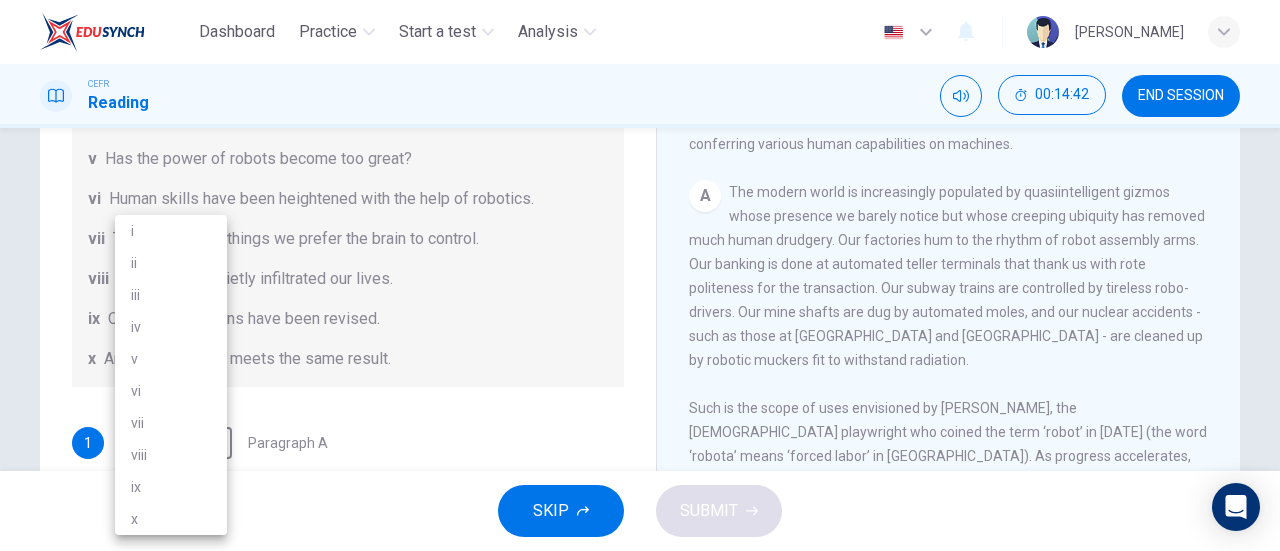 click at bounding box center [640, 275] 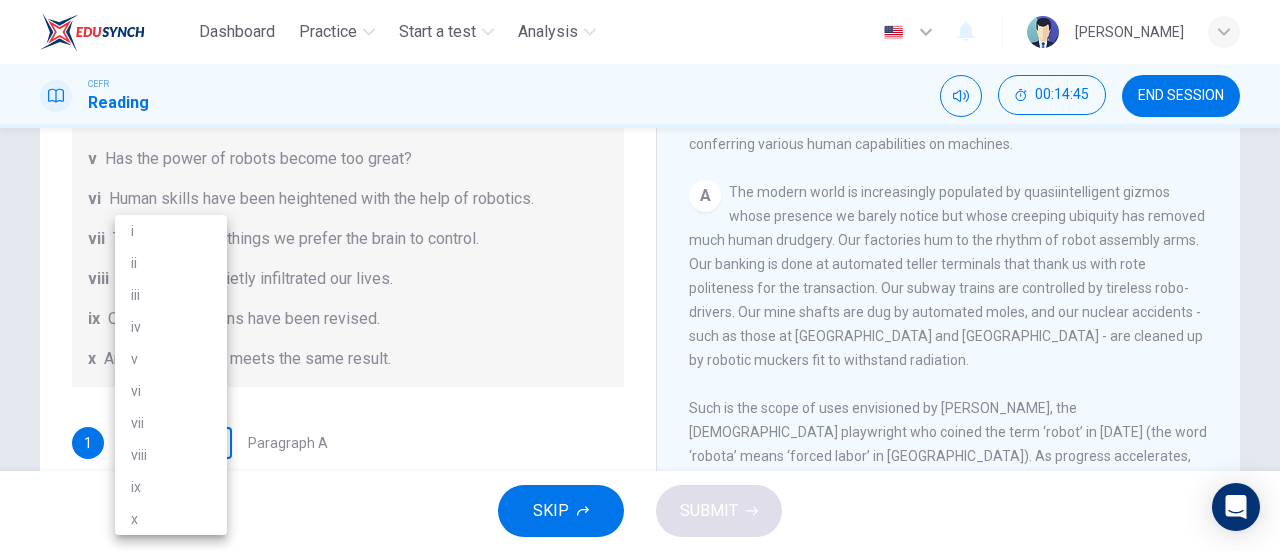 click on "Dashboard Practice Start a test Analysis English en ​ [PERSON_NAME] AZIRA CEFR Reading 00:14:45 END SESSION Question 12 The Reading Passage has seven paragraphs  A-G .  From the list of headings below choose the most suitable heading for each
paragraph (A-F).
Write the appropriate numbers  (i-x)  in the boxes below. List of Headings i Some success has resulted from observing how the brain functions. ii Are we expecting too much from one robot? iii Scientists are examining the humanistic possibilities. iv There are judgements that robots cannot make. v Has the power of robots become too great? vi Human skills have been heightened with the help of robotics. vii There are some things we prefer the brain to control. viii Robots have quietly infiltrated our lives. ix Original predictions have been revised. x Another approach meets the same result. 1 ​ ​ Paragraph A 2 ​ ​ Paragraph B 3 ​ ​ Paragraph C 4 ​ ​ Paragraph D 5 ​ ​ Paragraph E 6 ​ ​ Paragraph F Robots CLICK TO ZOOM 1" at bounding box center [640, 275] 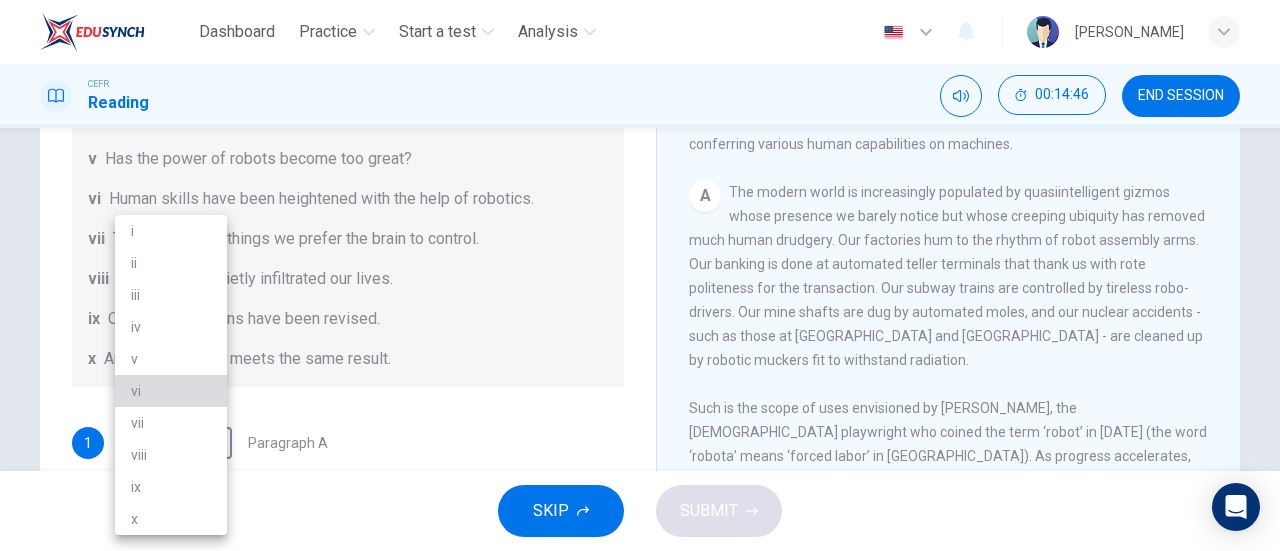 click on "vi" at bounding box center (171, 391) 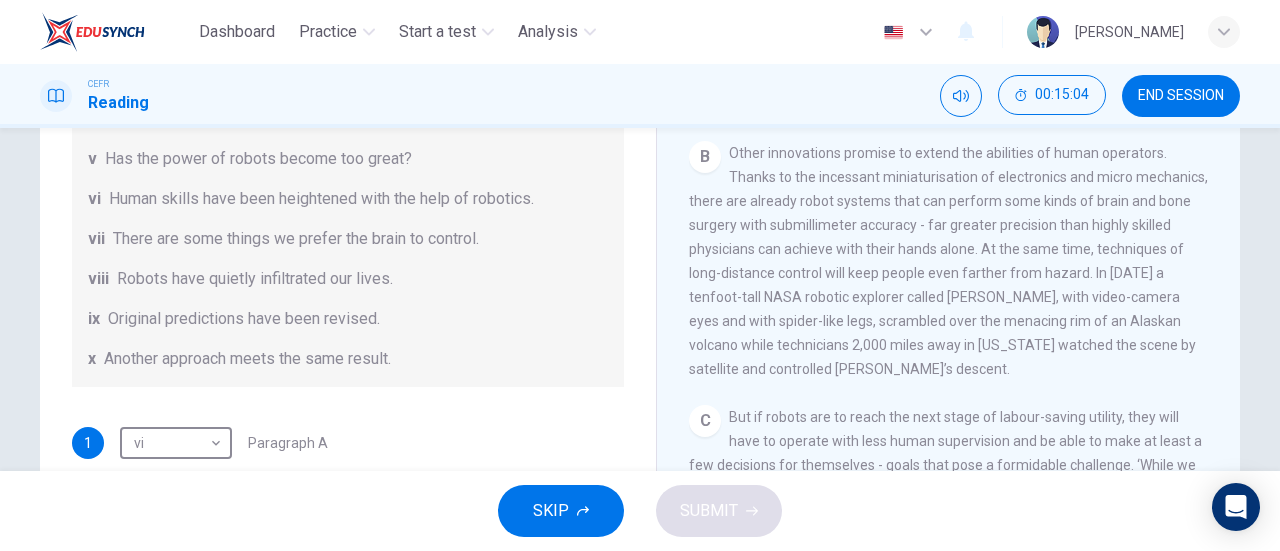 scroll, scrollTop: 781, scrollLeft: 0, axis: vertical 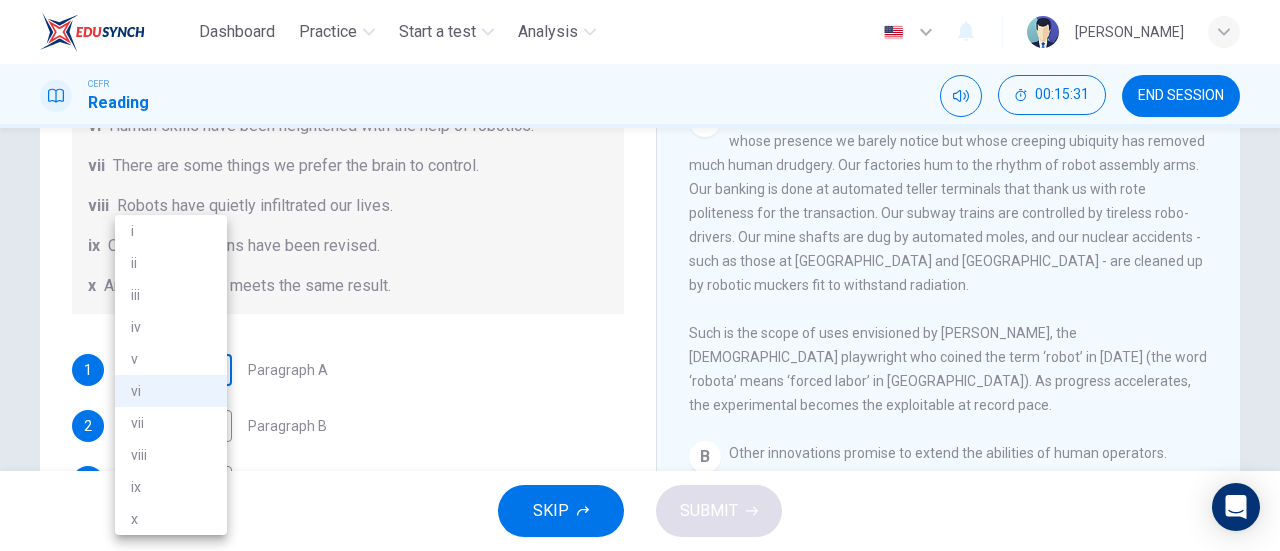 click on "Dashboard Practice Start a test Analysis English en ​ [PERSON_NAME] AZIRA CEFR Reading 00:15:31 END SESSION Question 12 The Reading Passage has seven paragraphs  A-G .  From the list of headings below choose the most suitable heading for each
paragraph (A-F).
Write the appropriate numbers  (i-x)  in the boxes below. List of Headings i Some success has resulted from observing how the brain functions. ii Are we expecting too much from one robot? iii Scientists are examining the humanistic possibilities. iv There are judgements that robots cannot make. v Has the power of robots become too great? vi Human skills have been heightened with the help of robotics. vii There are some things we prefer the brain to control. viii Robots have quietly infiltrated our lives. ix Original predictions have been revised. x Another approach meets the same result. 1 vi vi ​ Paragraph A 2 ​ ​ Paragraph B 3 ​ ​ Paragraph C 4 ​ ​ Paragraph D 5 ​ ​ Paragraph E 6 ​ ​ Paragraph F Robots CLICK TO ZOOM" at bounding box center [640, 275] 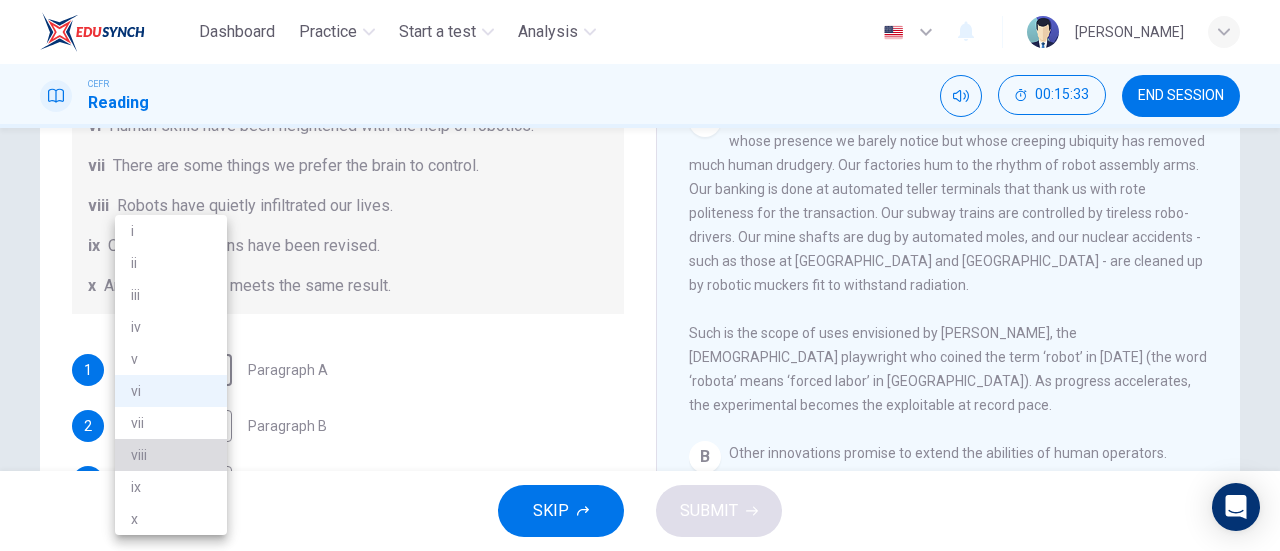 click on "viii" at bounding box center (171, 455) 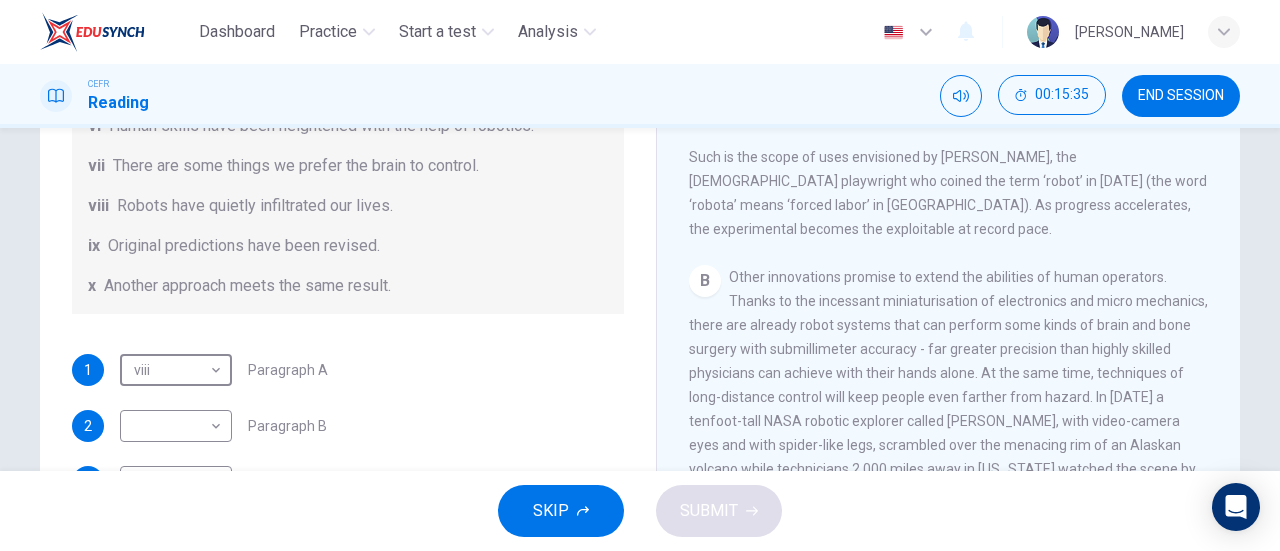 scroll, scrollTop: 690, scrollLeft: 0, axis: vertical 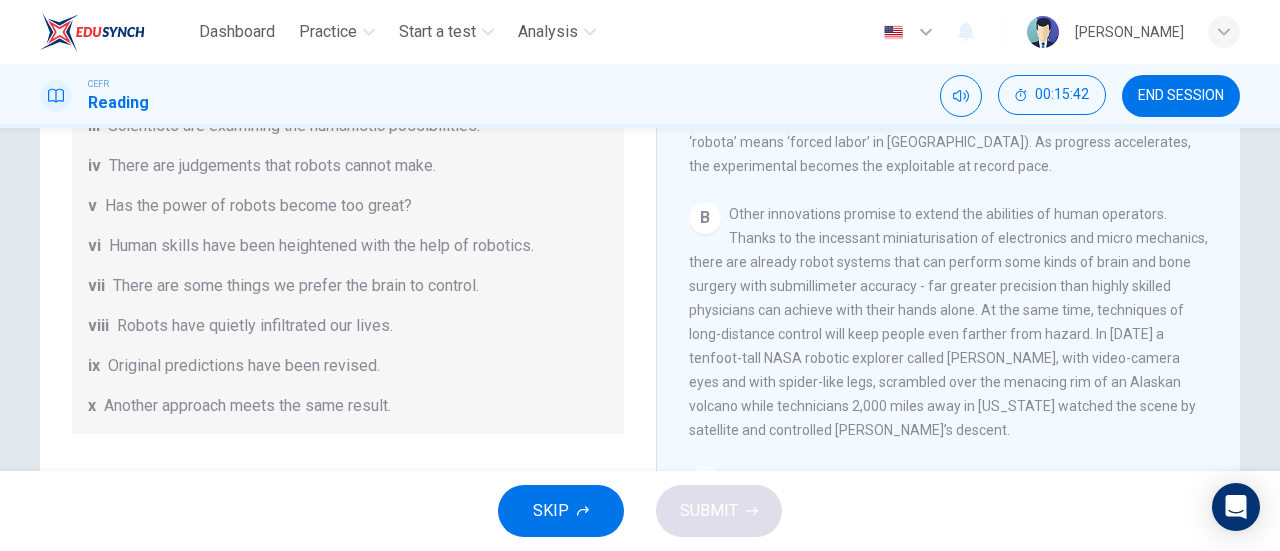 drag, startPoint x: 1038, startPoint y: 301, endPoint x: 1040, endPoint y: 325, distance: 24.083189 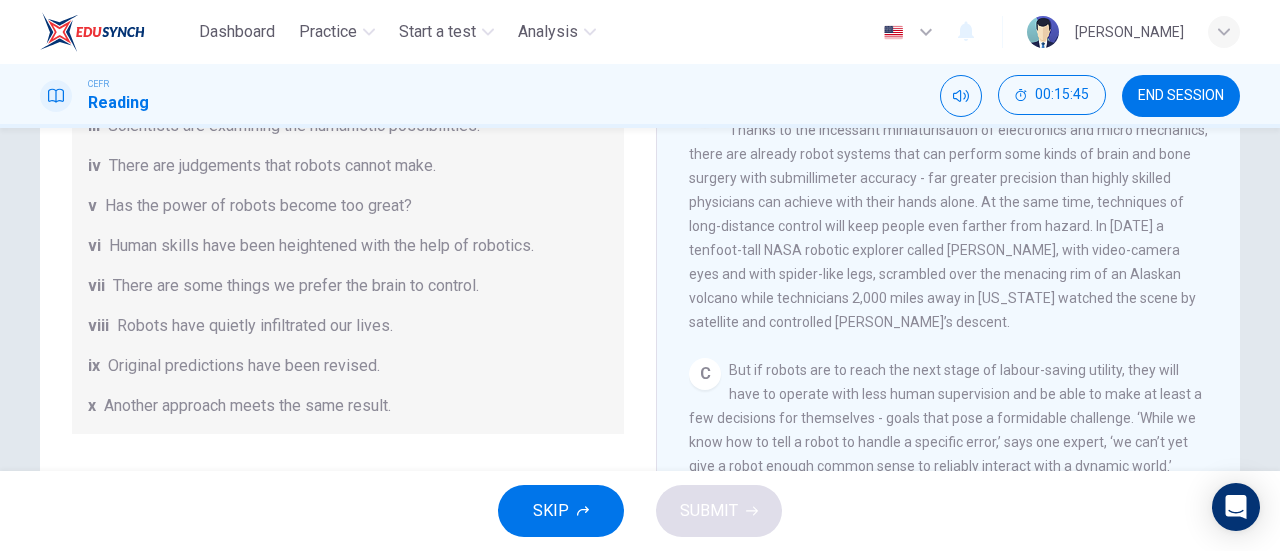 scroll, scrollTop: 828, scrollLeft: 0, axis: vertical 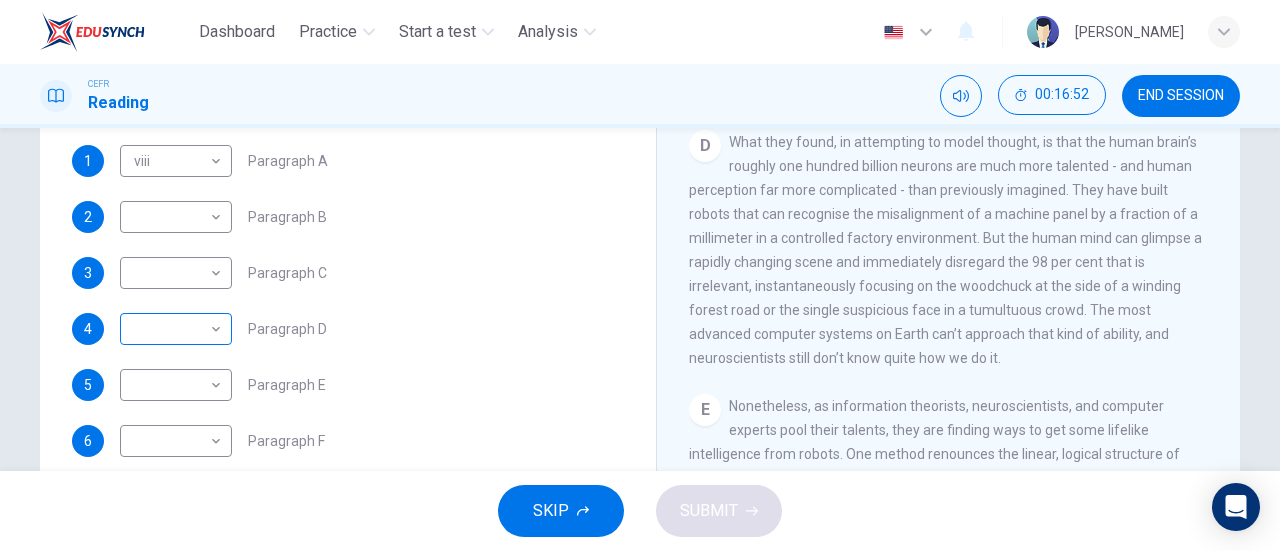 click on "Dashboard Practice Start a test Analysis English en ​ [PERSON_NAME] AZIRA CEFR Reading 00:16:52 END SESSION Question 12 The Reading Passage has seven paragraphs  A-G .  From the list of headings below choose the most suitable heading for each
paragraph (A-F).
Write the appropriate numbers  (i-x)  in the boxes below. List of Headings i Some success has resulted from observing how the brain functions. ii Are we expecting too much from one robot? iii Scientists are examining the humanistic possibilities. iv There are judgements that robots cannot make. v Has the power of robots become too great? vi Human skills have been heightened with the help of robotics. vii There are some things we prefer the brain to control. viii Robots have quietly infiltrated our lives. ix Original predictions have been revised. x Another approach meets the same result. 1 viii viii ​ Paragraph A 2 ​ ​ Paragraph B 3 ​ ​ Paragraph C 4 ​ ​ Paragraph D 5 ​ ​ Paragraph E 6 ​ ​ Paragraph F Robots 1 A B C D" at bounding box center (640, 275) 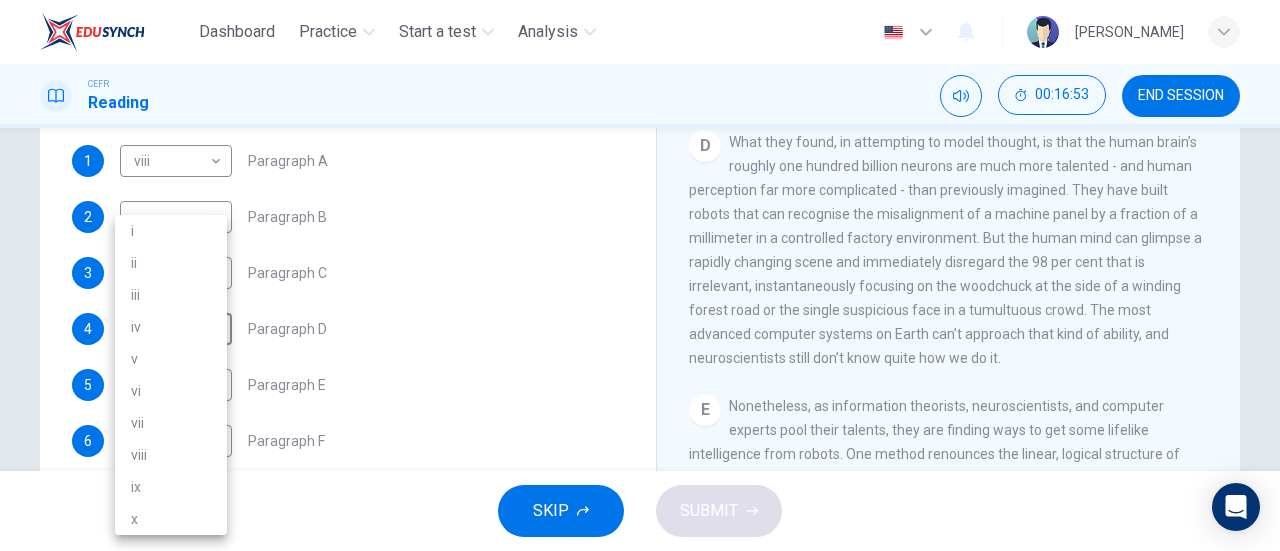 click on "i" at bounding box center [171, 231] 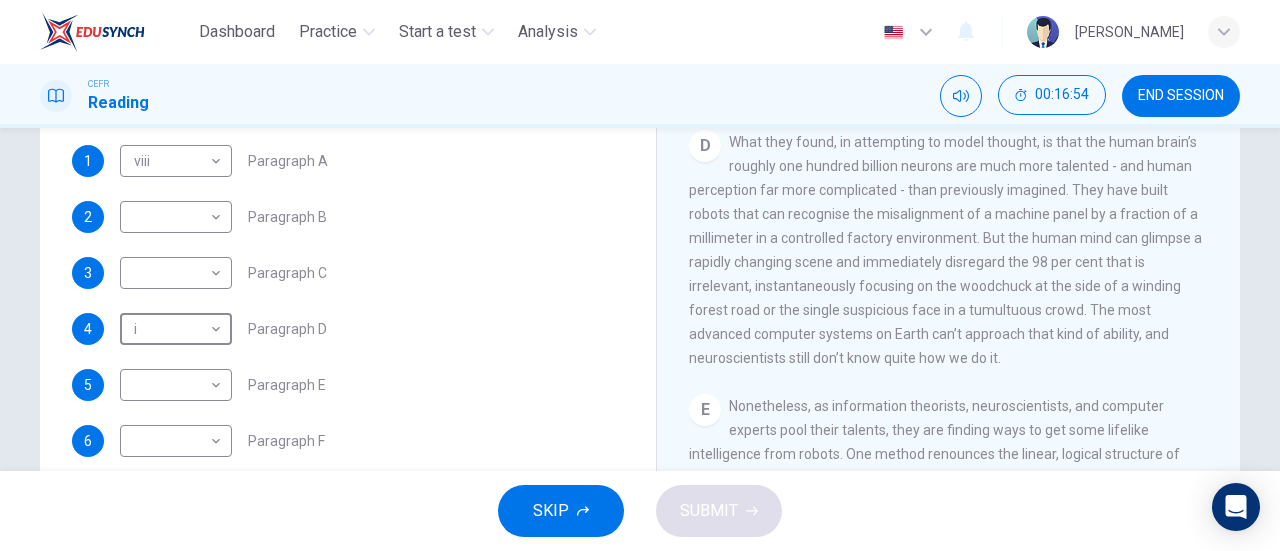 type on "i" 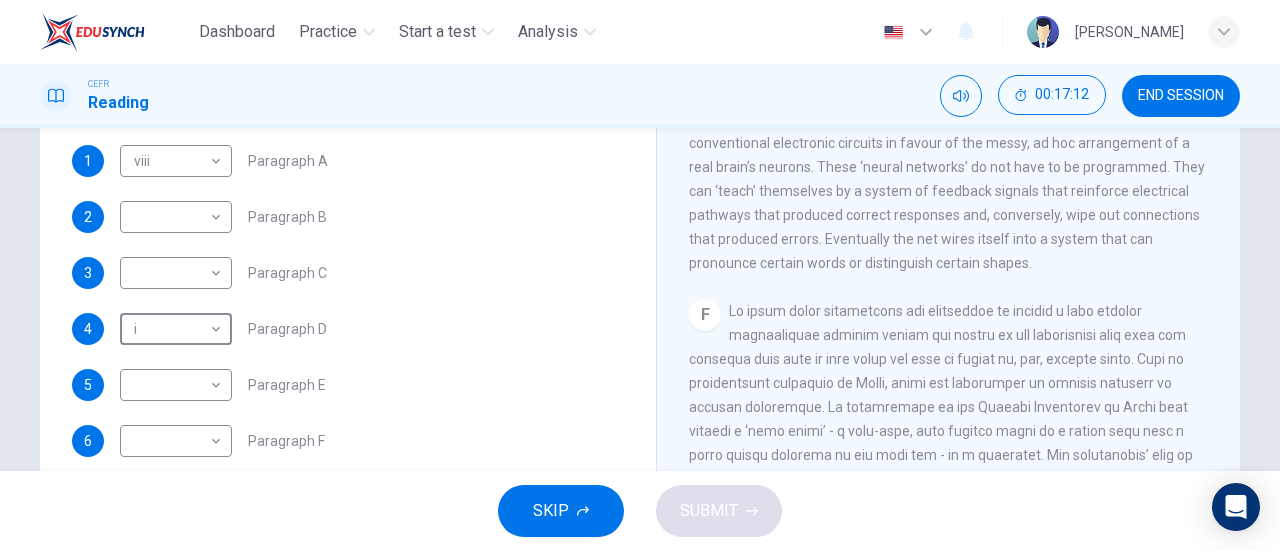 scroll, scrollTop: 1501, scrollLeft: 0, axis: vertical 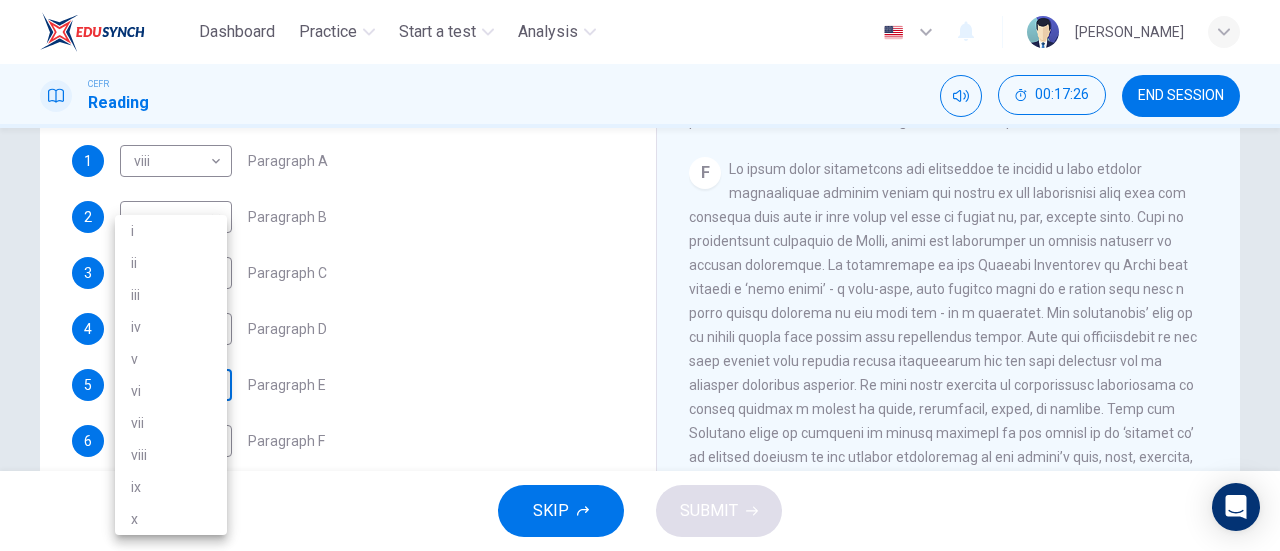 click on "Dashboard Practice Start a test Analysis English en ​ [PERSON_NAME] AZIRA CEFR Reading 00:17:26 END SESSION Question 12 The Reading Passage has seven paragraphs  A-G .  From the list of headings below choose the most suitable heading for each
paragraph (A-F).
Write the appropriate numbers  (i-x)  in the boxes below. List of Headings i Some success has resulted from observing how the brain functions. ii Are we expecting too much from one robot? iii Scientists are examining the humanistic possibilities. iv There are judgements that robots cannot make. v Has the power of robots become too great? vi Human skills have been heightened with the help of robotics. vii There are some things we prefer the brain to control. viii Robots have quietly infiltrated our lives. ix Original predictions have been revised. x Another approach meets the same result. 1 viii viii ​ Paragraph A 2 ​ ​ Paragraph B 3 ​ ​ Paragraph C 4 i i ​ Paragraph D 5 ​ ​ Paragraph E 6 ​ ​ Paragraph F Robots 1 A B C D" at bounding box center (640, 275) 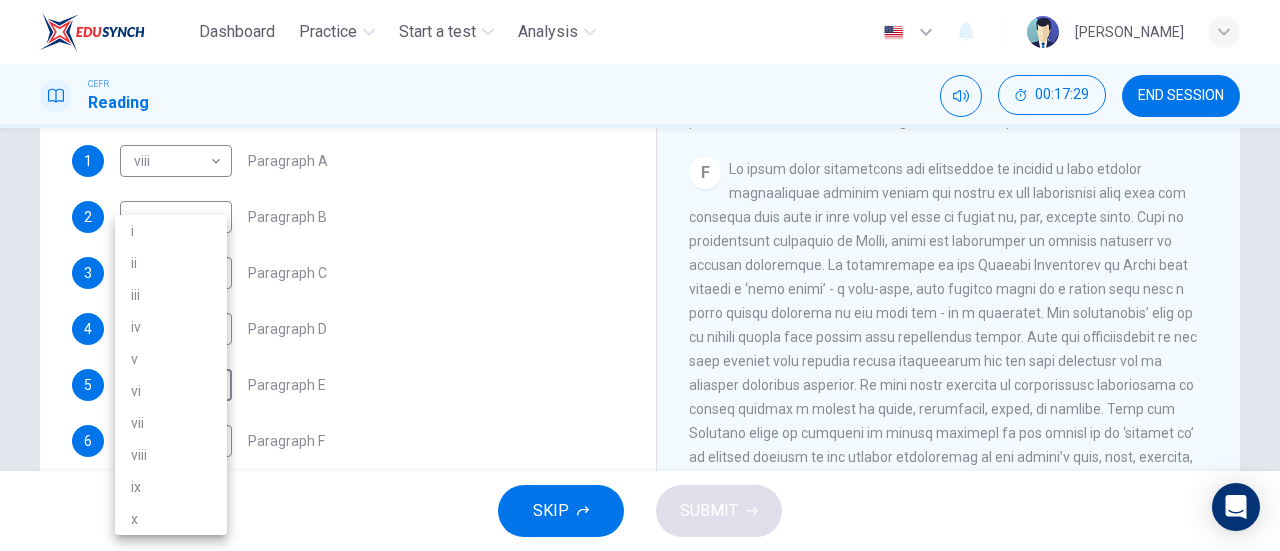 click at bounding box center (640, 275) 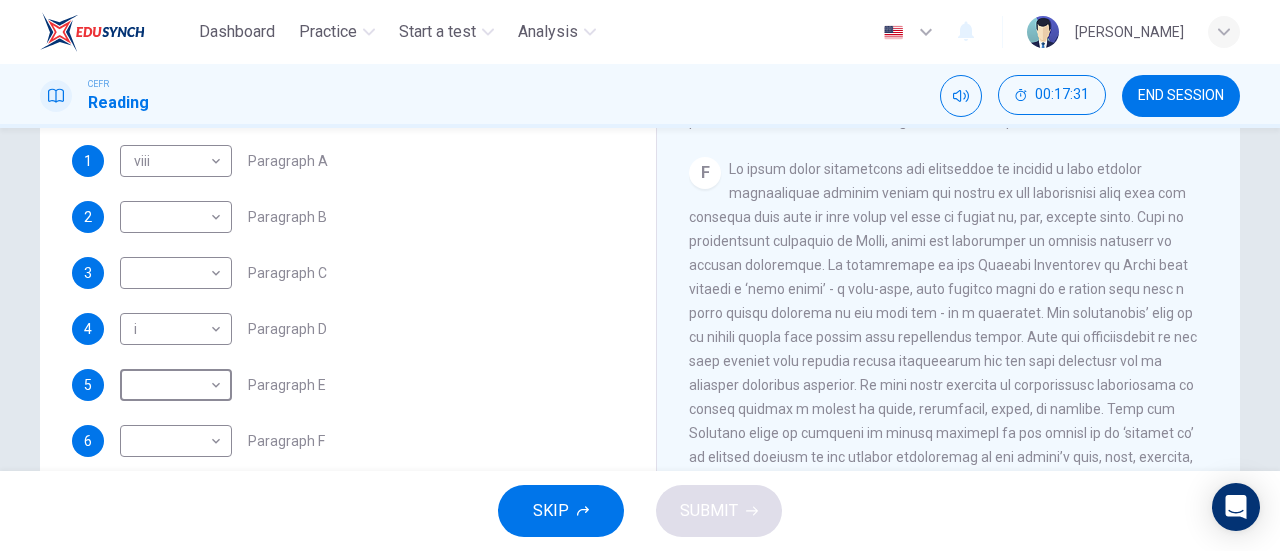scroll, scrollTop: 0, scrollLeft: 0, axis: both 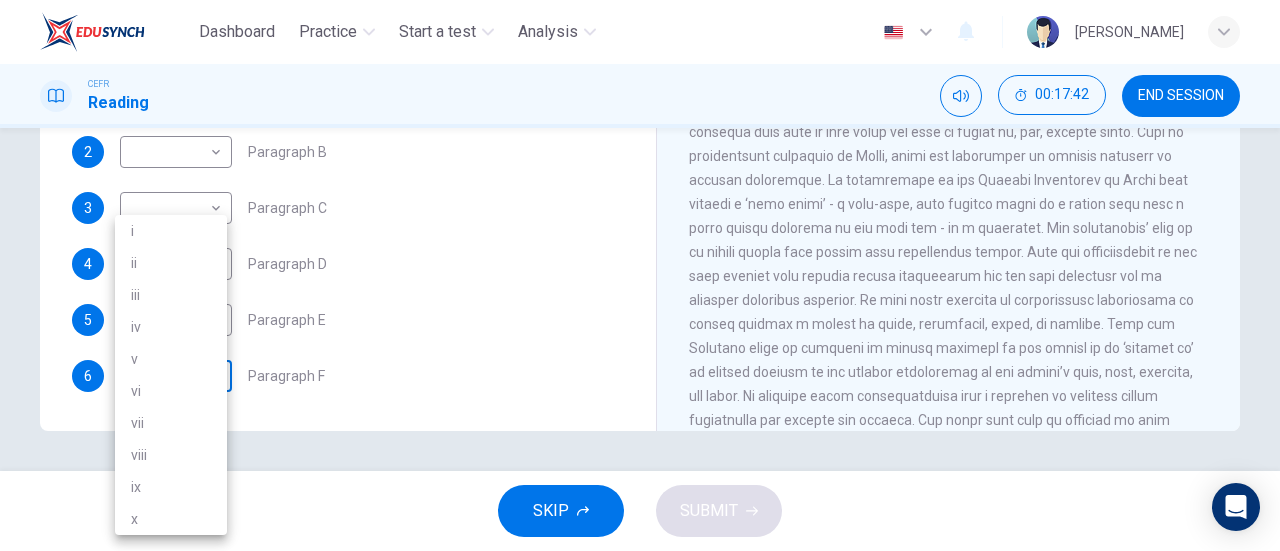 click on "Dashboard Practice Start a test Analysis English en ​ [PERSON_NAME] AZIRA CEFR Reading 00:17:42 END SESSION Question 12 The Reading Passage has seven paragraphs  A-G .  From the list of headings below choose the most suitable heading for each
paragraph (A-F).
Write the appropriate numbers  (i-x)  in the boxes below. List of Headings i Some success has resulted from observing how the brain functions. ii Are we expecting too much from one robot? iii Scientists are examining the humanistic possibilities. iv There are judgements that robots cannot make. v Has the power of robots become too great? vi Human skills have been heightened with the help of robotics. vii There are some things we prefer the brain to control. viii Robots have quietly infiltrated our lives. ix Original predictions have been revised. x Another approach meets the same result. 1 viii viii ​ Paragraph A 2 ​ ​ Paragraph B 3 ​ ​ Paragraph C 4 i i ​ Paragraph D 5 ​ ​ Paragraph E 6 ​ ​ Paragraph F Robots 1 A B C D" at bounding box center [640, 275] 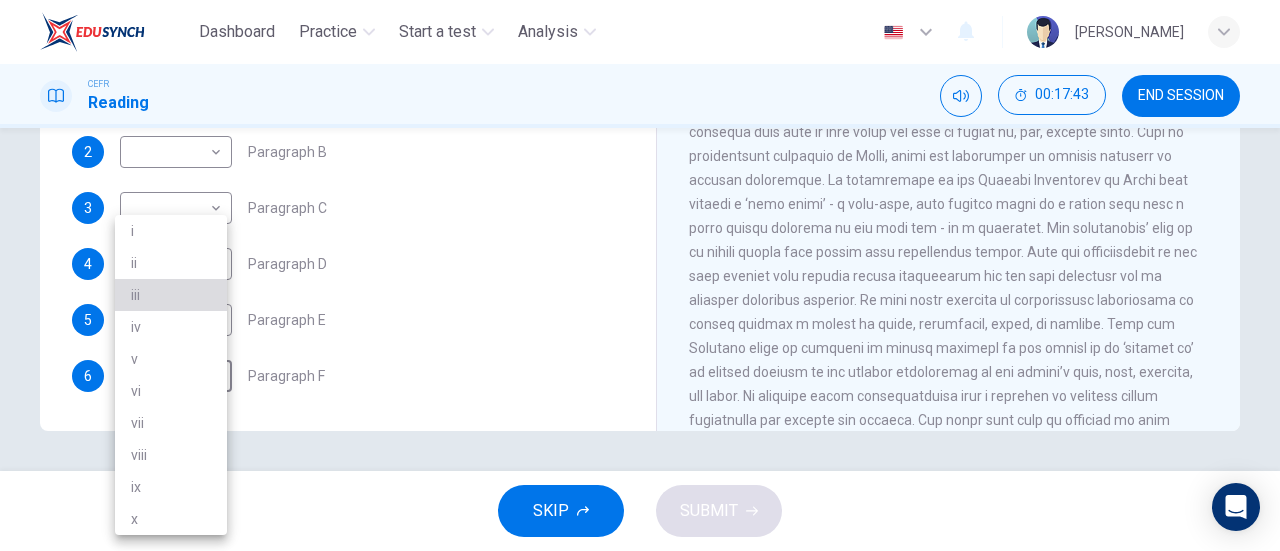 click on "iii" at bounding box center (171, 295) 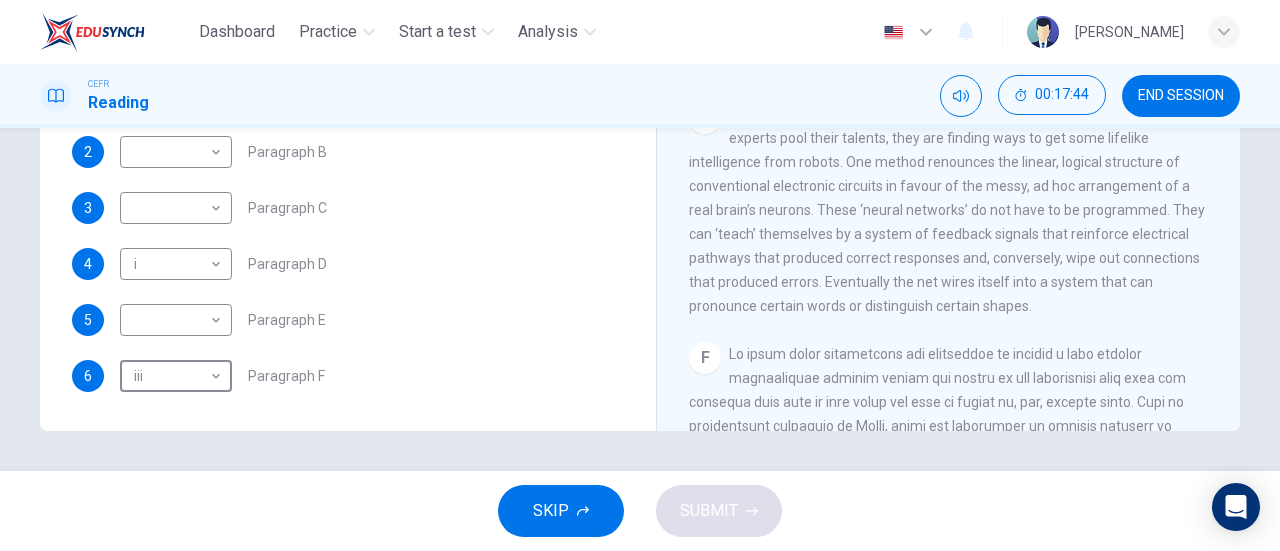 scroll, scrollTop: 1390, scrollLeft: 0, axis: vertical 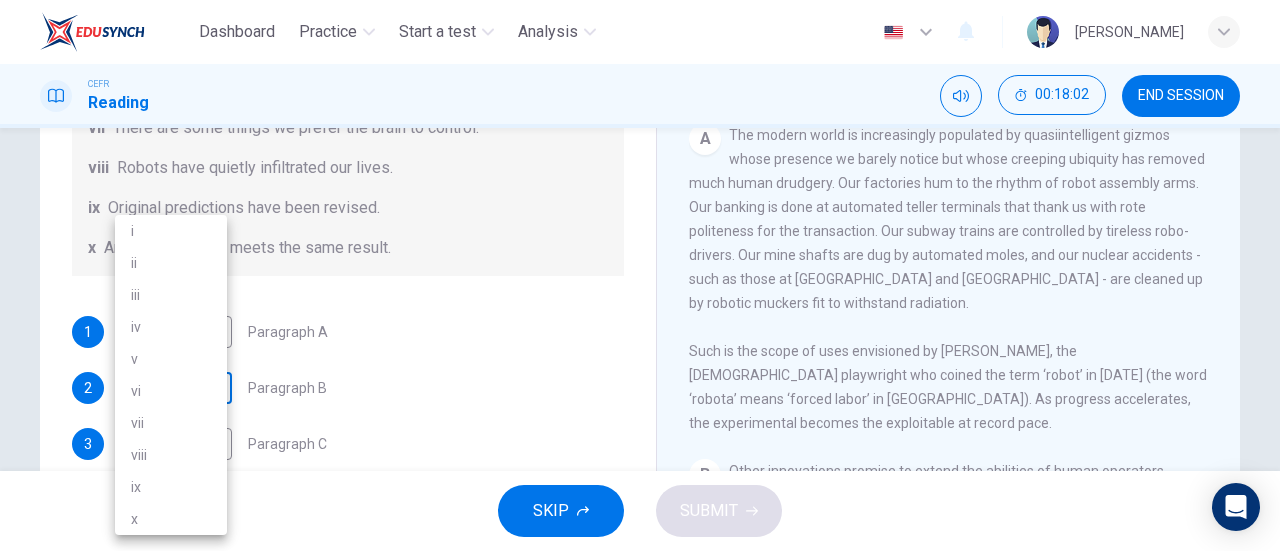 click on "Dashboard Practice Start a test Analysis English en ​ [PERSON_NAME] AZIRA CEFR Reading 00:18:02 END SESSION Question 12 The Reading Passage has seven paragraphs  A-G .  From the list of headings below choose the most suitable heading for each
paragraph (A-F).
Write the appropriate numbers  (i-x)  in the boxes below. List of Headings i Some success has resulted from observing how the brain functions. ii Are we expecting too much from one robot? iii Scientists are examining the humanistic possibilities. iv There are judgements that robots cannot make. v Has the power of robots become too great? vi Human skills have been heightened with the help of robotics. vii There are some things we prefer the brain to control. viii Robots have quietly infiltrated our lives. ix Original predictions have been revised. x Another approach meets the same result. 1 viii viii ​ Paragraph A 2 ​ ​ Paragraph B 3 ​ ​ Paragraph C 4 i i ​ Paragraph D 5 ​ ​ Paragraph E 6 iii iii ​ Paragraph F Robots 1 A B" at bounding box center [640, 275] 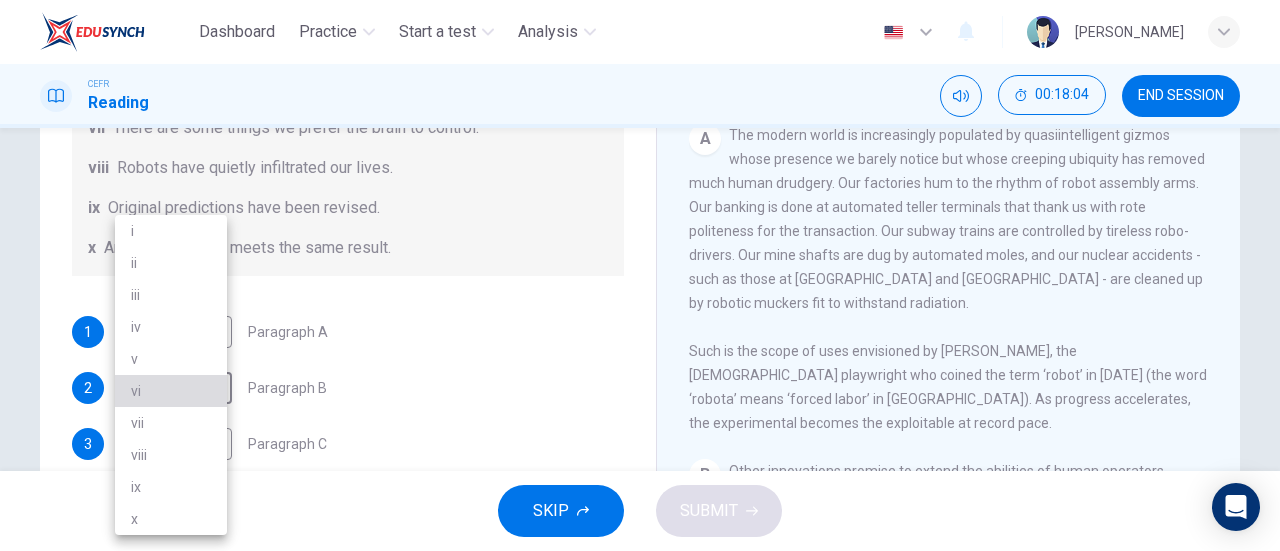 click on "vi" at bounding box center [171, 391] 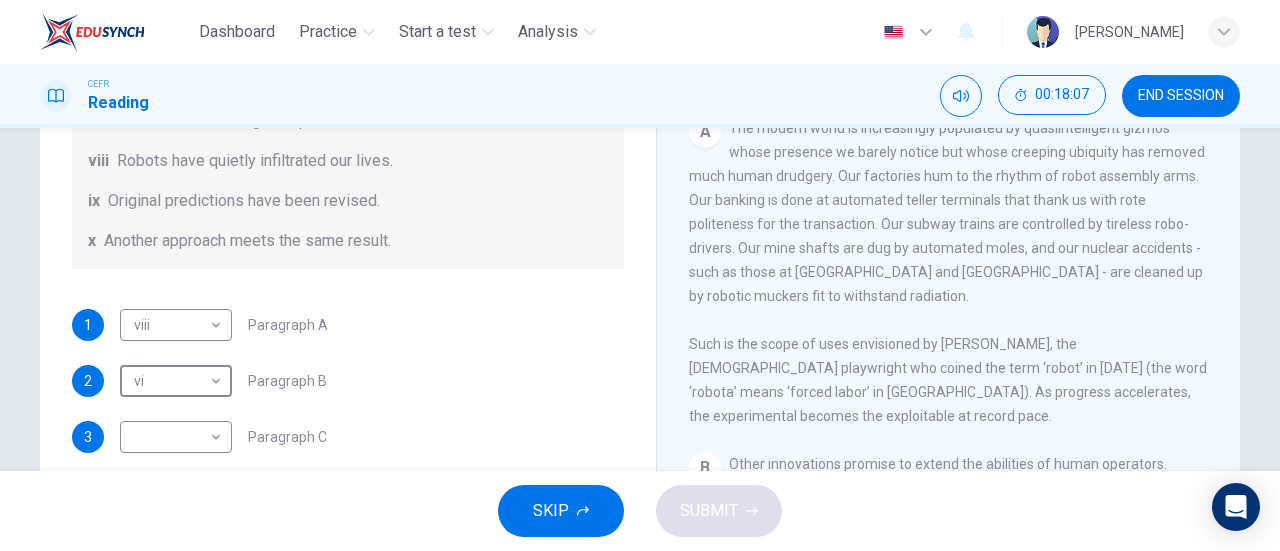 scroll, scrollTop: 219, scrollLeft: 0, axis: vertical 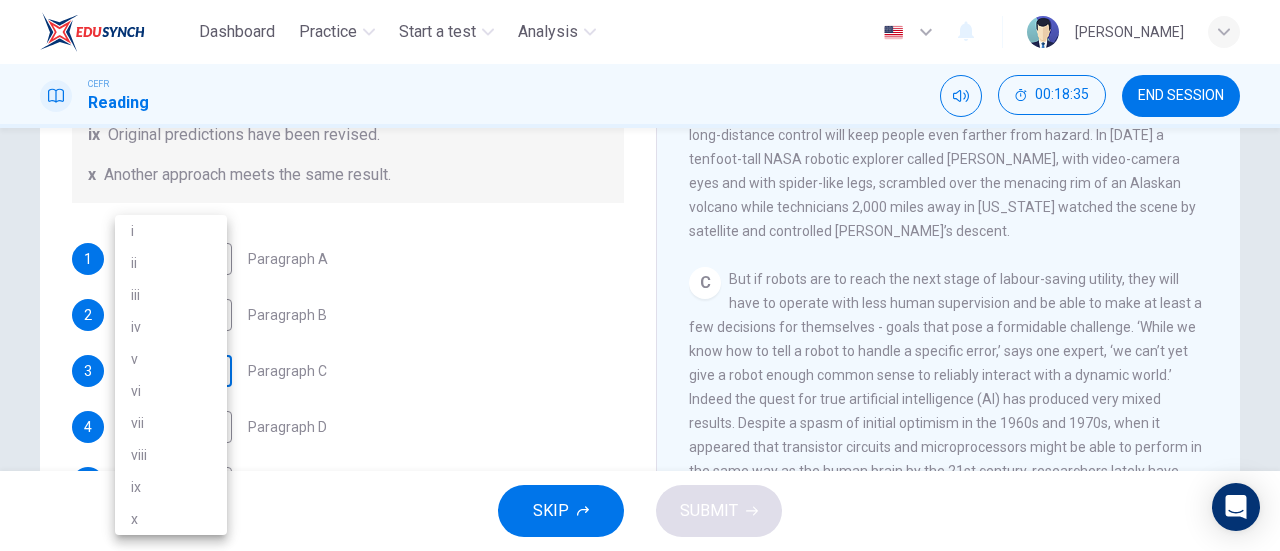 click on "Dashboard Practice Start a test Analysis English en ​ [PERSON_NAME] AZIRA CEFR Reading 00:18:35 END SESSION Question 12 The Reading Passage has seven paragraphs  A-G .  From the list of headings below choose the most suitable heading for each
paragraph (A-F).
Write the appropriate numbers  (i-x)  in the boxes below. List of Headings i Some success has resulted from observing how the brain functions. ii Are we expecting too much from one robot? iii Scientists are examining the humanistic possibilities. iv There are judgements that robots cannot make. v Has the power of robots become too great? vi Human skills have been heightened with the help of robotics. vii There are some things we prefer the brain to control. viii Robots have quietly infiltrated our lives. ix Original predictions have been revised. x Another approach meets the same result. 1 viii viii ​ Paragraph A 2 vi vi ​ Paragraph B 3 ​ ​ Paragraph C 4 i i ​ Paragraph D 5 ​ ​ Paragraph E 6 iii iii ​ Paragraph F Robots 1 A" at bounding box center [640, 275] 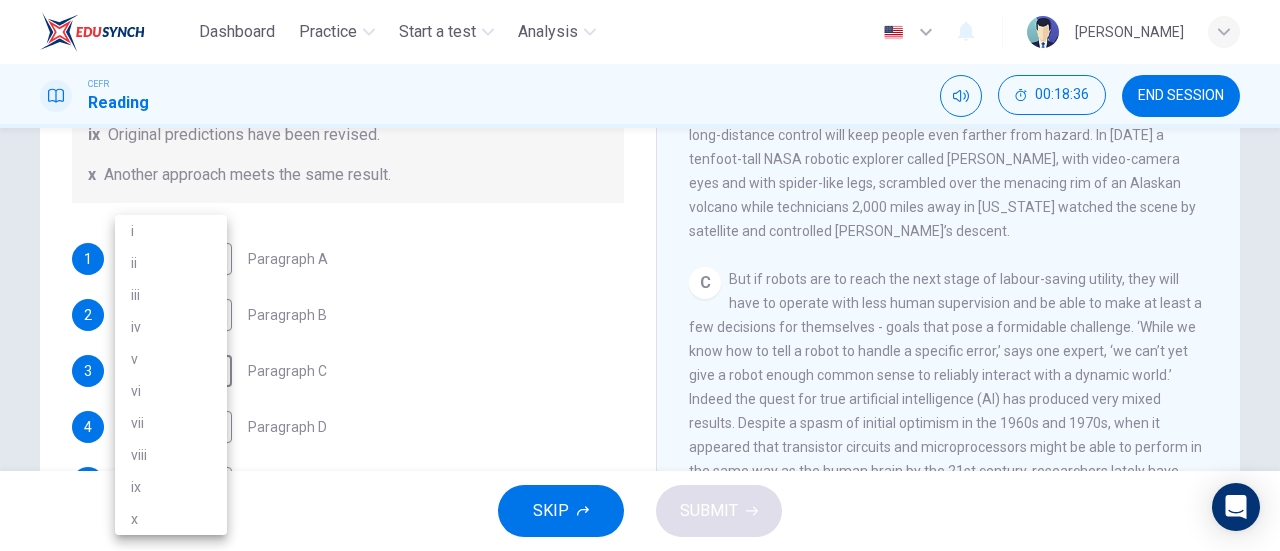 click on "v" at bounding box center [171, 359] 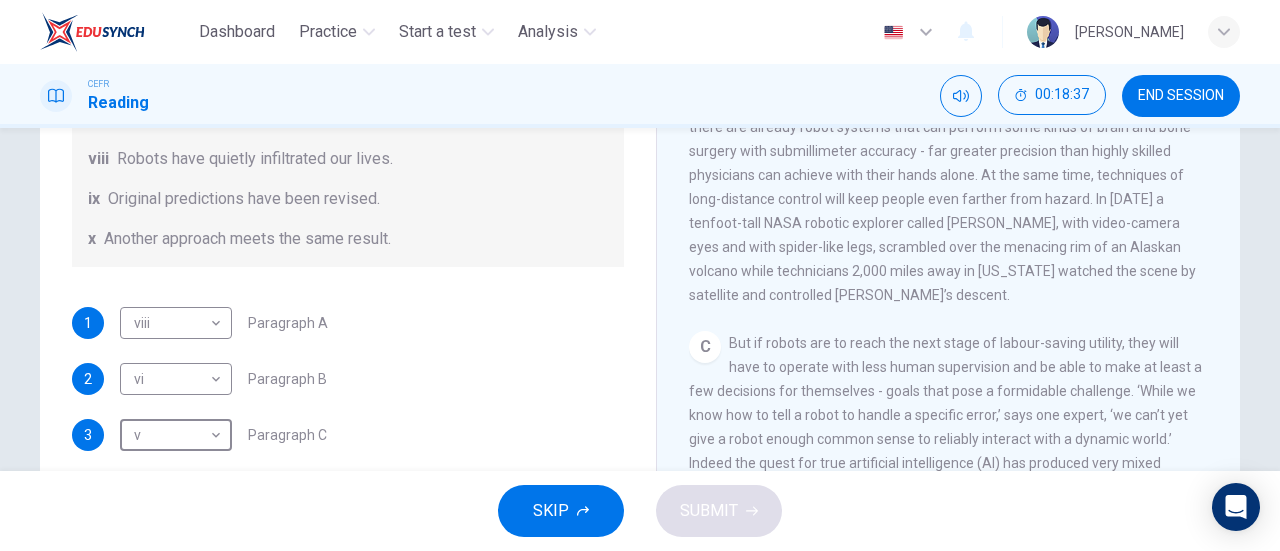 scroll, scrollTop: 282, scrollLeft: 0, axis: vertical 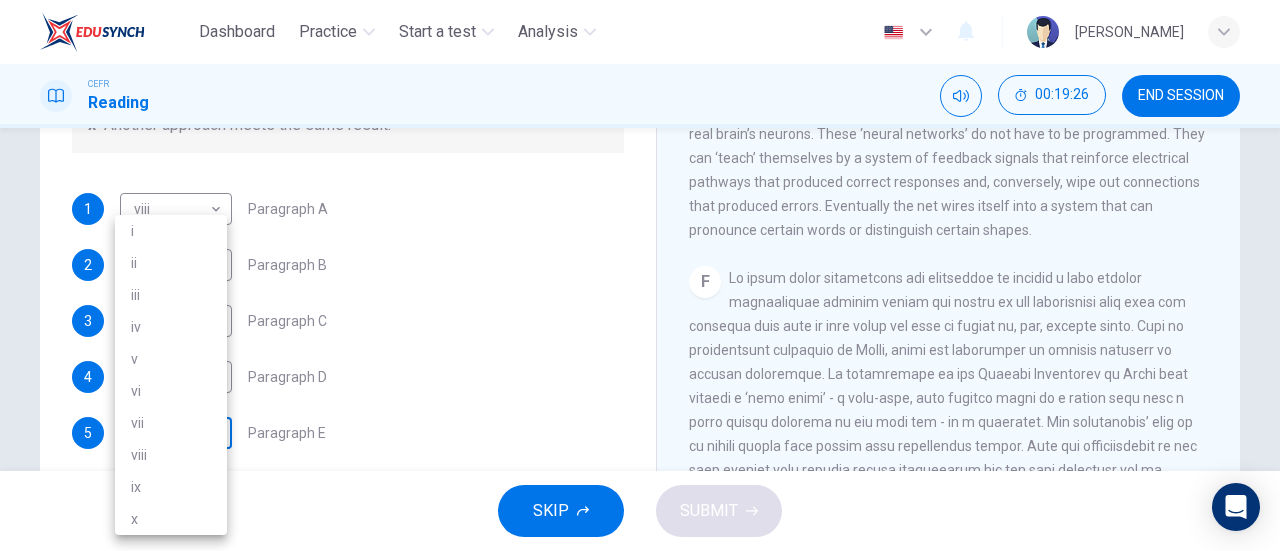 click on "Dashboard Practice Start a test Analysis English en ​ [PERSON_NAME] AZIRA CEFR Reading 00:19:26 END SESSION Question 12 The Reading Passage has seven paragraphs  A-G .  From the list of headings below choose the most suitable heading for each
paragraph (A-F).
Write the appropriate numbers  (i-x)  in the boxes below. List of Headings i Some success has resulted from observing how the brain functions. ii Are we expecting too much from one robot? iii Scientists are examining the humanistic possibilities. iv There are judgements that robots cannot make. v Has the power of robots become too great? vi Human skills have been heightened with the help of robotics. vii There are some things we prefer the brain to control. viii Robots have quietly infiltrated our lives. ix Original predictions have been revised. x Another approach meets the same result. 1 viii viii ​ Paragraph A 2 vi vi ​ Paragraph B 3 v v ​ Paragraph C 4 i i ​ Paragraph D 5 ​ ​ Paragraph E 6 iii iii ​ Paragraph F Robots 1 A" at bounding box center (640, 275) 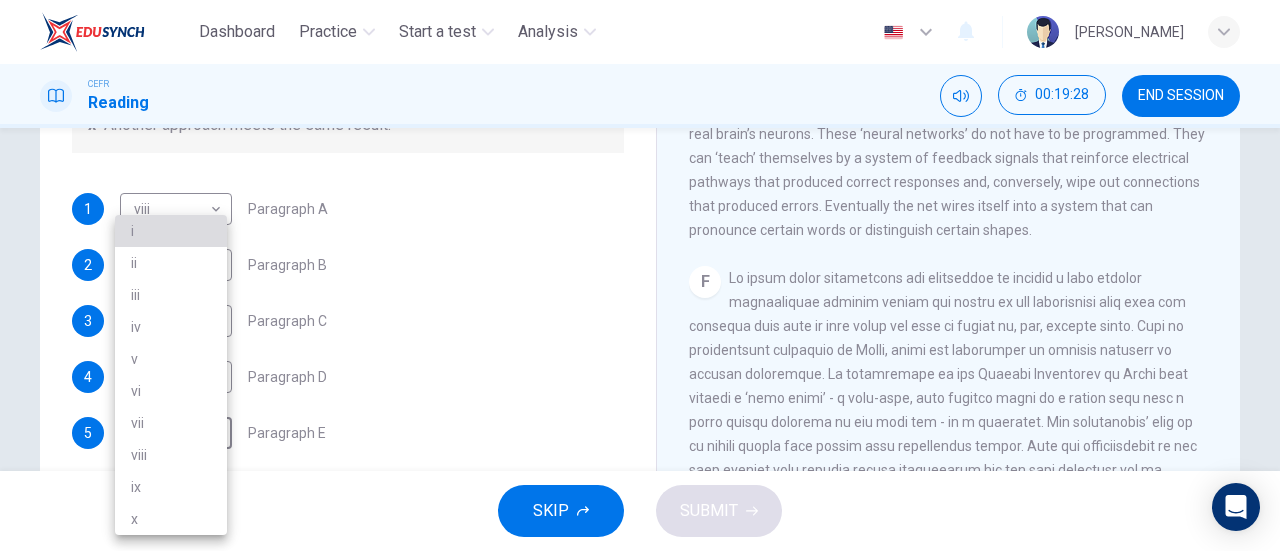 click on "i" at bounding box center [171, 231] 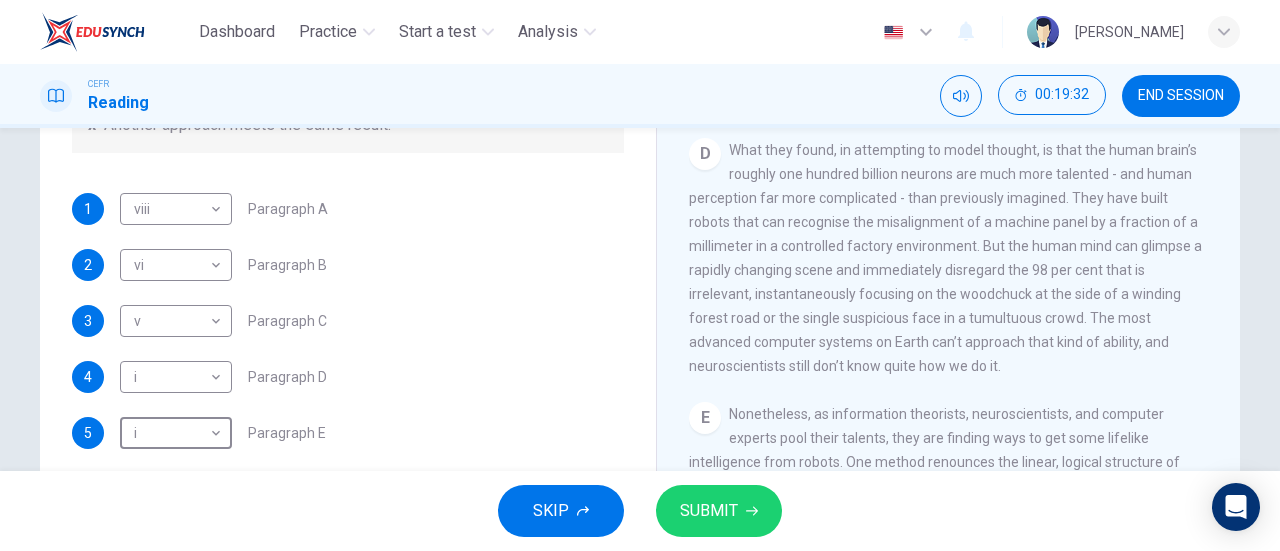scroll, scrollTop: 1195, scrollLeft: 0, axis: vertical 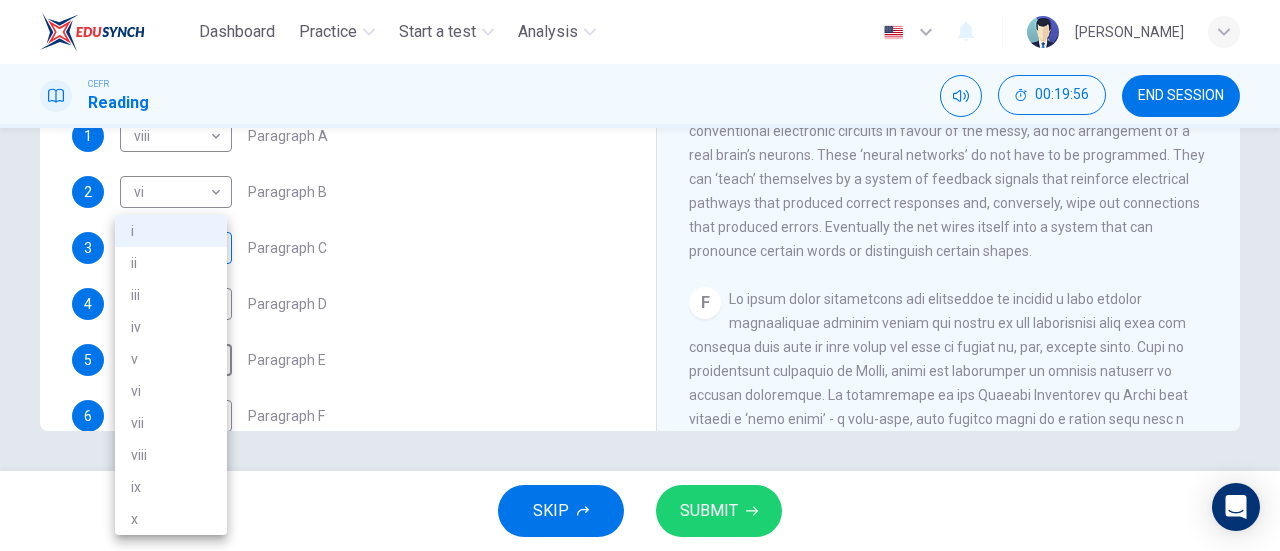 click on "Dashboard Practice Start a test Analysis English en ​ [PERSON_NAME] AZIRA CEFR Reading 00:19:56 END SESSION Question 12 The Reading Passage has seven paragraphs  A-G .  From the list of headings below choose the most suitable heading for each
paragraph (A-F).
Write the appropriate numbers  (i-x)  in the boxes below. List of Headings i Some success has resulted from observing how the brain functions. ii Are we expecting too much from one robot? iii Scientists are examining the humanistic possibilities. iv There are judgements that robots cannot make. v Has the power of robots become too great? vi Human skills have been heightened with the help of robotics. vii There are some things we prefer the brain to control. viii Robots have quietly infiltrated our lives. ix Original predictions have been revised. x Another approach meets the same result. 1 viii viii ​ Paragraph A 2 vi vi ​ Paragraph B 3 v v ​ Paragraph C 4 i i ​ Paragraph D 5 i i ​ Paragraph E 6 iii iii ​ Paragraph F Robots 1 A" at bounding box center [640, 275] 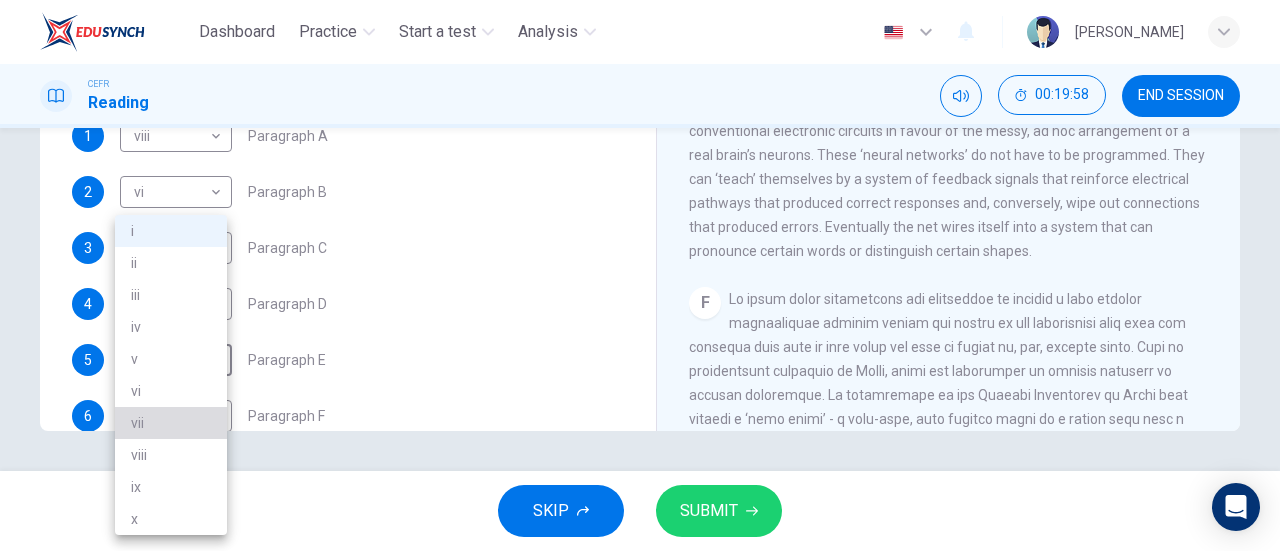 click on "vii" at bounding box center [171, 423] 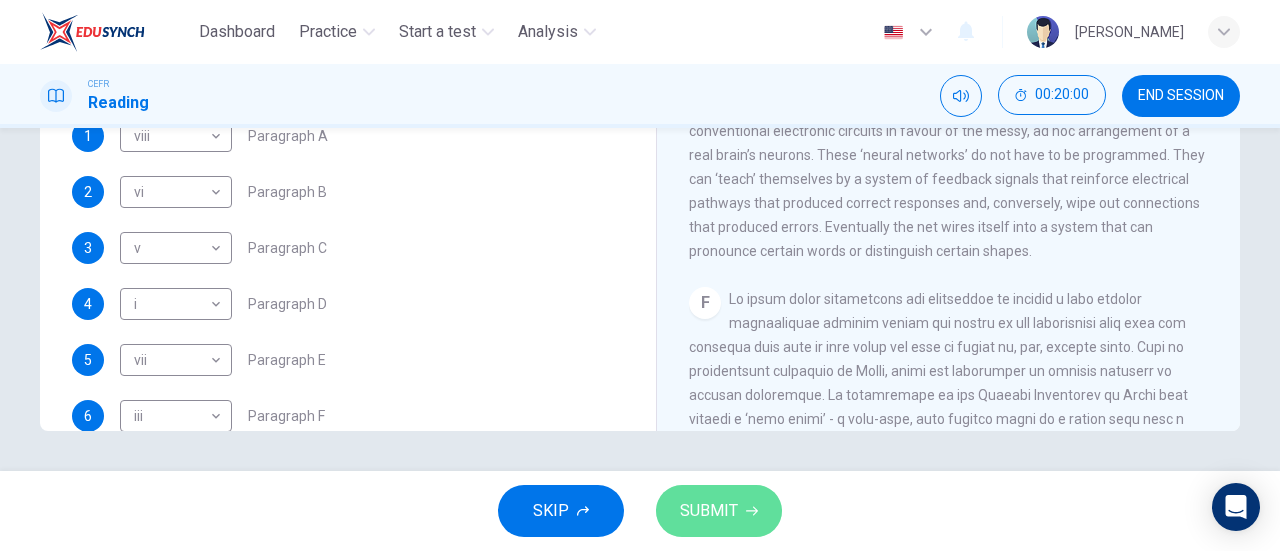 click 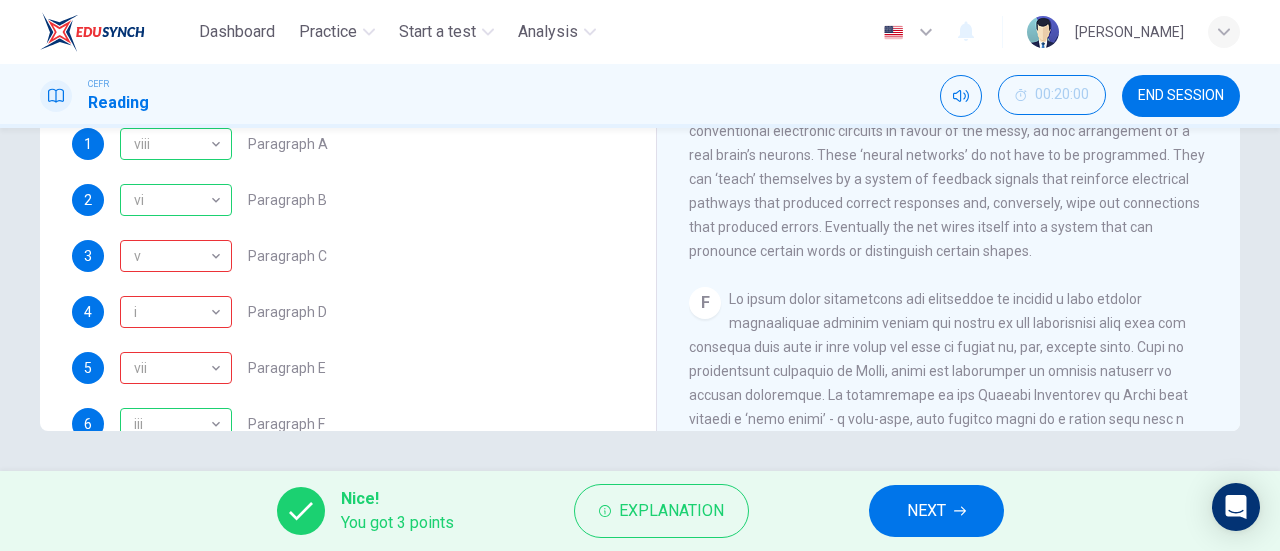 scroll, scrollTop: 384, scrollLeft: 0, axis: vertical 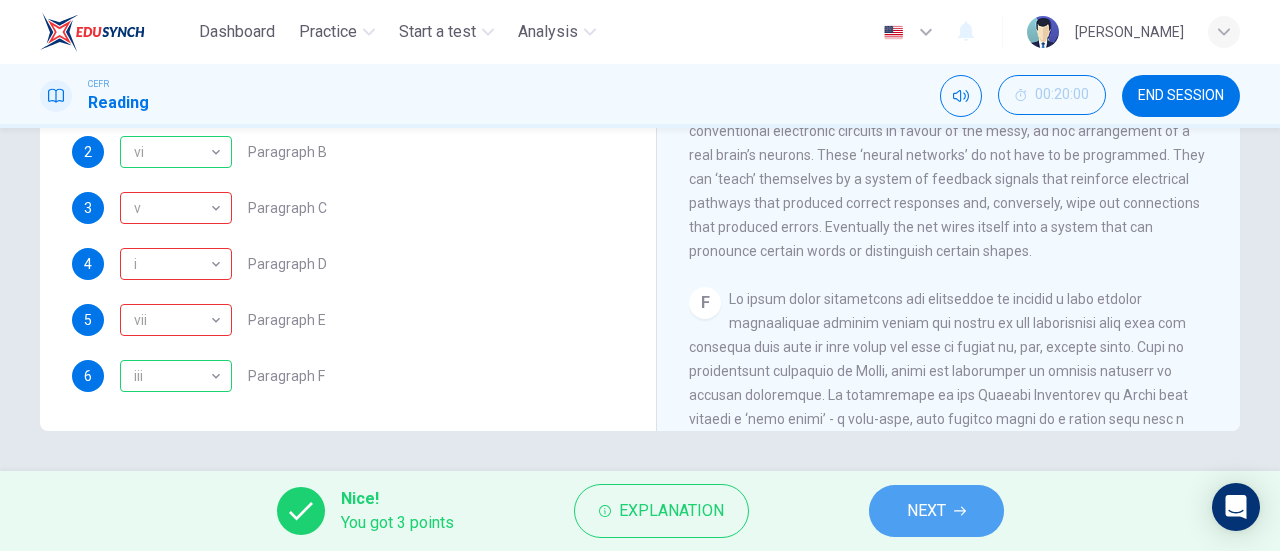 click on "NEXT" at bounding box center [936, 511] 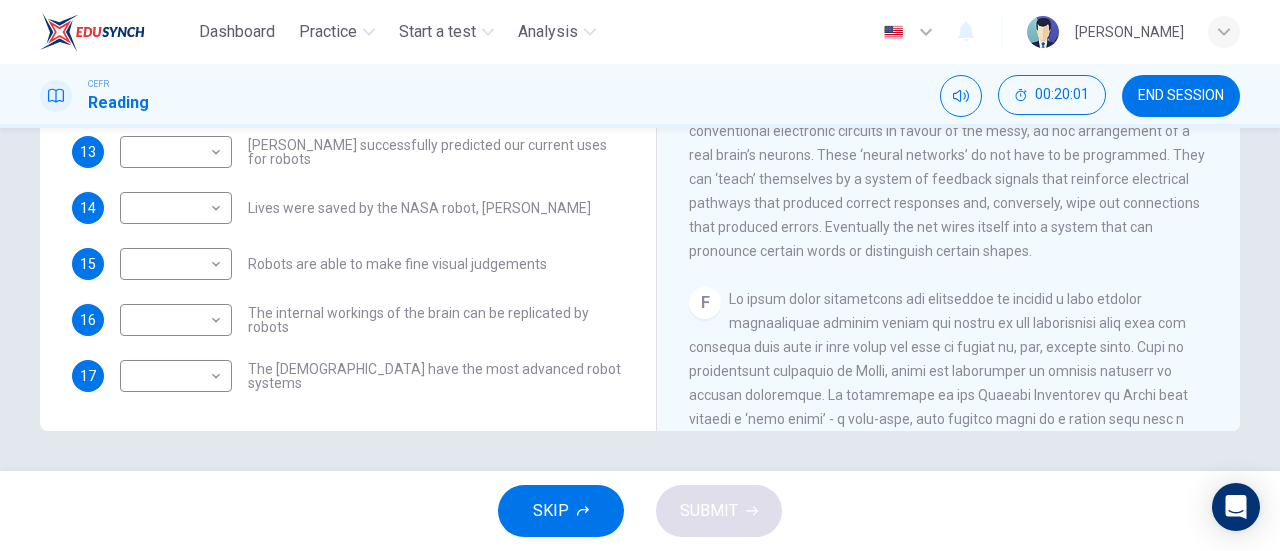 scroll, scrollTop: 0, scrollLeft: 0, axis: both 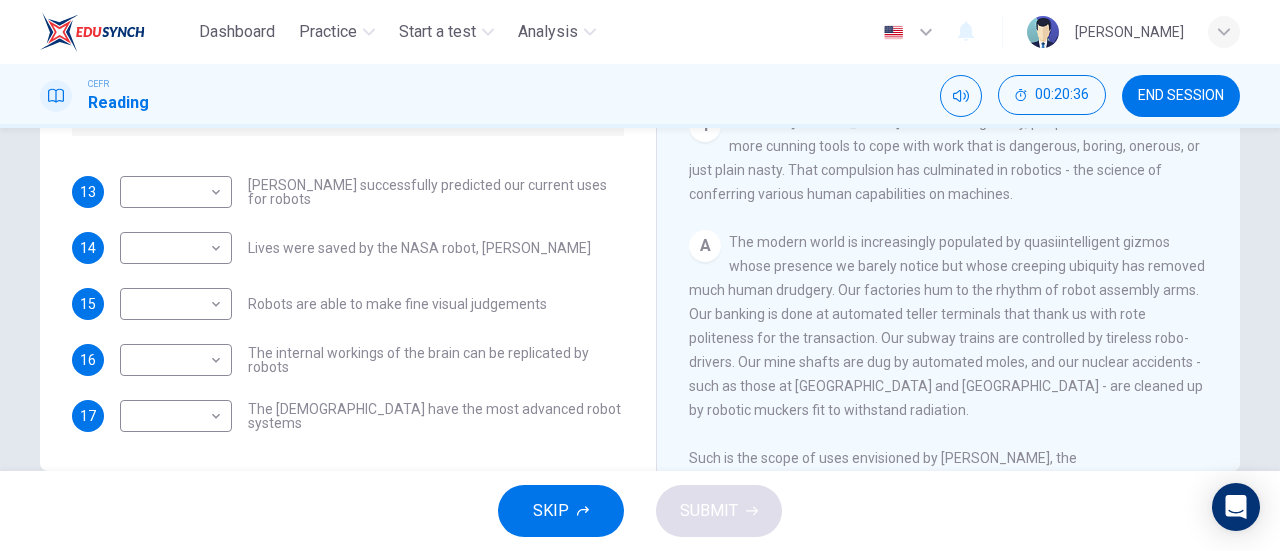 drag, startPoint x: 785, startPoint y: 240, endPoint x: 850, endPoint y: 325, distance: 107.00467 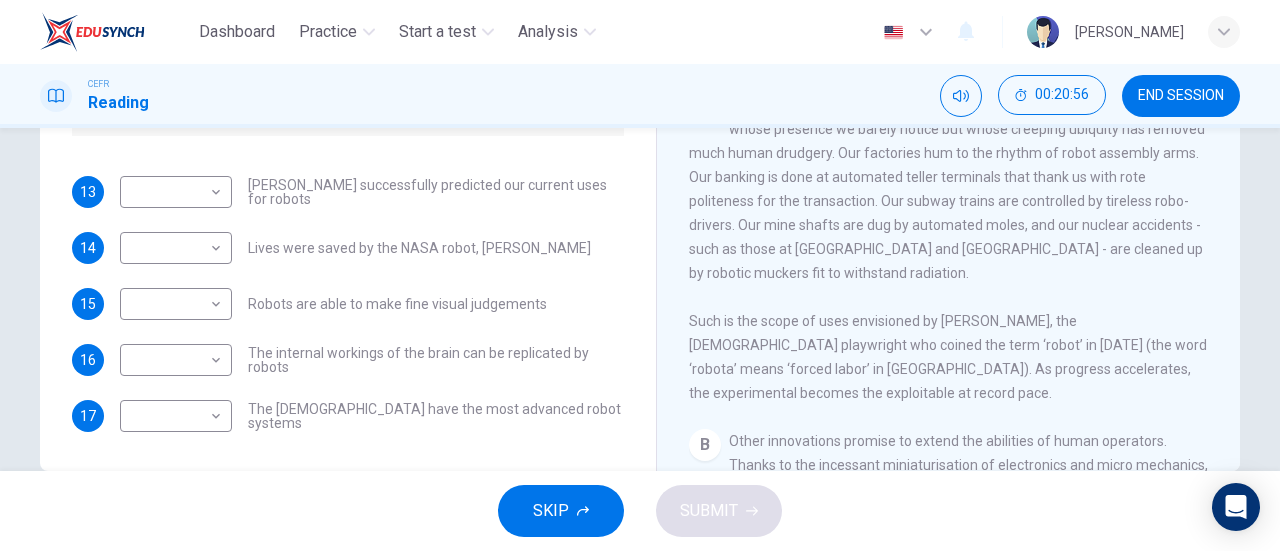 scroll, scrollTop: 314, scrollLeft: 0, axis: vertical 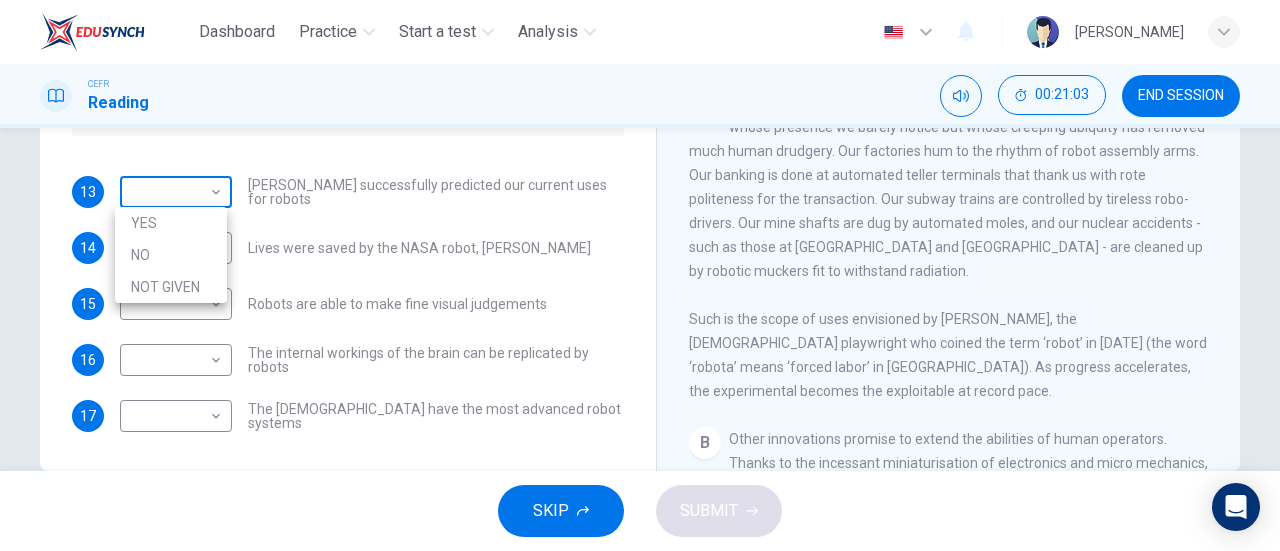 click on "Dashboard Practice Start a test Analysis English en ​ [PERSON_NAME] AZIRA CEFR Reading 00:21:03 END SESSION Questions 13 - 17 Do the following statements agree with the information given in the Reading Passage?  In the boxes below, write YES if the statement agrees with the views of the writer NO if the statement contradicts the views of the writer NOT GIVEN if it is impossible to say what the writer thinks about this 13 ​ ​ [PERSON_NAME] successfully predicted our current uses for robots 14 ​ ​ Lives were saved by the NASA robot, [PERSON_NAME] 15 ​ ​ Robots are able to make fine visual judgements 16 ​ ​ The internal workings of the brain can be replicated by robots 17 ​ ​ The [DEMOGRAPHIC_DATA] have the most advanced robot systems Robots CLICK TO ZOOM Click to Zoom 1 A B C D E F G SKIP SUBMIT Dashboard Practice Start a test Analysis Notifications © Copyright  2025
YES NO NOT GIVEN" at bounding box center (640, 275) 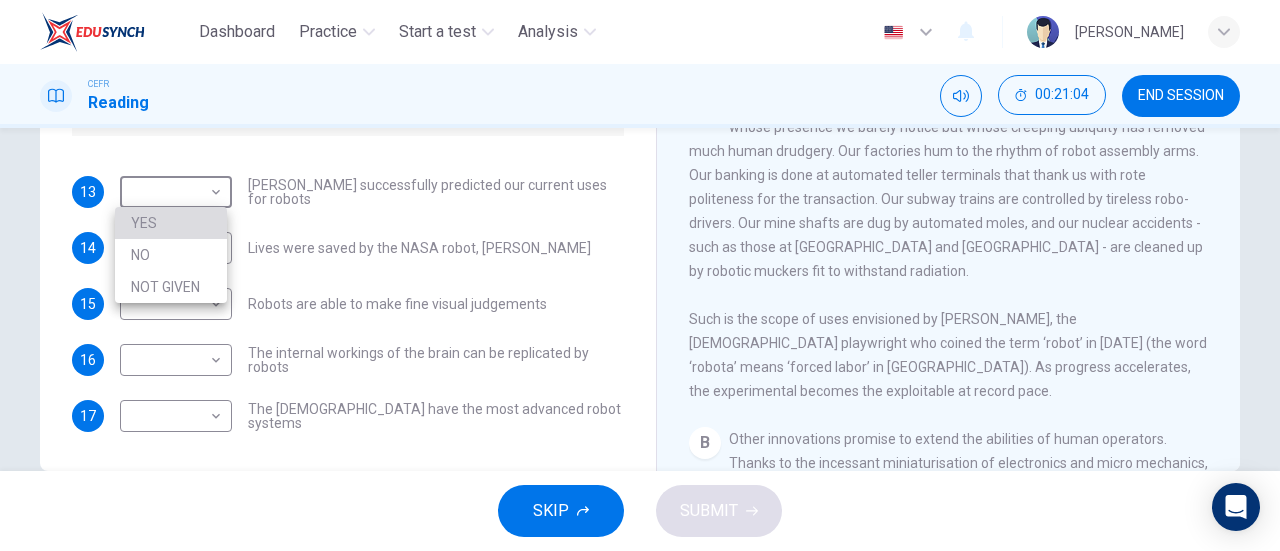 click on "YES" at bounding box center [171, 223] 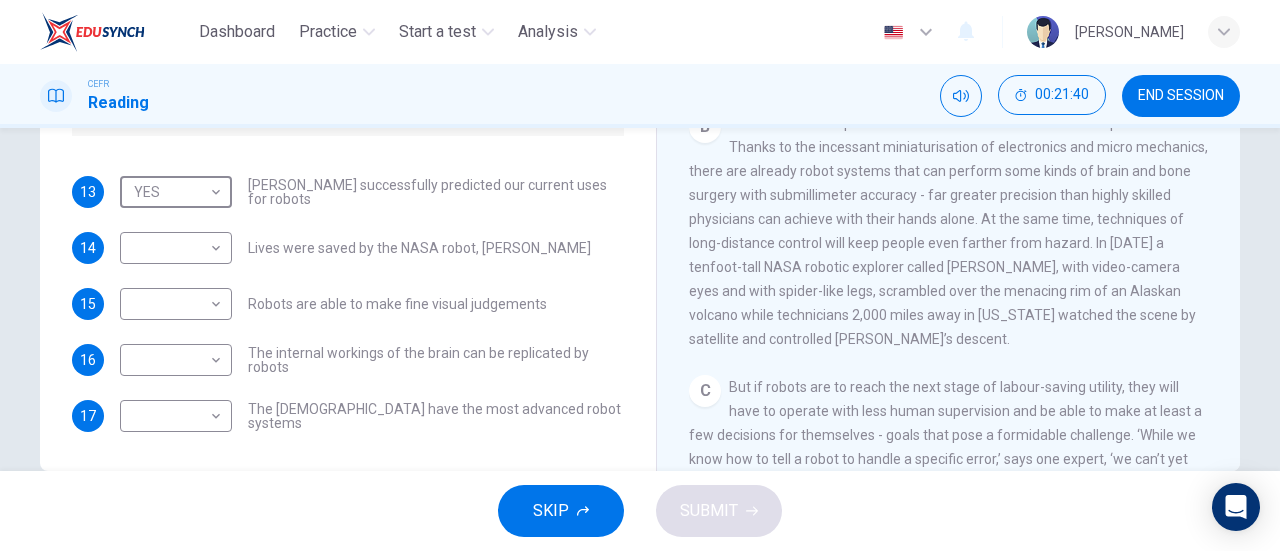 scroll, scrollTop: 635, scrollLeft: 0, axis: vertical 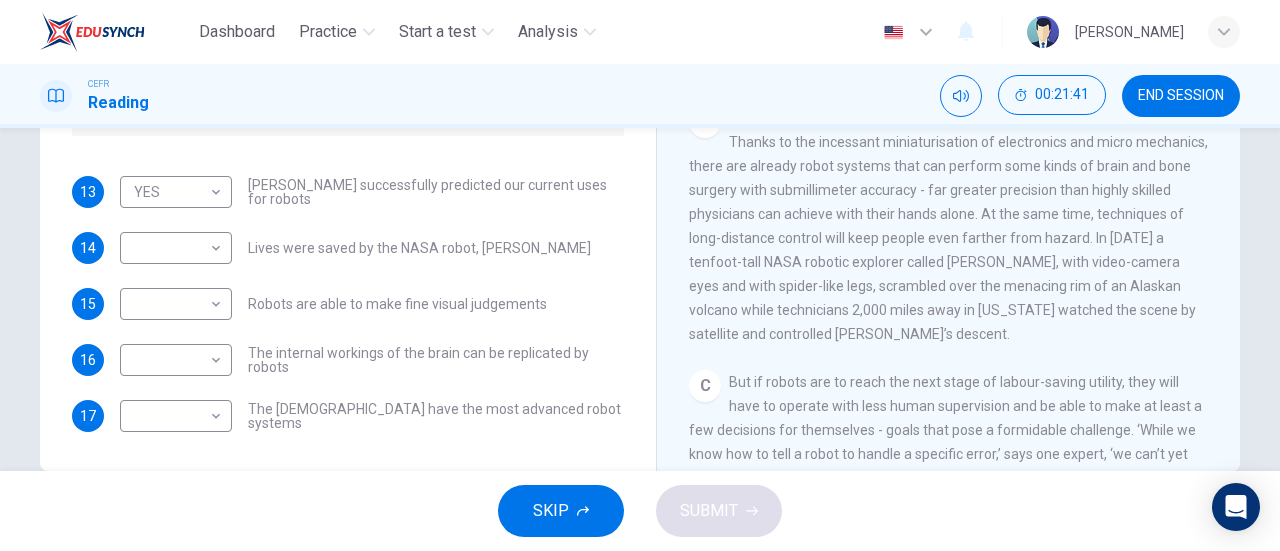 drag, startPoint x: 913, startPoint y: 280, endPoint x: 918, endPoint y: 331, distance: 51.24451 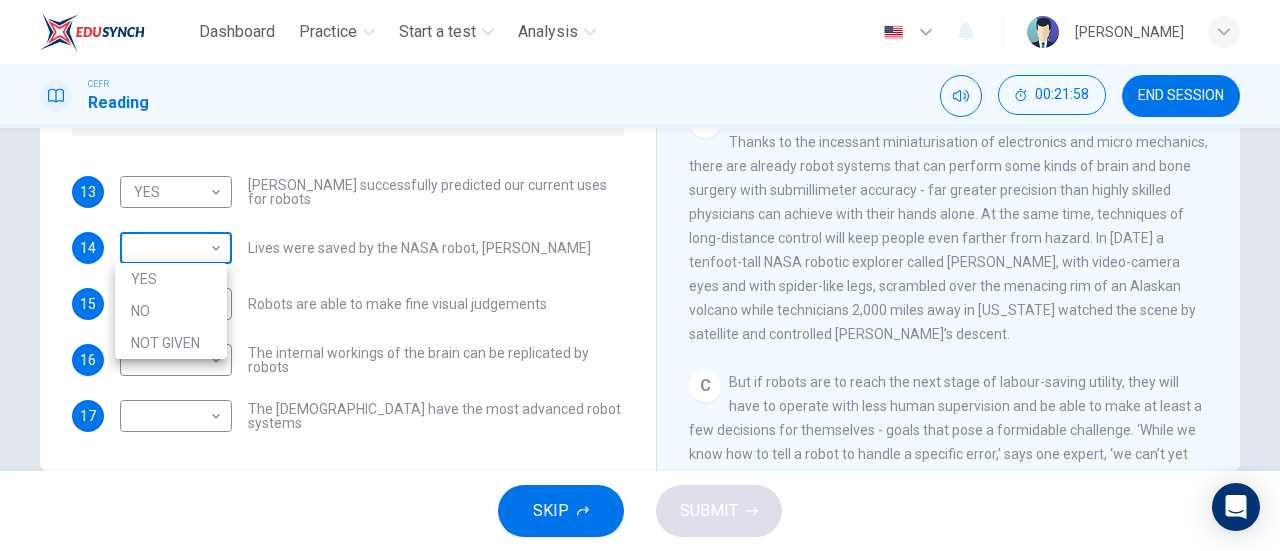 click on "Dashboard Practice Start a test Analysis English en ​ [PERSON_NAME] AZIRA CEFR Reading 00:21:58 END SESSION Questions 13 - 17 Do the following statements agree with the information given in the Reading Passage?  In the boxes below, write YES if the statement agrees with the views of the writer NO if the statement contradicts the views of the writer NOT GIVEN if it is impossible to say what the writer thinks about this 13 YES YES ​ [PERSON_NAME] successfully predicted our current uses for robots 14 ​ ​ Lives were saved by the NASA robot, [PERSON_NAME] 15 ​ ​ Robots are able to make fine visual judgements 16 ​ ​ The internal workings of the brain can be replicated by robots 17 ​ ​ The [DEMOGRAPHIC_DATA] have the most advanced robot systems Robots CLICK TO ZOOM Click to Zoom 1 A B C D E F G SKIP SUBMIT Dashboard Practice Start a test Analysis Notifications © Copyright  2025
YES NO NOT GIVEN" at bounding box center (640, 275) 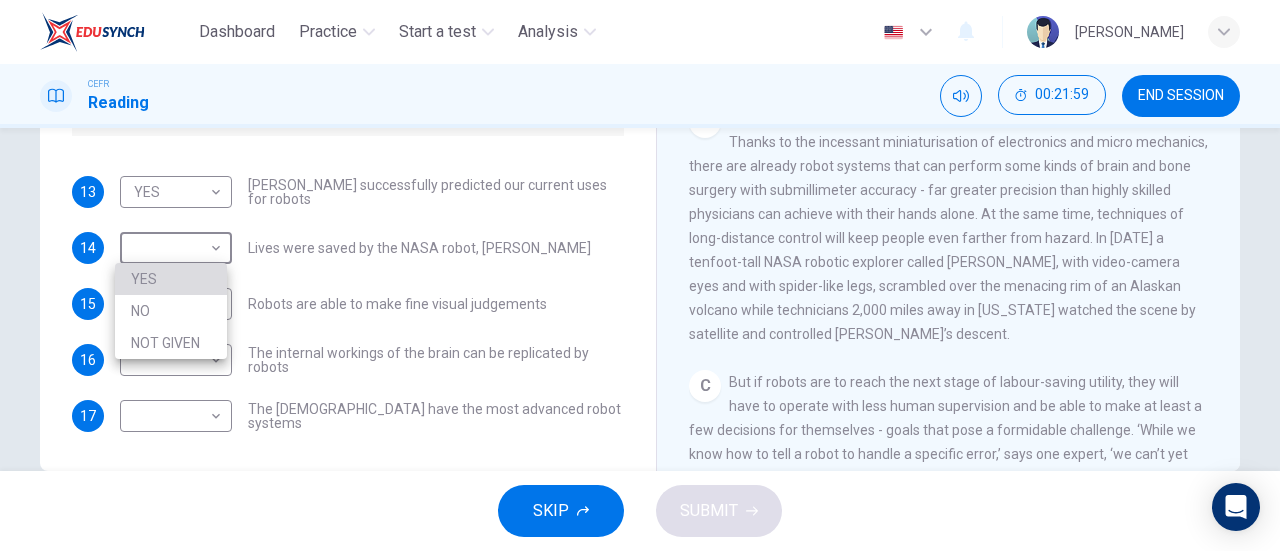 click on "YES" at bounding box center (171, 279) 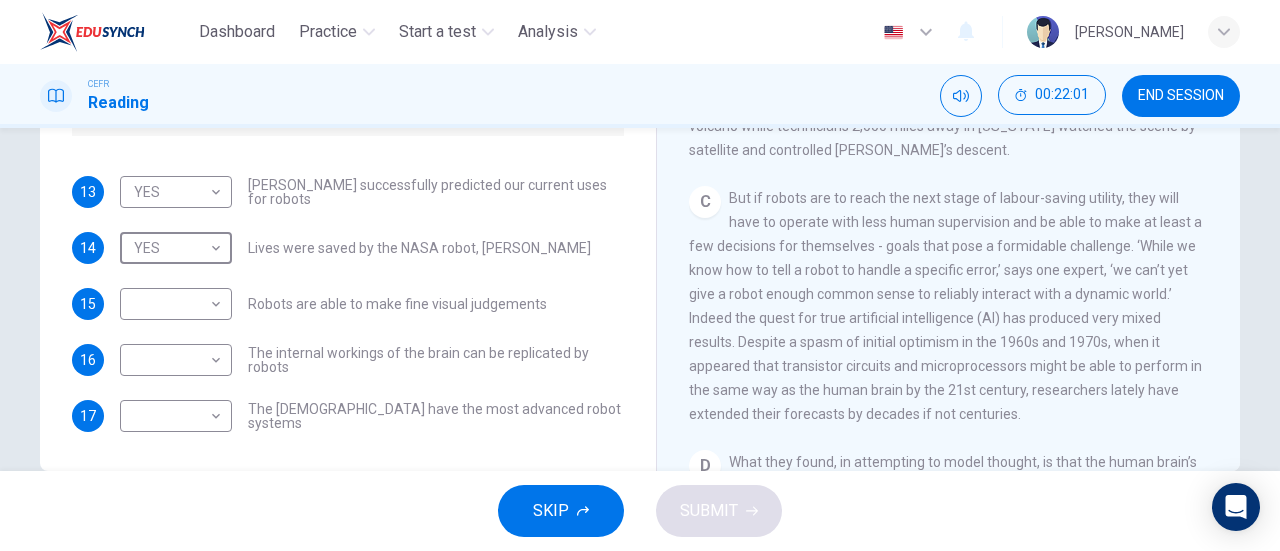 scroll, scrollTop: 820, scrollLeft: 0, axis: vertical 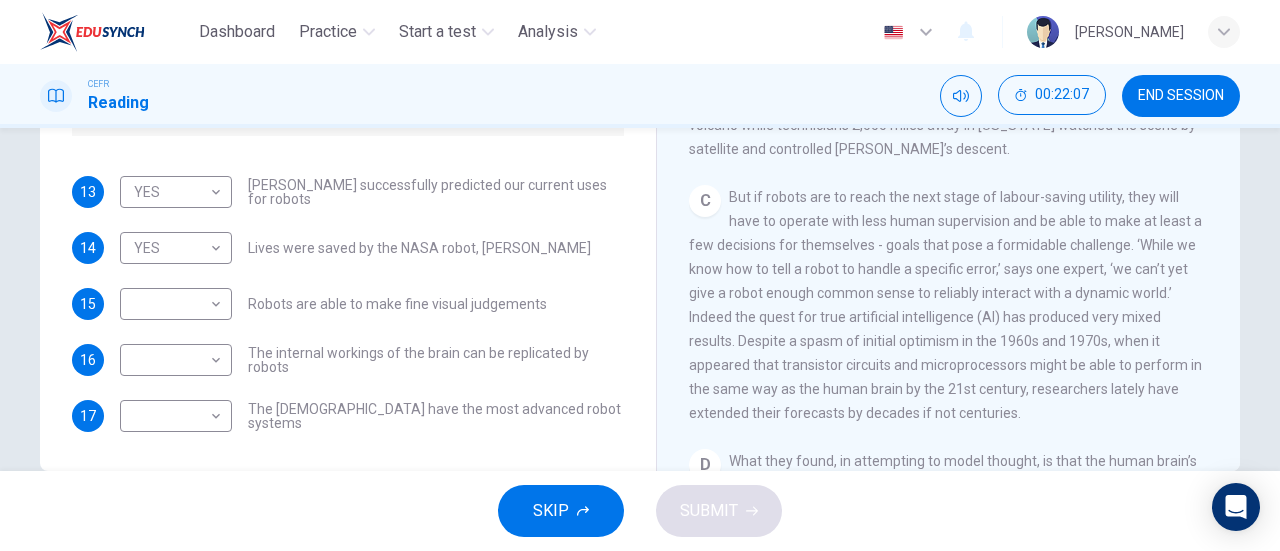 drag, startPoint x: 771, startPoint y: 269, endPoint x: 800, endPoint y: 326, distance: 63.953106 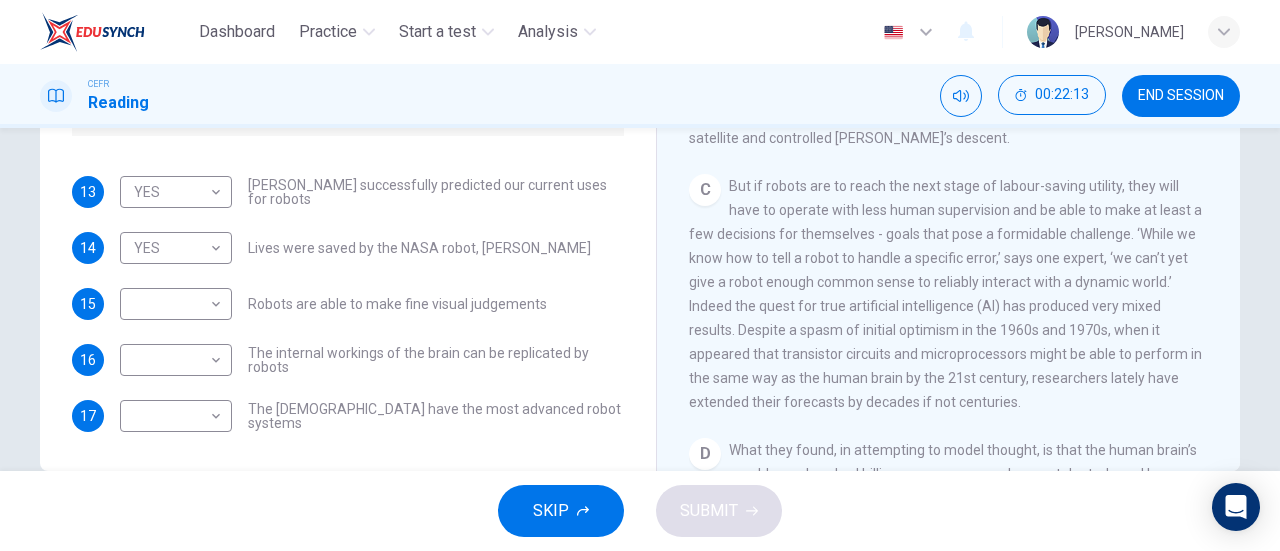 scroll, scrollTop: 832, scrollLeft: 0, axis: vertical 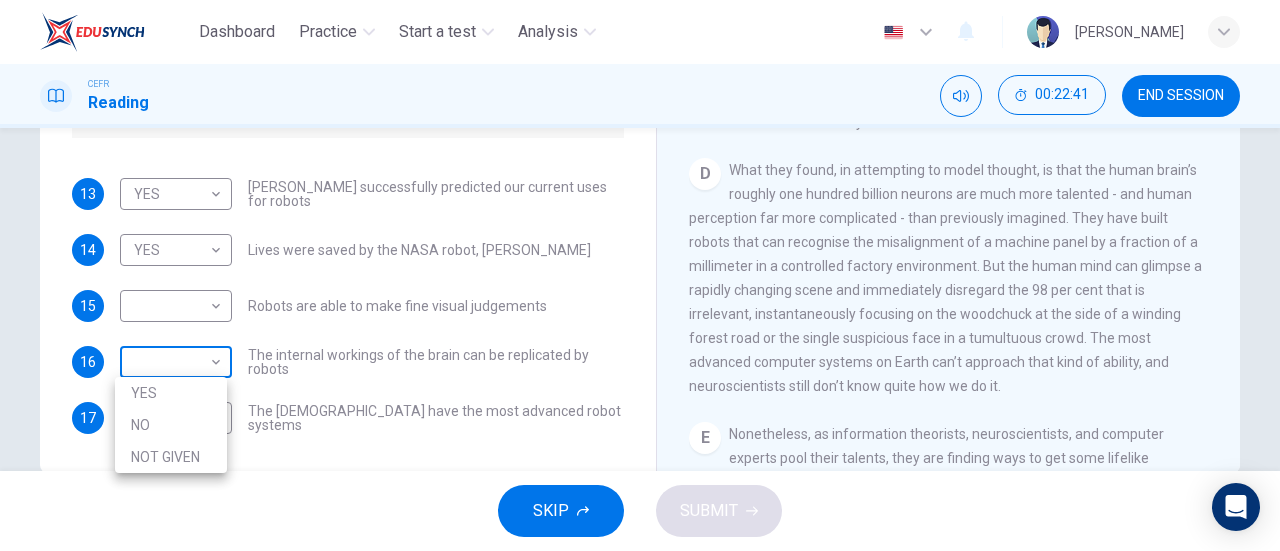click on "Dashboard Practice Start a test Analysis English en ​ [PERSON_NAME] AZIRA CEFR Reading 00:22:41 END SESSION Questions 13 - 17 Do the following statements agree with the information given in the Reading Passage?  In the boxes below, write YES if the statement agrees with the views of the writer NO if the statement contradicts the views of the writer NOT GIVEN if it is impossible to say what the writer thinks about this 13 YES YES ​ [PERSON_NAME] successfully predicted our current uses for robots 14 YES YES ​ Lives were saved by the NASA robot, [PERSON_NAME] 15 ​ ​ Robots are able to make fine visual judgements 16 ​ ​ The internal workings of the brain can be replicated by robots 17 ​ ​ The [DEMOGRAPHIC_DATA] have the most advanced robot systems Robots CLICK TO ZOOM Click to Zoom 1 A B C D E F G SKIP SUBMIT Dashboard Practice Start a test Analysis Notifications © Copyright  2025
YES NO NOT GIVEN" at bounding box center [640, 275] 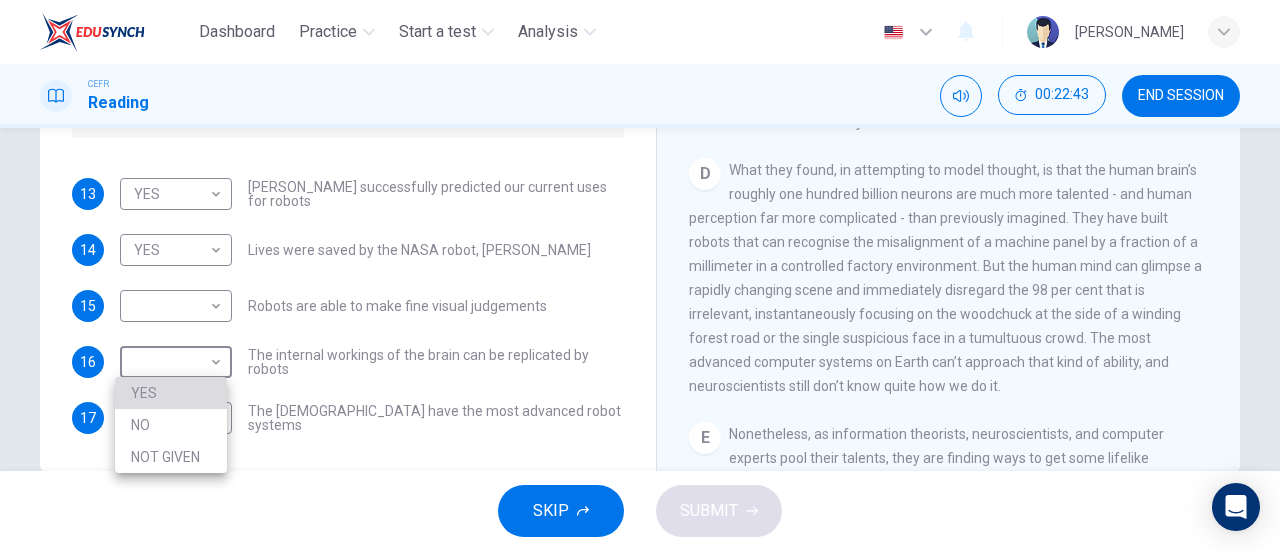 click on "YES" at bounding box center (171, 393) 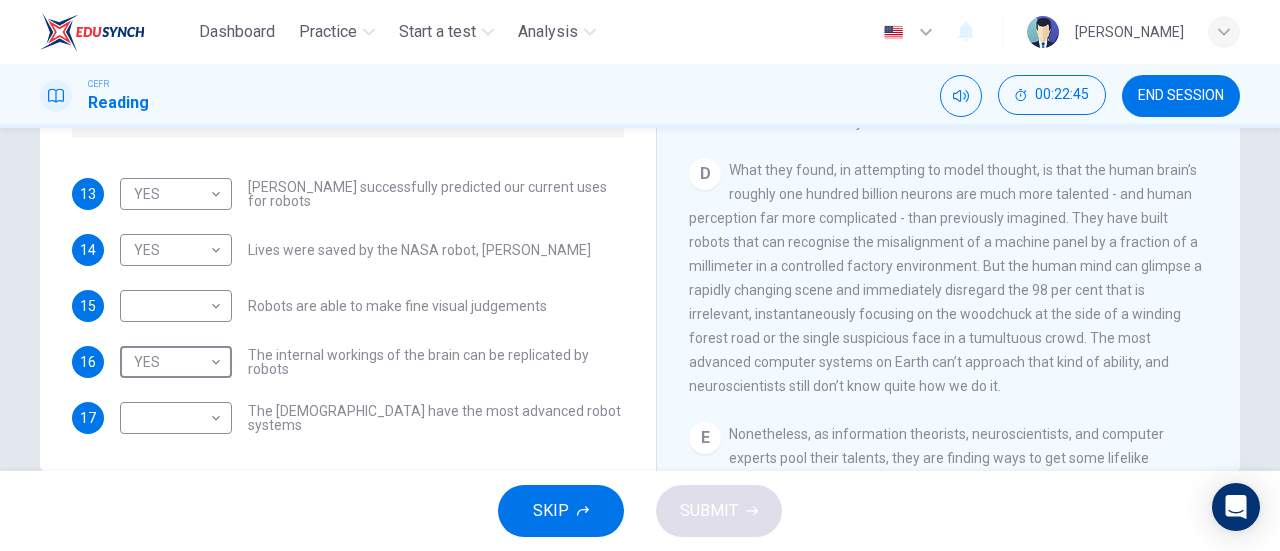 scroll, scrollTop: 432, scrollLeft: 0, axis: vertical 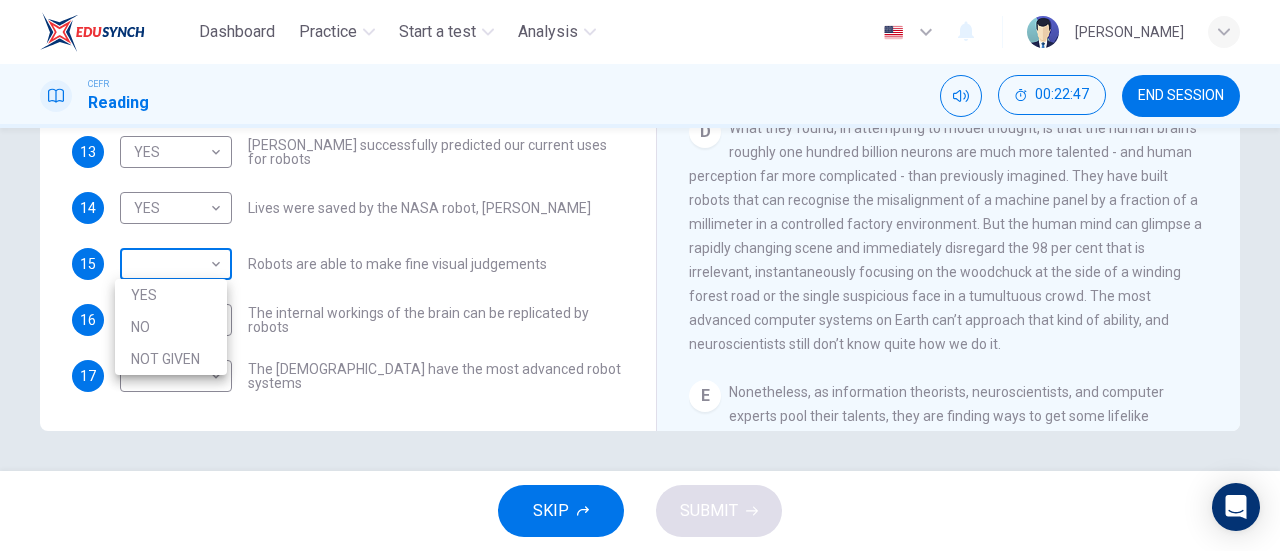 click on "Dashboard Practice Start a test Analysis English en ​ [PERSON_NAME] AZIRA CEFR Reading 00:22:47 END SESSION Questions 13 - 17 Do the following statements agree with the information given in the Reading Passage?  In the boxes below, write YES if the statement agrees with the views of the writer NO if the statement contradicts the views of the writer NOT GIVEN if it is impossible to say what the writer thinks about this 13 YES YES ​ [PERSON_NAME] successfully predicted our current uses for robots 14 YES YES ​ Lives were saved by the NASA robot, [PERSON_NAME] 15 ​ ​ Robots are able to make fine visual judgements 16 YES YES ​ The internal workings of the brain can be replicated by robots 17 ​ ​ The [DEMOGRAPHIC_DATA] have the most advanced robot systems Robots CLICK TO ZOOM Click to Zoom 1 A B C D E F G SKIP SUBMIT Dashboard Practice Start a test Analysis Notifications © Copyright  2025
YES NO NOT GIVEN" at bounding box center (640, 275) 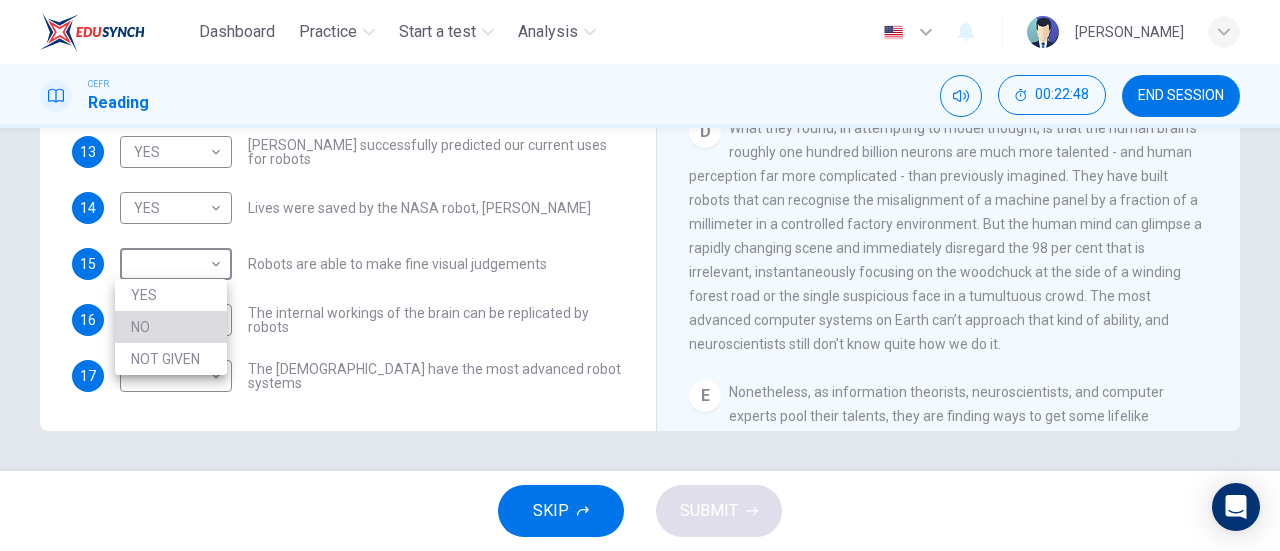 click on "NO" at bounding box center [171, 327] 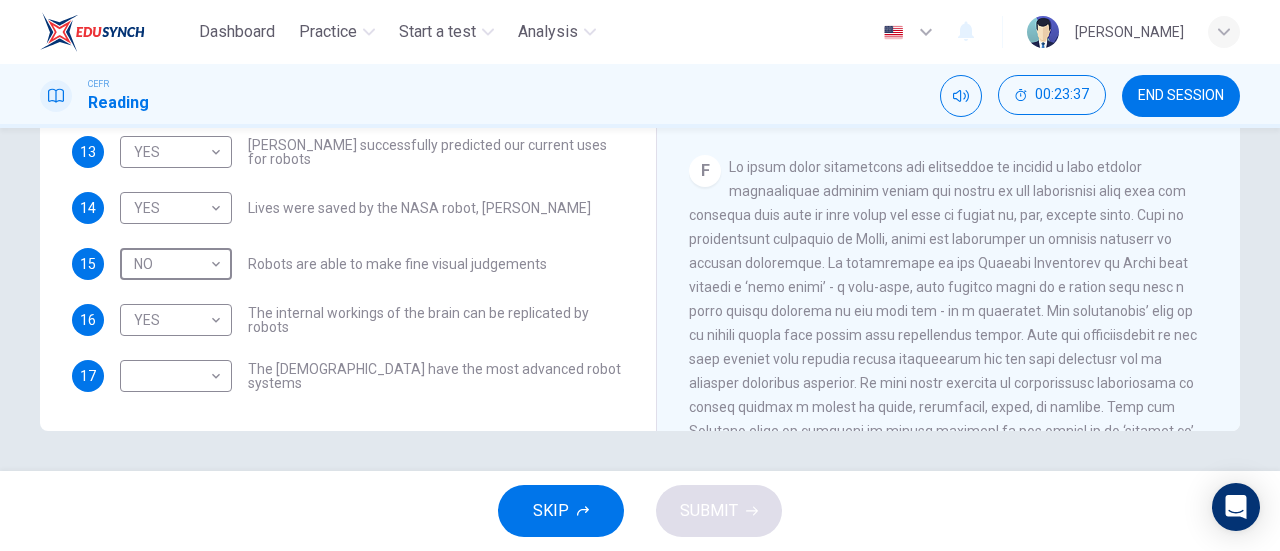 scroll, scrollTop: 1584, scrollLeft: 0, axis: vertical 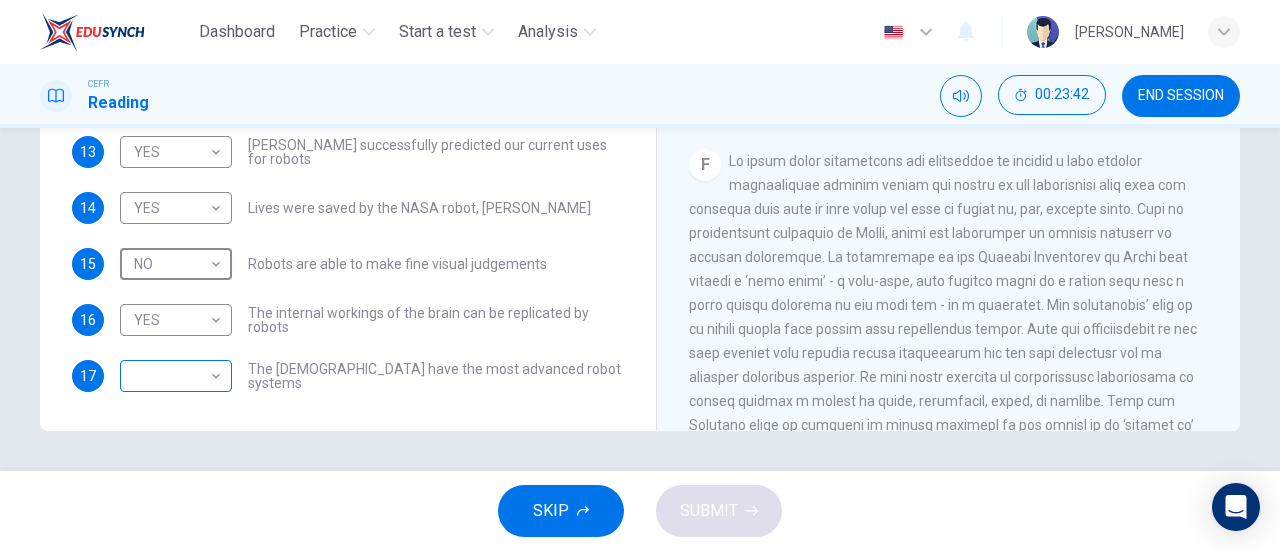 click on "Dashboard Practice Start a test Analysis English en ​ [PERSON_NAME] AZIRA CEFR Reading 00:23:42 END SESSION Questions 13 - 17 Do the following statements agree with the information given in the Reading Passage?  In the boxes below, write YES if the statement agrees with the views of the writer NO if the statement contradicts the views of the writer NOT GIVEN if it is impossible to say what the writer thinks about this 13 YES YES ​ [PERSON_NAME] successfully predicted our current uses for robots 14 YES YES ​ Lives were saved by the NASA robot, [PERSON_NAME] 15 NO NO ​ Robots are able to make fine visual judgements 16 YES YES ​ The internal workings of the brain can be replicated by robots 17 ​ ​ The [DEMOGRAPHIC_DATA] have the most advanced robot systems Robots CLICK TO ZOOM Click to Zoom 1 A B C D E F G SKIP SUBMIT Dashboard Practice Start a test Analysis Notifications © Copyright  2025" at bounding box center (640, 275) 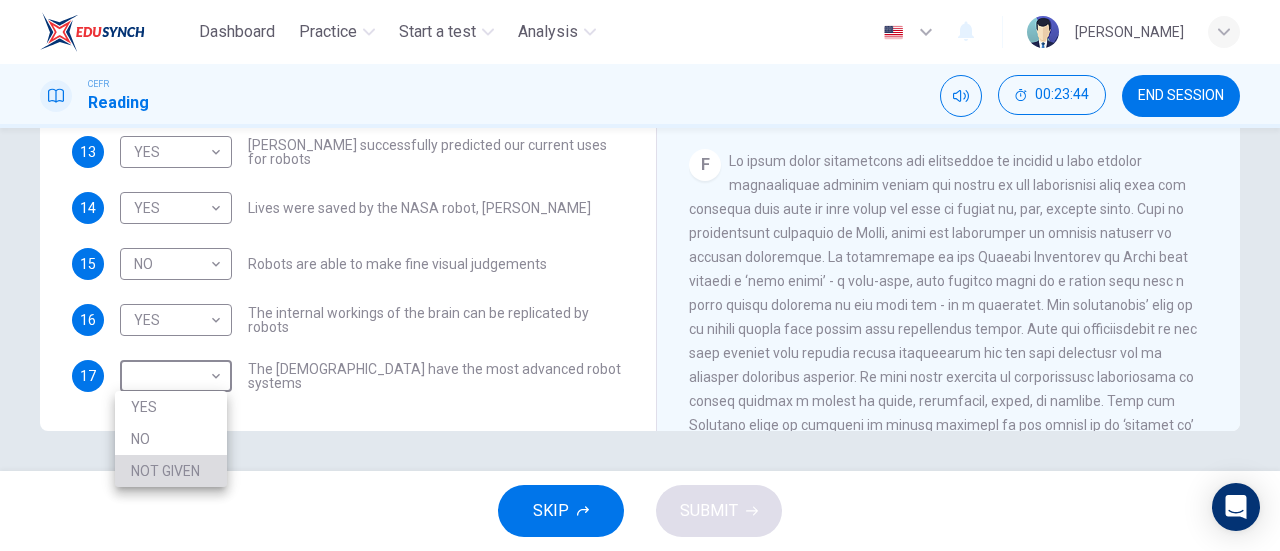 click on "NOT GIVEN" at bounding box center [171, 471] 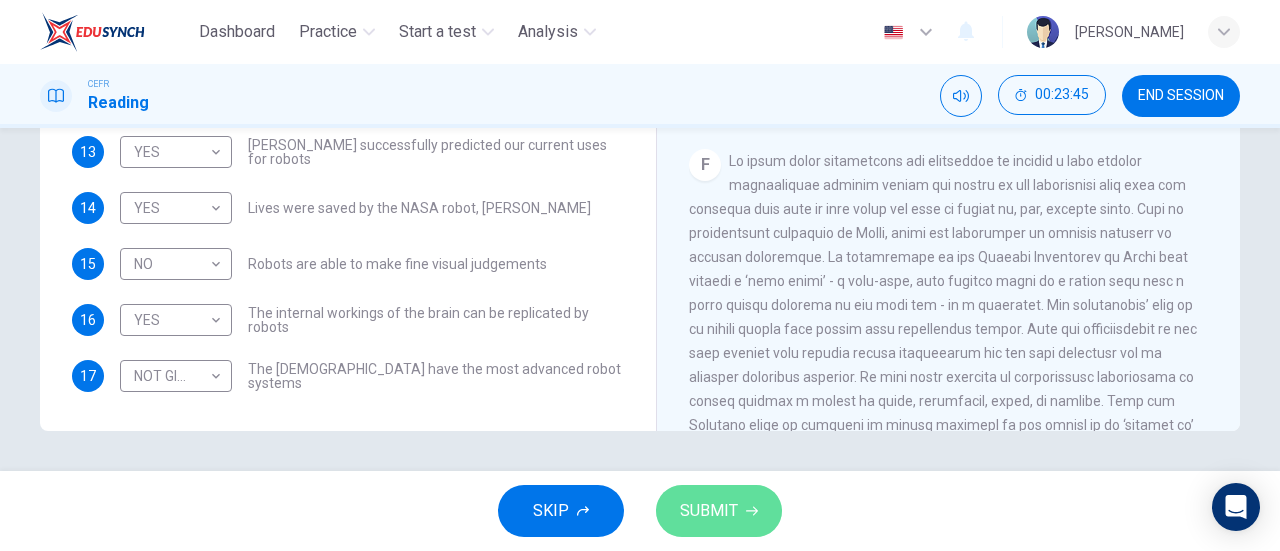 click on "SUBMIT" at bounding box center [719, 511] 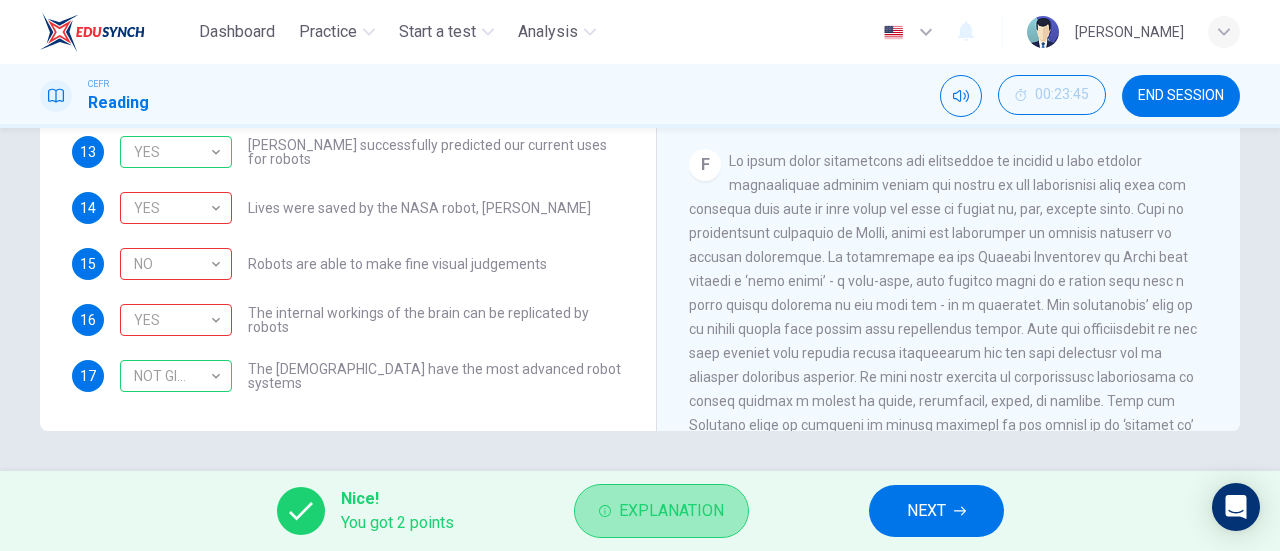 click on "Explanation" at bounding box center (661, 511) 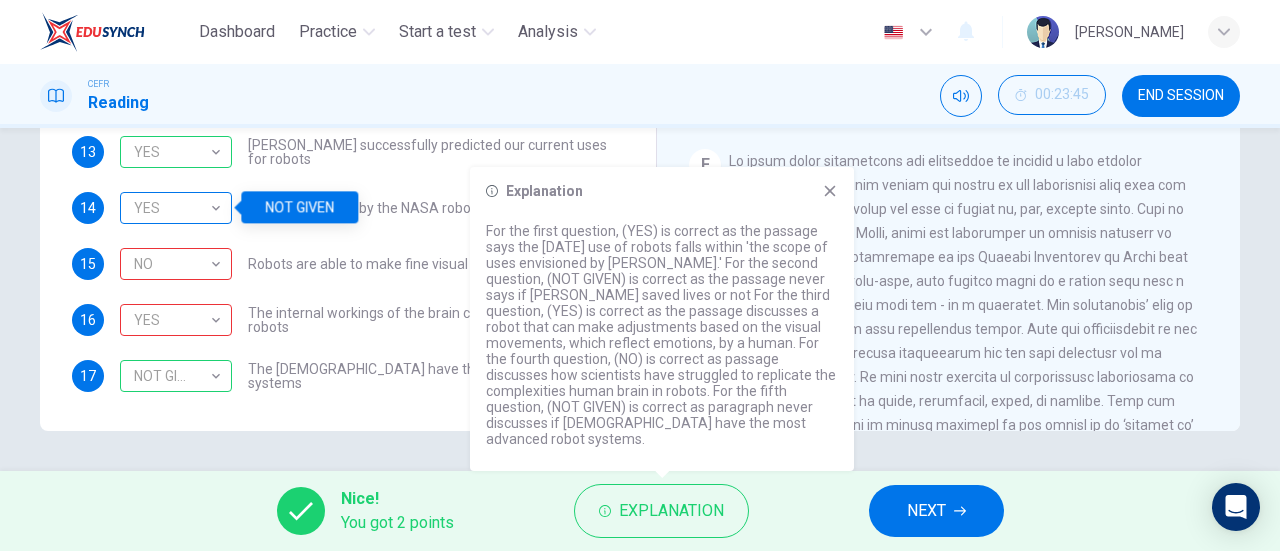 click on "YES" at bounding box center (172, 208) 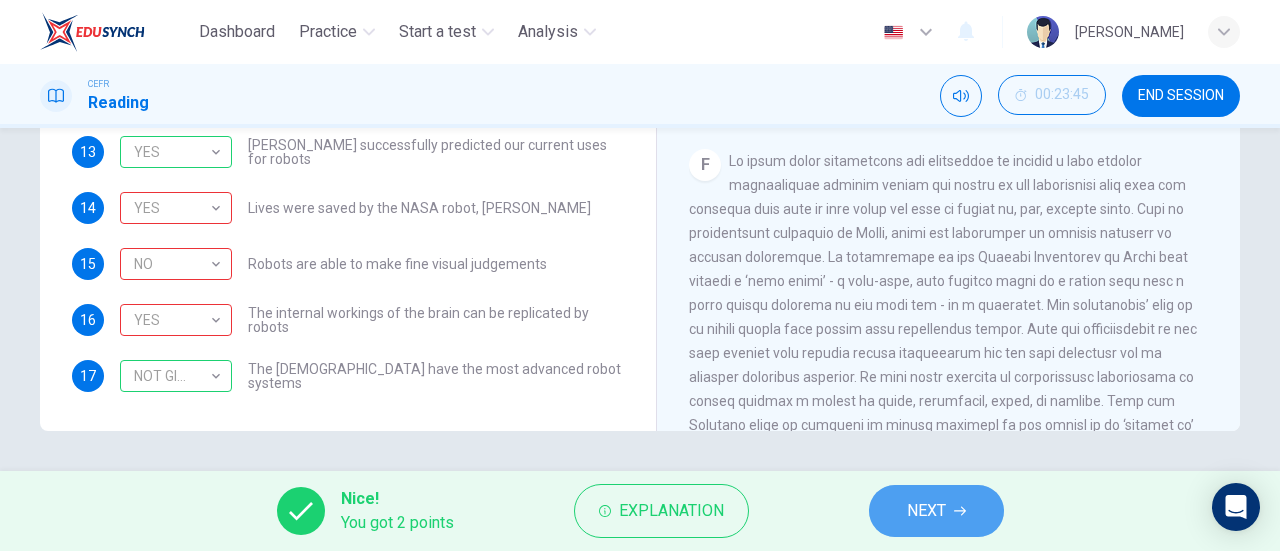 click on "NEXT" at bounding box center (926, 511) 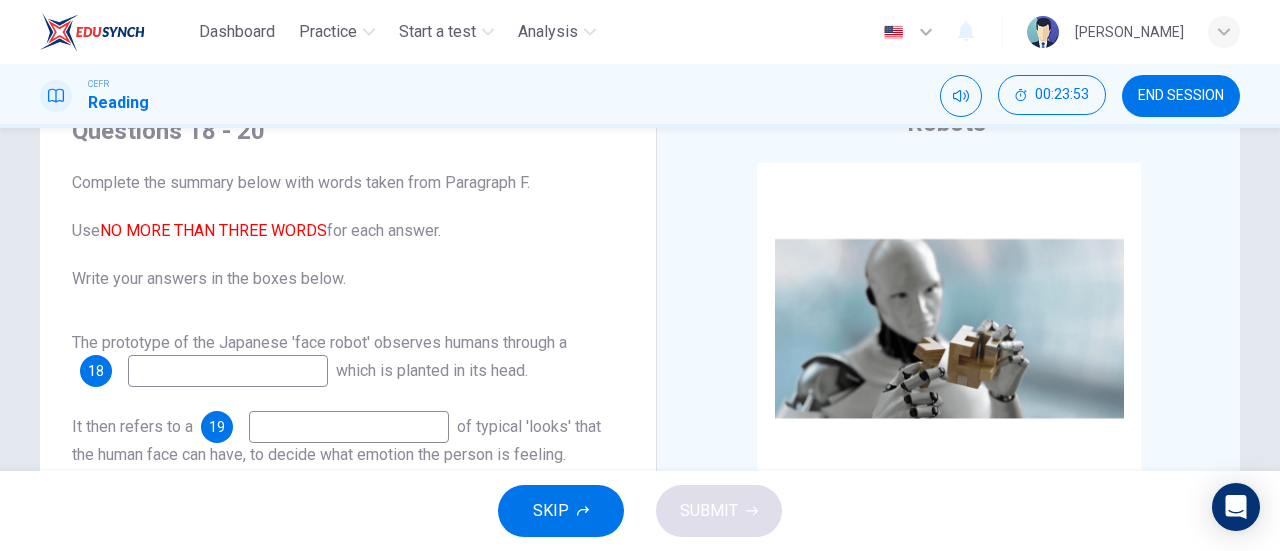 scroll, scrollTop: 87, scrollLeft: 0, axis: vertical 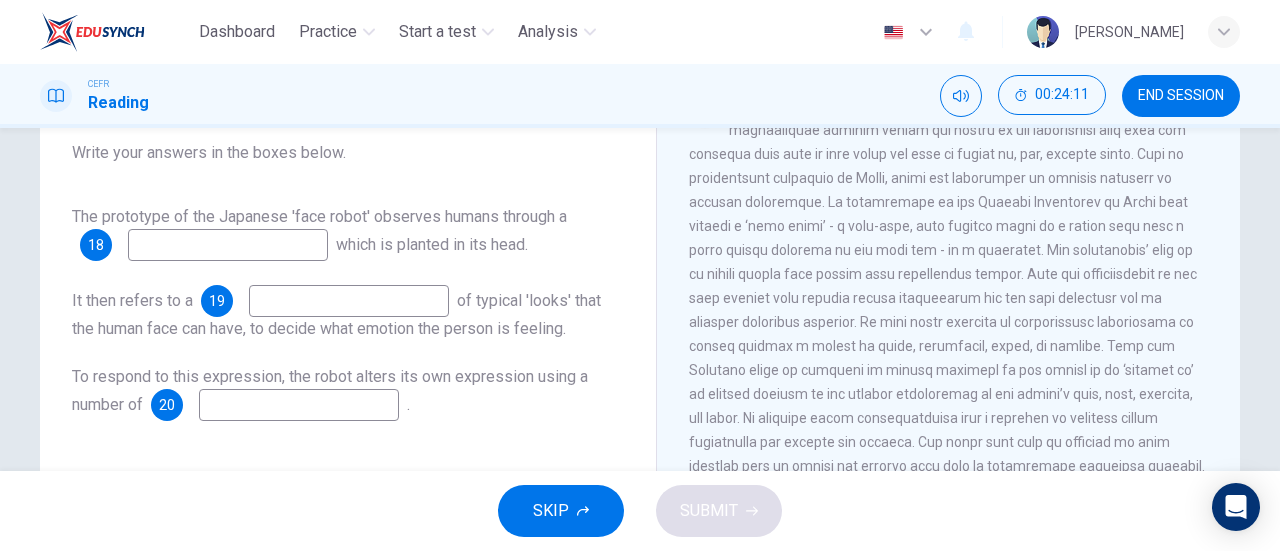 click at bounding box center [228, 245] 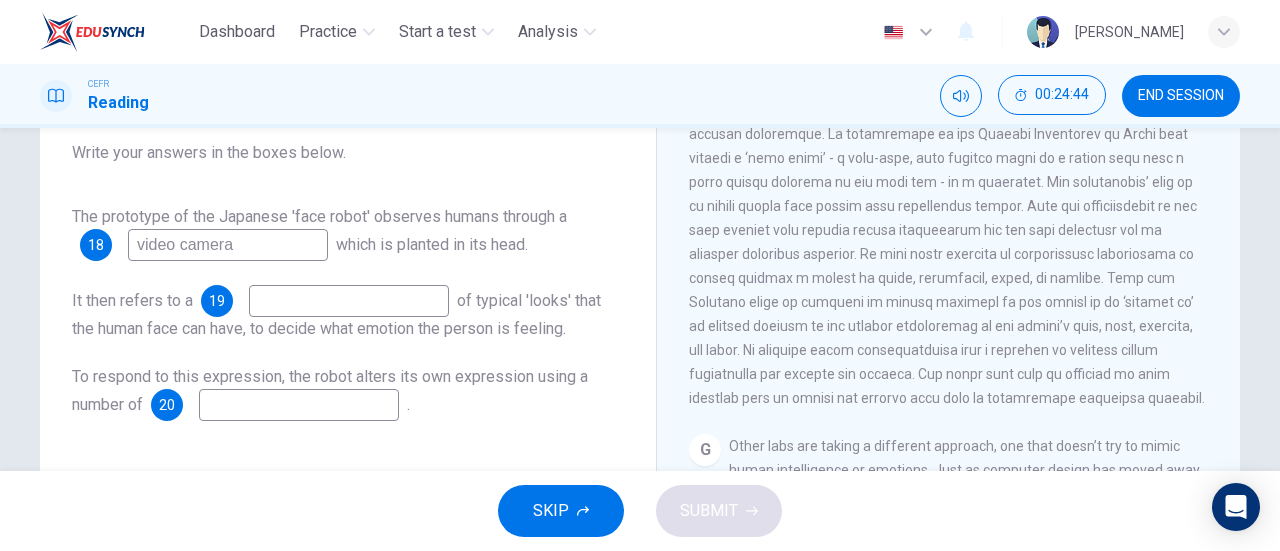 scroll, scrollTop: 1932, scrollLeft: 0, axis: vertical 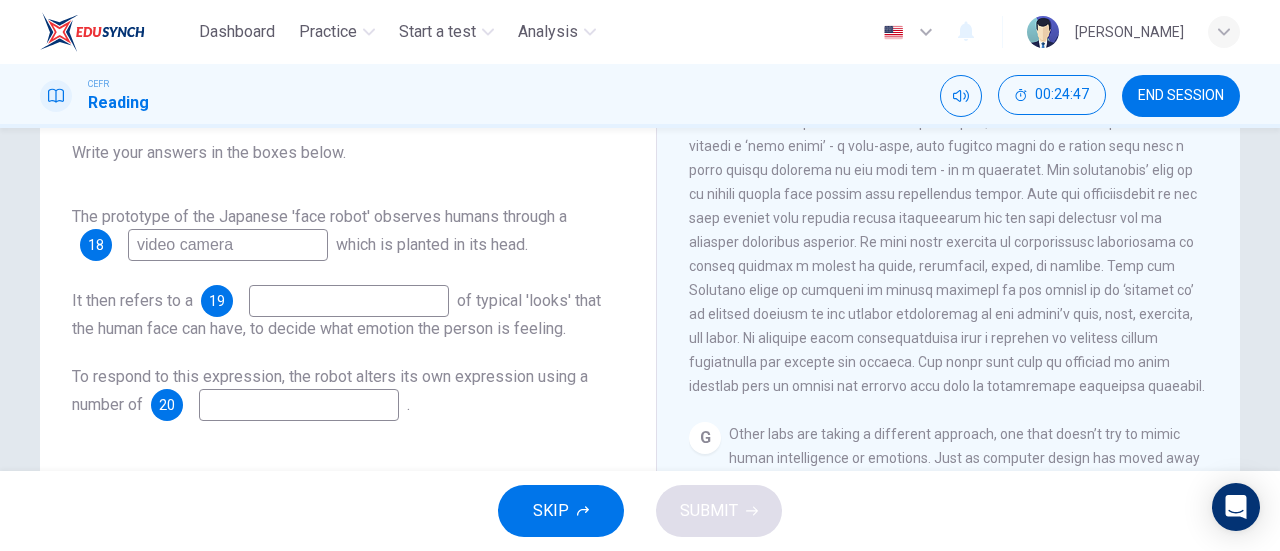 type on "video camera" 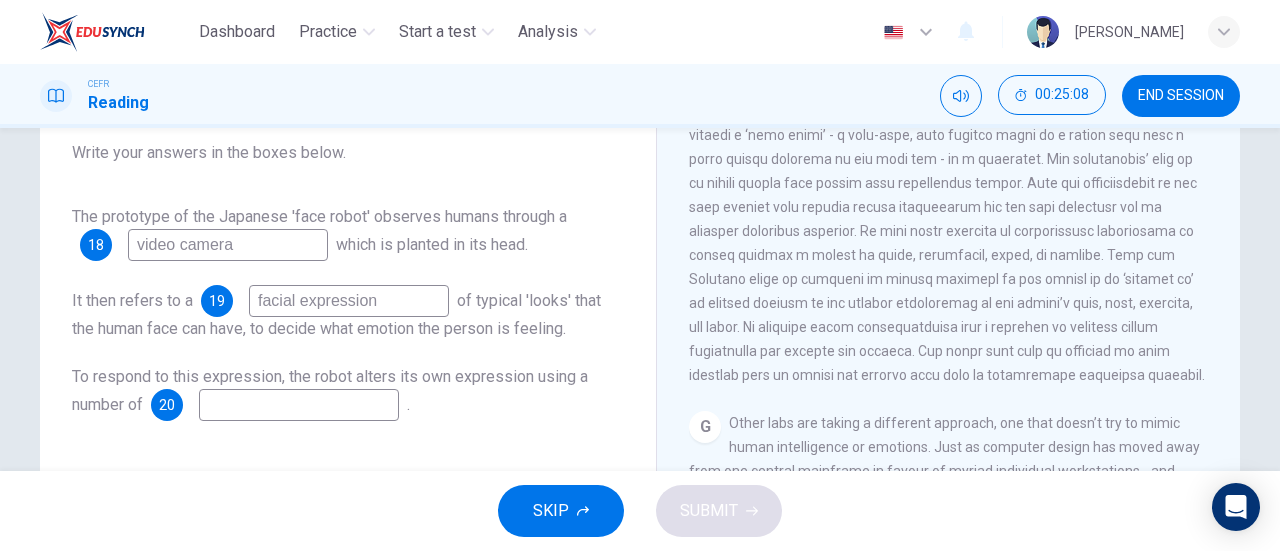 scroll, scrollTop: 1944, scrollLeft: 0, axis: vertical 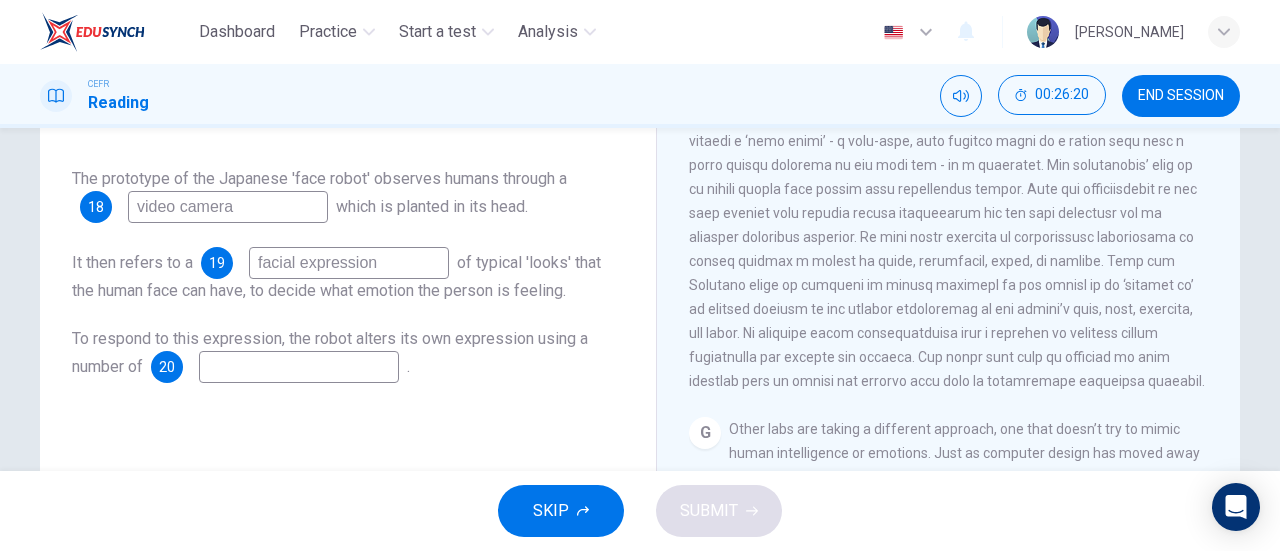 type on "facial expression" 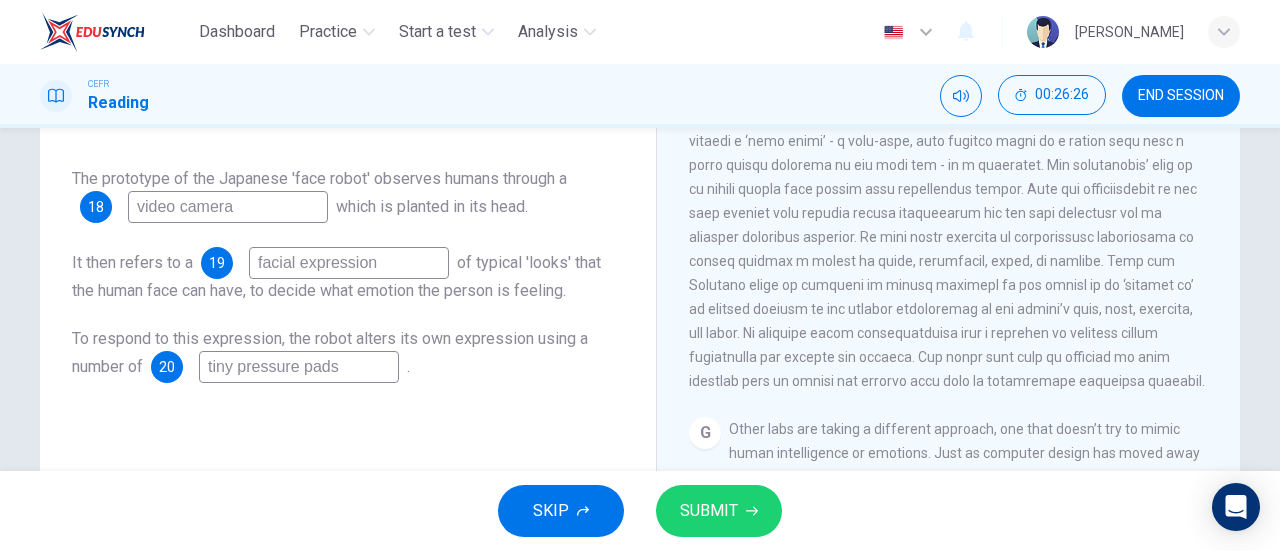 type on "tiny pressure pads" 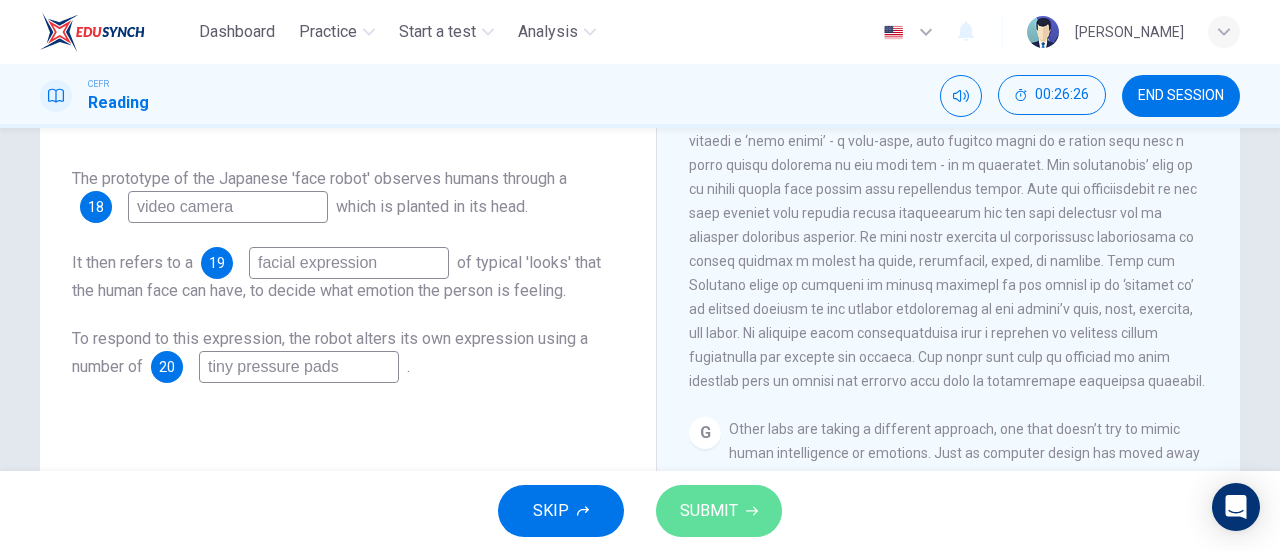 click on "SUBMIT" at bounding box center [719, 511] 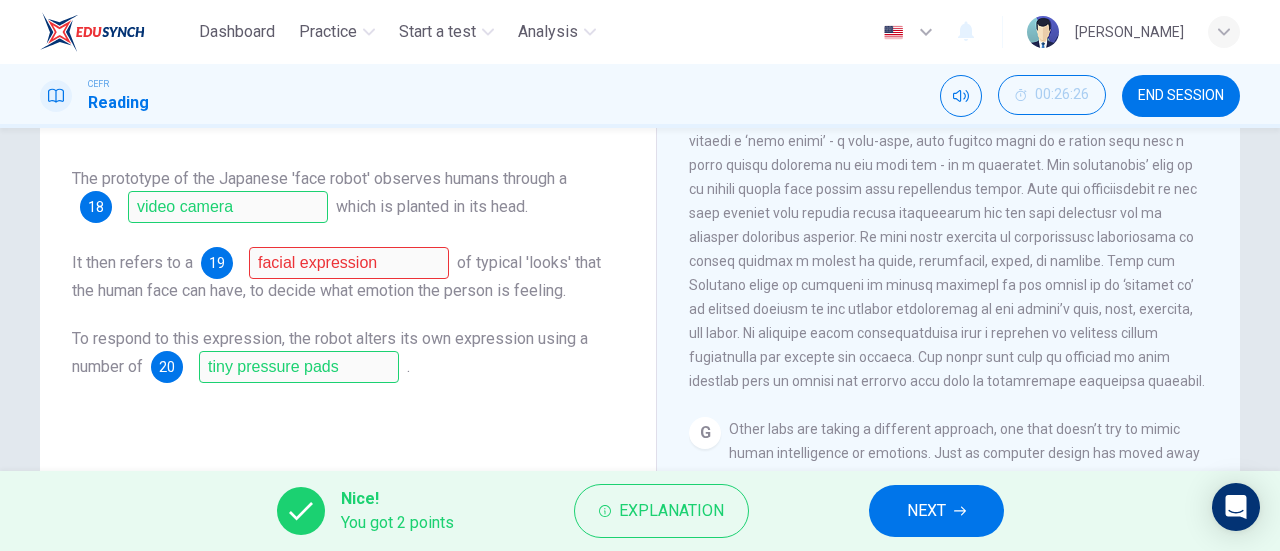 click on "NEXT" at bounding box center (936, 511) 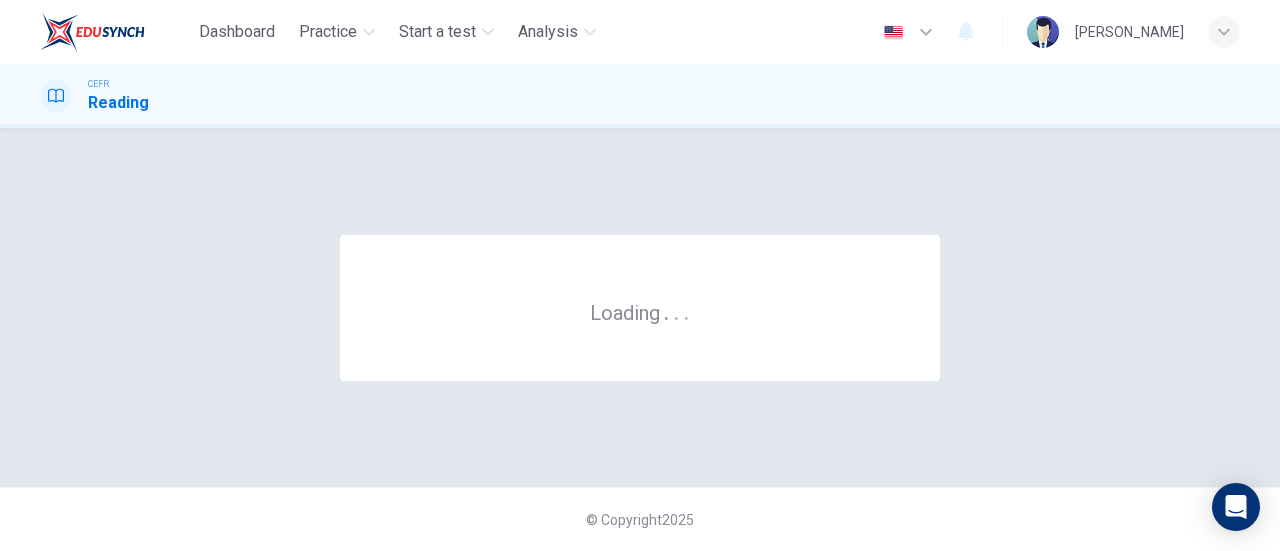 scroll, scrollTop: 0, scrollLeft: 0, axis: both 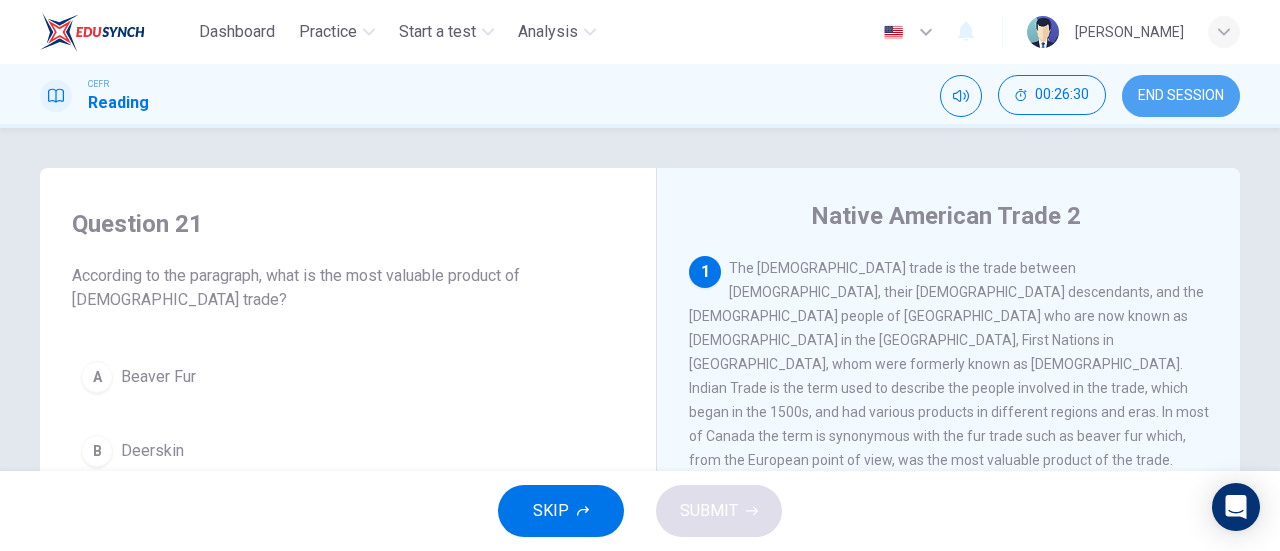 click on "END SESSION" at bounding box center (1181, 96) 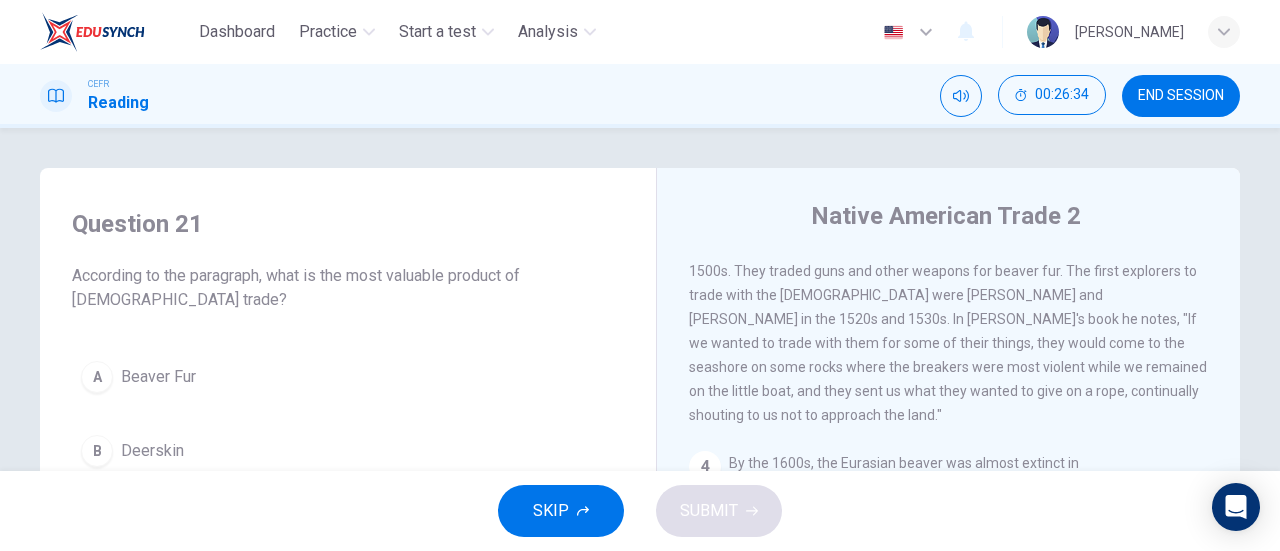 scroll, scrollTop: 532, scrollLeft: 0, axis: vertical 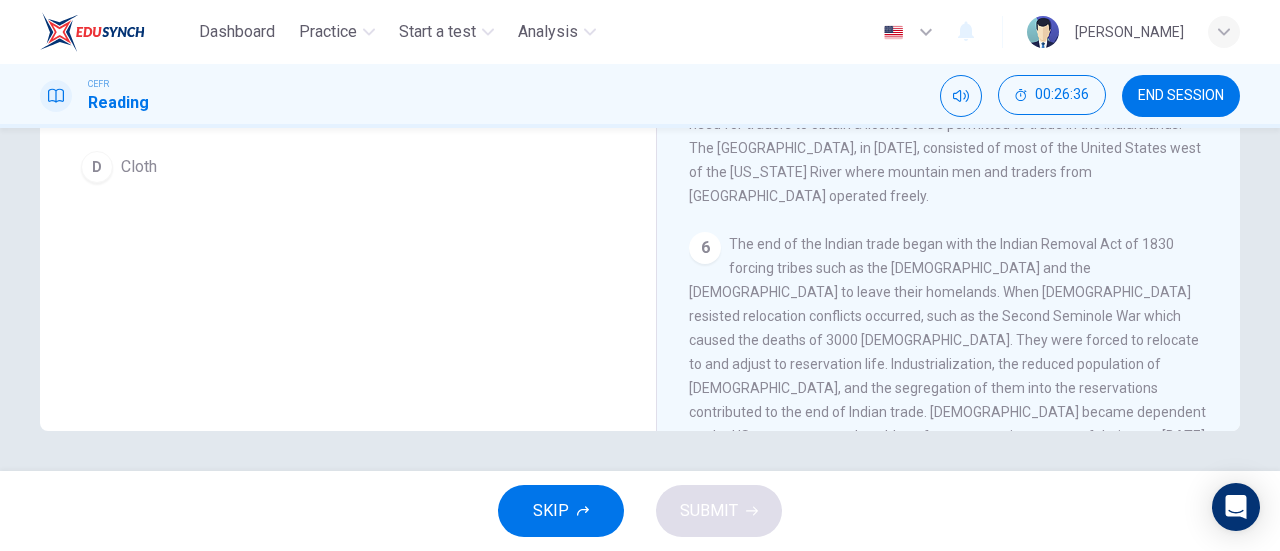 click on "END SESSION" at bounding box center [1181, 96] 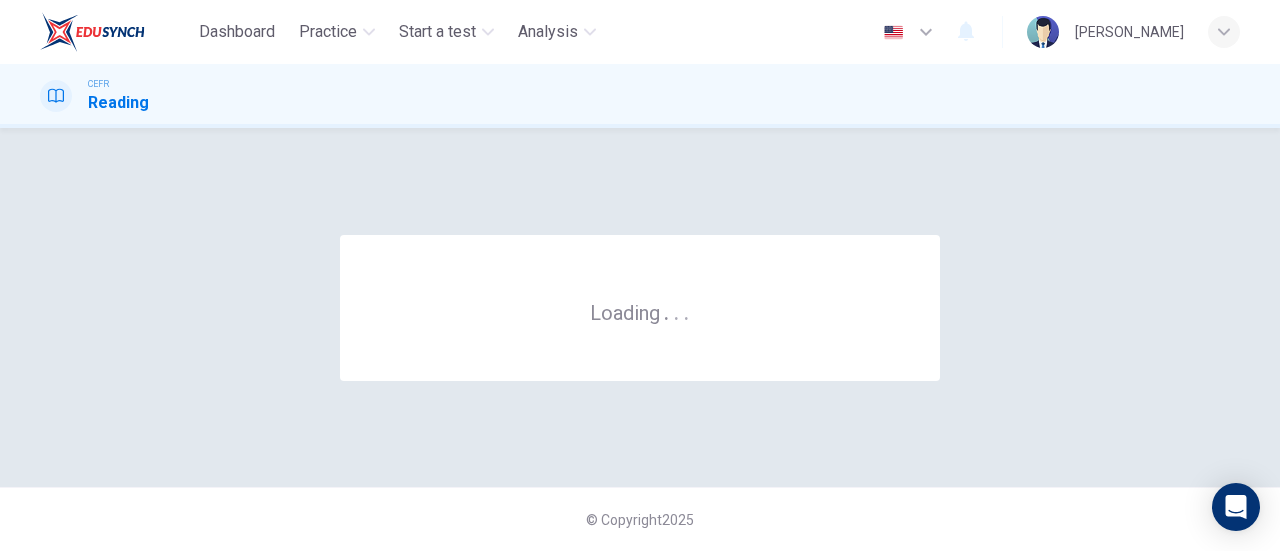 scroll, scrollTop: 0, scrollLeft: 0, axis: both 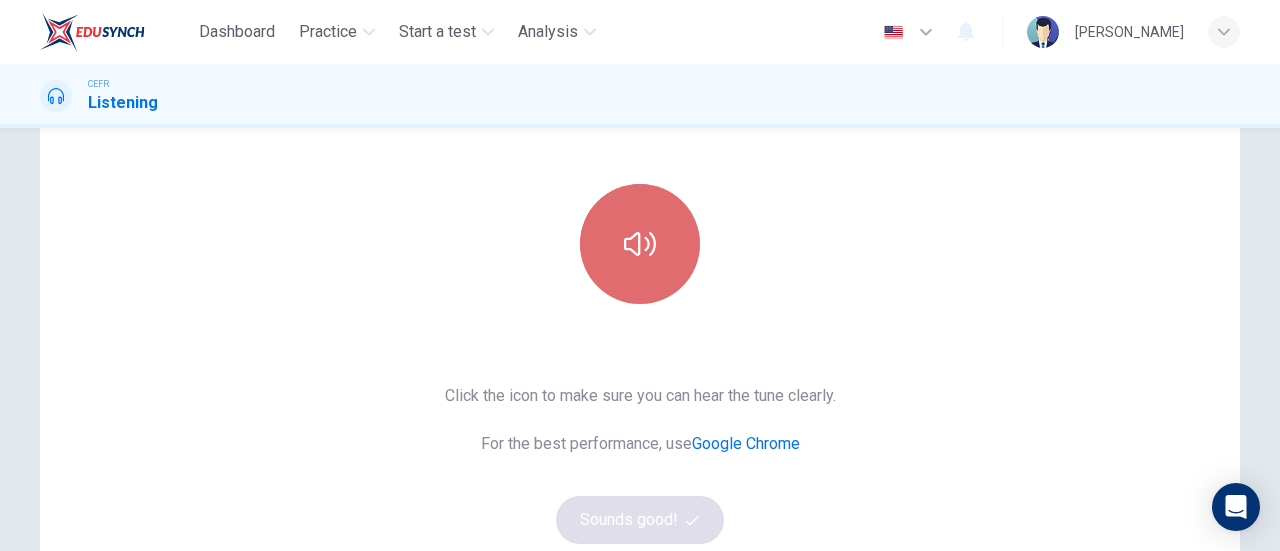 click 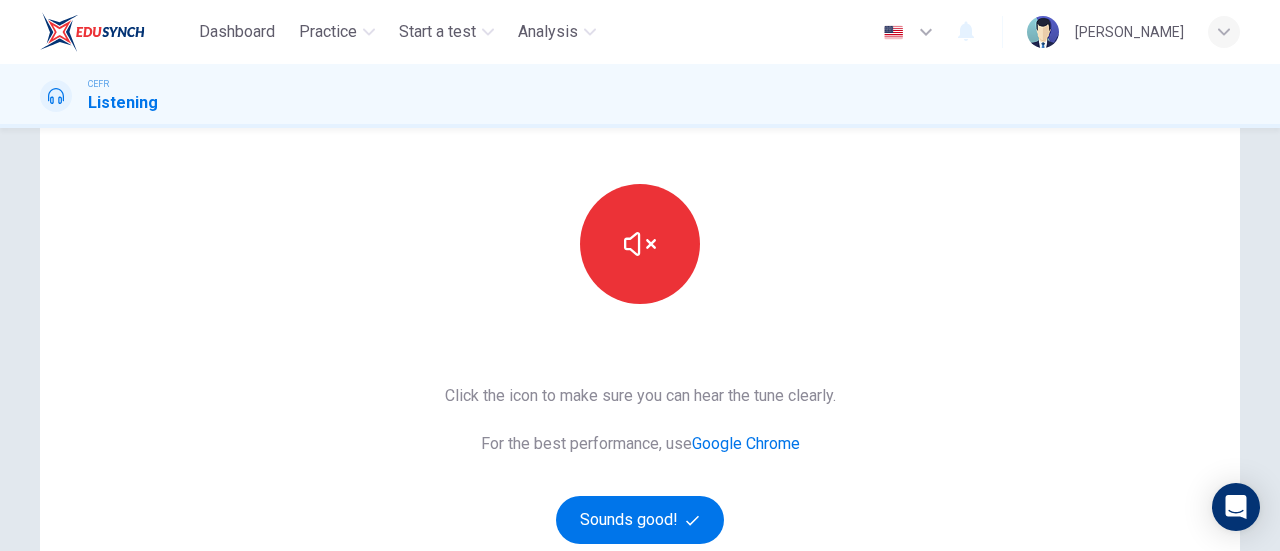 type 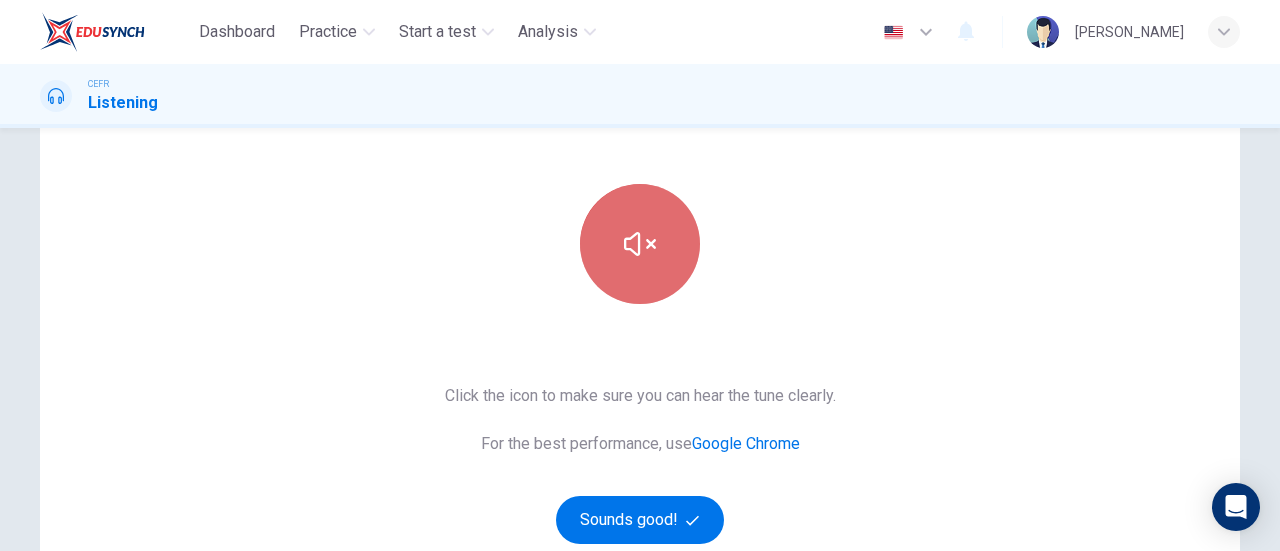 click at bounding box center (640, 244) 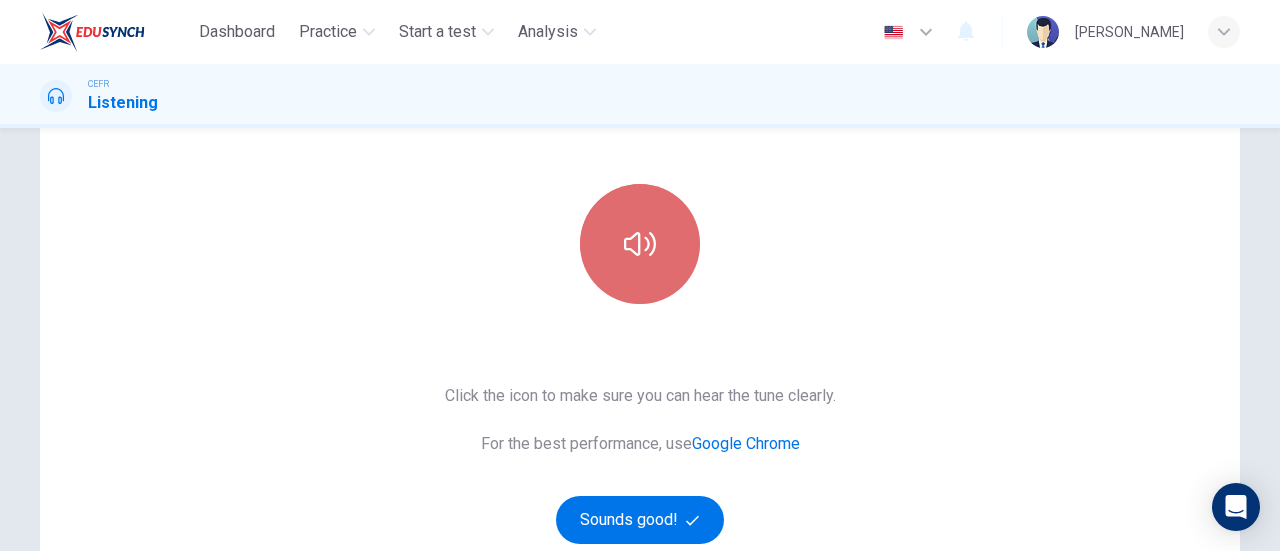 click at bounding box center [640, 244] 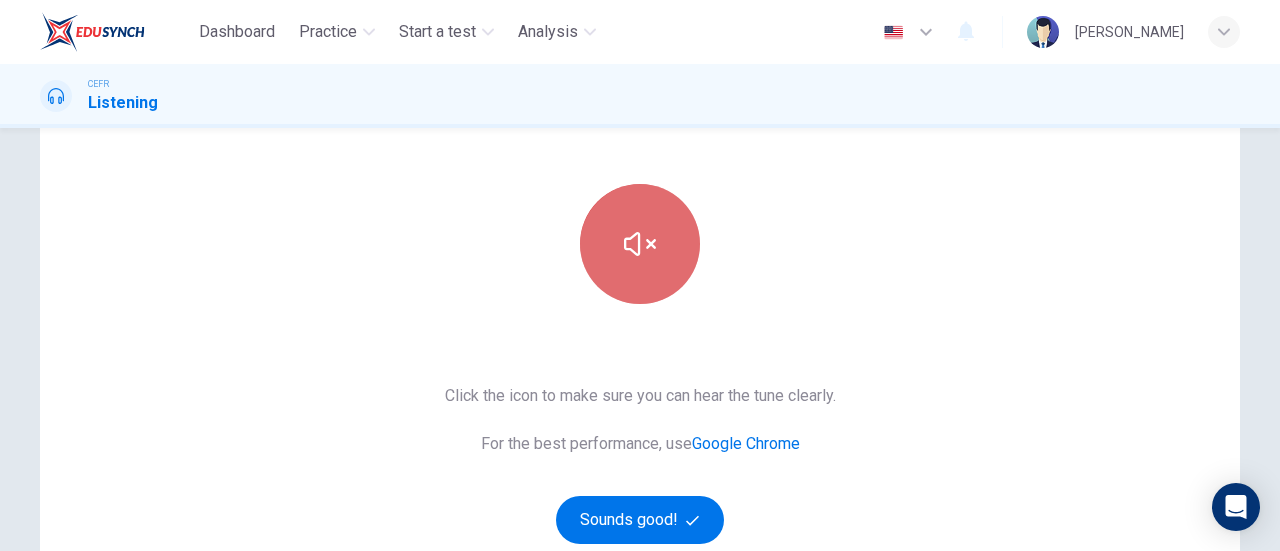click at bounding box center (640, 244) 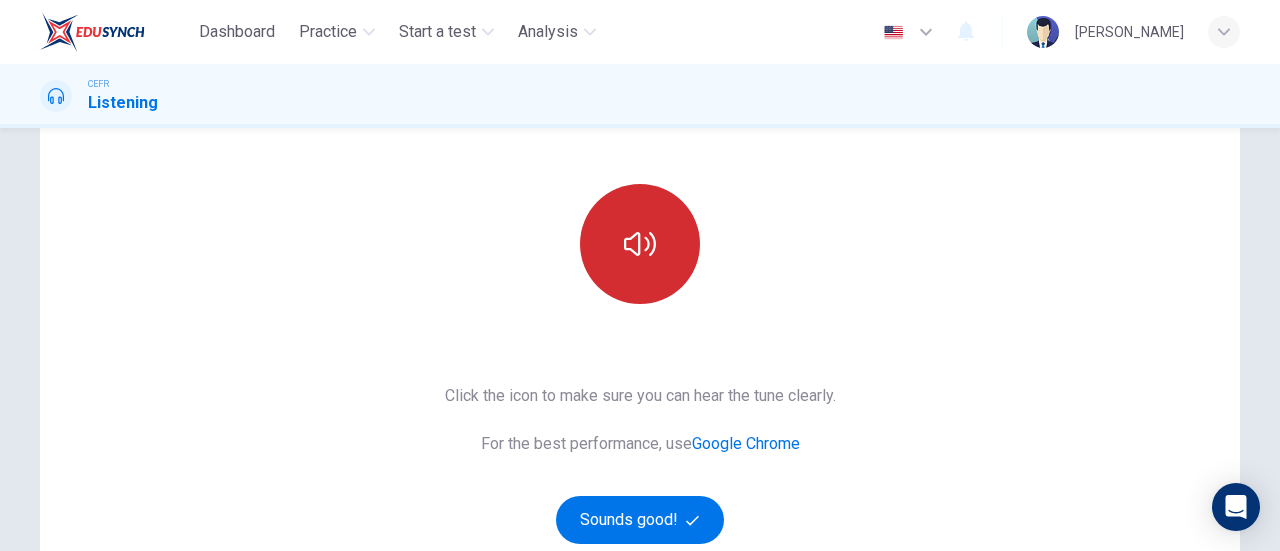 click at bounding box center [640, 244] 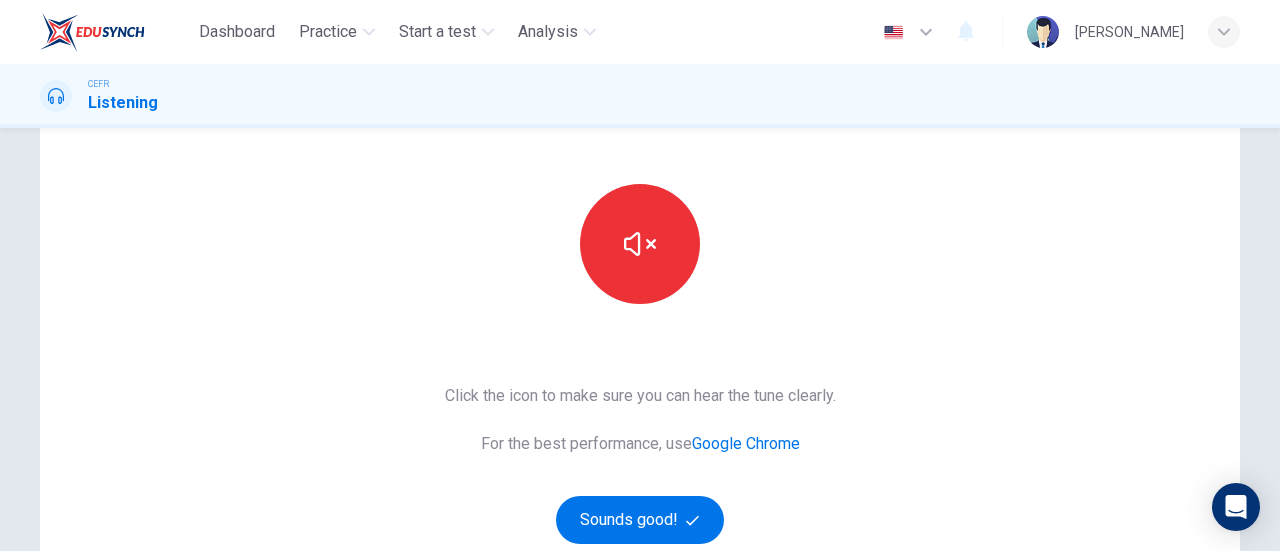scroll, scrollTop: 249, scrollLeft: 0, axis: vertical 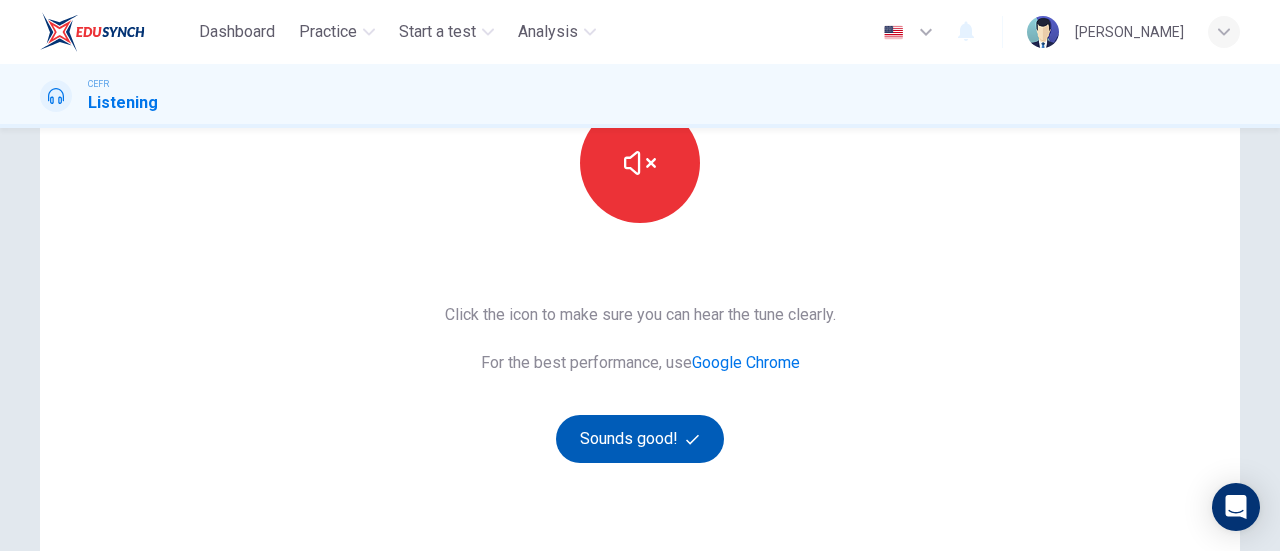 click on "Sounds good!" at bounding box center [640, 439] 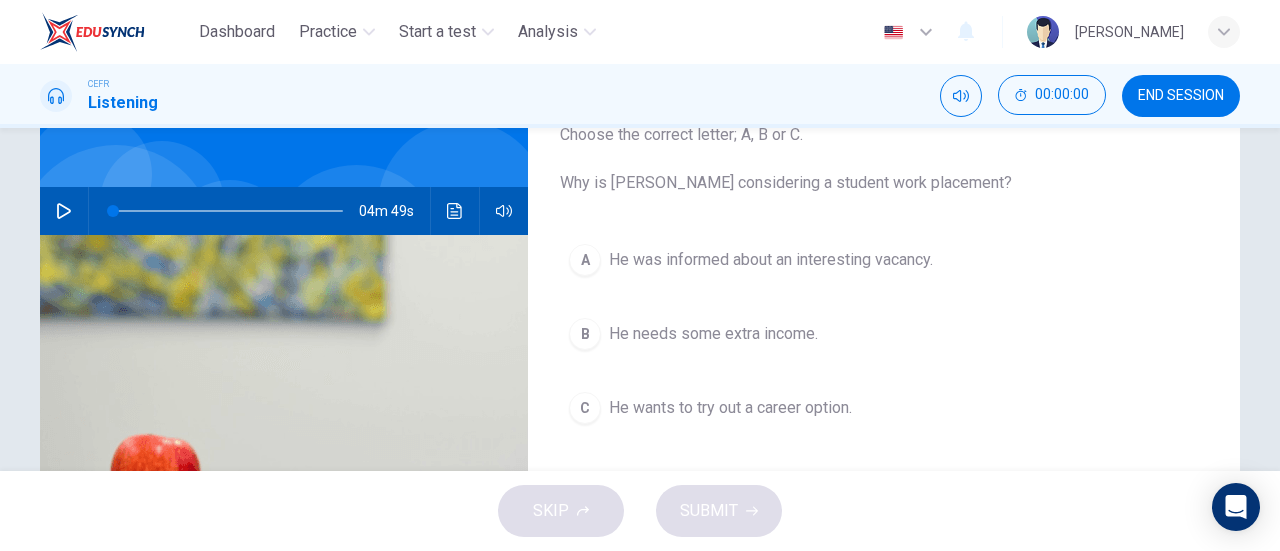 scroll, scrollTop: 126, scrollLeft: 0, axis: vertical 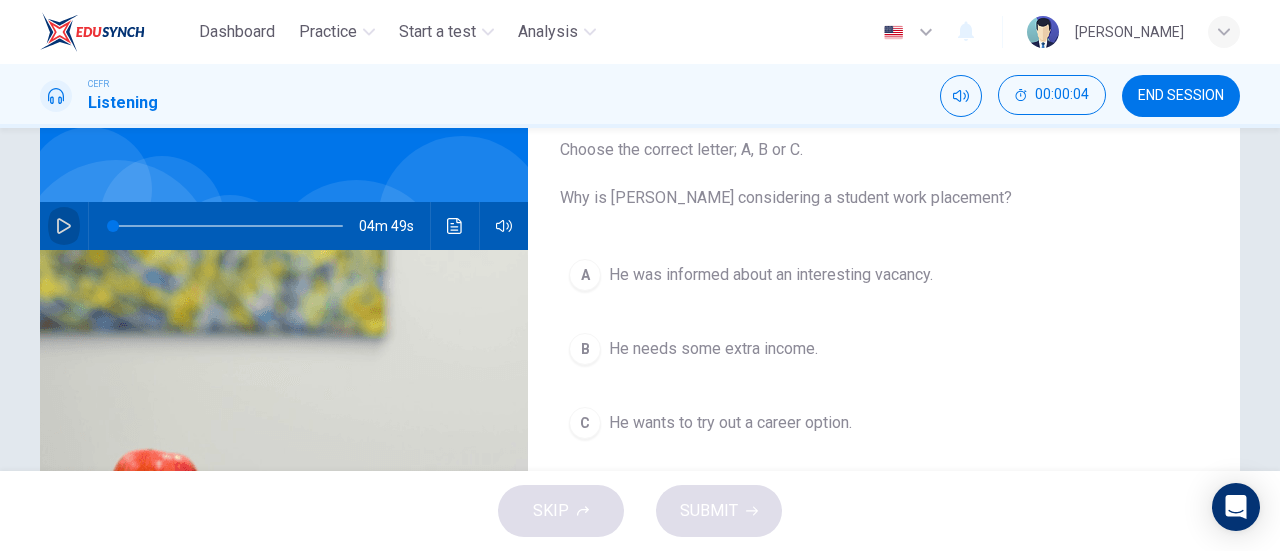 click 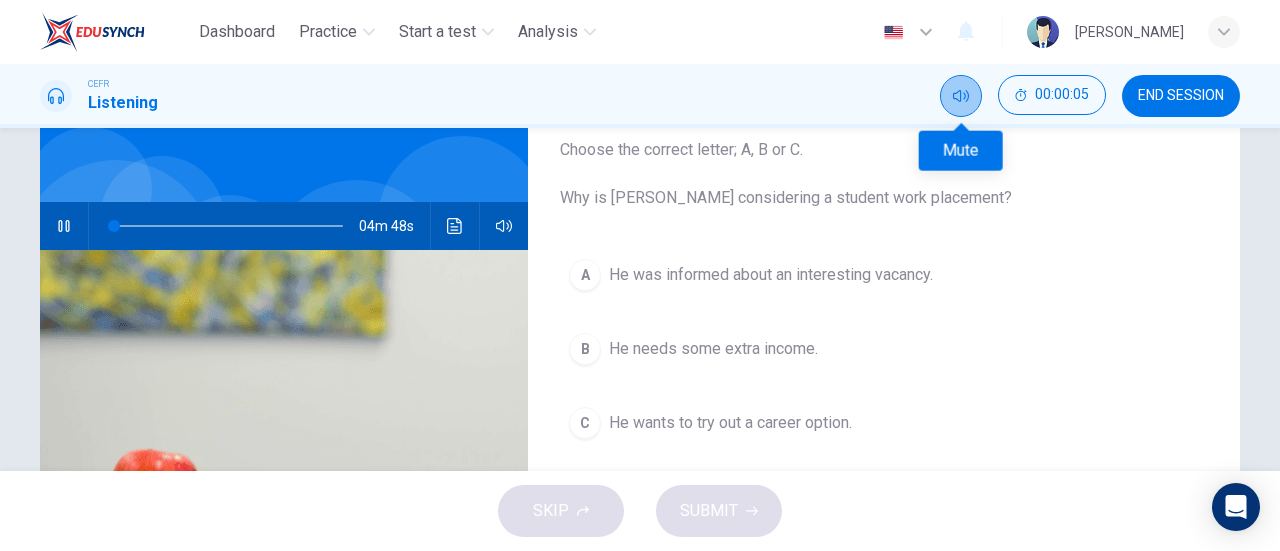 click at bounding box center [961, 96] 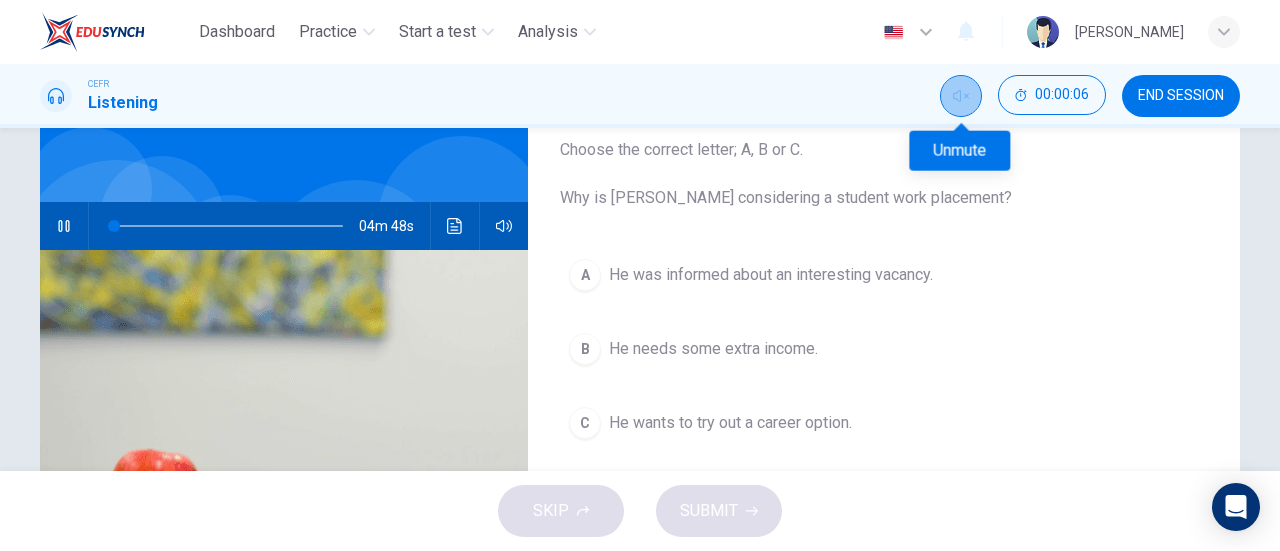 click at bounding box center (961, 96) 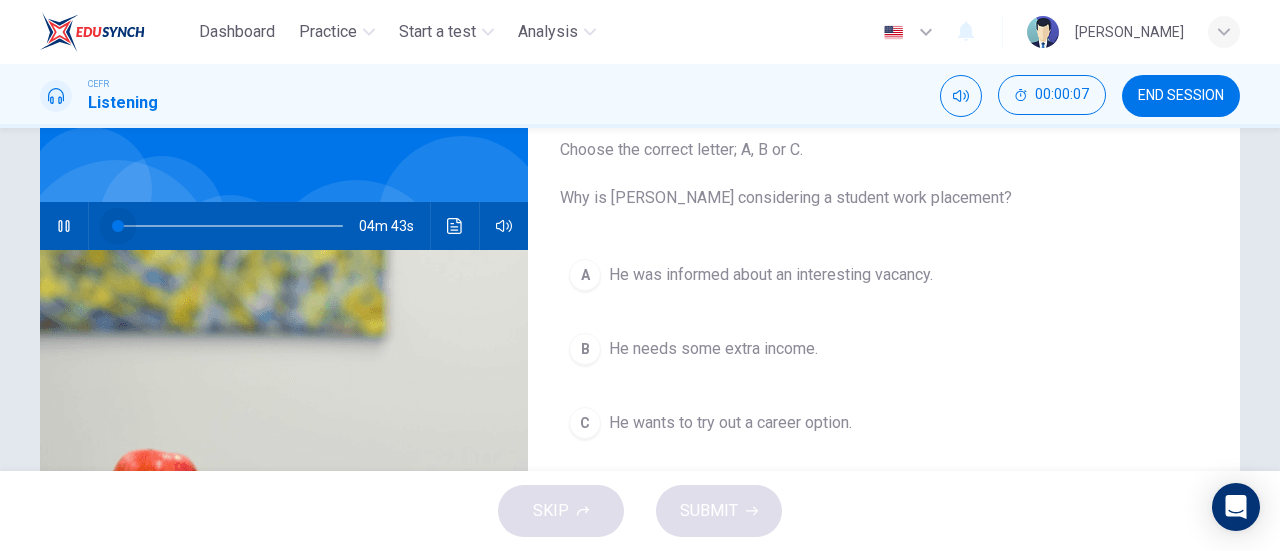 drag, startPoint x: 113, startPoint y: 232, endPoint x: 85, endPoint y: 232, distance: 28 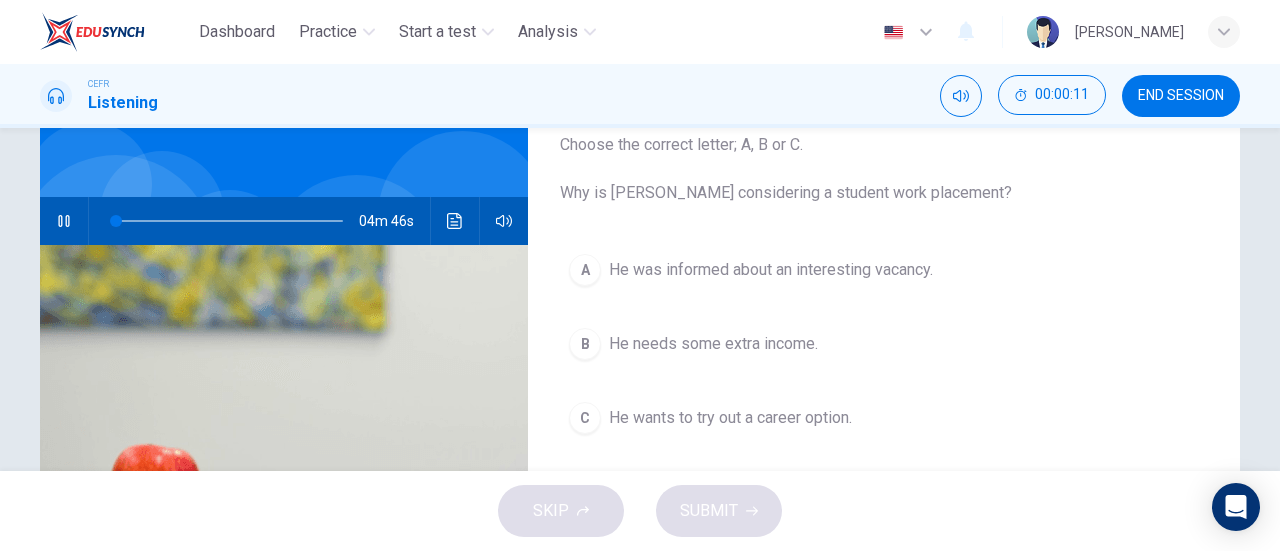 scroll, scrollTop: 132, scrollLeft: 0, axis: vertical 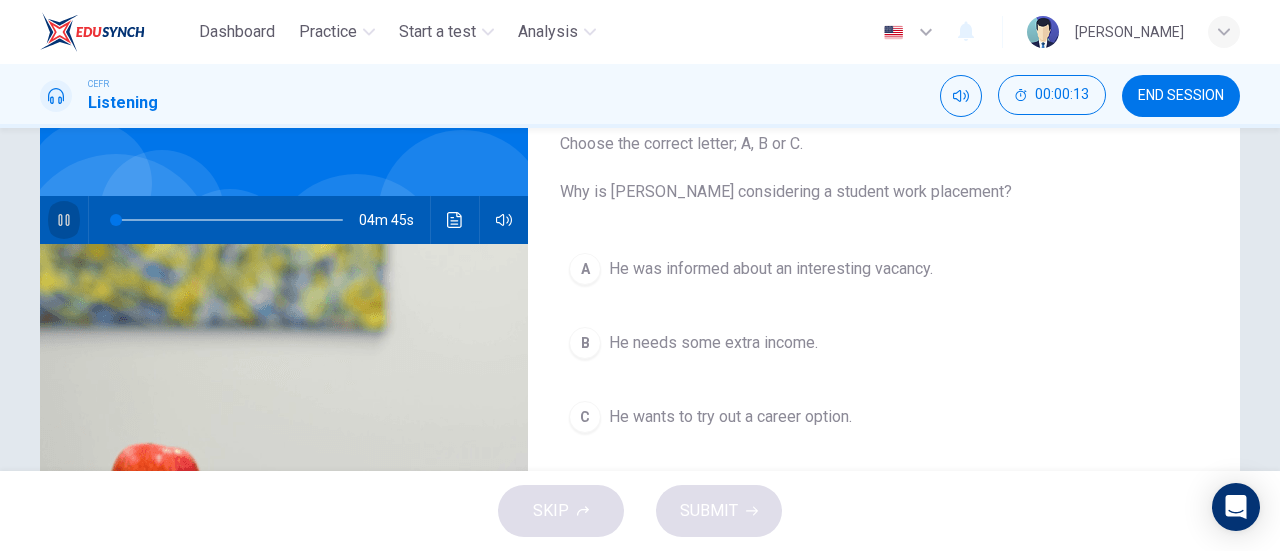 click at bounding box center (64, 220) 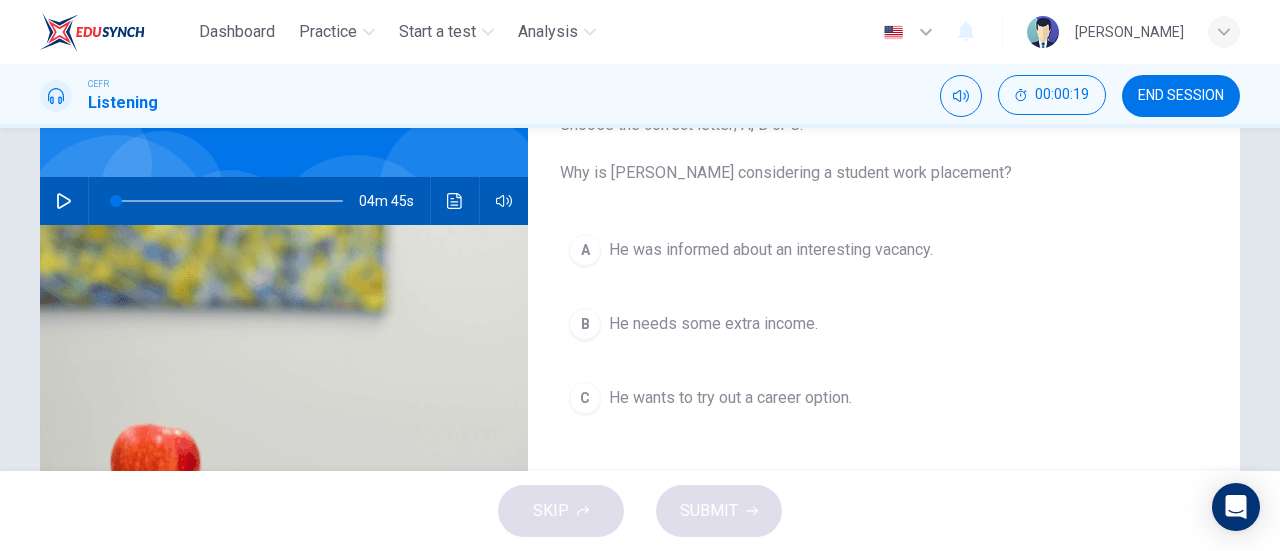 scroll, scrollTop: 150, scrollLeft: 0, axis: vertical 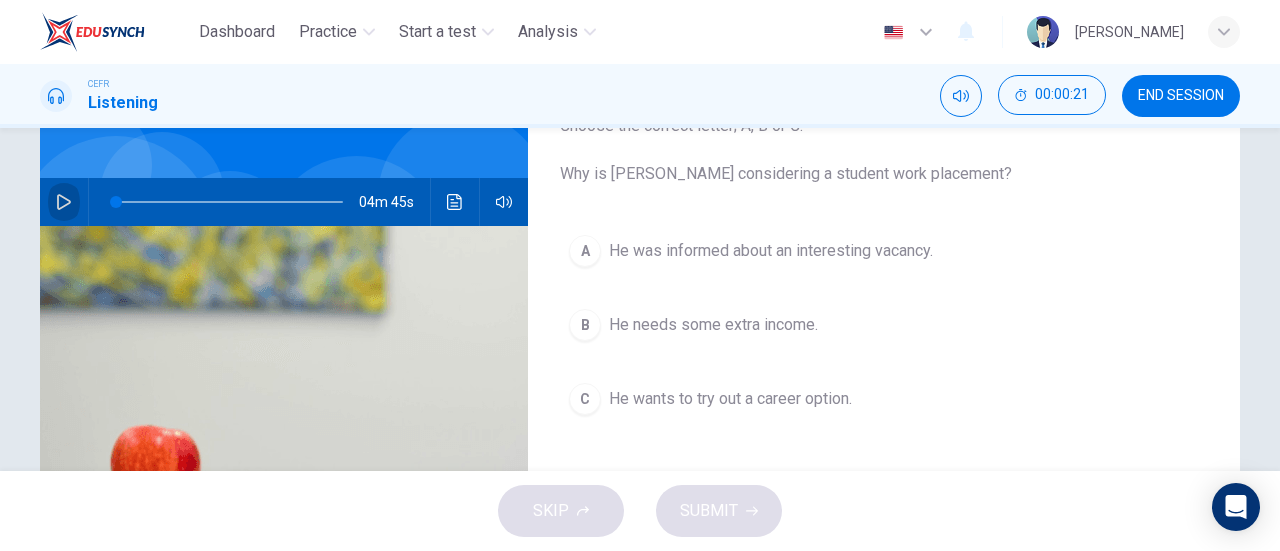 click 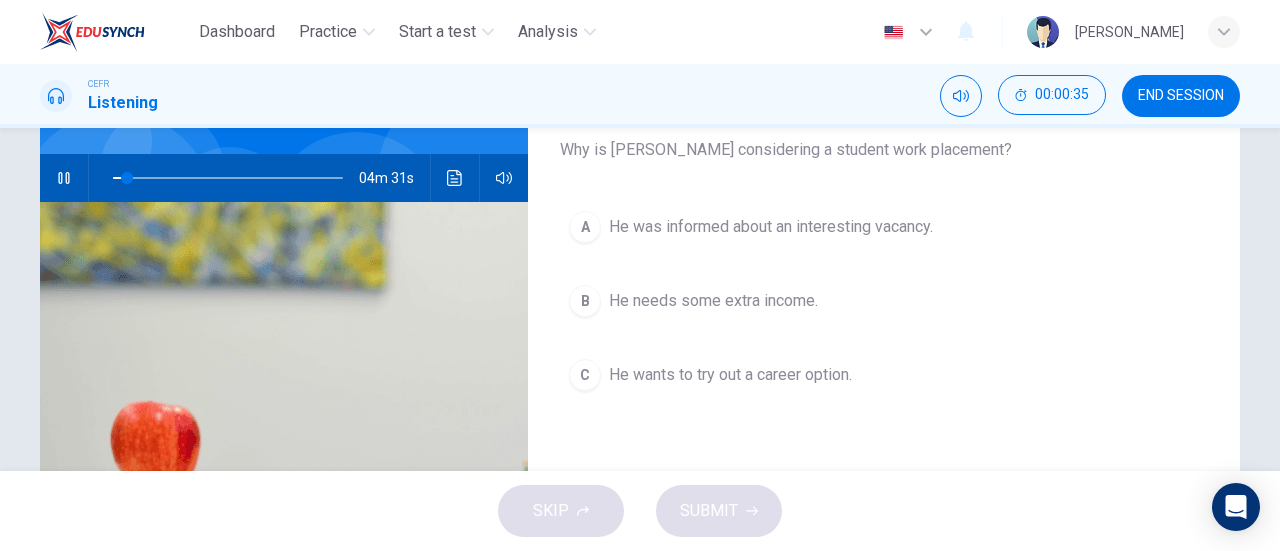 scroll, scrollTop: 170, scrollLeft: 0, axis: vertical 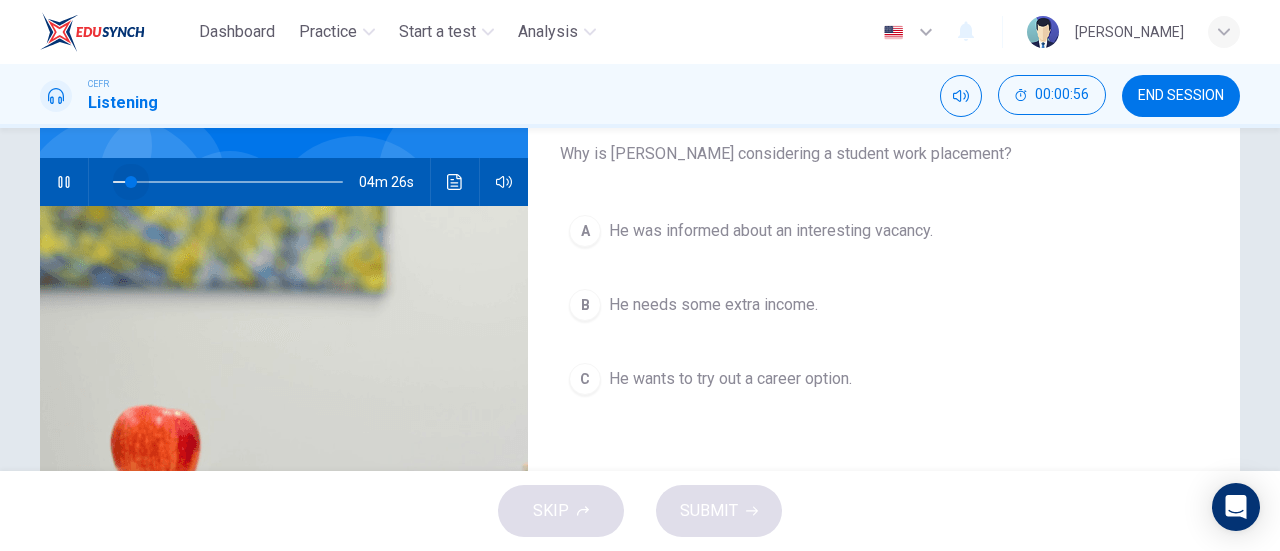 click at bounding box center (131, 182) 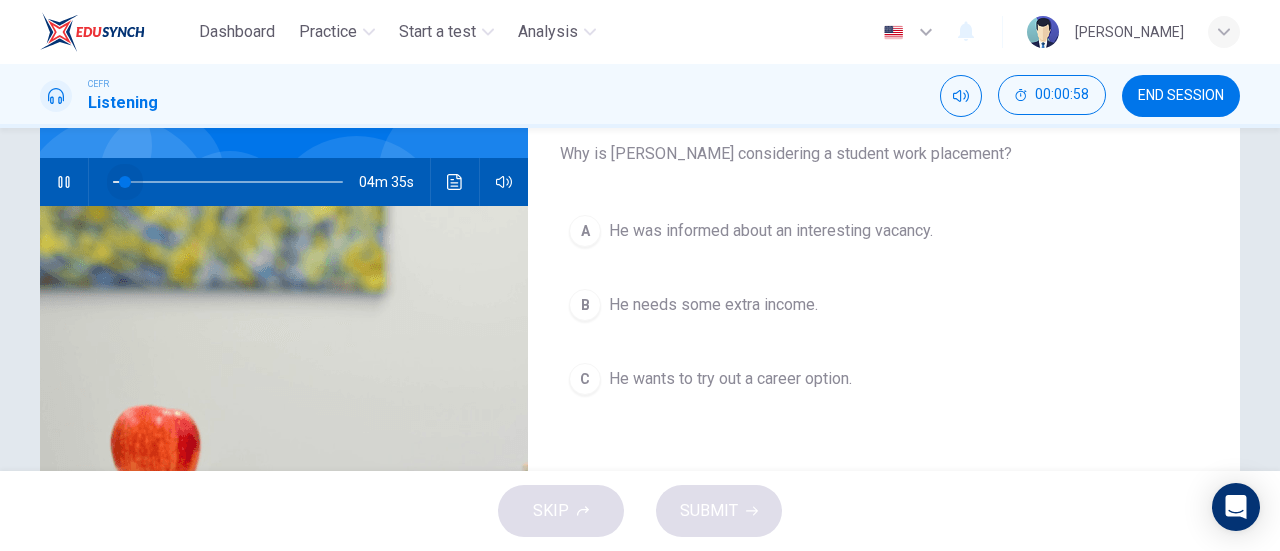 click at bounding box center [125, 182] 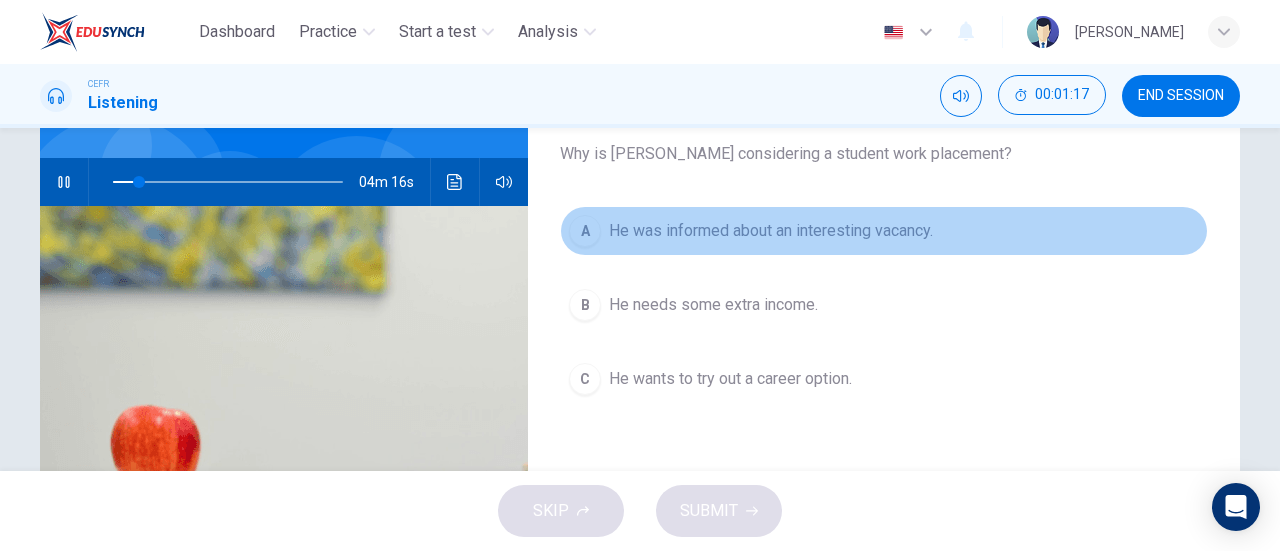 click on "A" at bounding box center [585, 231] 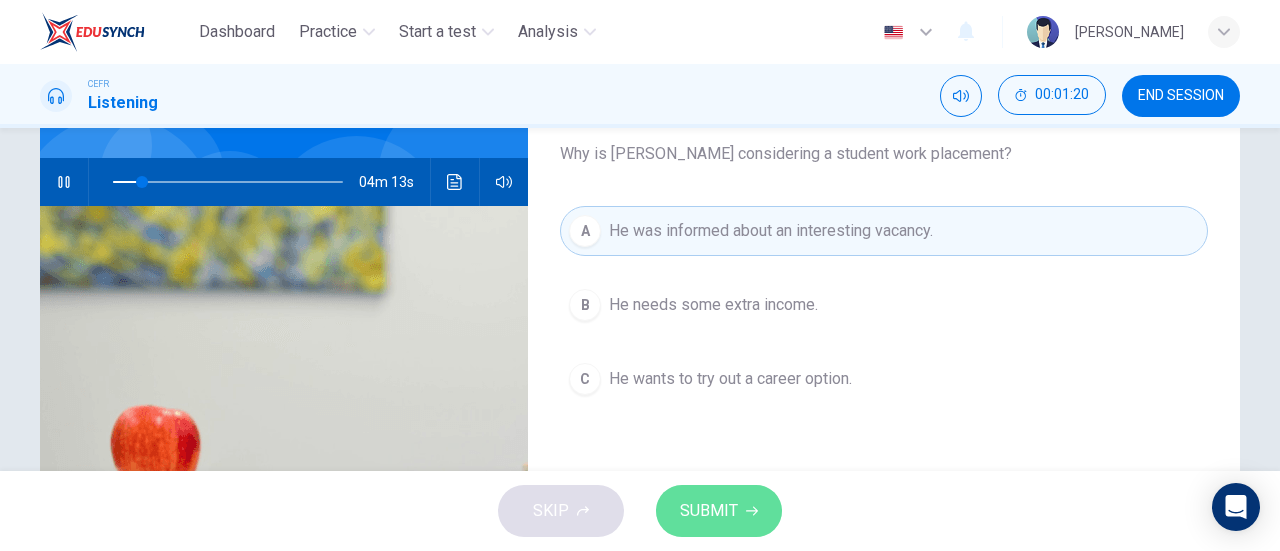 click on "SUBMIT" at bounding box center [719, 511] 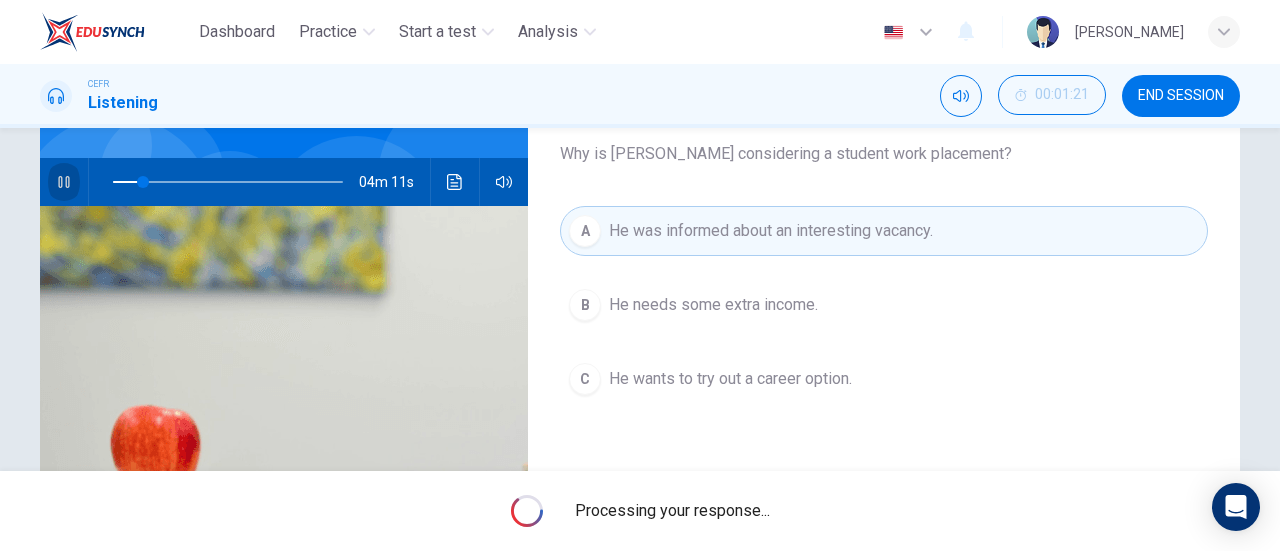 click 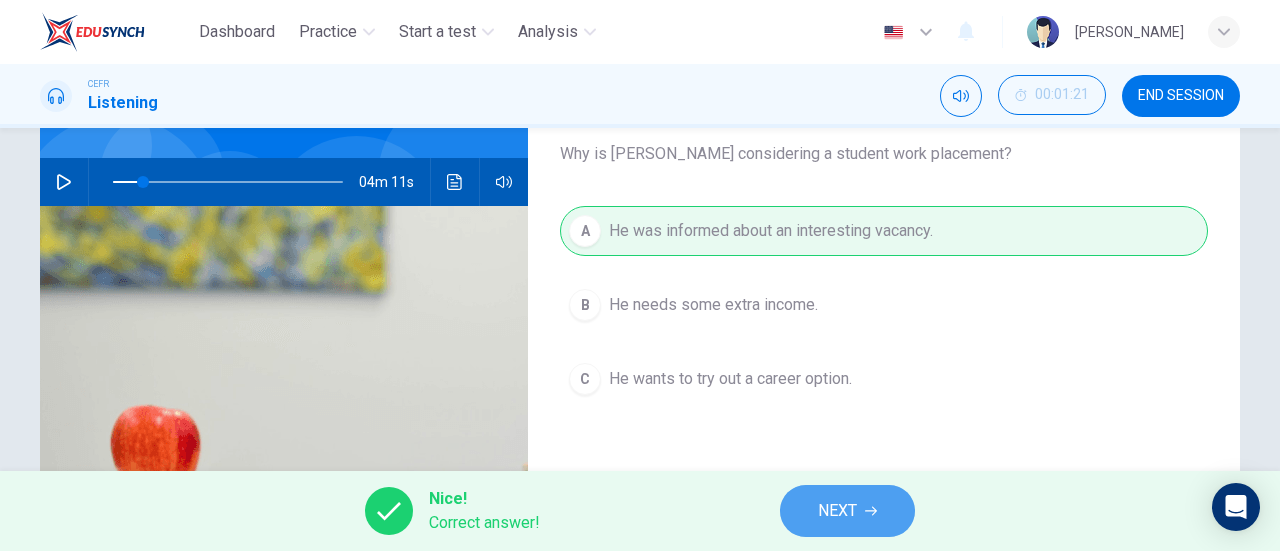 click on "NEXT" at bounding box center (837, 511) 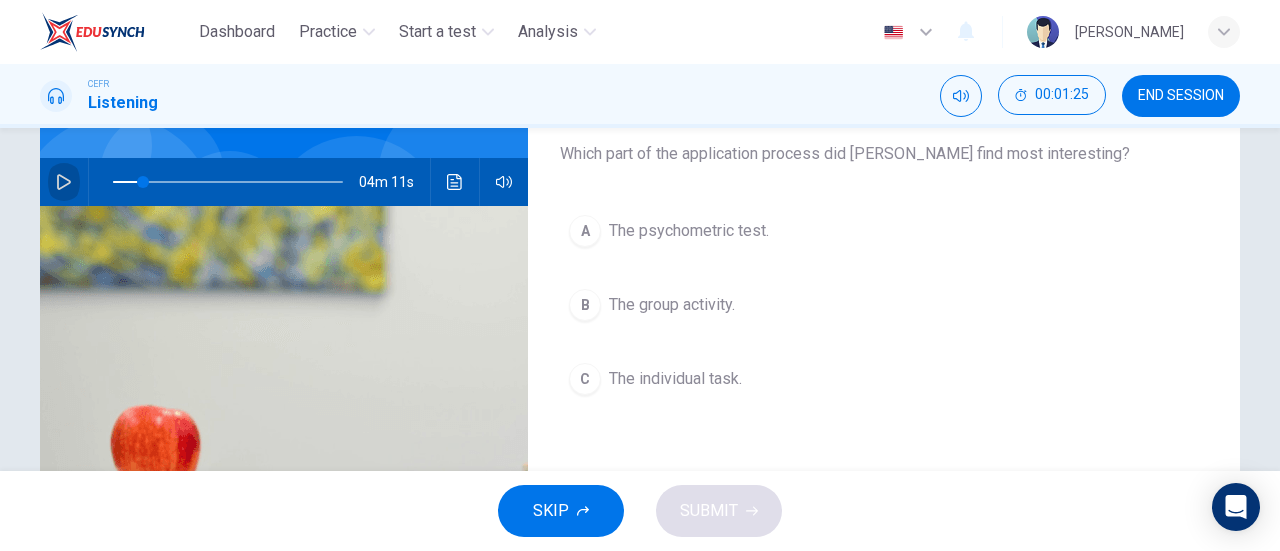 click at bounding box center (64, 182) 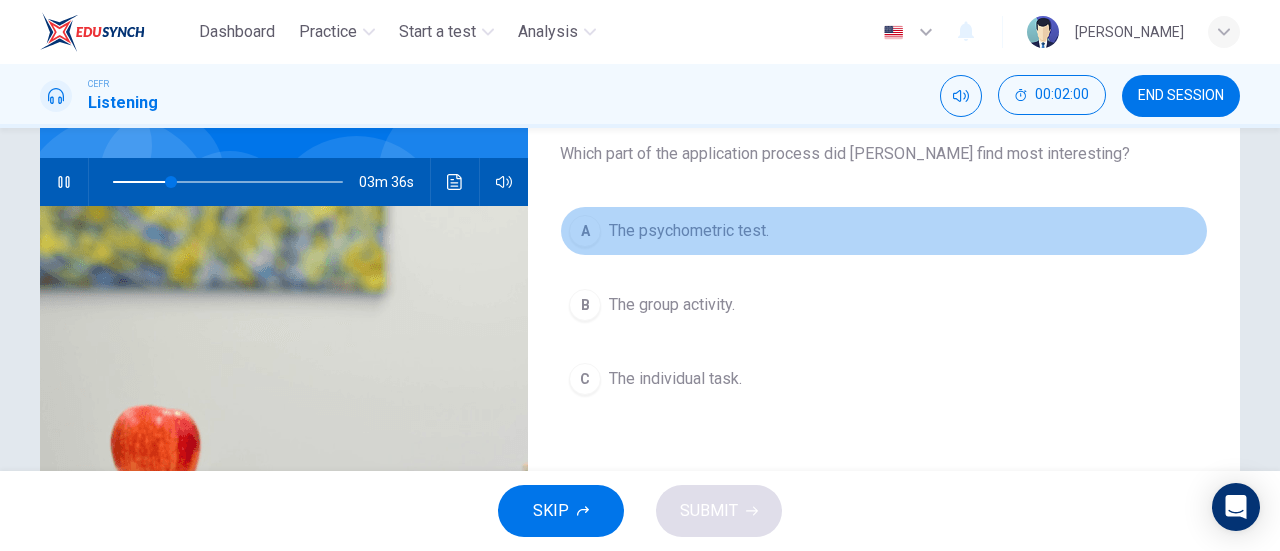 click on "The psychometric test." at bounding box center [689, 231] 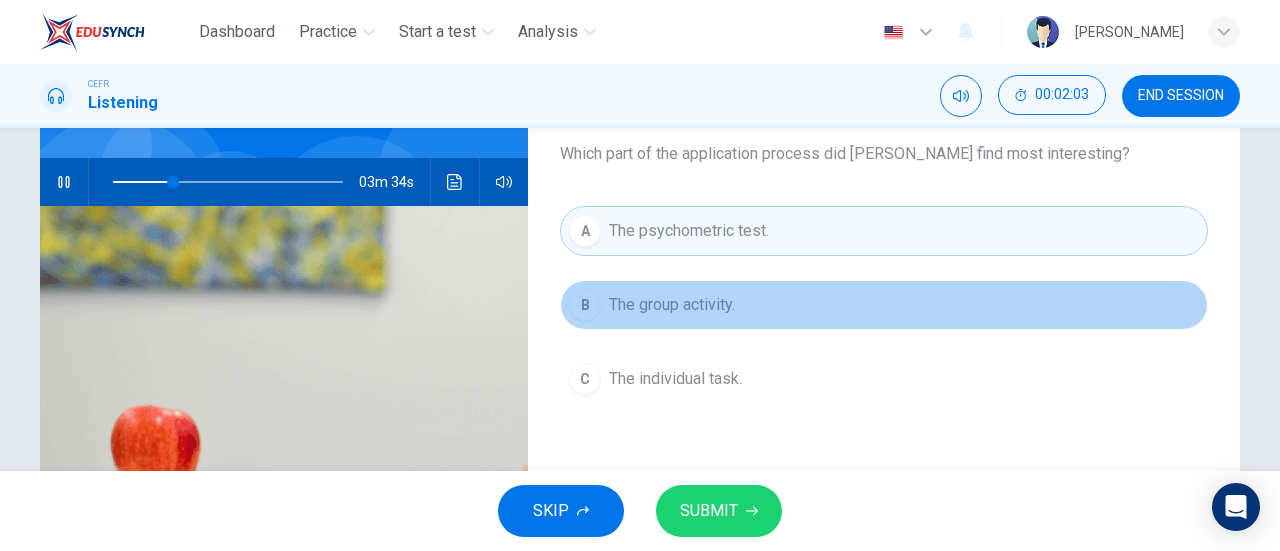 click on "The group activity." at bounding box center (672, 305) 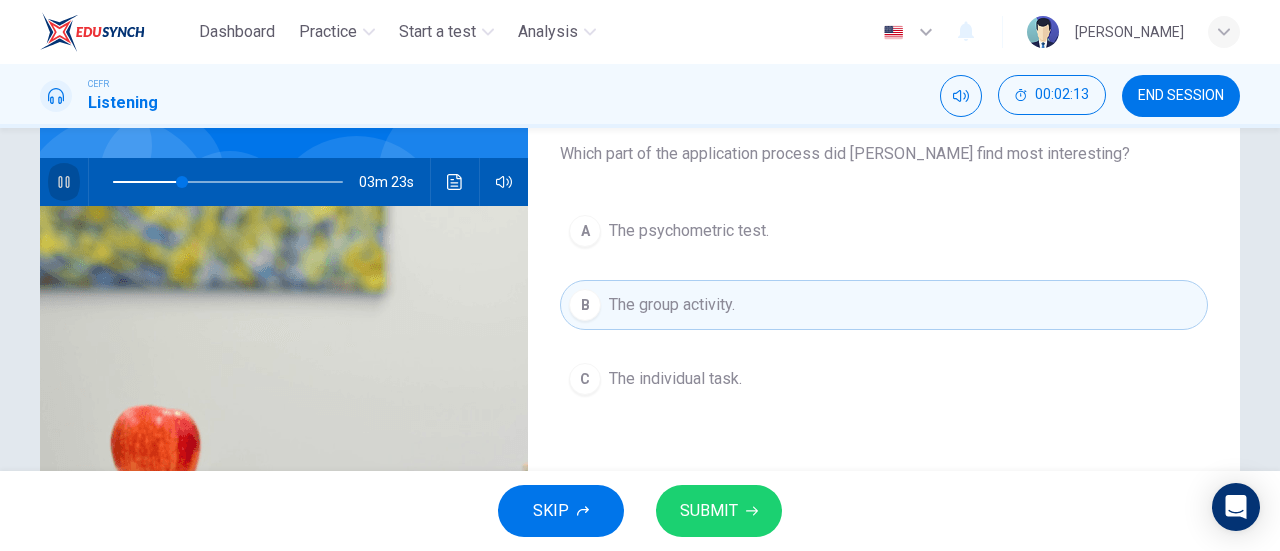 click 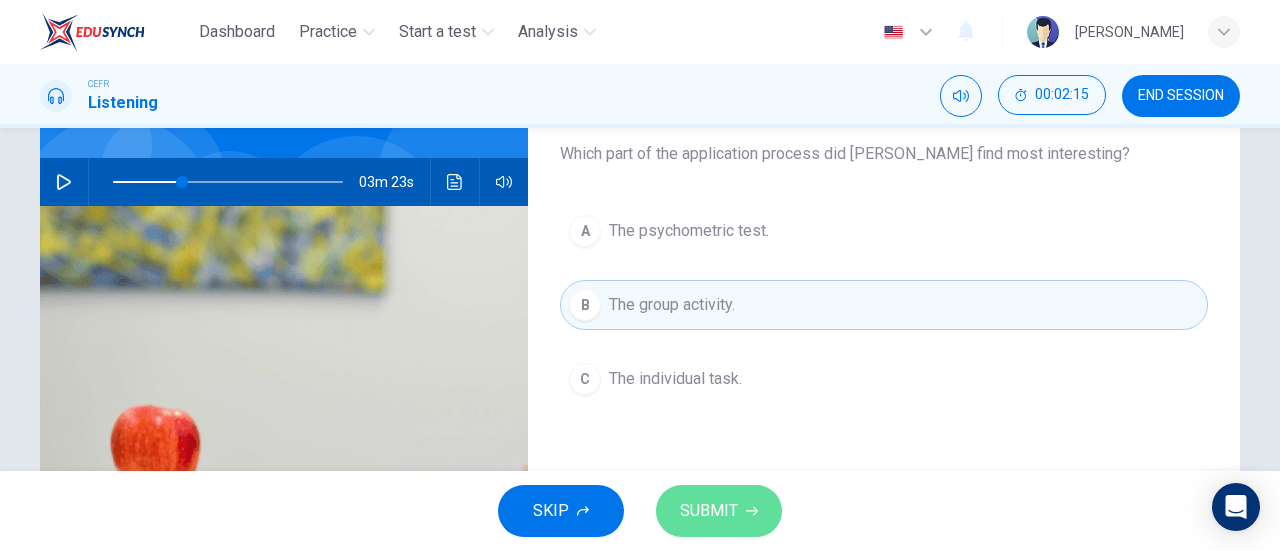 click on "SUBMIT" at bounding box center (709, 511) 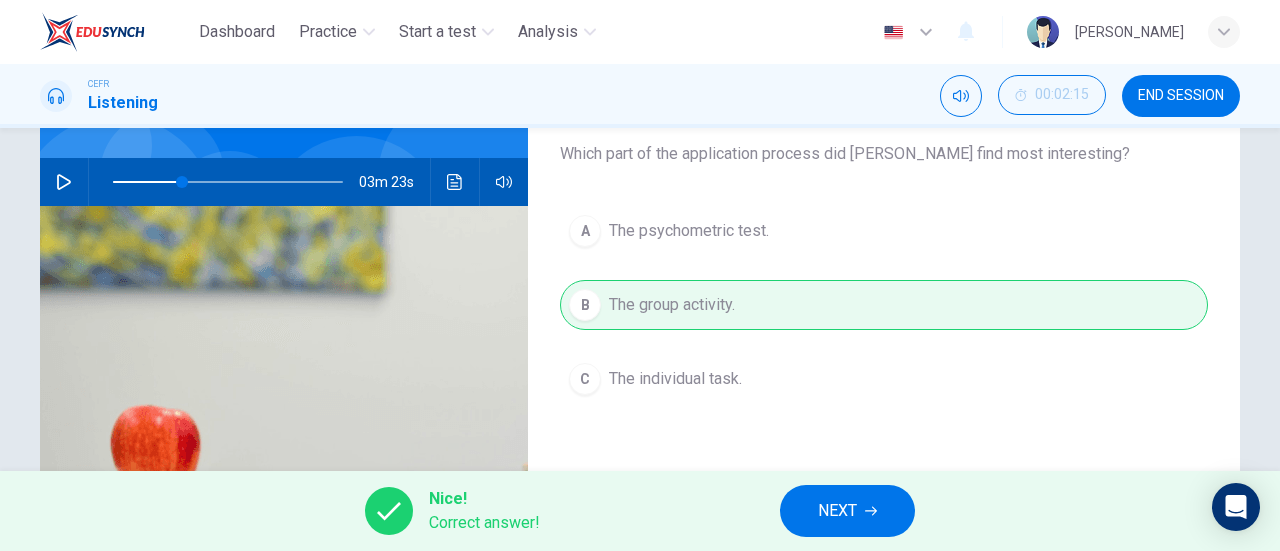 click on "NEXT" at bounding box center [847, 511] 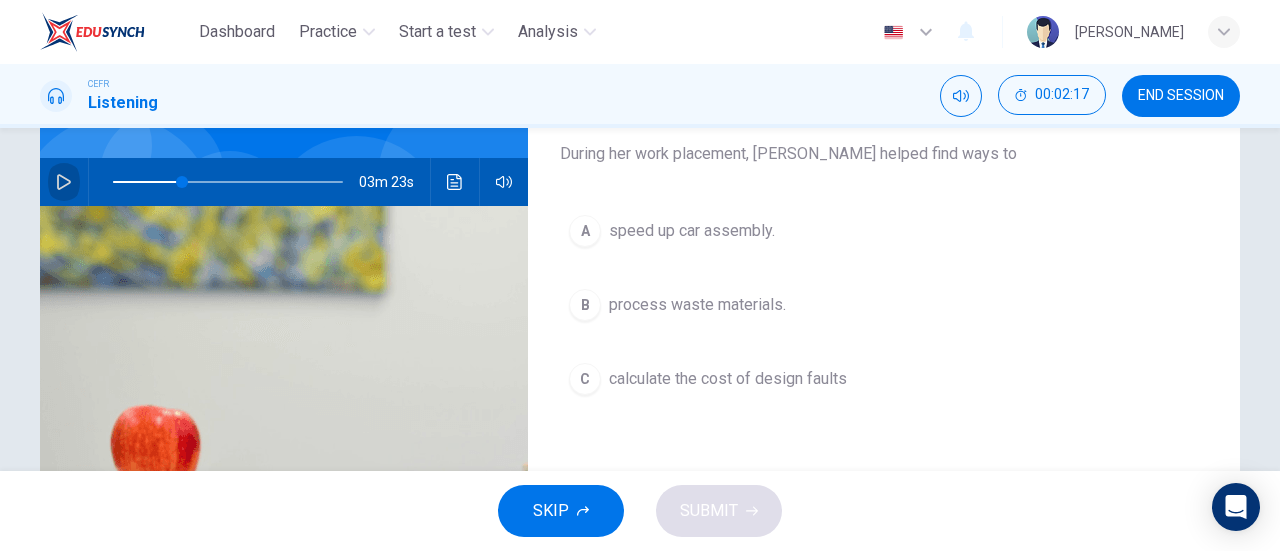 click at bounding box center [64, 182] 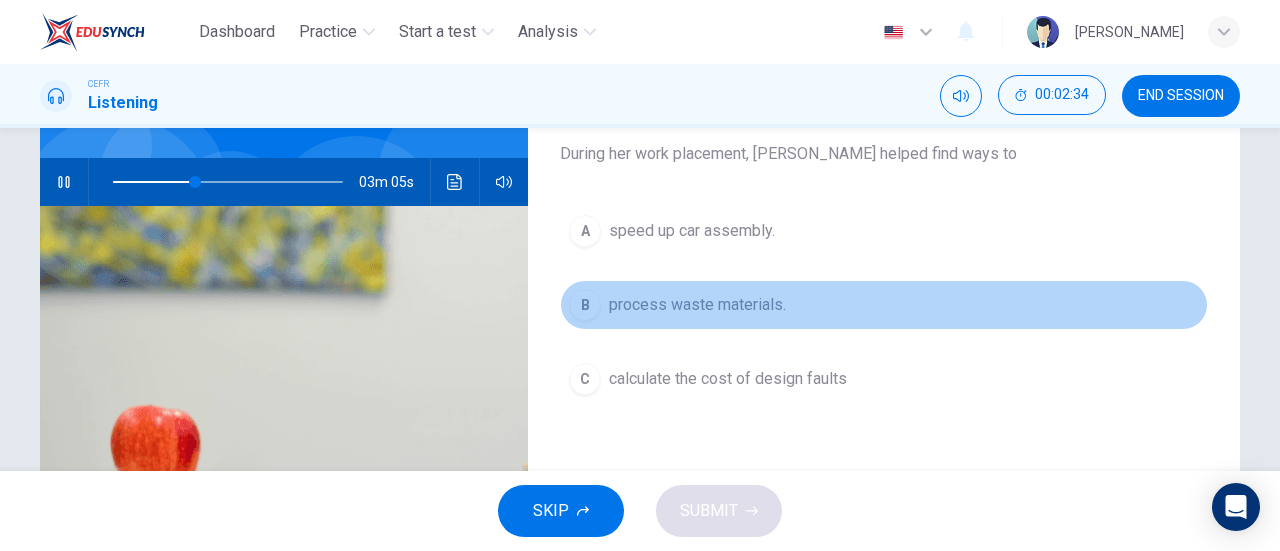 click on "B" at bounding box center (585, 305) 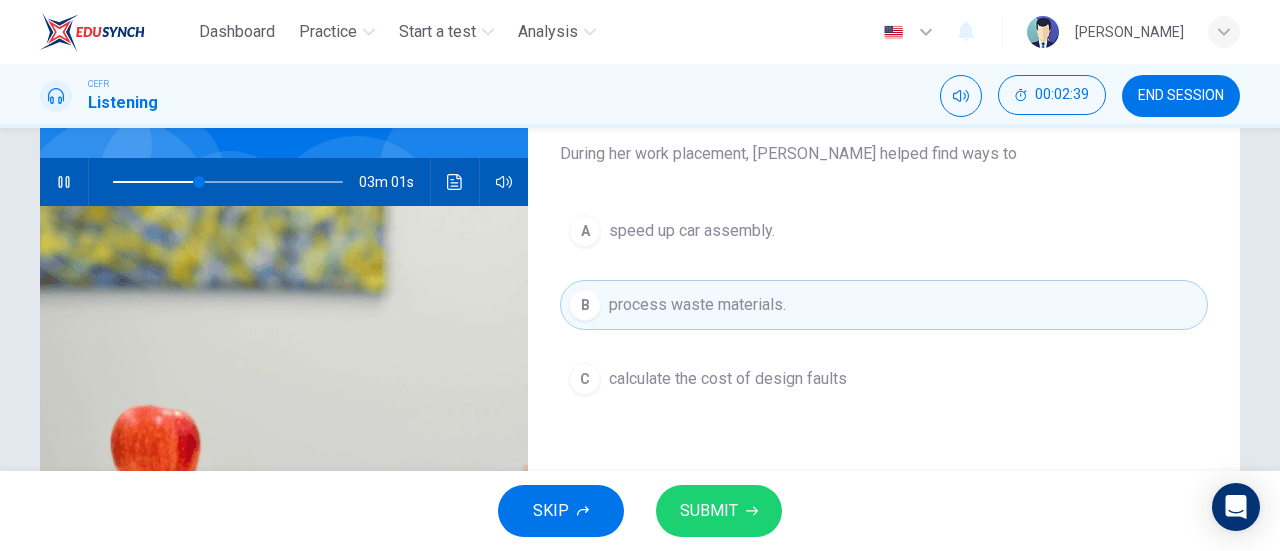 click on "speed up car assembly." at bounding box center (692, 231) 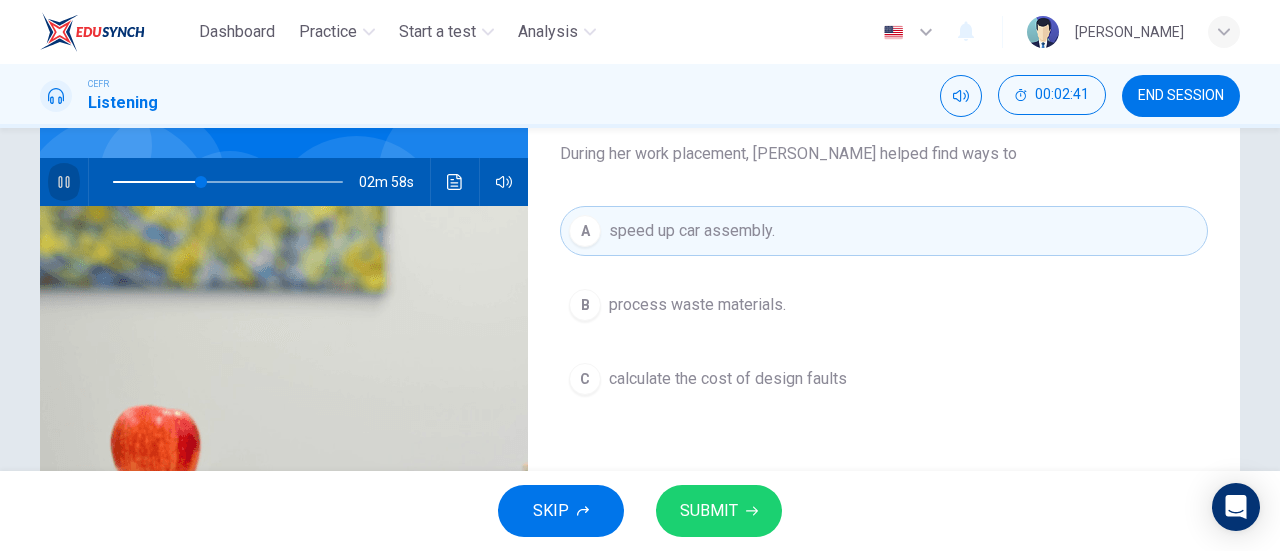 click 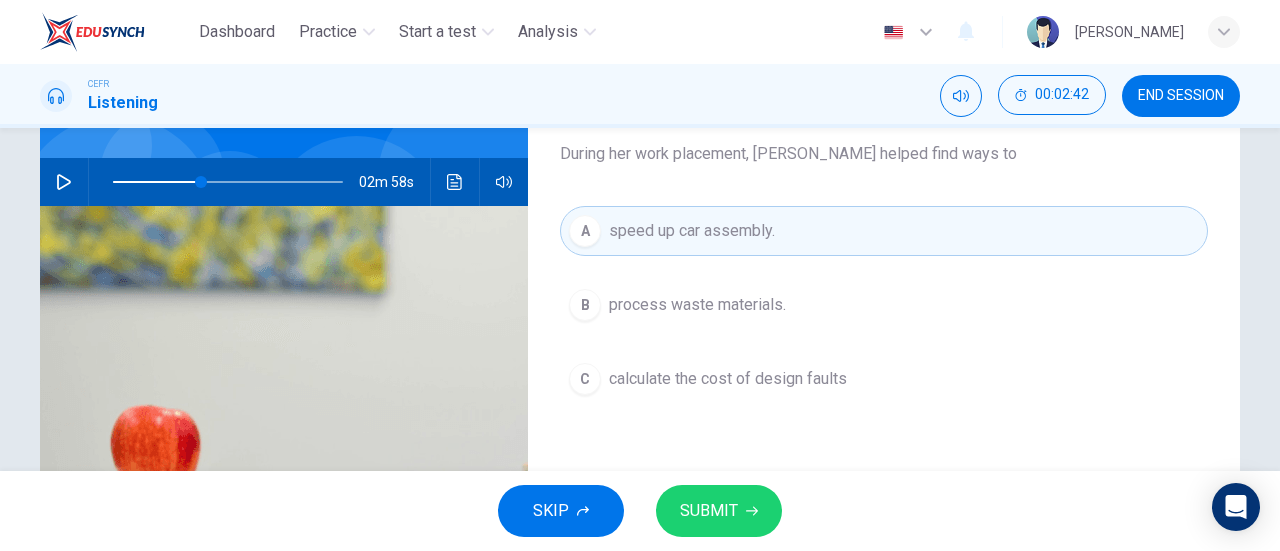 click on "SUBMIT" at bounding box center (719, 511) 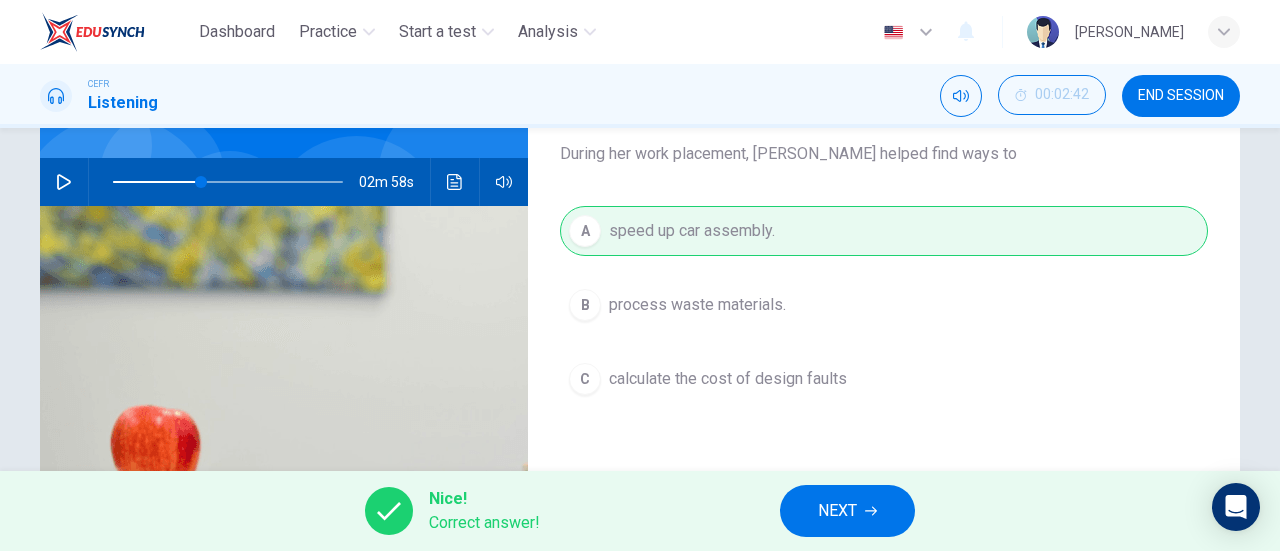 click on "NEXT" at bounding box center (847, 511) 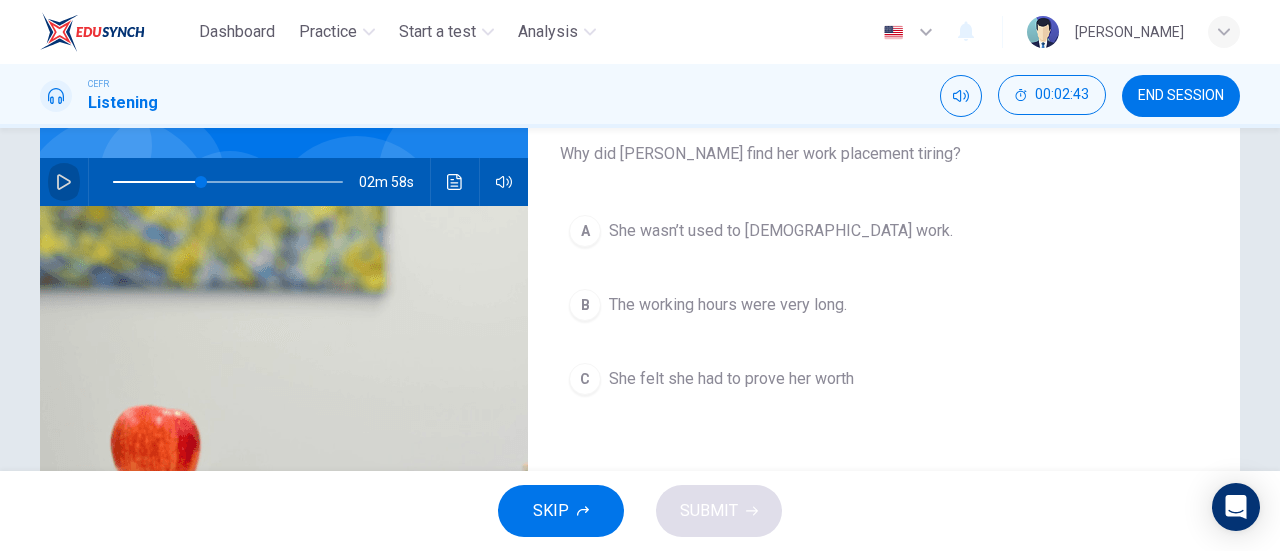 click 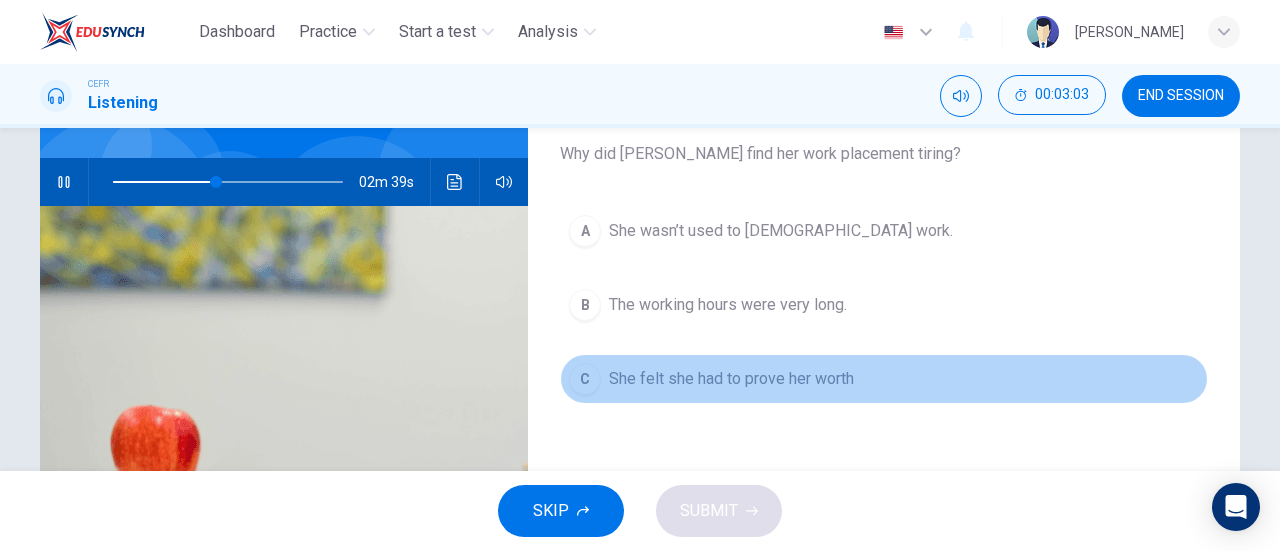 click on "She felt she had to prove her worth" at bounding box center (731, 379) 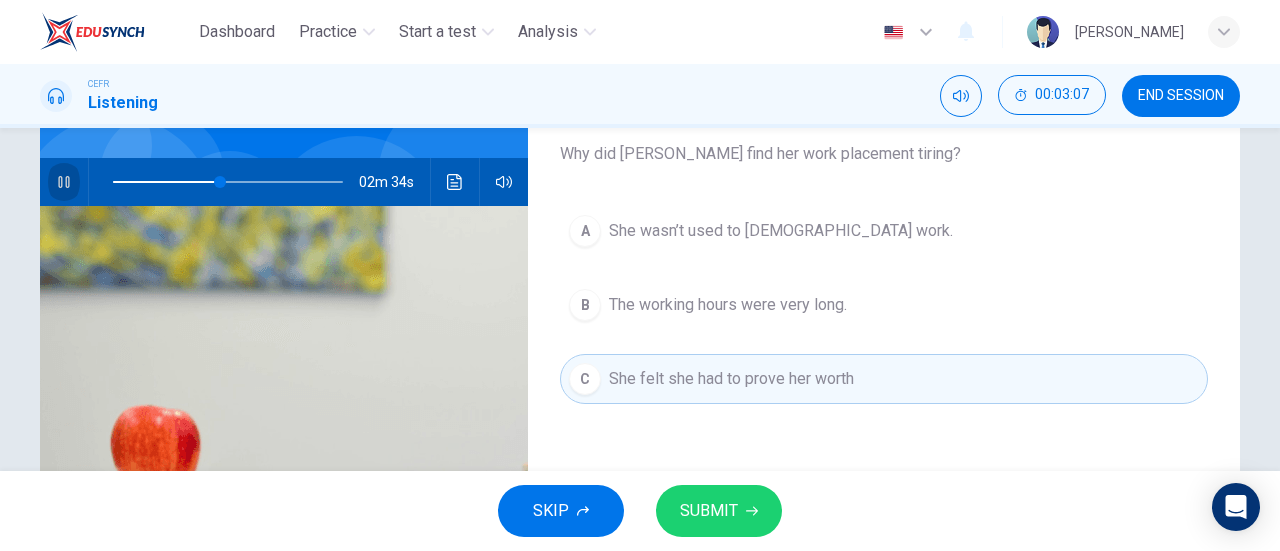 click at bounding box center [64, 182] 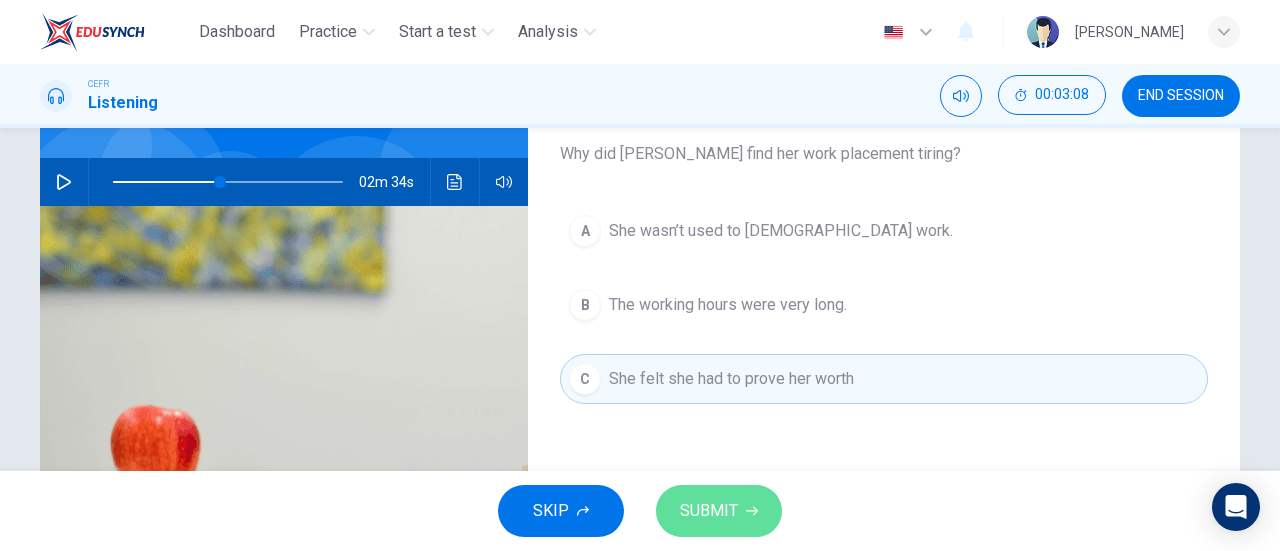 click on "SUBMIT" at bounding box center (719, 511) 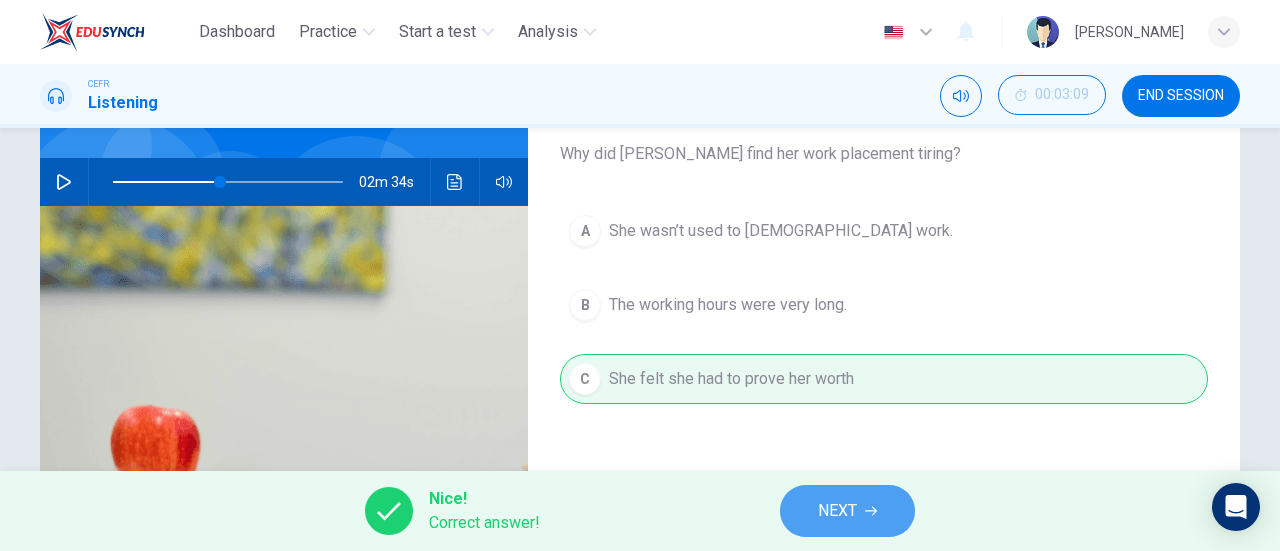 click on "NEXT" at bounding box center (847, 511) 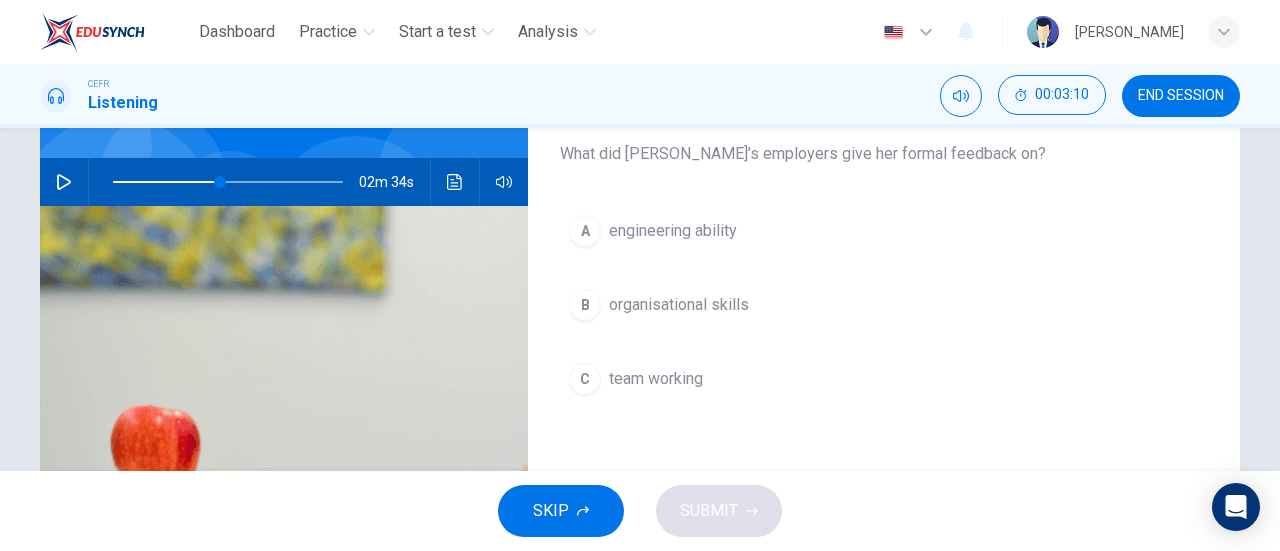 click 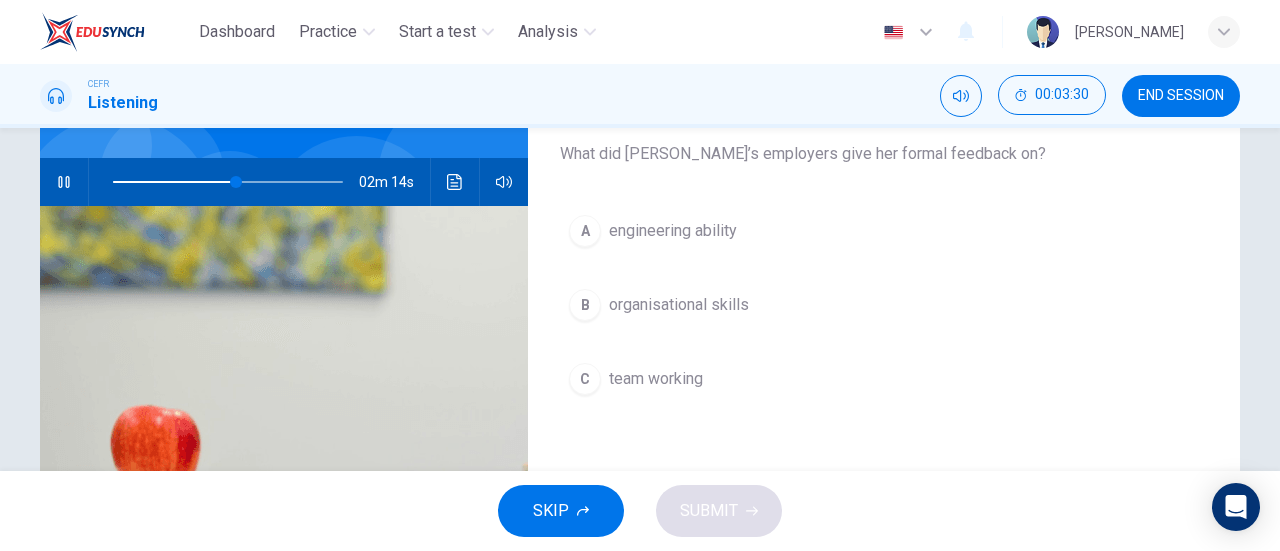 click on "organisational skills" at bounding box center [679, 305] 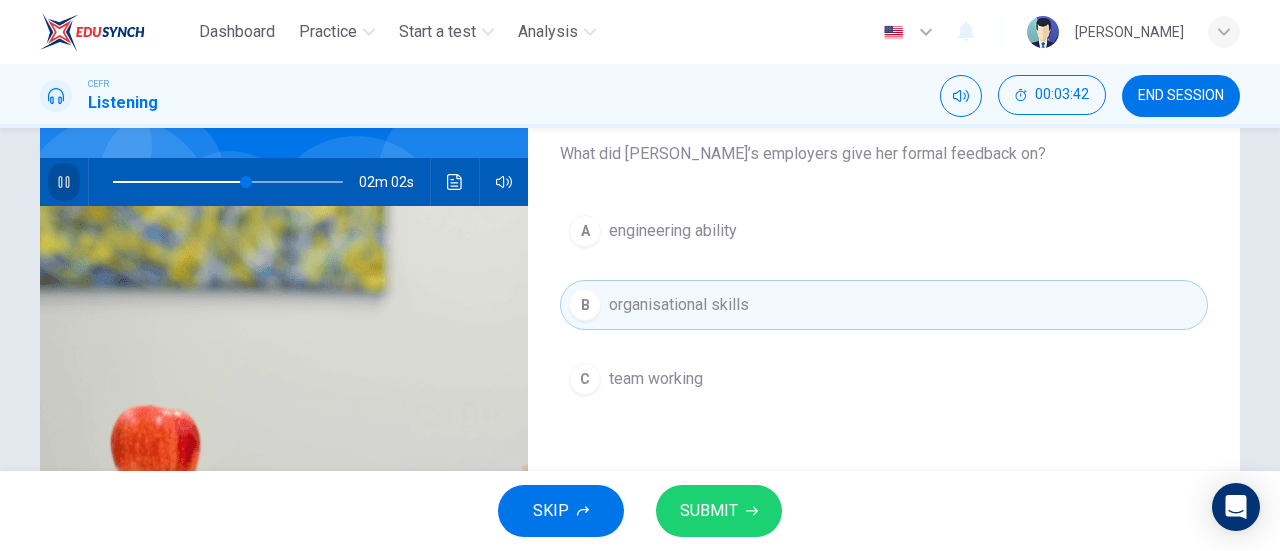 click 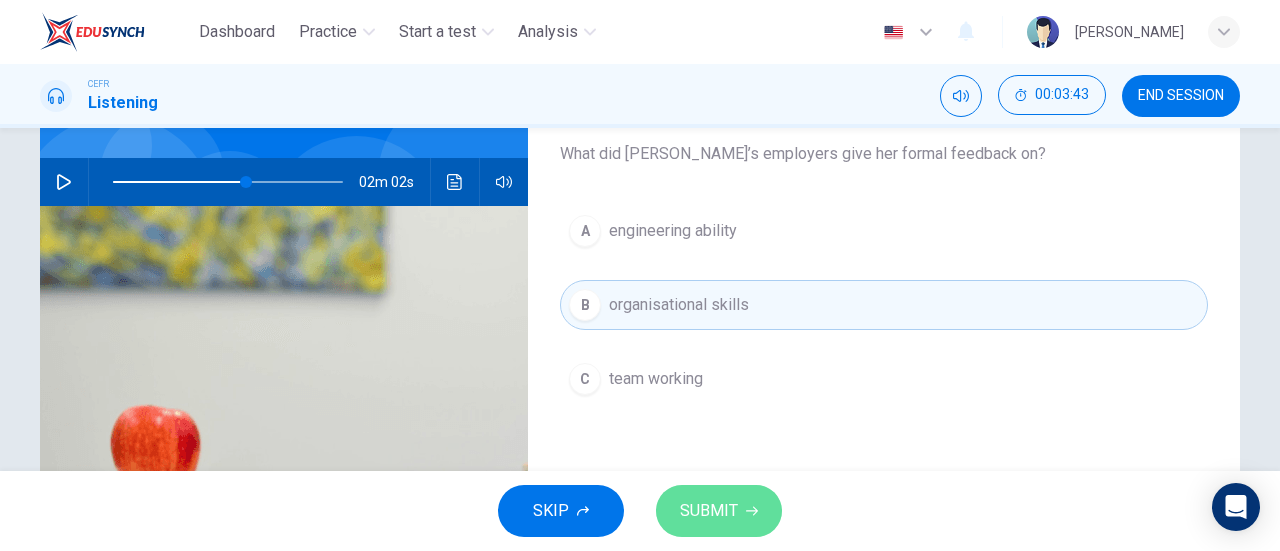 click on "SUBMIT" at bounding box center [709, 511] 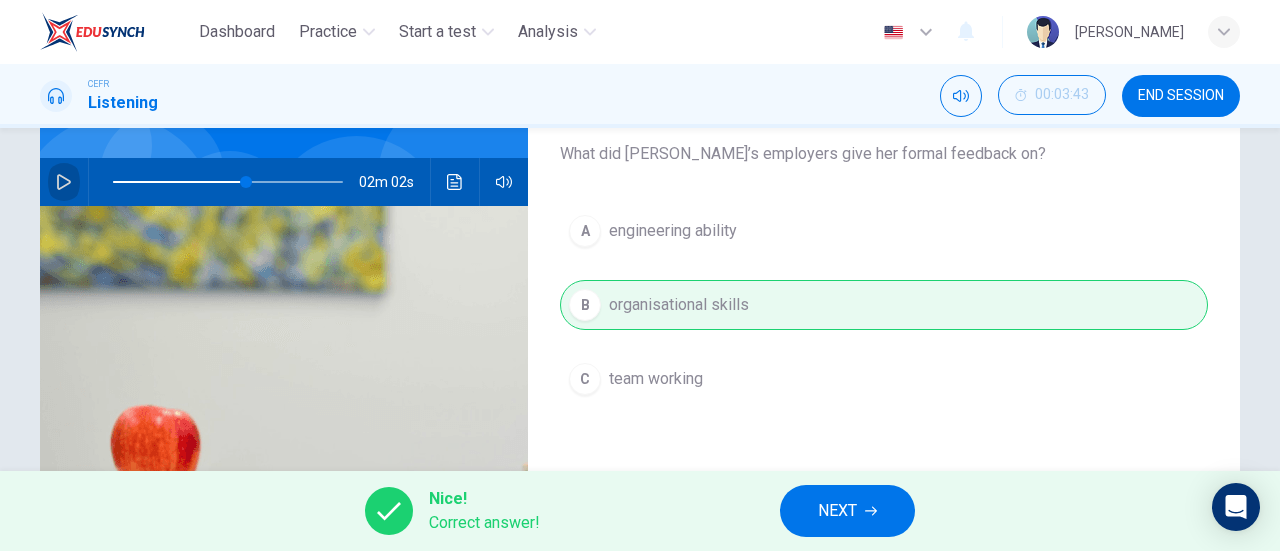 click 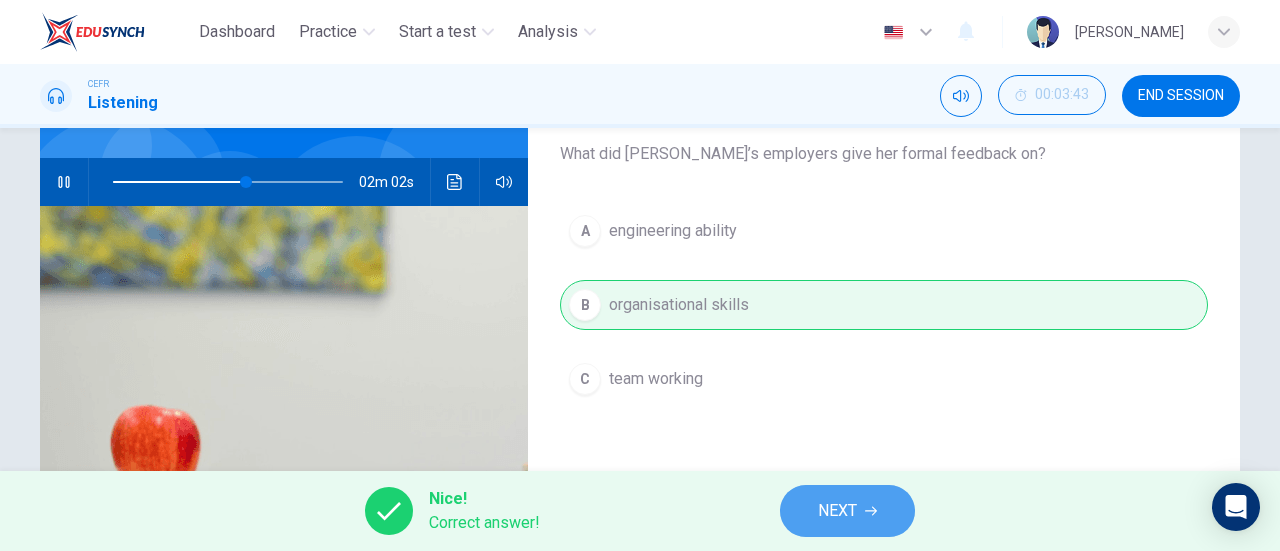 click on "NEXT" at bounding box center (837, 511) 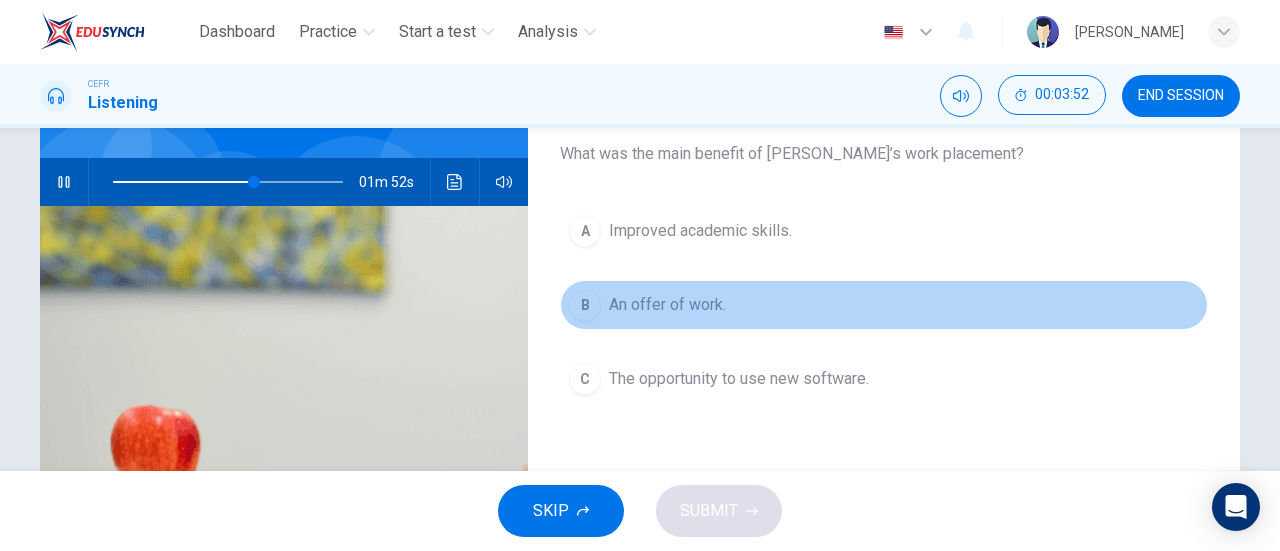 click on "B An offer of work." at bounding box center (884, 305) 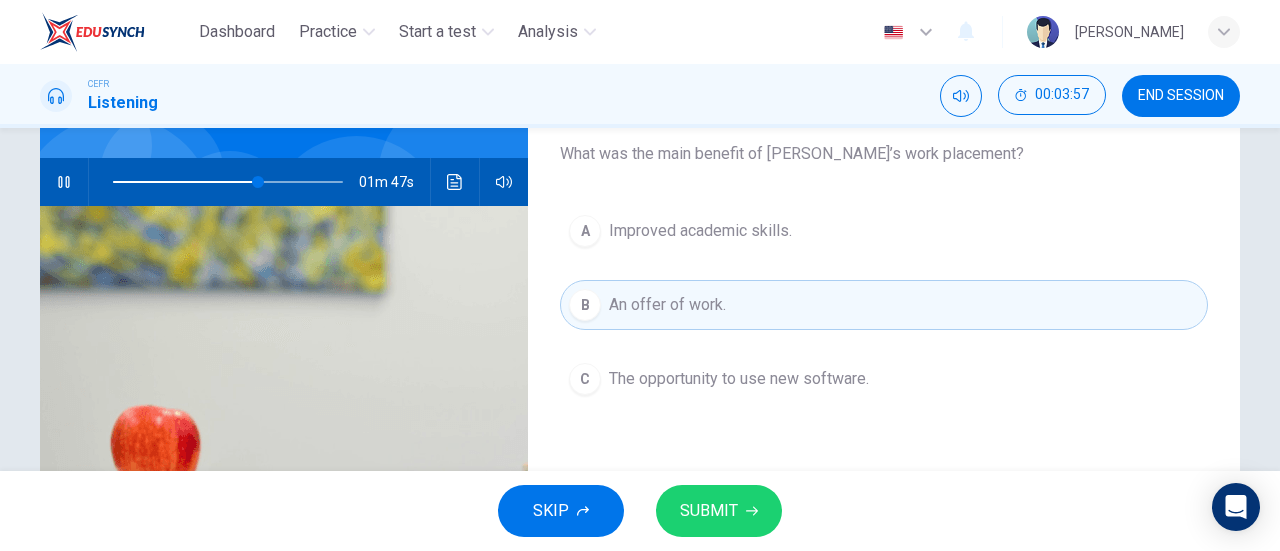 click 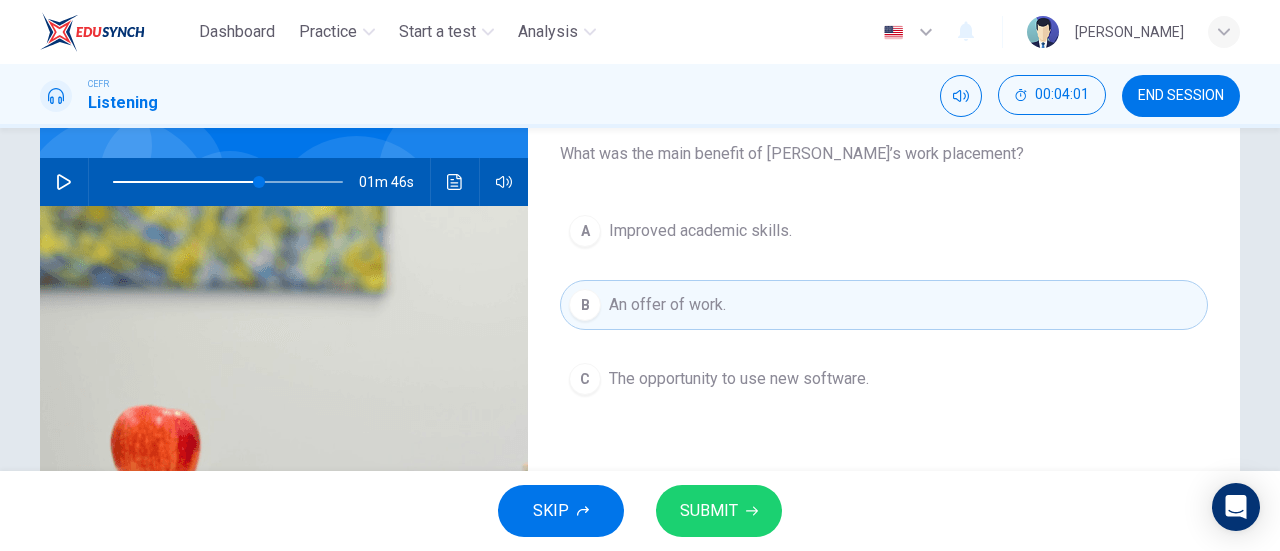 click 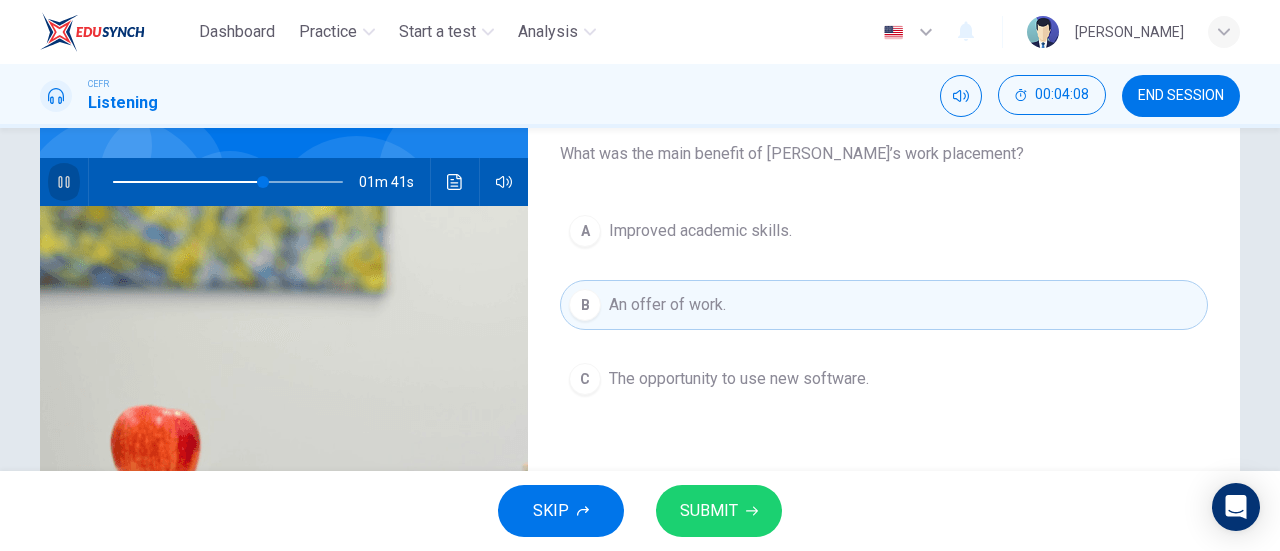 click 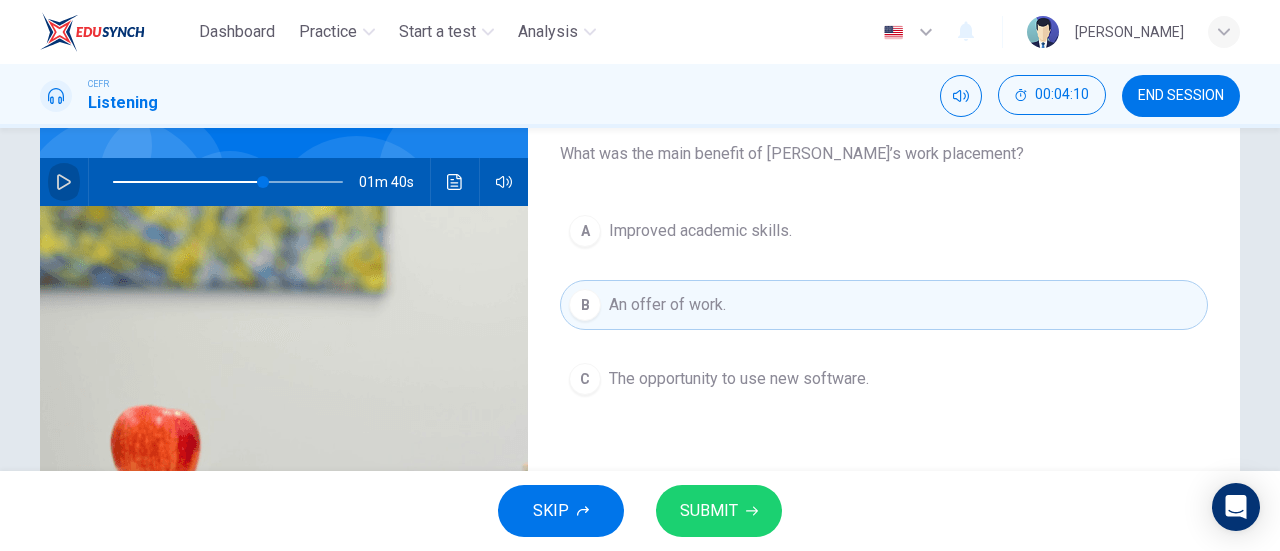 click 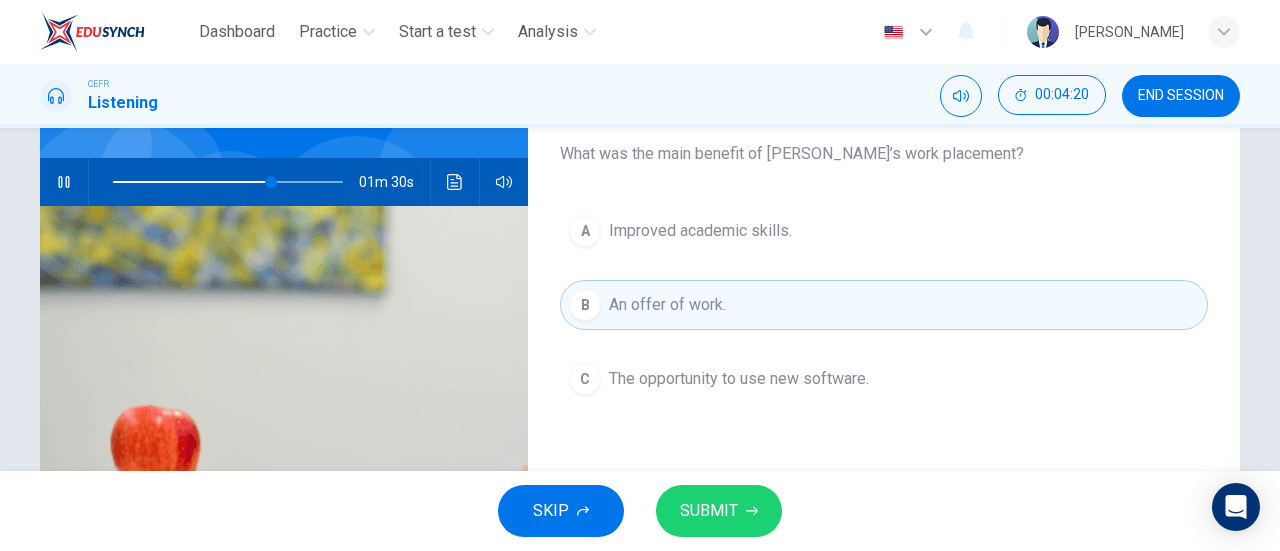 click 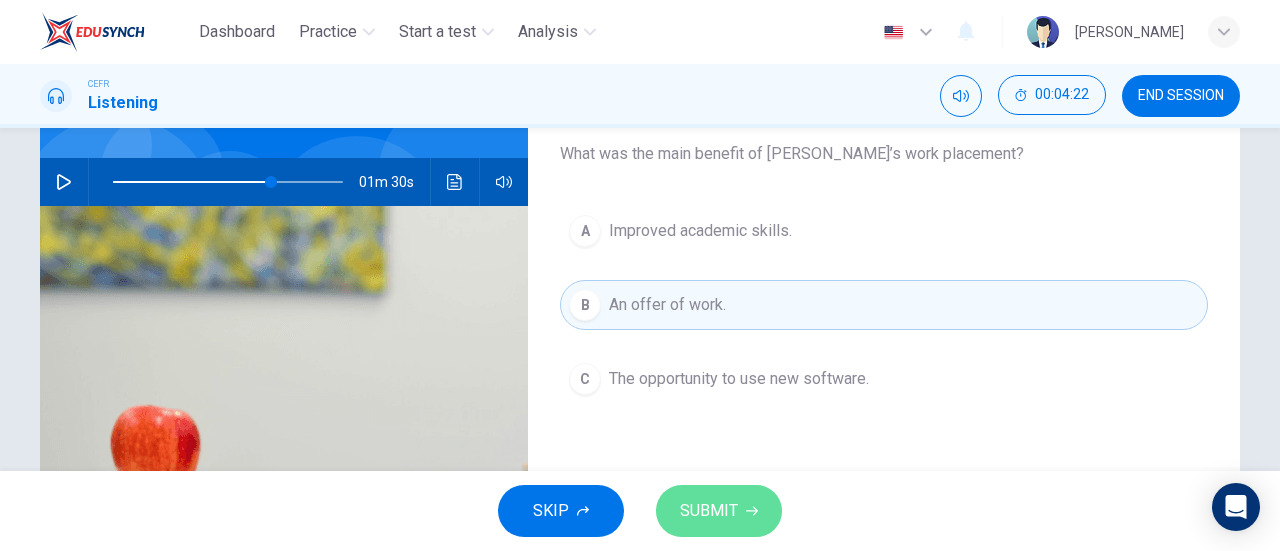 click on "SUBMIT" at bounding box center [719, 511] 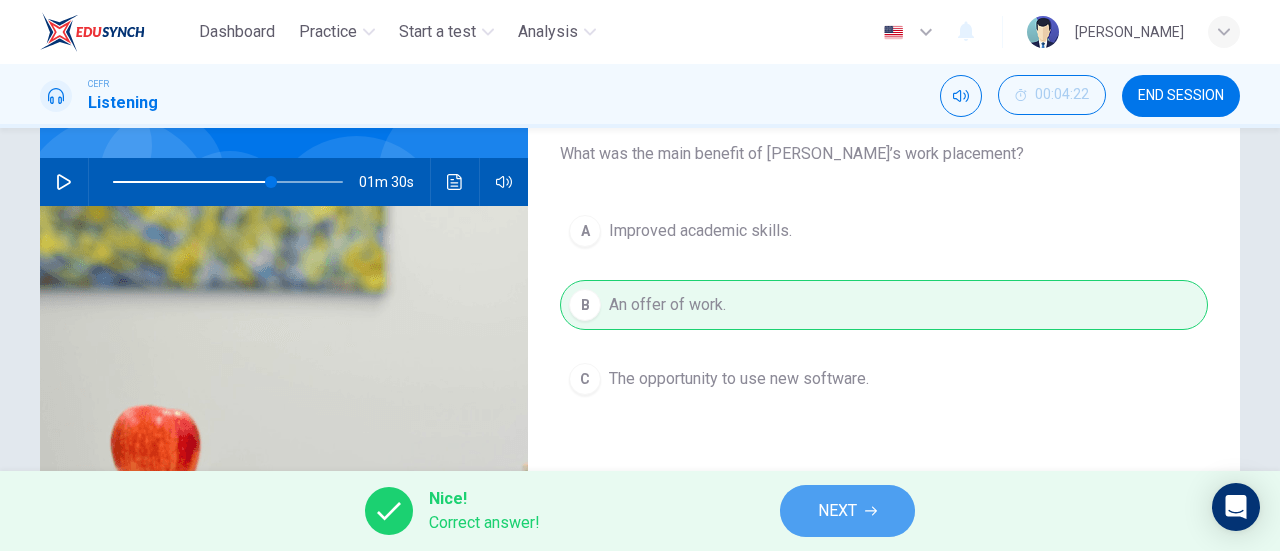 click on "NEXT" at bounding box center (837, 511) 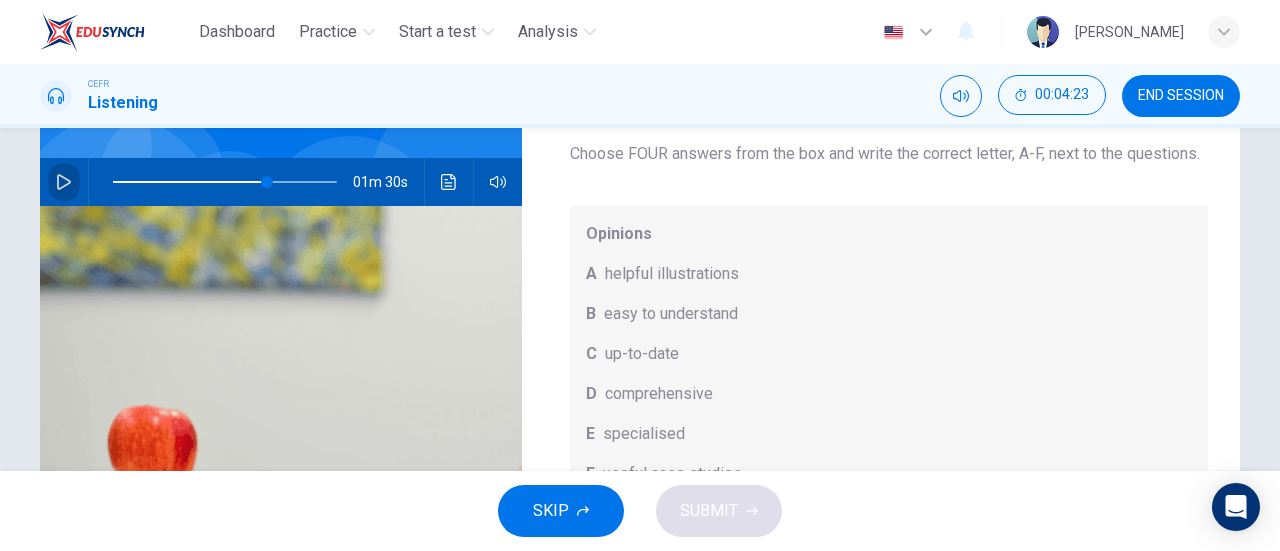 click 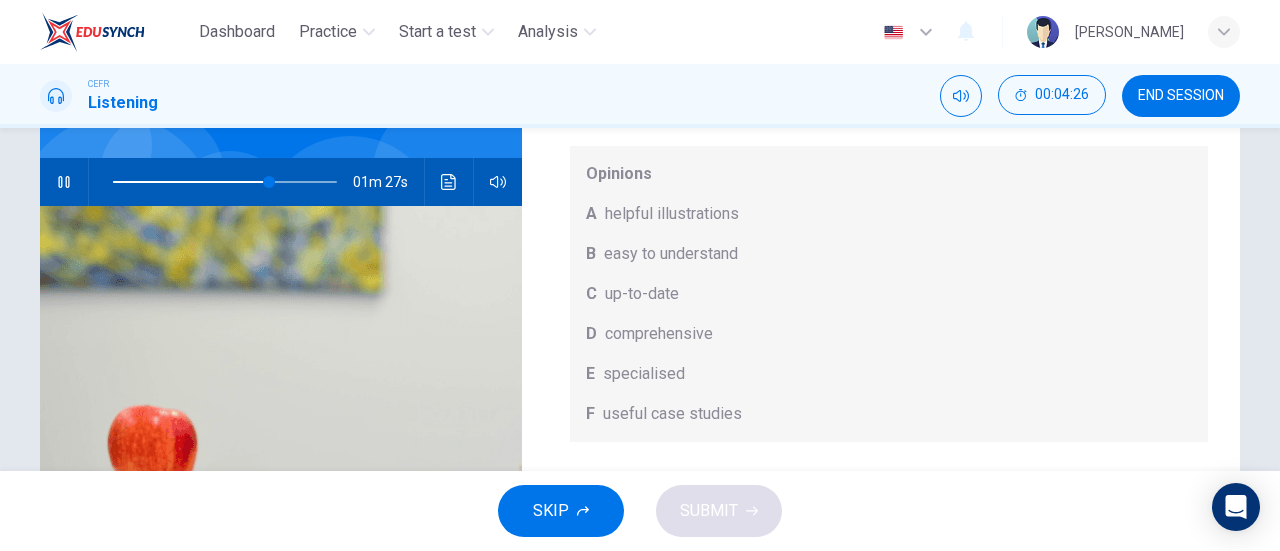scroll, scrollTop: 112, scrollLeft: 0, axis: vertical 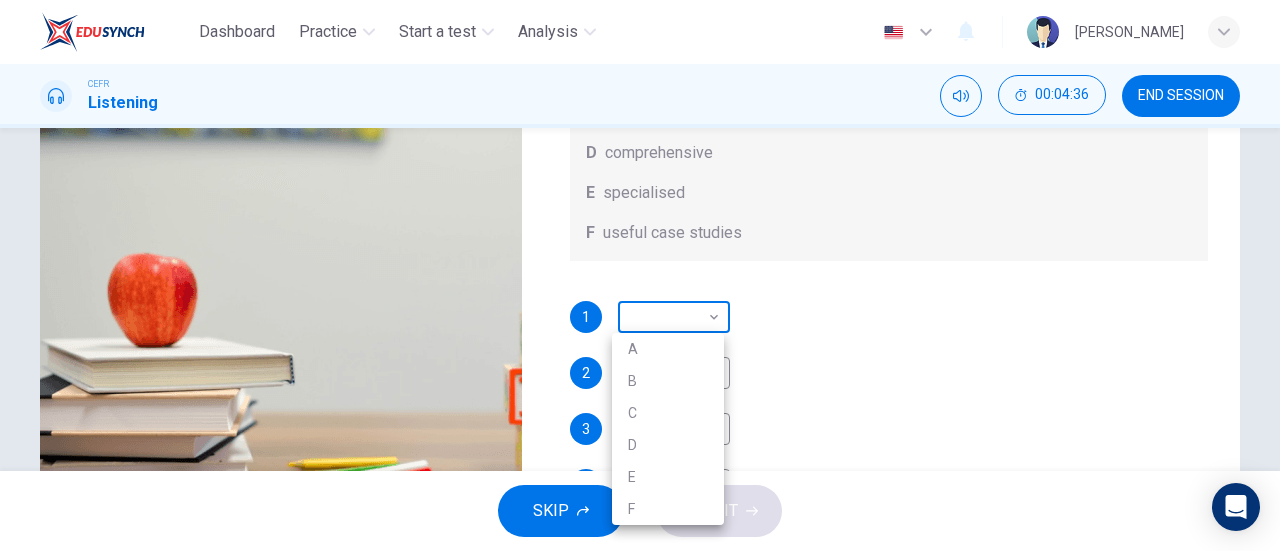 click on "Dashboard Practice Start a test Analysis English en ​ NURUL FATIHAH BINTI HAIRUL AZIRA CEFR Listening 00:04:36 END SESSION Question 7 What does Linda think about the books on Matthew’s reading list? Choose FOUR answers from the box and write the correct letter, A-F, next to the questions.
Opinions A helpful illustrations B easy to understand C up-to-date D comprehensive E specialised F useful case studies 1 ​ ​ 2 ​ ​ 3 ​ ​ 4 ​ ​ Work Placements 01m 18s SKIP SUBMIT EduSynch - Online Language Proficiency Testing
Dashboard Practice Start a test Analysis Notifications © Copyright  2025 A B C D E F" at bounding box center [640, 275] 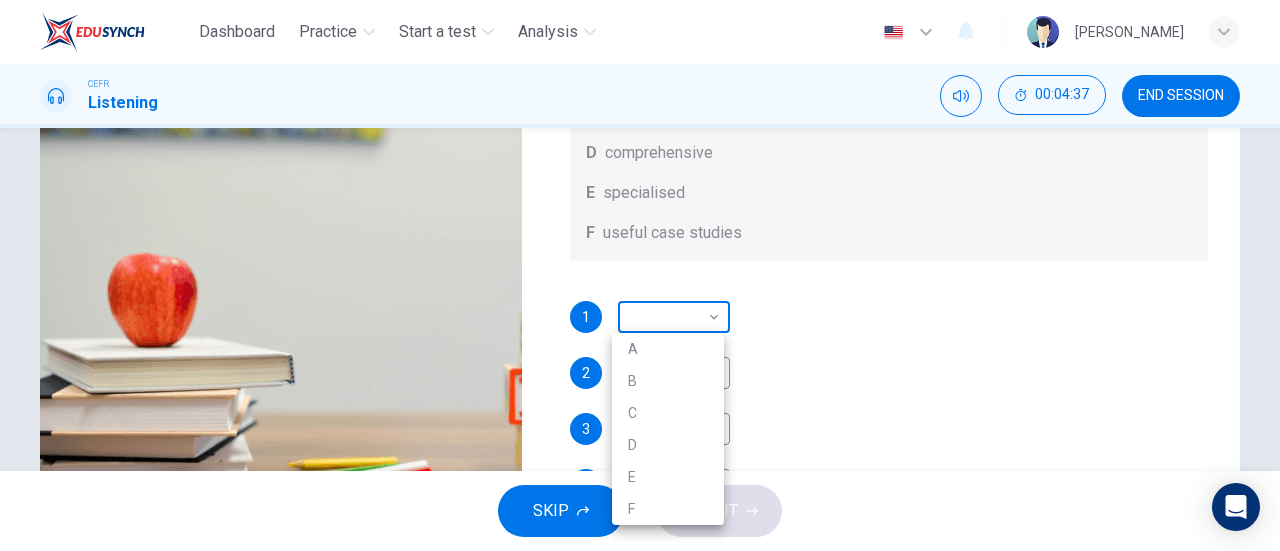 click at bounding box center [640, 275] 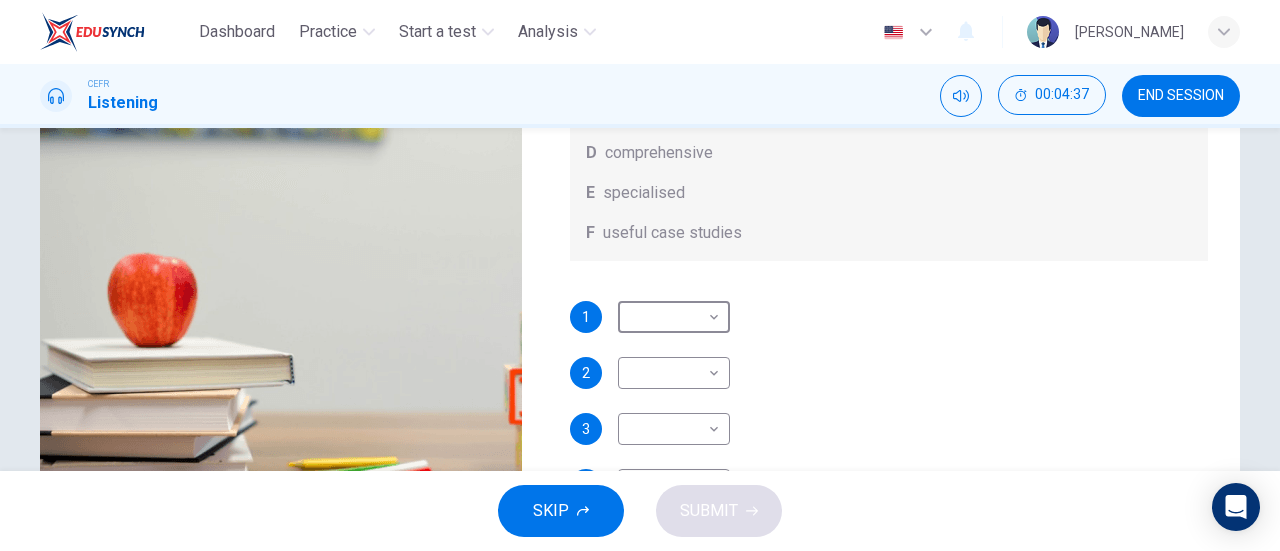 scroll, scrollTop: 0, scrollLeft: 0, axis: both 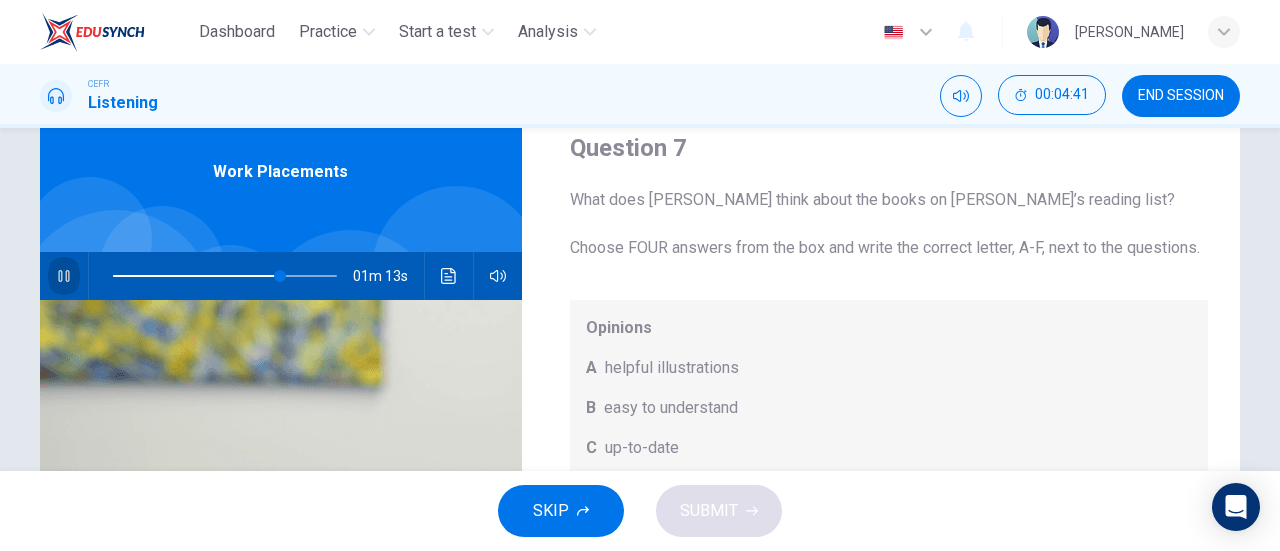 click 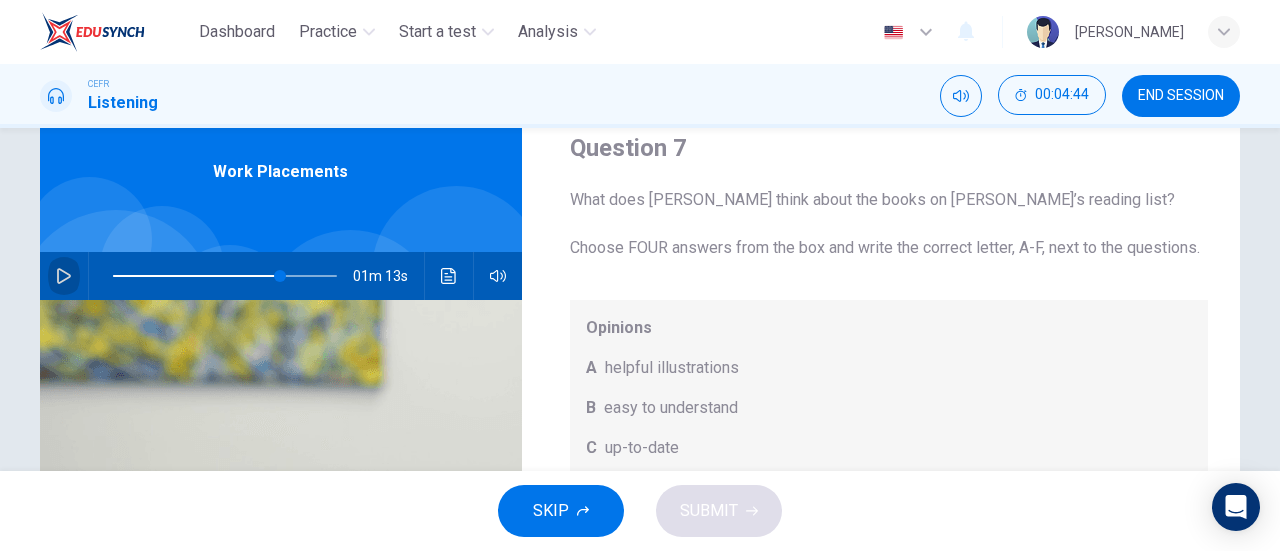 click 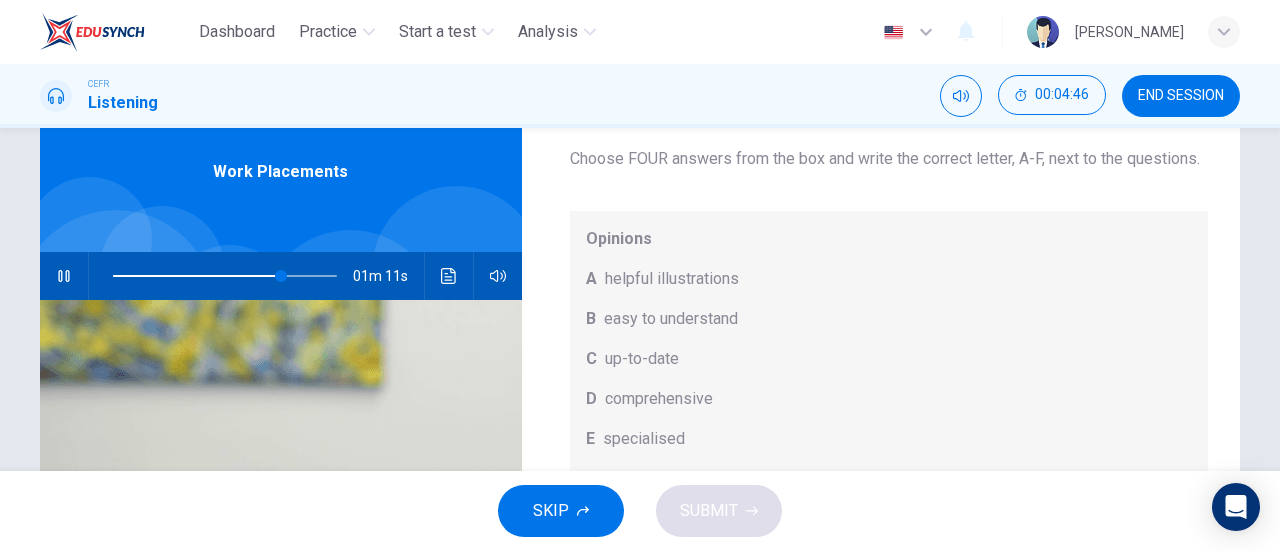 scroll, scrollTop: 112, scrollLeft: 0, axis: vertical 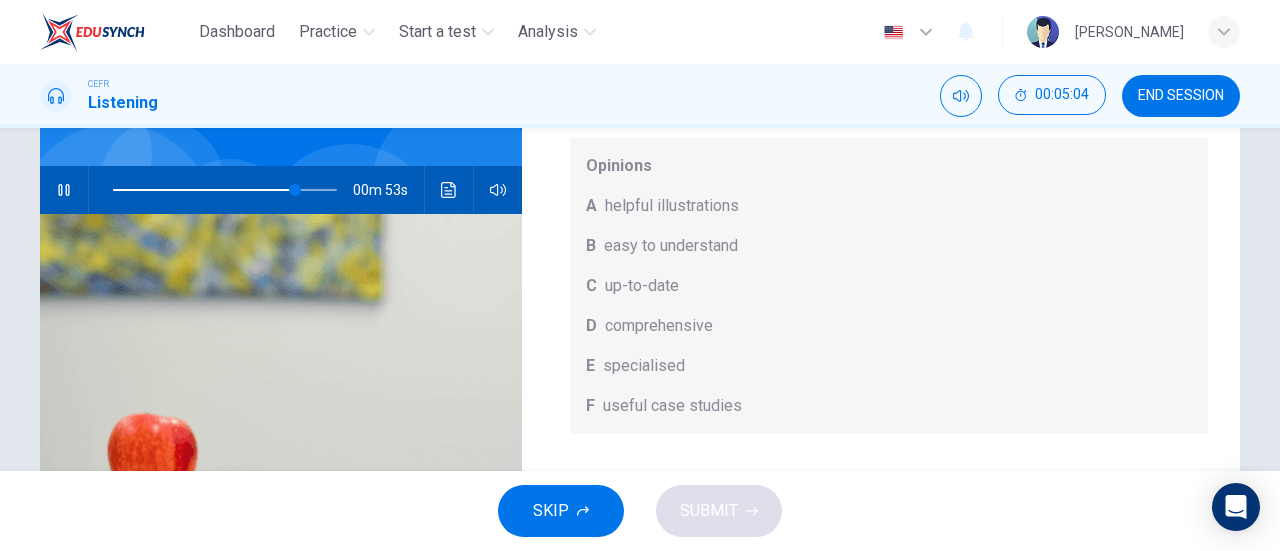 click 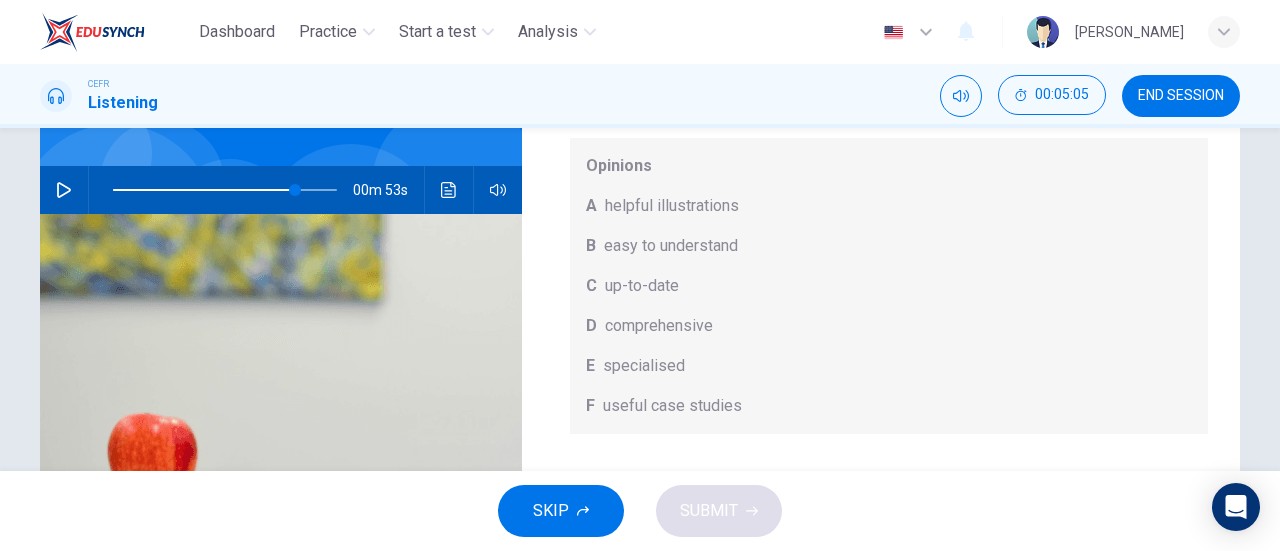 scroll, scrollTop: 112, scrollLeft: 0, axis: vertical 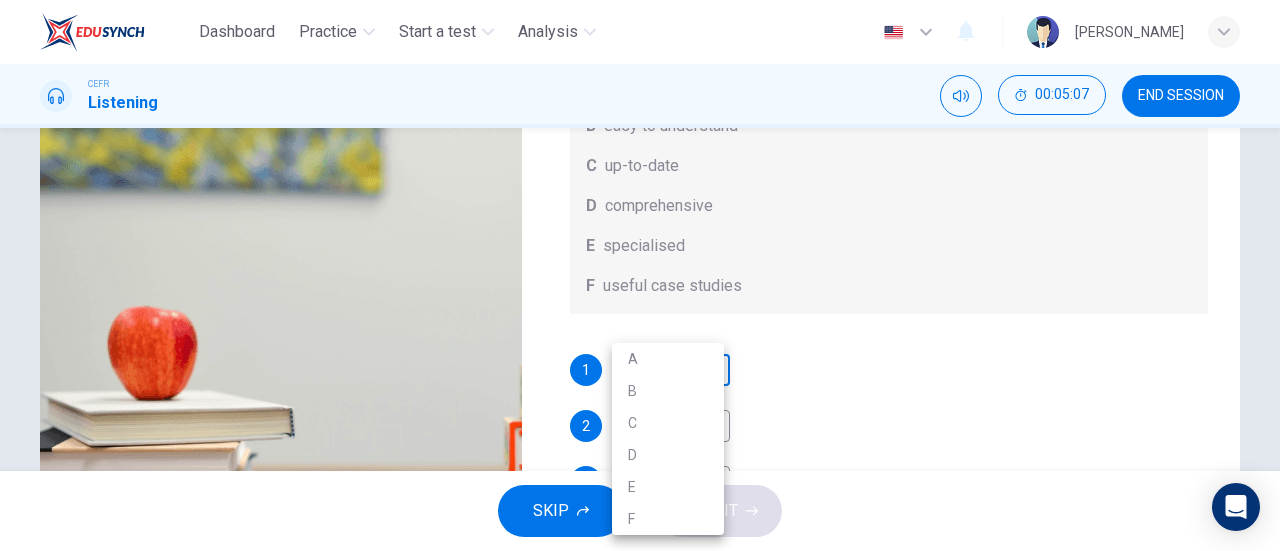 click on "Dashboard Practice Start a test Analysis English en ​ NURUL FATIHAH BINTI HAIRUL AZIRA CEFR Listening 00:05:07 END SESSION Question 7 What does Linda think about the books on Matthew’s reading list? Choose FOUR answers from the box and write the correct letter, A-F, next to the questions.
Opinions A helpful illustrations B easy to understand C up-to-date D comprehensive E specialised F useful case studies 1 ​ ​ 2 ​ ​ 3 ​ ​ 4 ​ ​ Work Placements 00m 53s SKIP SUBMIT EduSynch - Online Language Proficiency Testing
Dashboard Practice Start a test Analysis Notifications © Copyright  2025 A B C D E F" at bounding box center [640, 275] 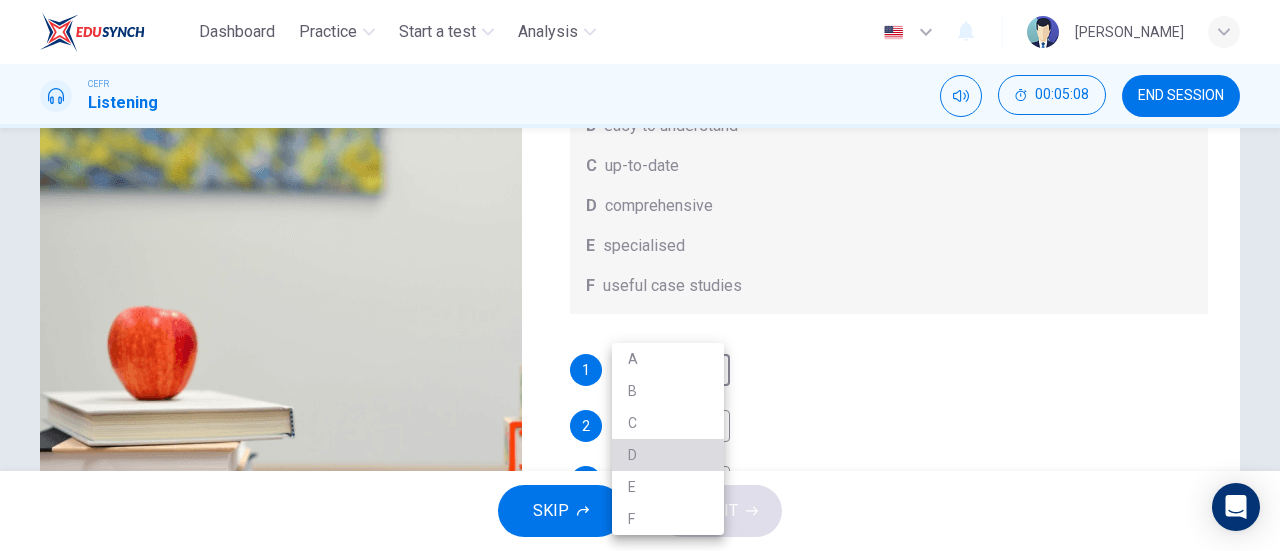 click on "D" at bounding box center (668, 455) 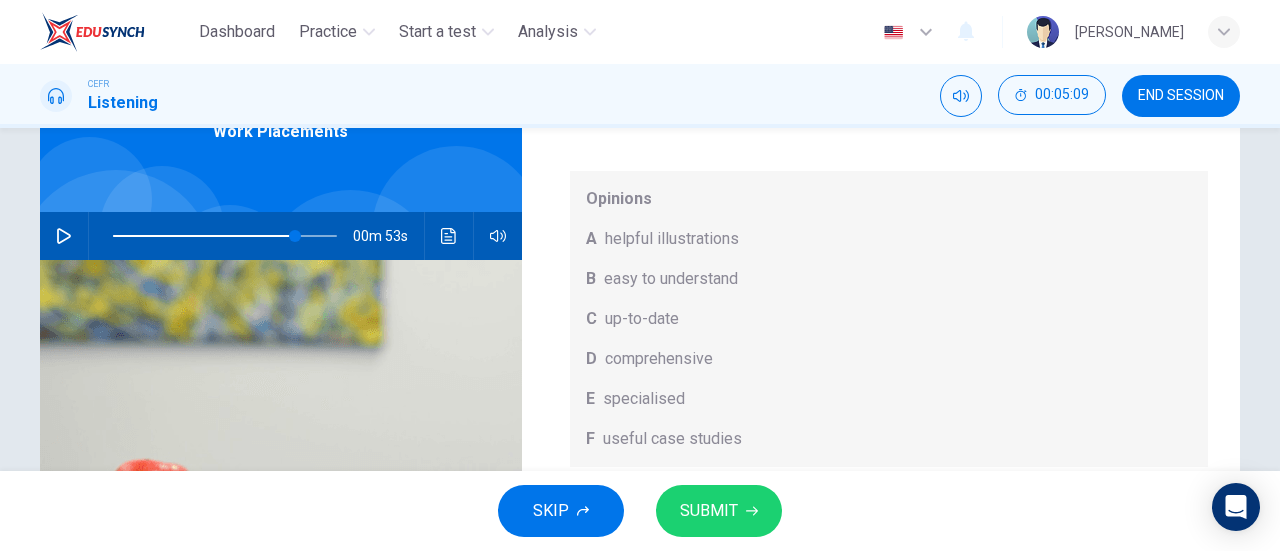 scroll, scrollTop: 115, scrollLeft: 0, axis: vertical 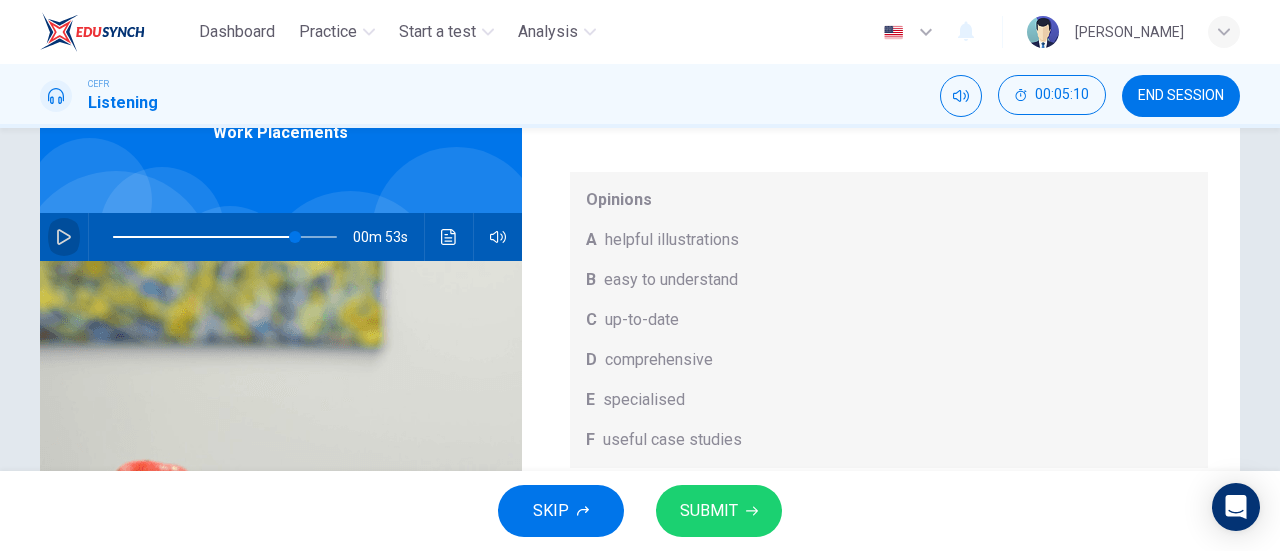click 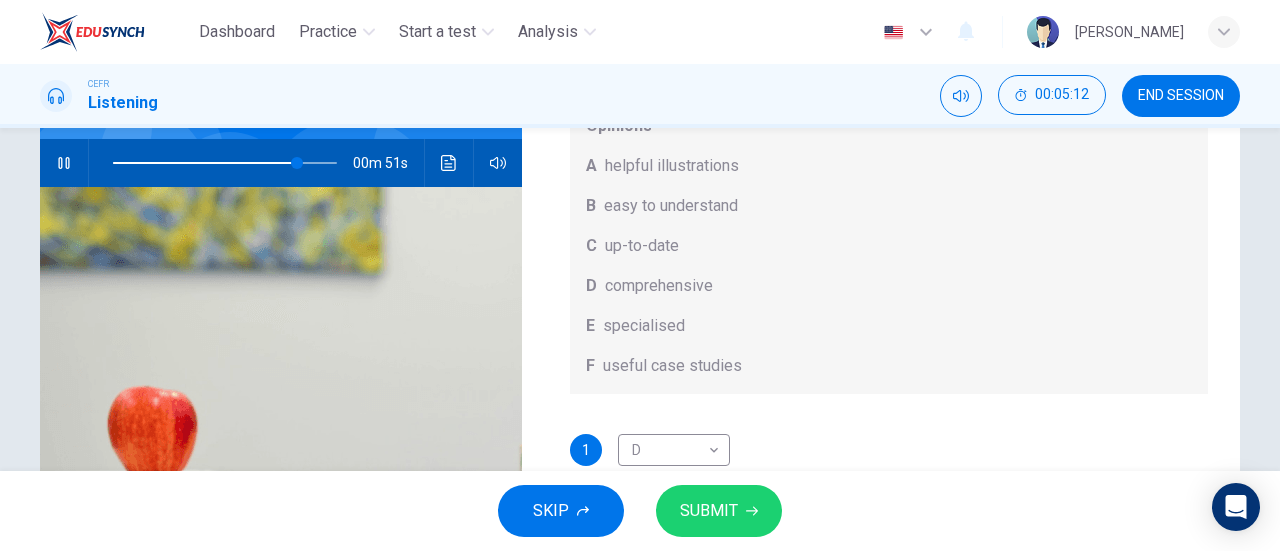 scroll, scrollTop: 211, scrollLeft: 0, axis: vertical 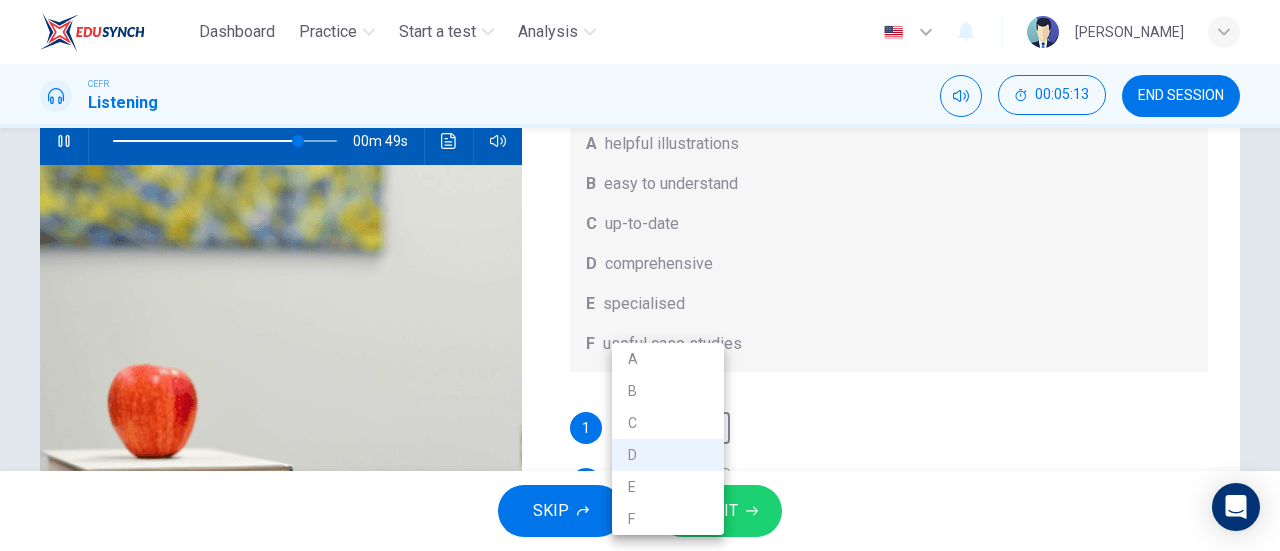 drag, startPoint x: 687, startPoint y: 419, endPoint x: 674, endPoint y: 397, distance: 25.553865 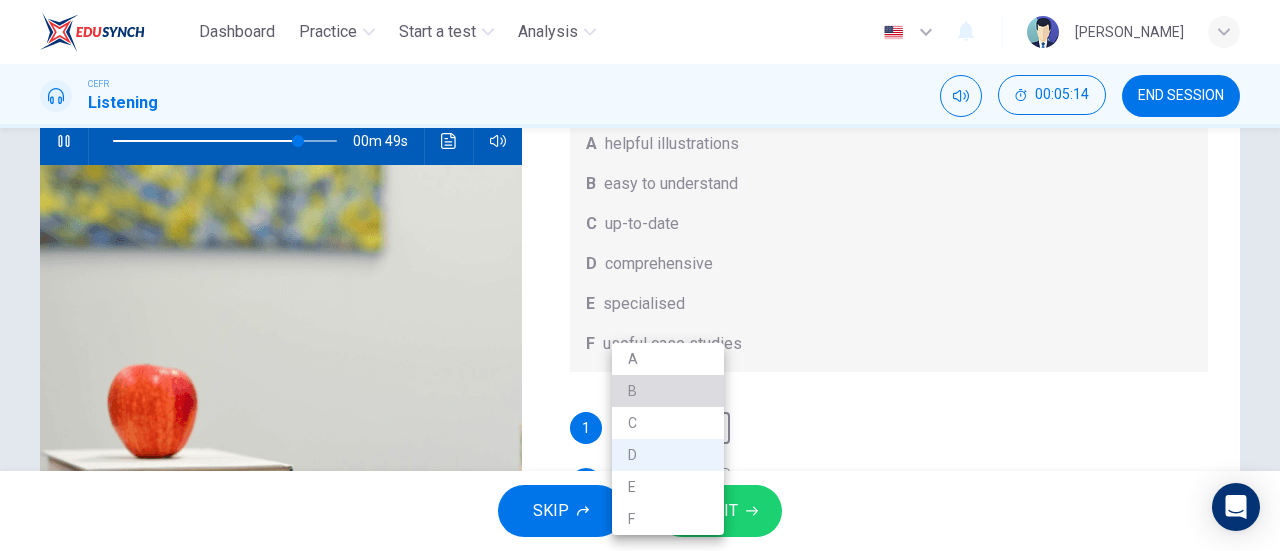 click on "B" at bounding box center [668, 391] 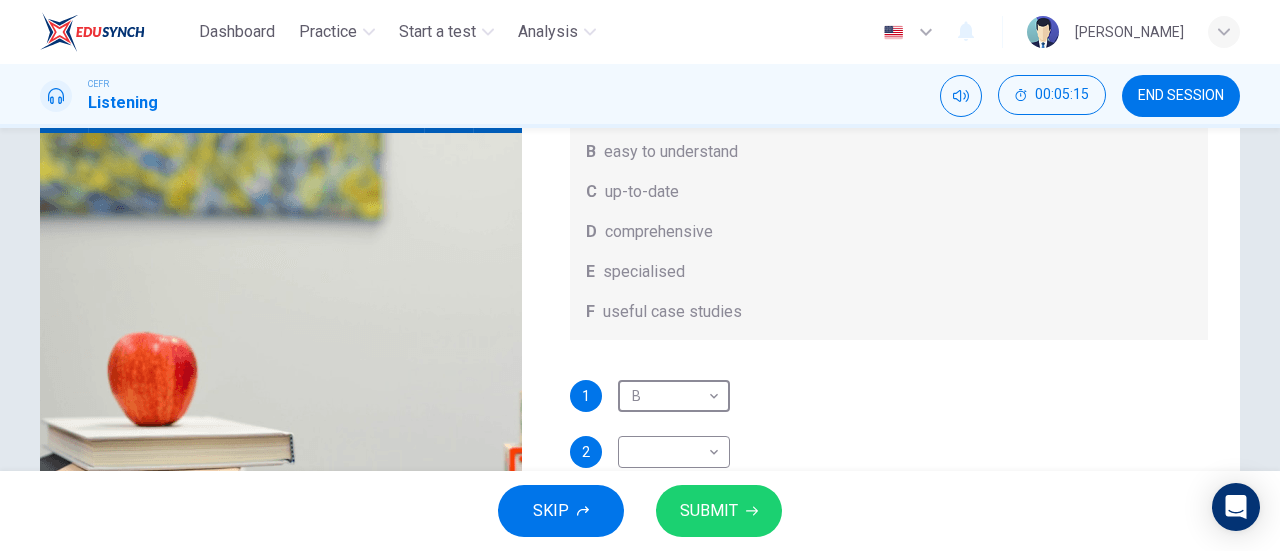 scroll, scrollTop: 244, scrollLeft: 0, axis: vertical 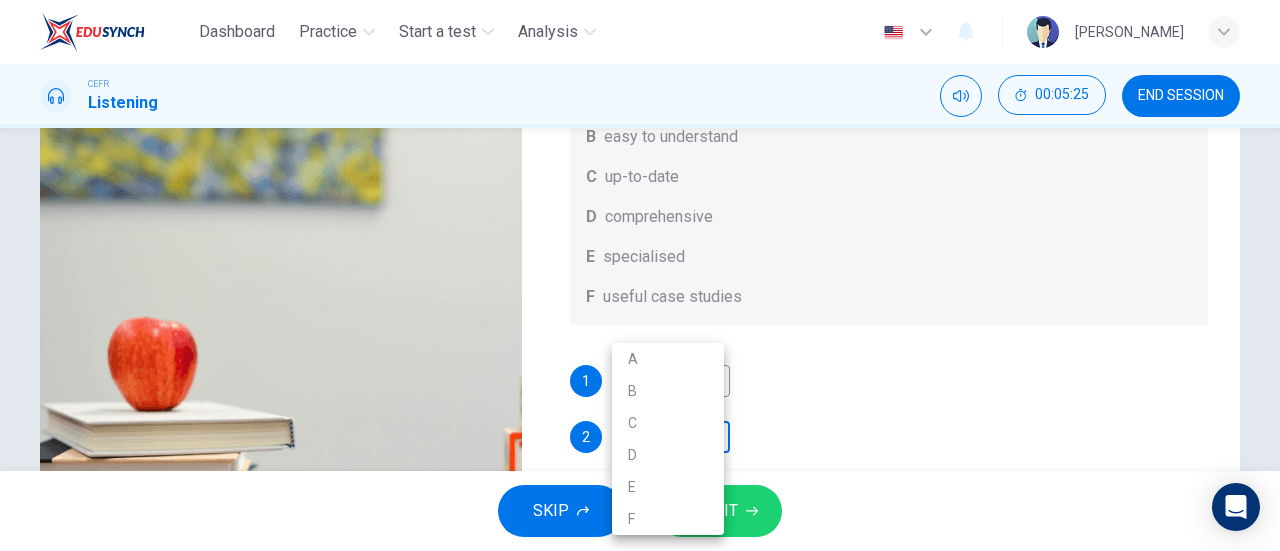 click on "Dashboard Practice Start a test Analysis English en ​ NURUL FATIHAH BINTI HAIRUL AZIRA CEFR Listening 00:05:25 END SESSION Question 7 What does Linda think about the books on Matthew’s reading list? Choose FOUR answers from the box and write the correct letter, A-F, next to the questions.
Opinions A helpful illustrations B easy to understand C up-to-date D comprehensive E specialised F useful case studies 1 B B ​ 2 ​ ​ 3 ​ ​ 4 ​ ​ Work Placements 00m 37s SKIP SUBMIT EduSynch - Online Language Proficiency Testing
Dashboard Practice Start a test Analysis Notifications © Copyright  2025 A B C D E F" at bounding box center (640, 275) 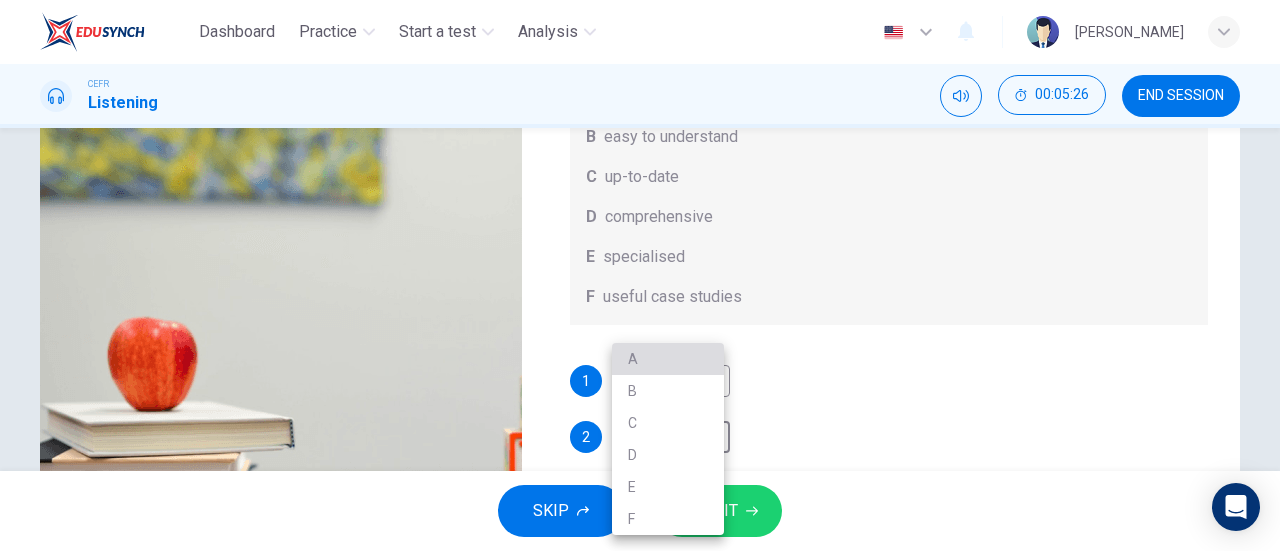 click on "A" at bounding box center (668, 359) 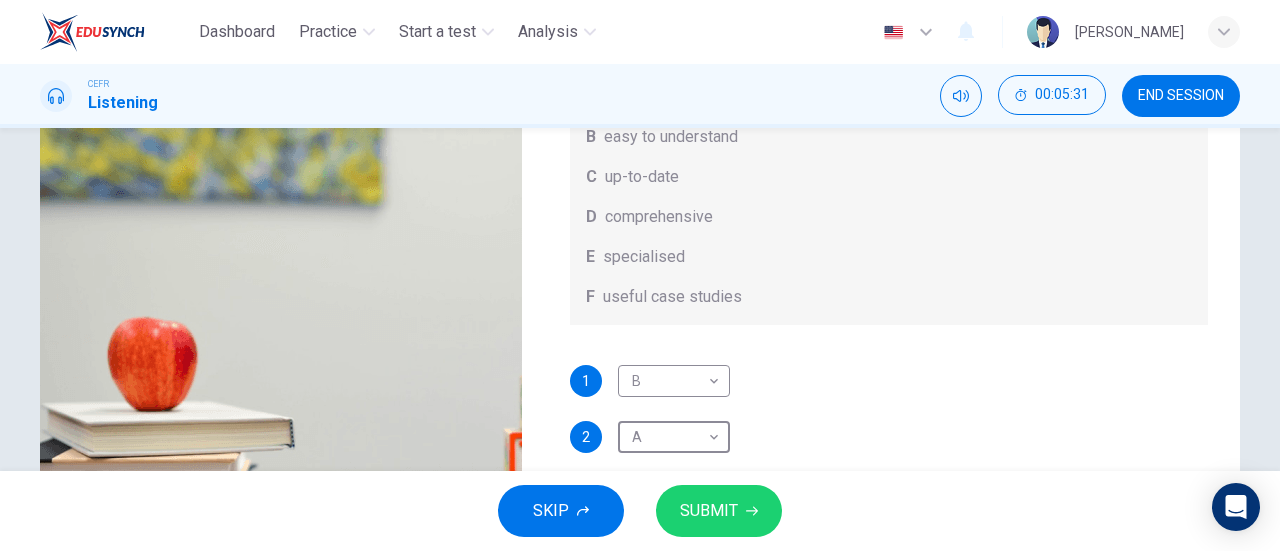 scroll, scrollTop: 112, scrollLeft: 0, axis: vertical 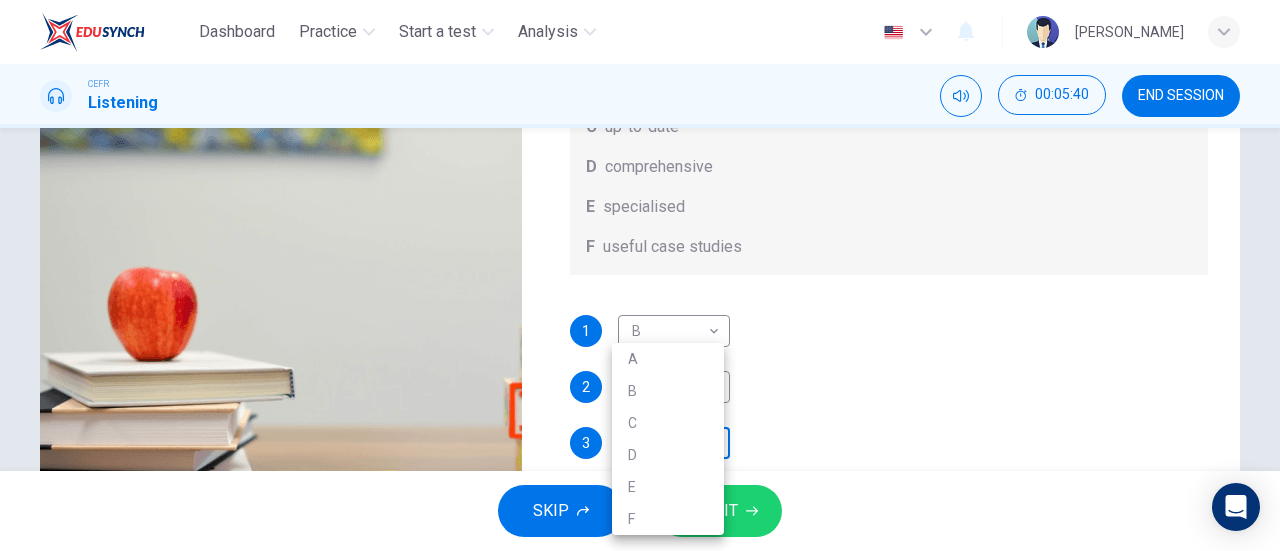 click on "Dashboard Practice Start a test Analysis English en ​ NURUL FATIHAH BINTI HAIRUL AZIRA CEFR Listening 00:05:40 END SESSION Question 7 What does Linda think about the books on Matthew’s reading list? Choose FOUR answers from the box and write the correct letter, A-F, next to the questions.
Opinions A helpful illustrations B easy to understand C up-to-date D comprehensive E specialised F useful case studies 1 B B ​ 2 A A ​ 3 ​ ​ 4 ​ ​ Work Placements 00m 22s SKIP SUBMIT EduSynch - Online Language Proficiency Testing
Dashboard Practice Start a test Analysis Notifications © Copyright  2025 A B C D E F" at bounding box center (640, 275) 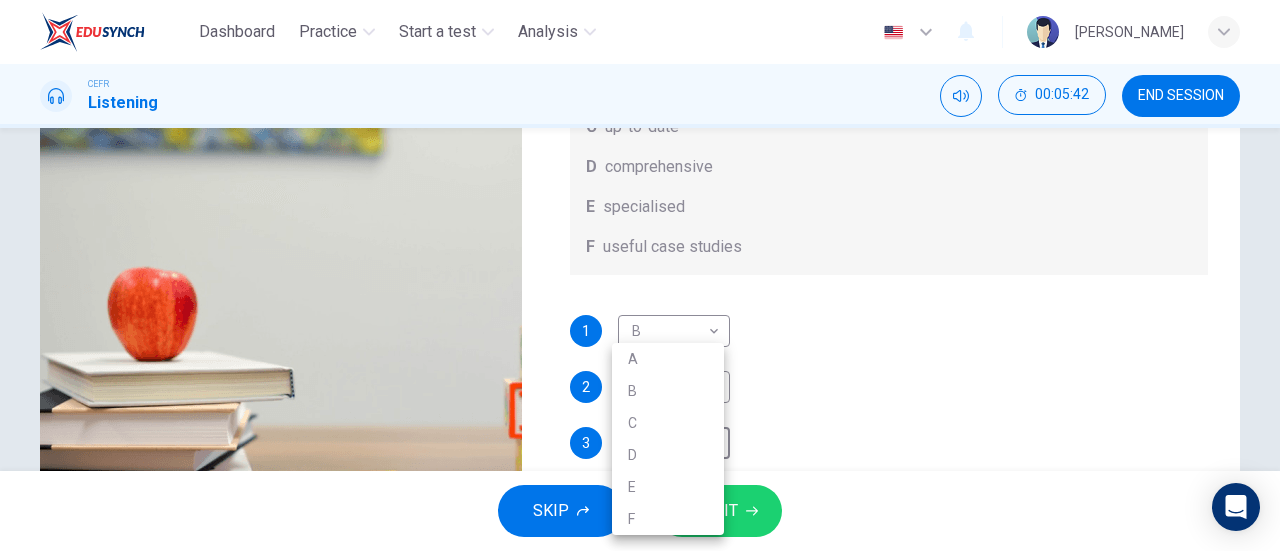 click on "E" at bounding box center [668, 487] 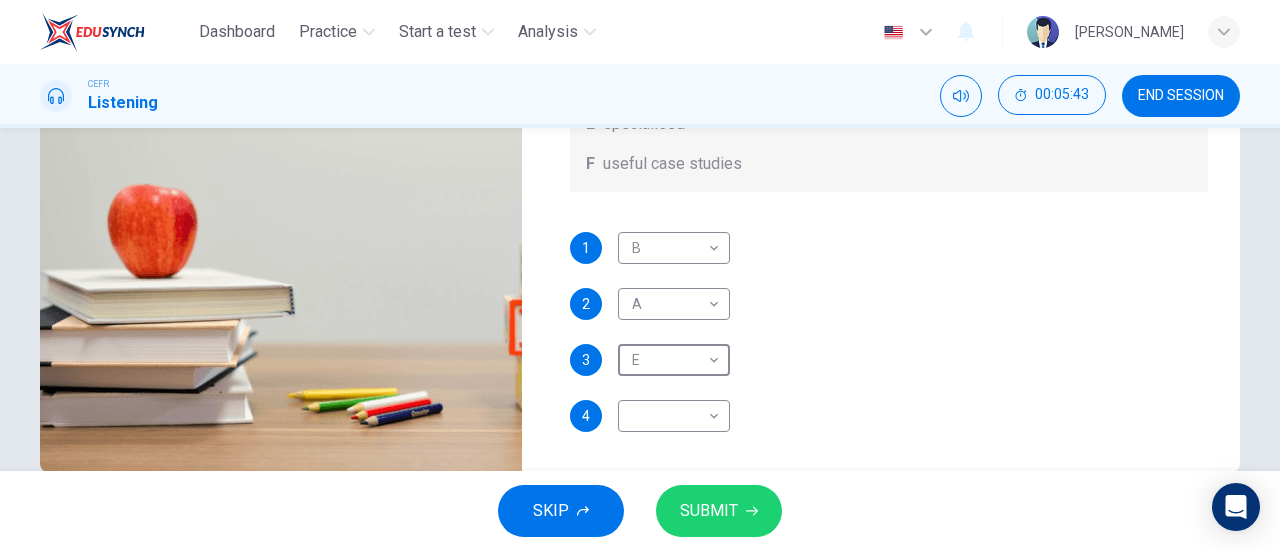 scroll, scrollTop: 392, scrollLeft: 0, axis: vertical 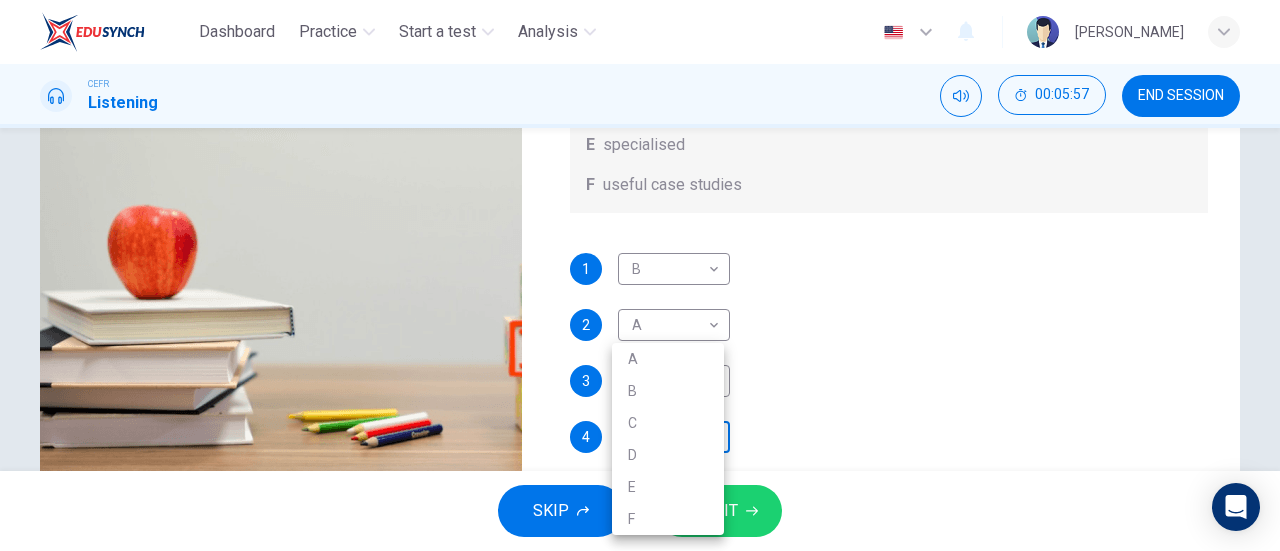 click on "Dashboard Practice Start a test Analysis English en ​ NURUL FATIHAH BINTI HAIRUL AZIRA CEFR Listening 00:05:57 END SESSION Question 7 What does Linda think about the books on Matthew’s reading list? Choose FOUR answers from the box and write the correct letter, A-F, next to the questions.
Opinions A helpful illustrations B easy to understand C up-to-date D comprehensive E specialised F useful case studies 1 B B ​ 2 A A ​ 3 E E ​ 4 ​ ​ Work Placements 00m 06s SKIP SUBMIT EduSynch - Online Language Proficiency Testing
Dashboard Practice Start a test Analysis Notifications © Copyright  2025 A B C D E F" at bounding box center (640, 275) 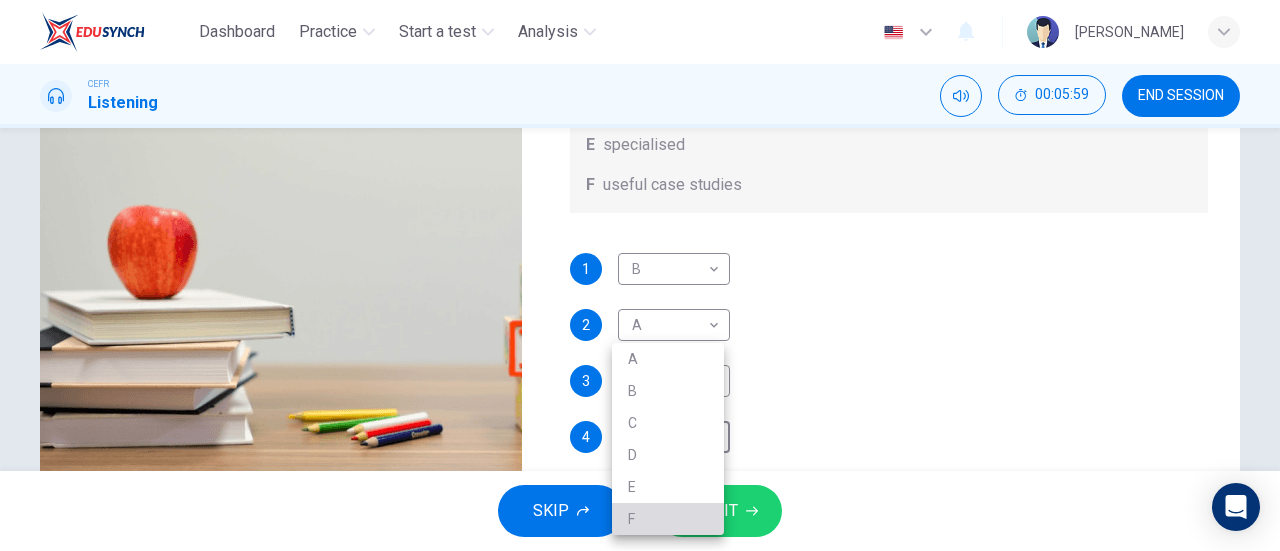 click on "F" at bounding box center [668, 519] 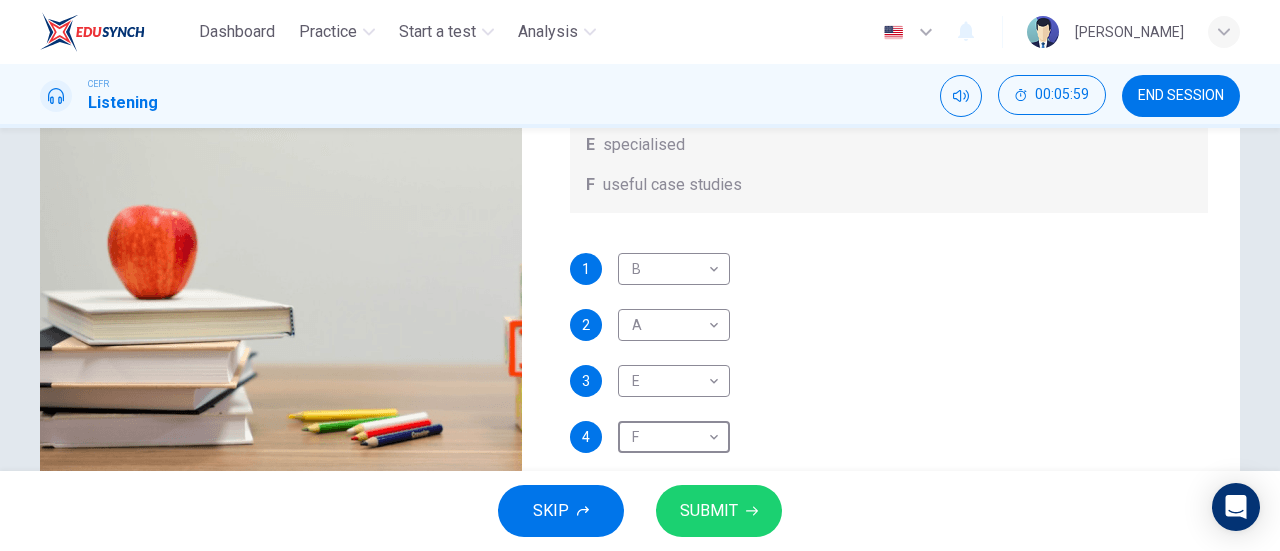scroll, scrollTop: 0, scrollLeft: 0, axis: both 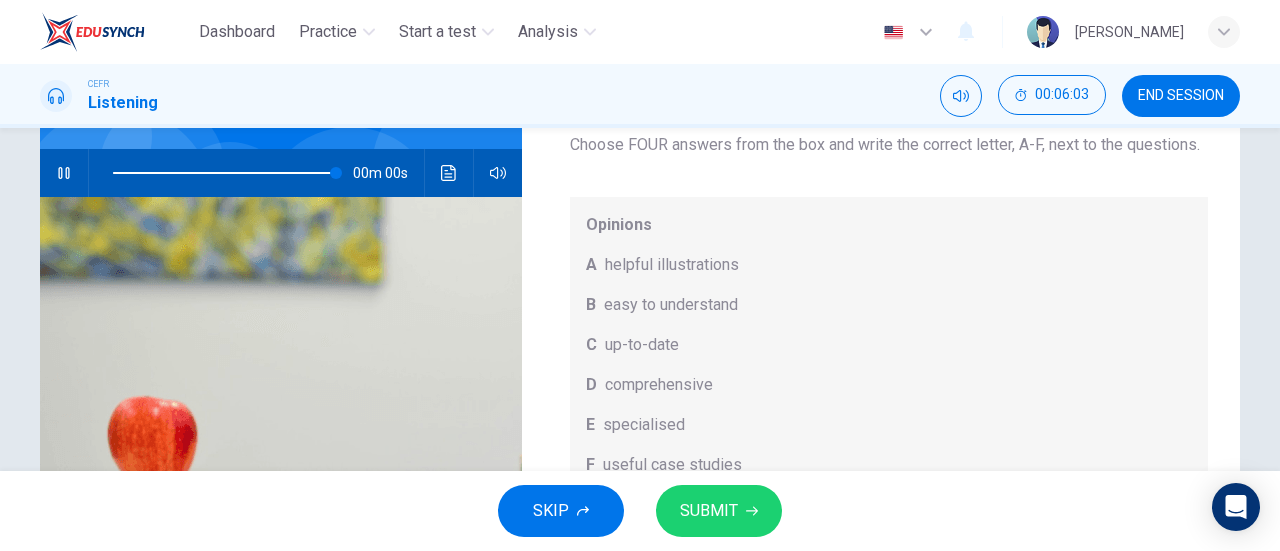 type on "0" 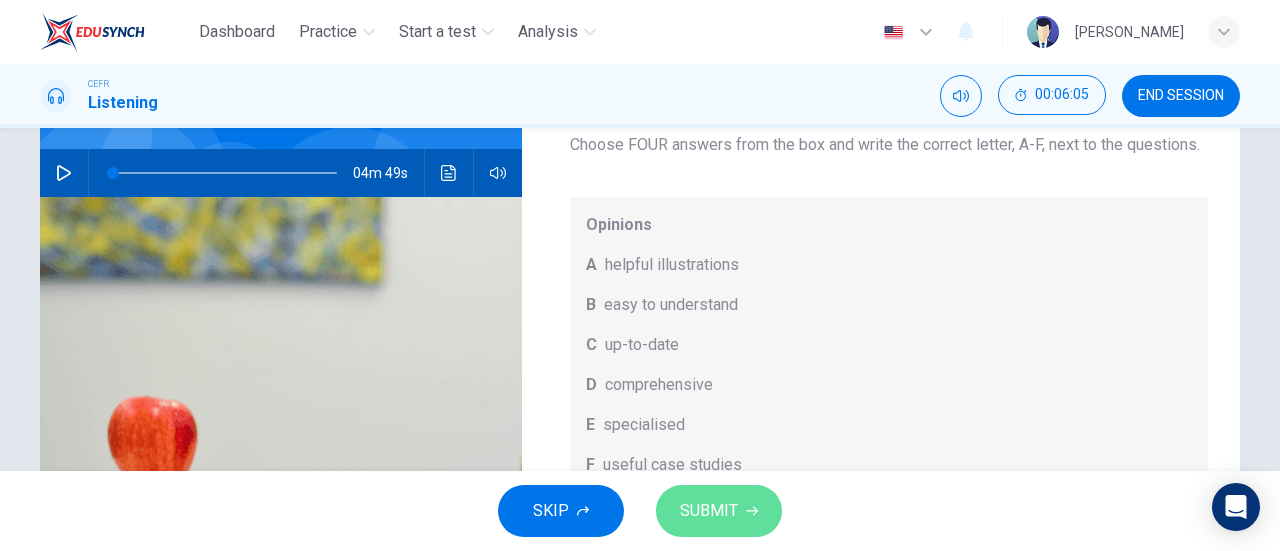click on "SUBMIT" at bounding box center [719, 511] 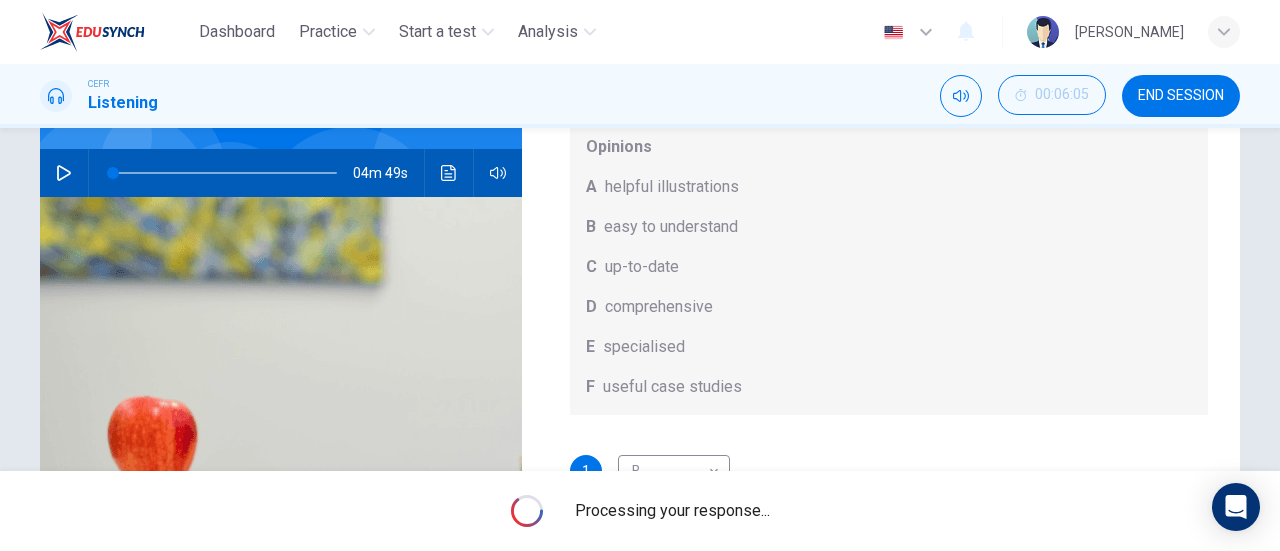 scroll, scrollTop: 112, scrollLeft: 0, axis: vertical 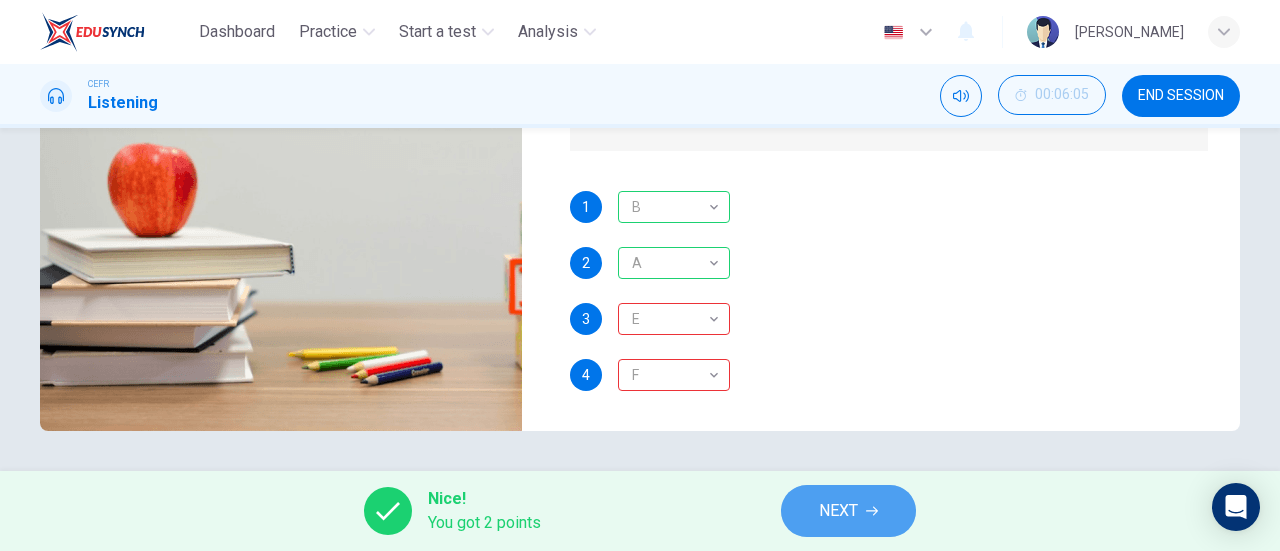 click on "NEXT" at bounding box center [838, 511] 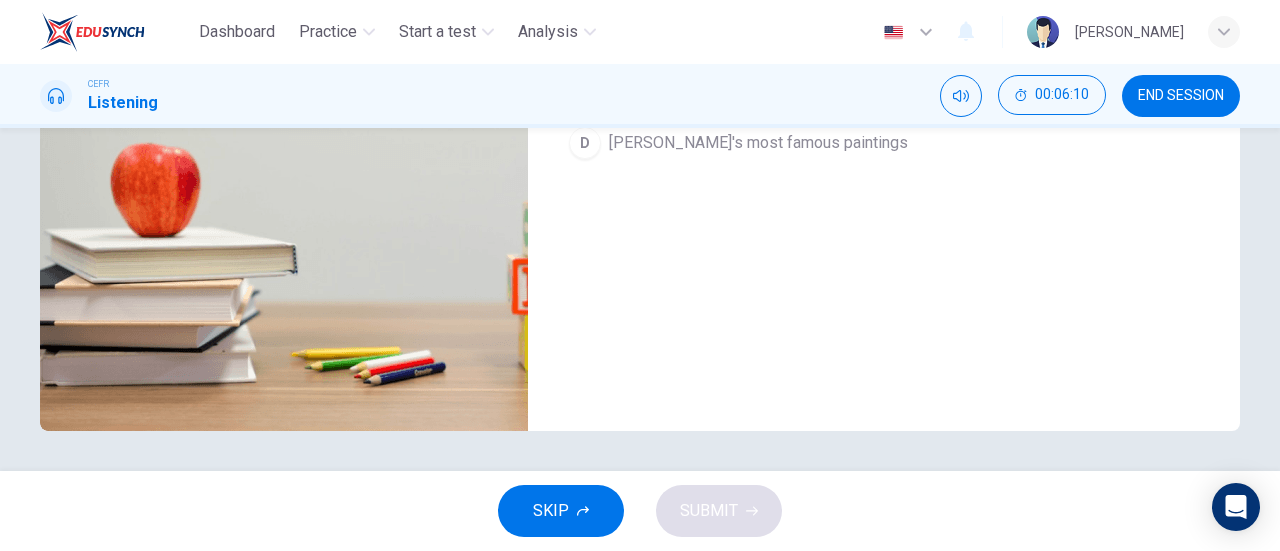 scroll, scrollTop: 0, scrollLeft: 0, axis: both 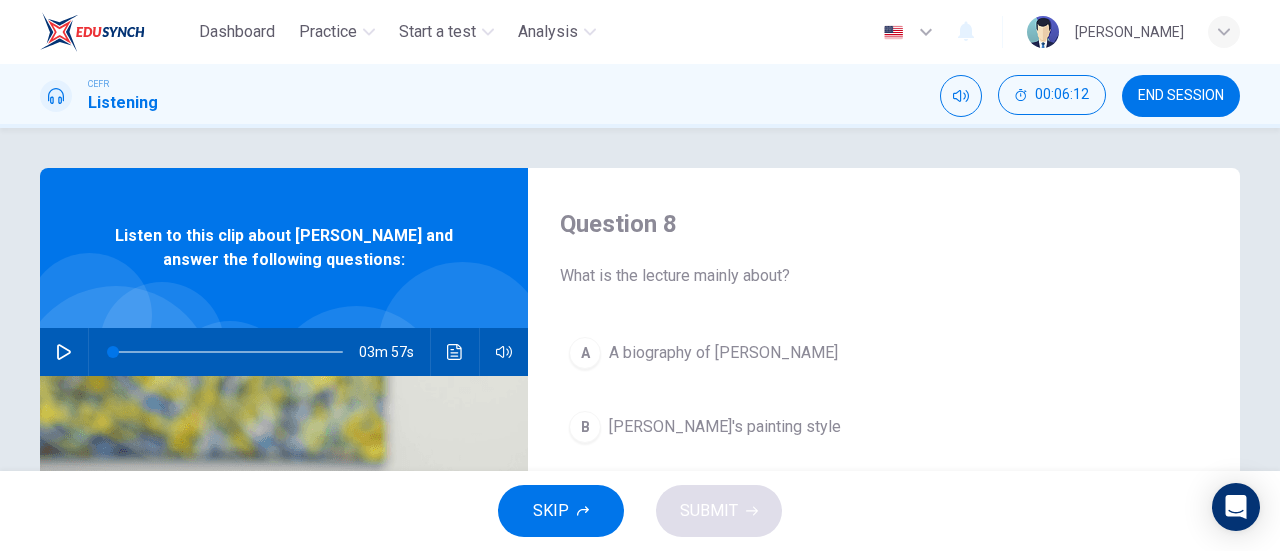 click on "END SESSION" at bounding box center [1181, 96] 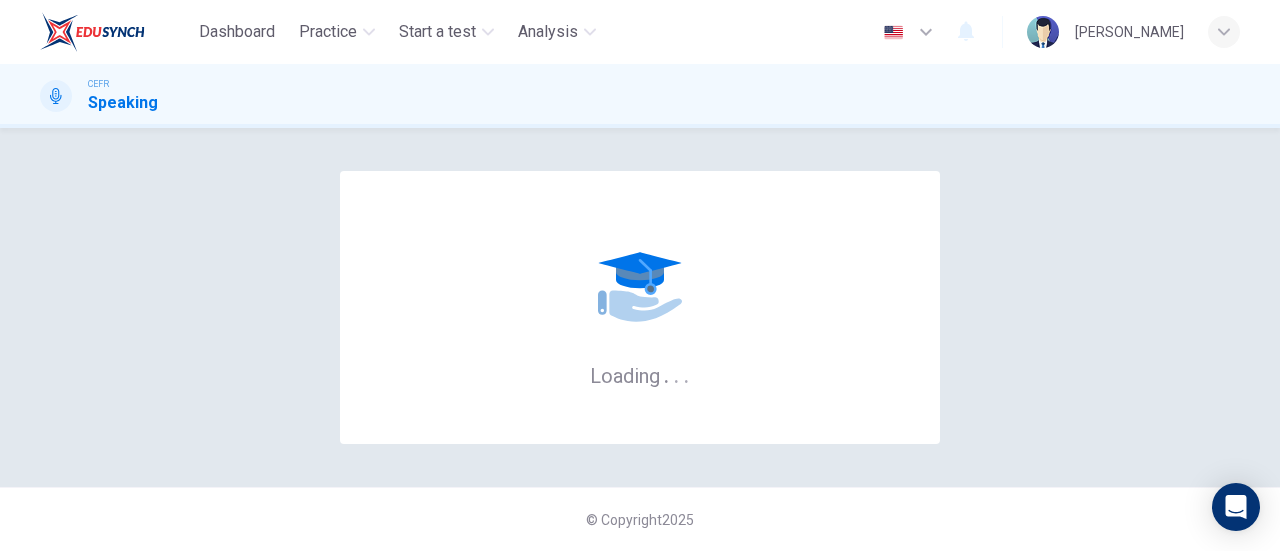 scroll, scrollTop: 0, scrollLeft: 0, axis: both 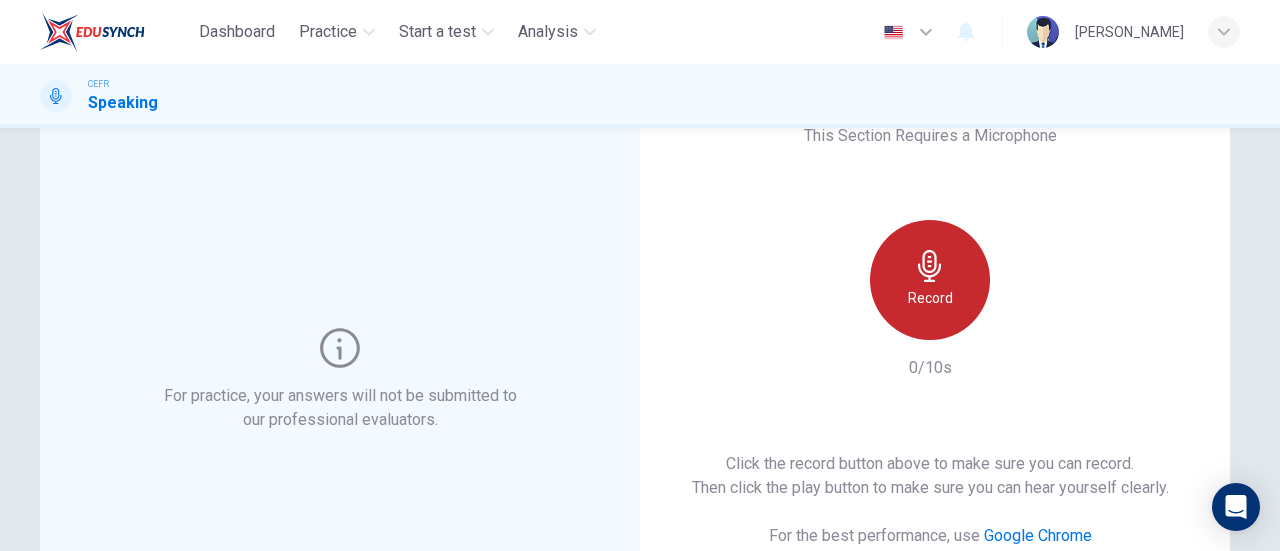 click on "Record" at bounding box center [930, 298] 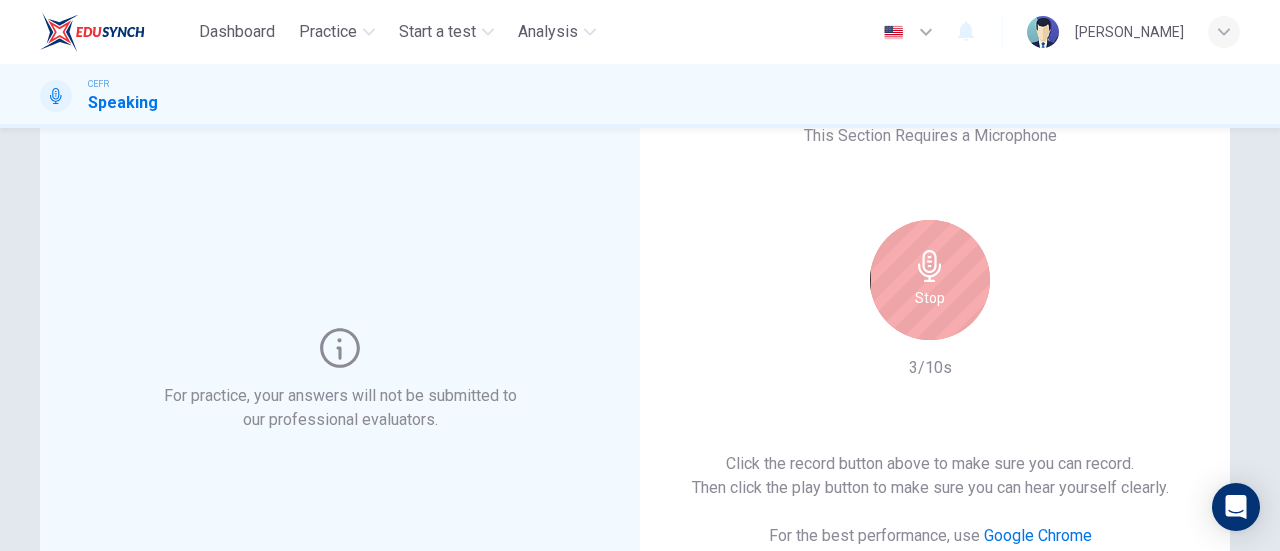 scroll, scrollTop: 102, scrollLeft: 0, axis: vertical 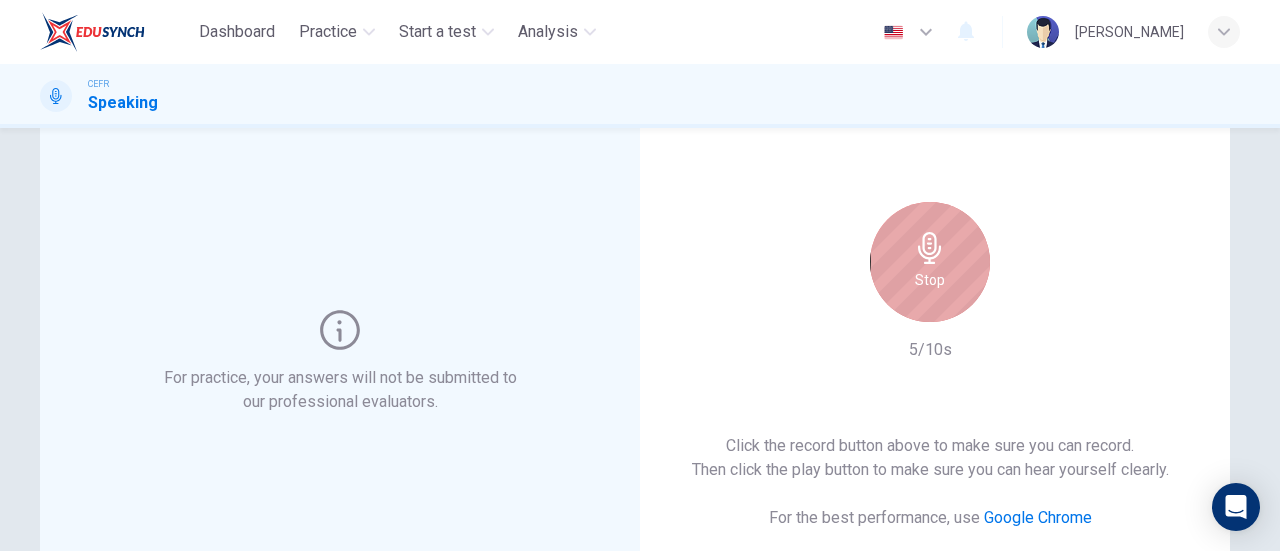 click on "Stop" at bounding box center (930, 280) 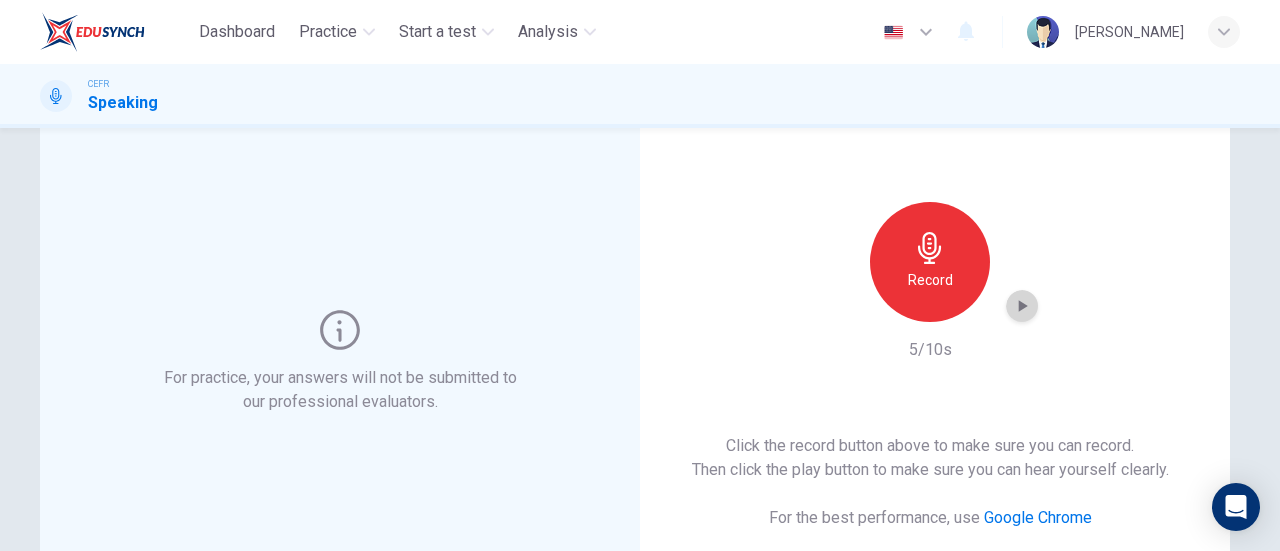 click 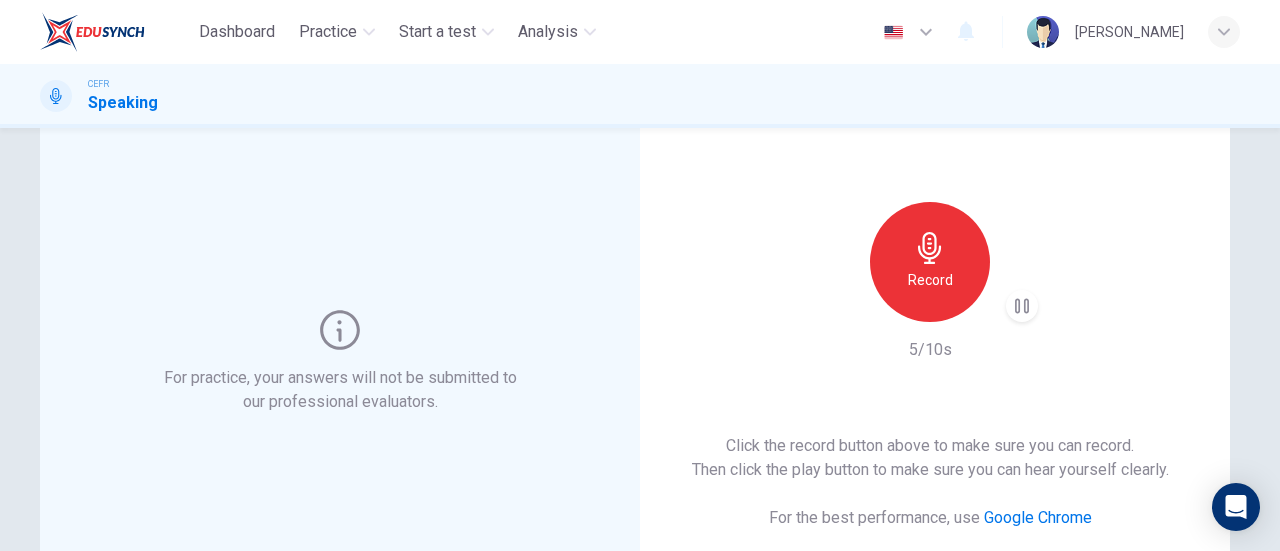 scroll, scrollTop: 189, scrollLeft: 0, axis: vertical 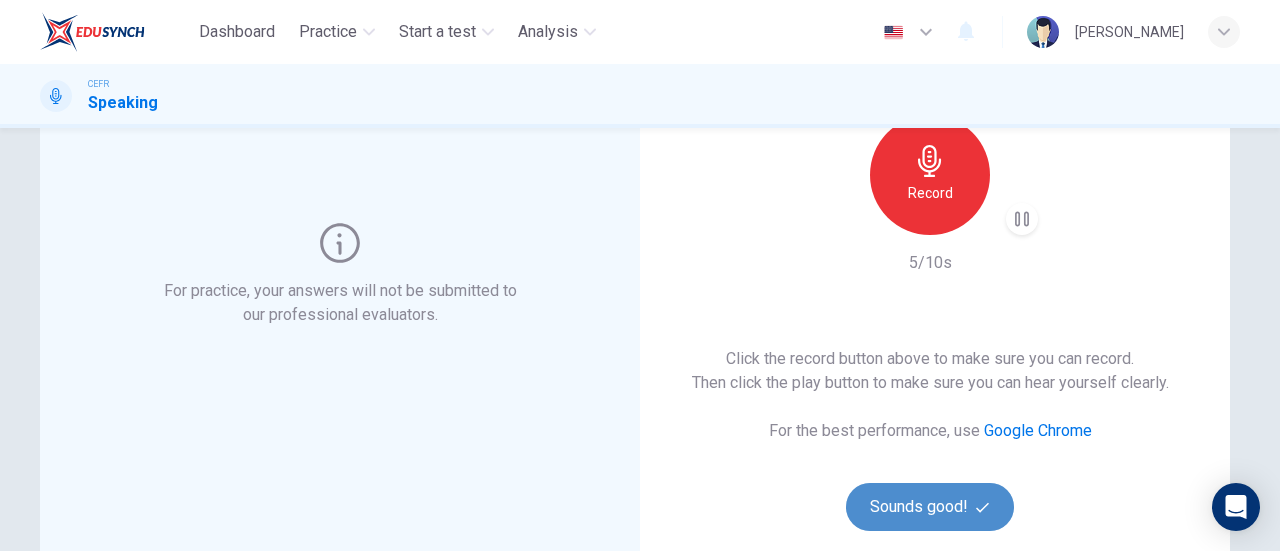 click on "Sounds good!" at bounding box center [930, 507] 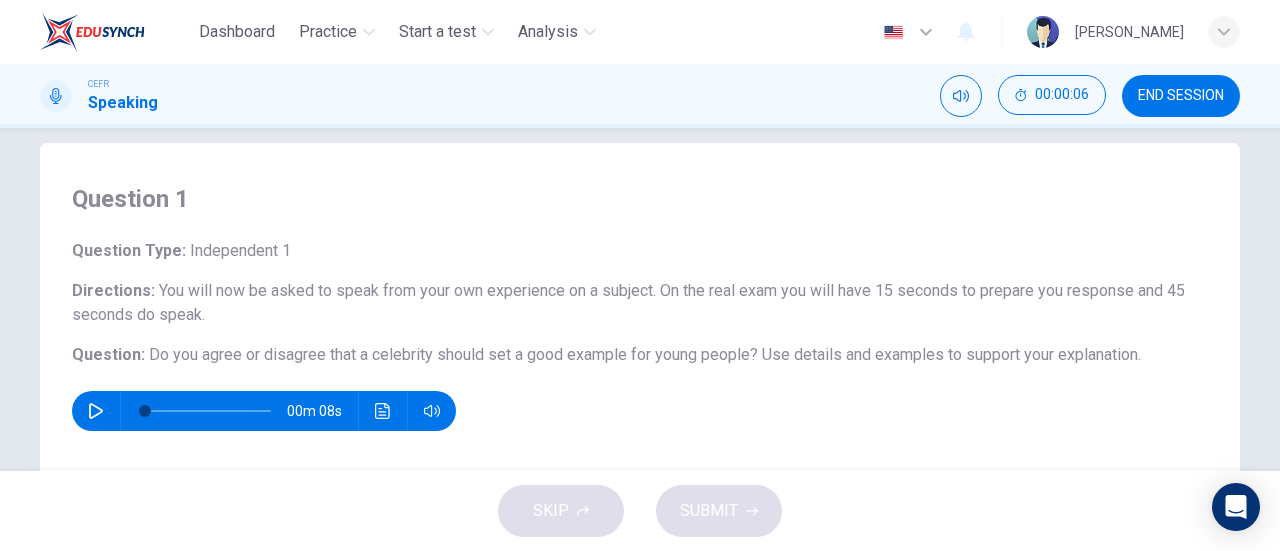 scroll, scrollTop: 26, scrollLeft: 0, axis: vertical 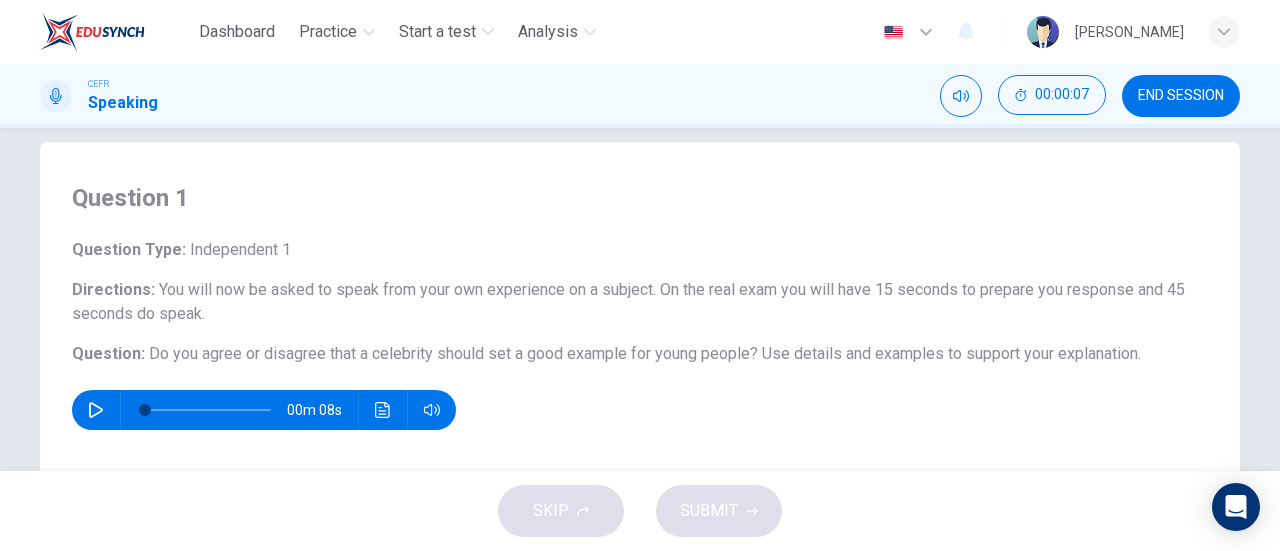 drag, startPoint x: 296, startPoint y: 298, endPoint x: 407, endPoint y: 311, distance: 111.75867 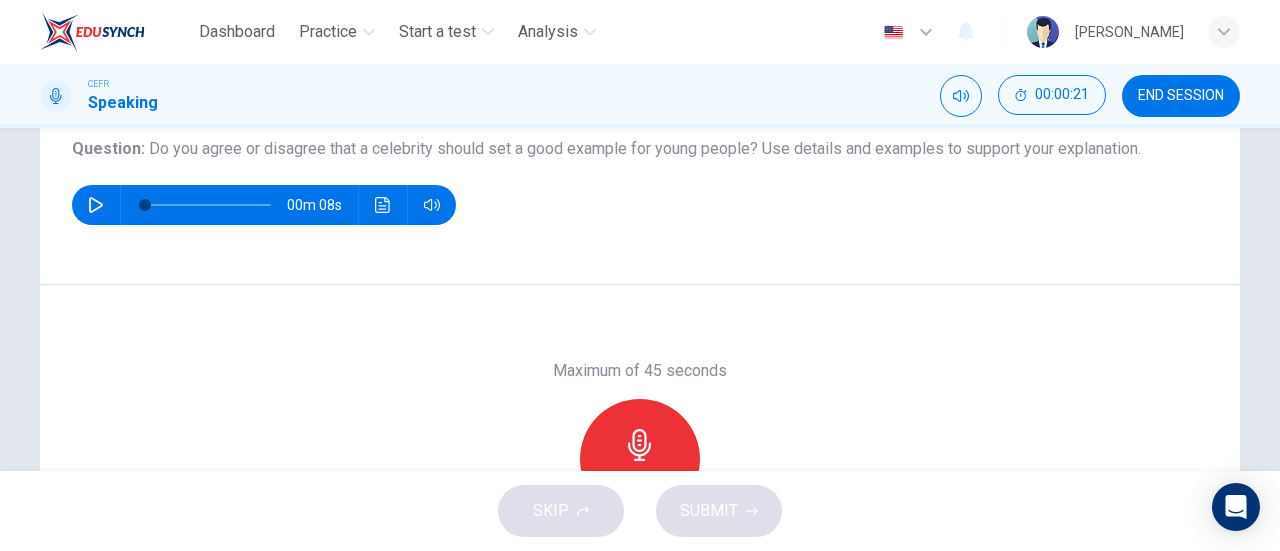 scroll, scrollTop: 290, scrollLeft: 0, axis: vertical 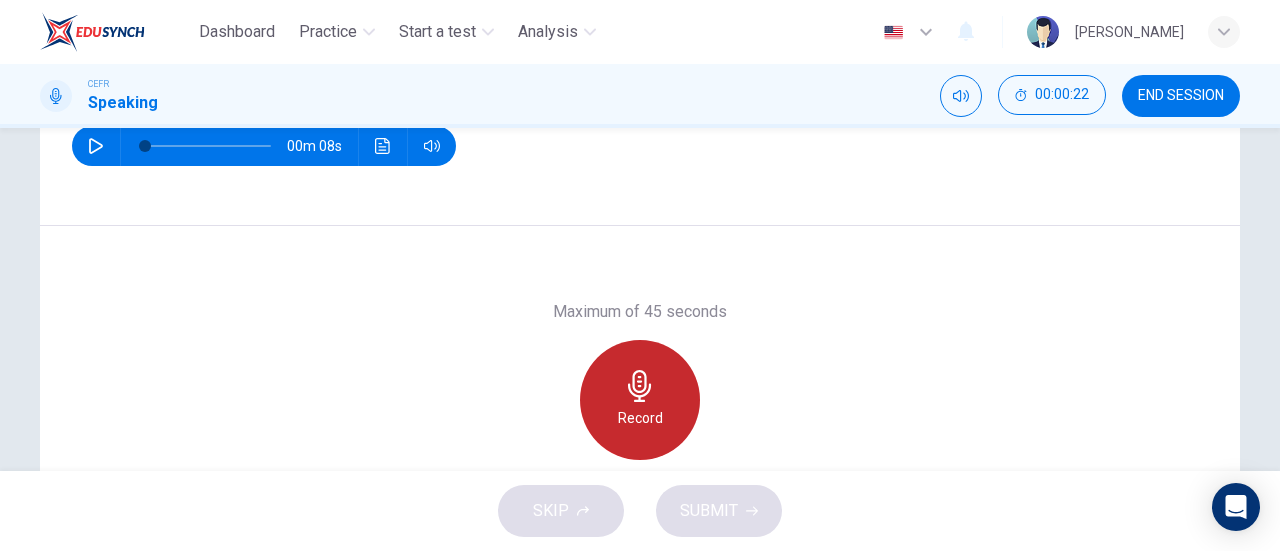 click 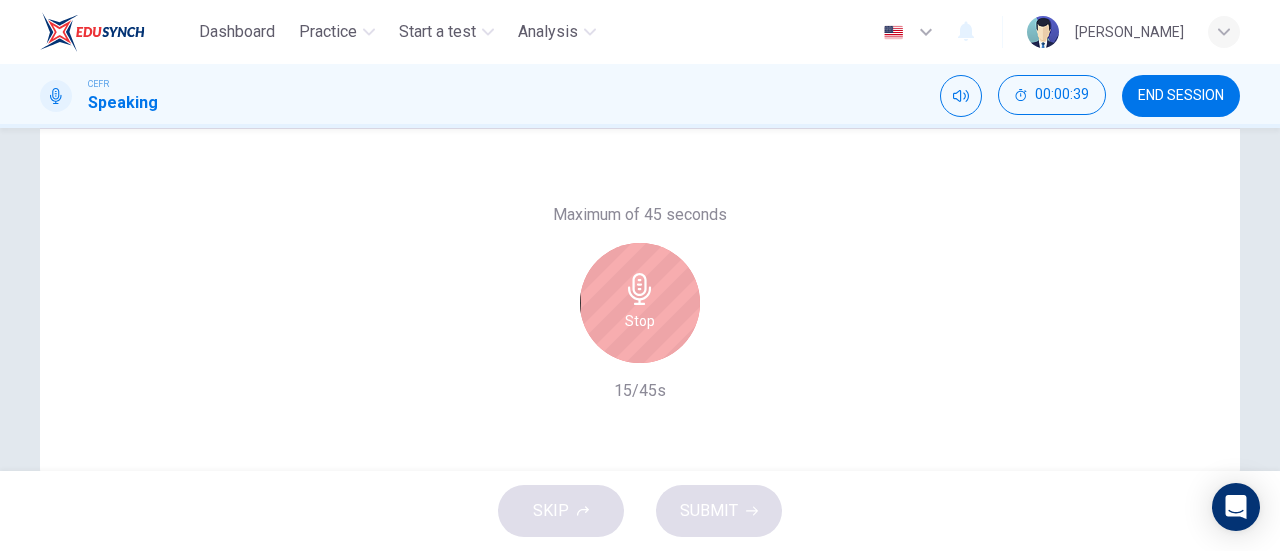 scroll, scrollTop: 388, scrollLeft: 0, axis: vertical 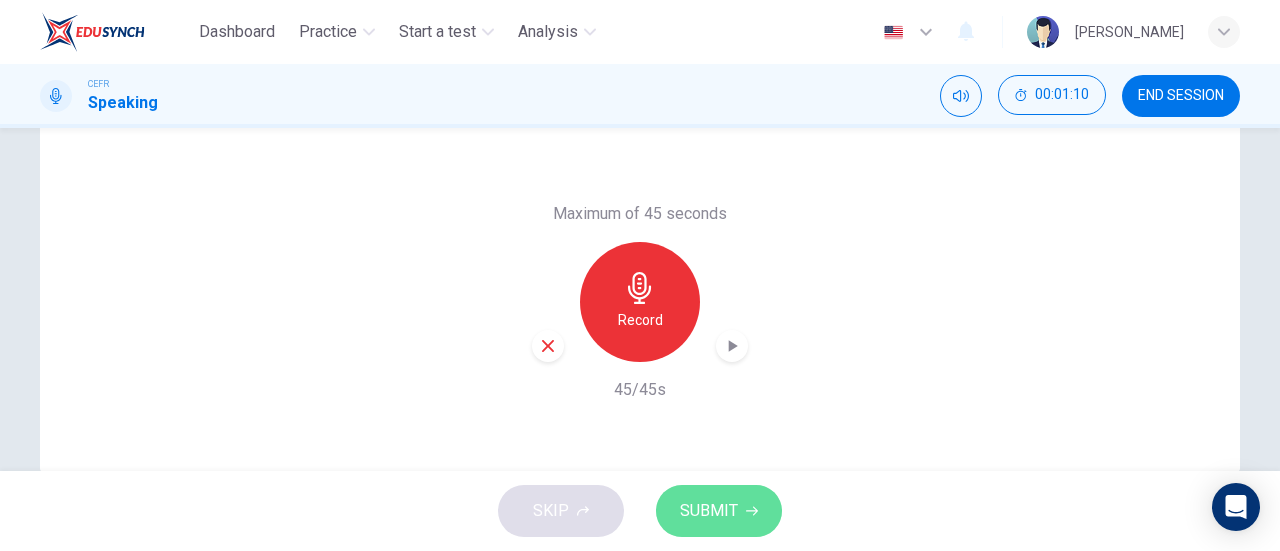 click on "SUBMIT" at bounding box center (709, 511) 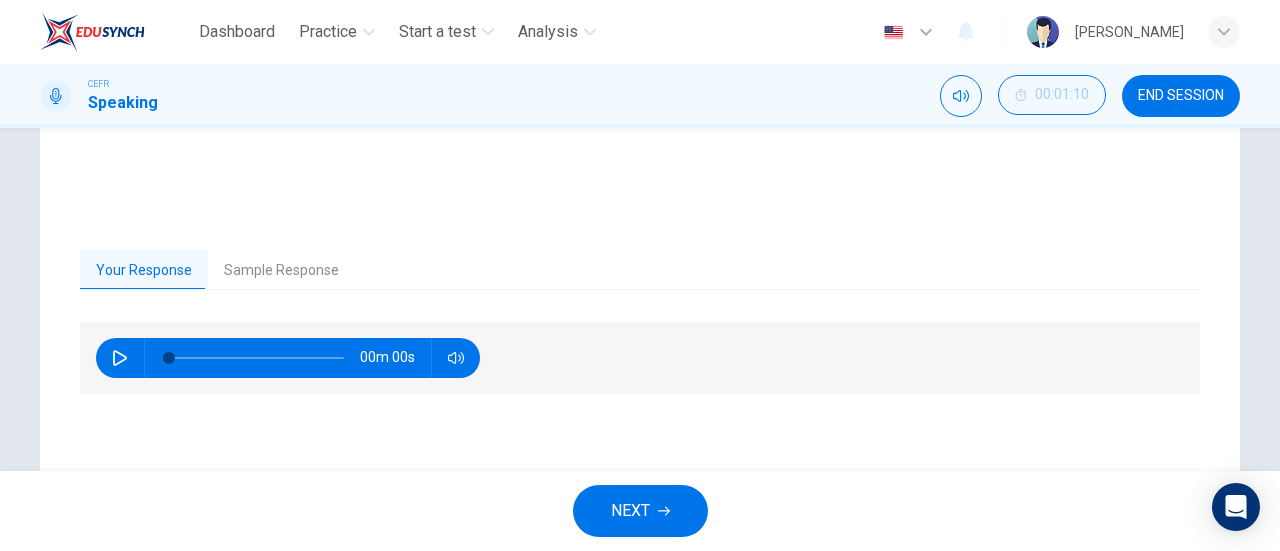 scroll, scrollTop: 432, scrollLeft: 0, axis: vertical 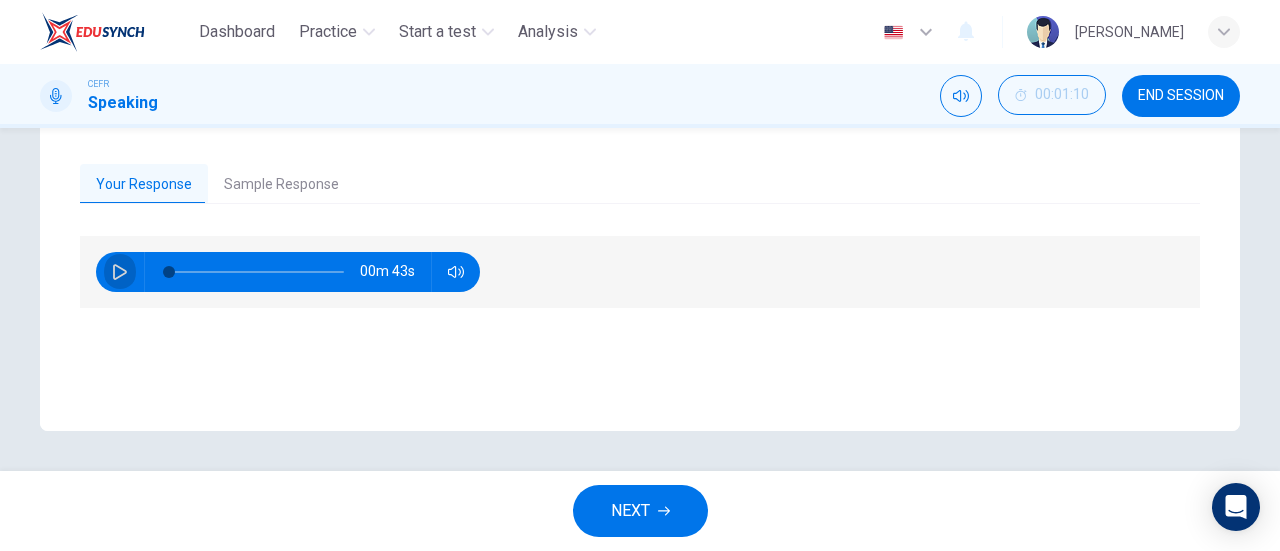 click 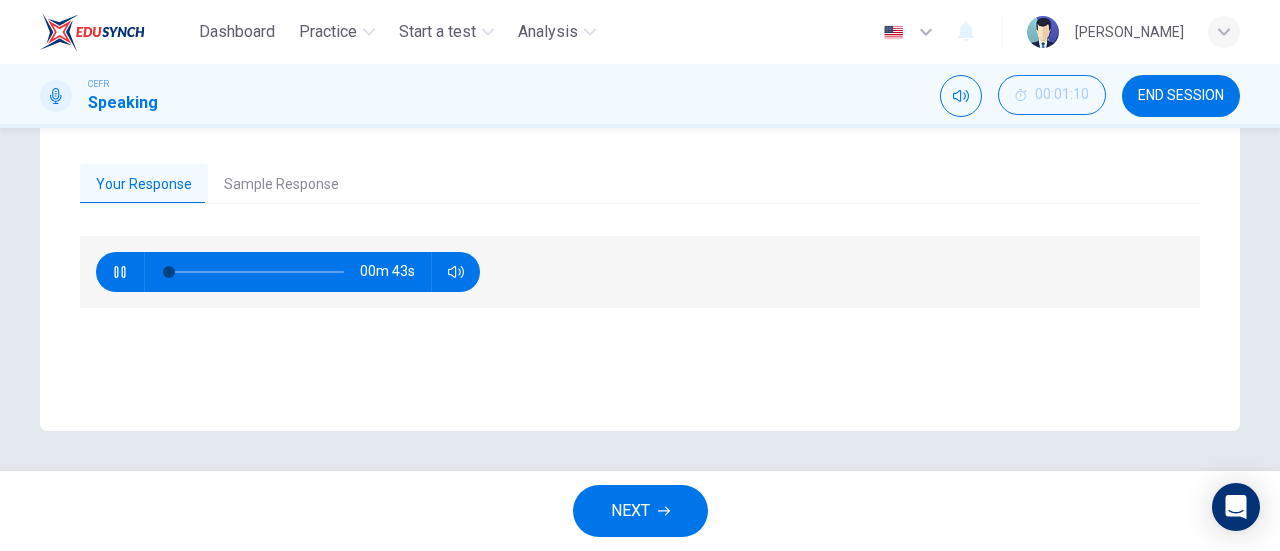 type on "2" 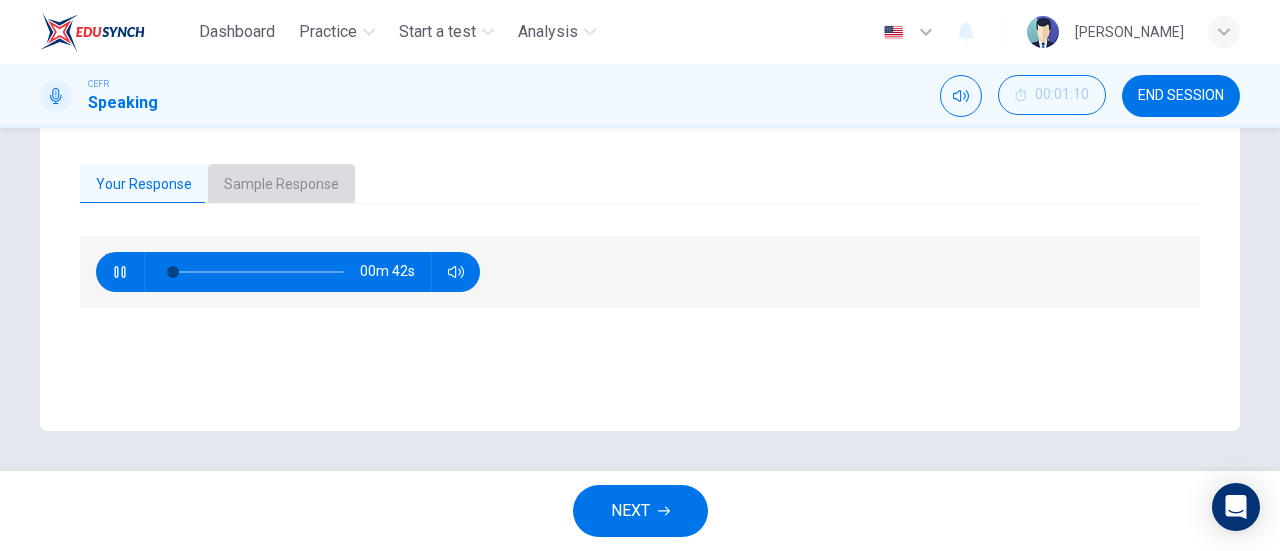 click on "Sample Response" at bounding box center [281, 185] 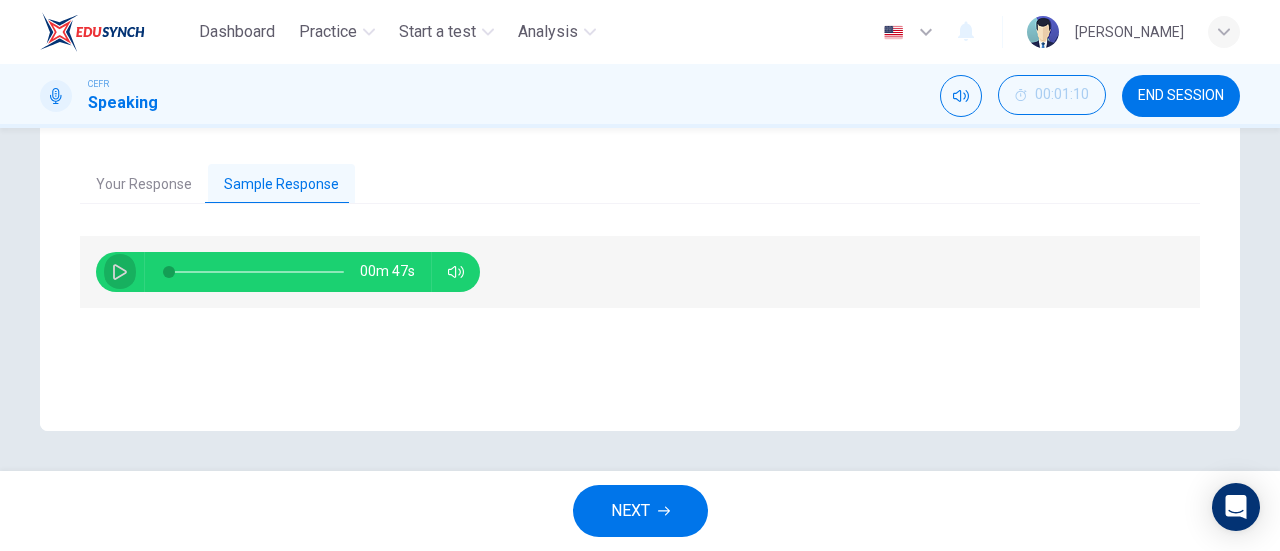 click 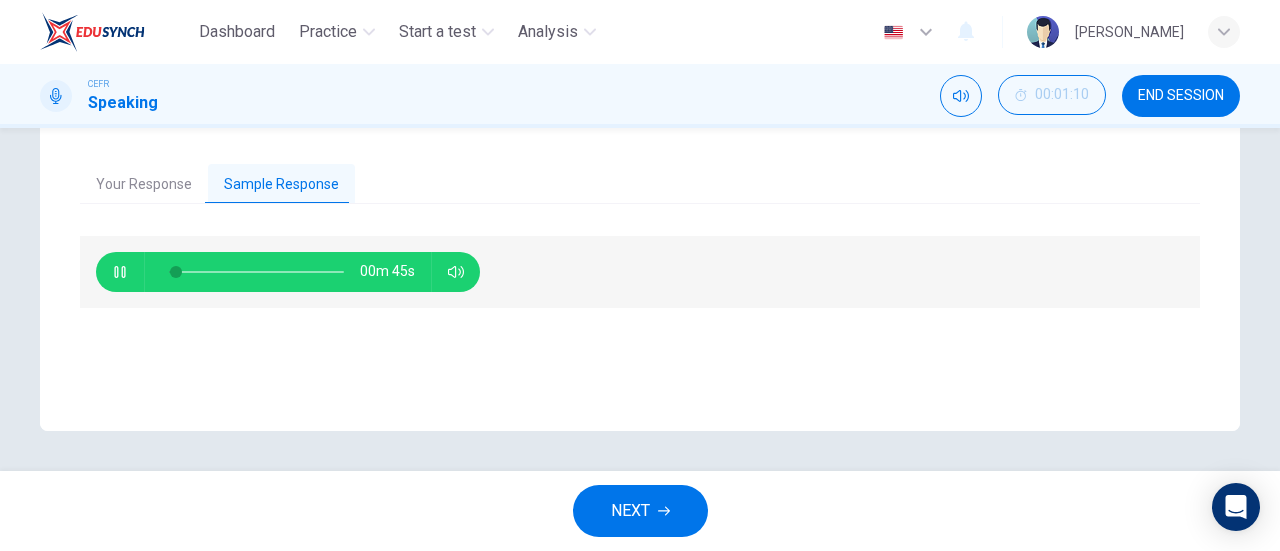 type on "6" 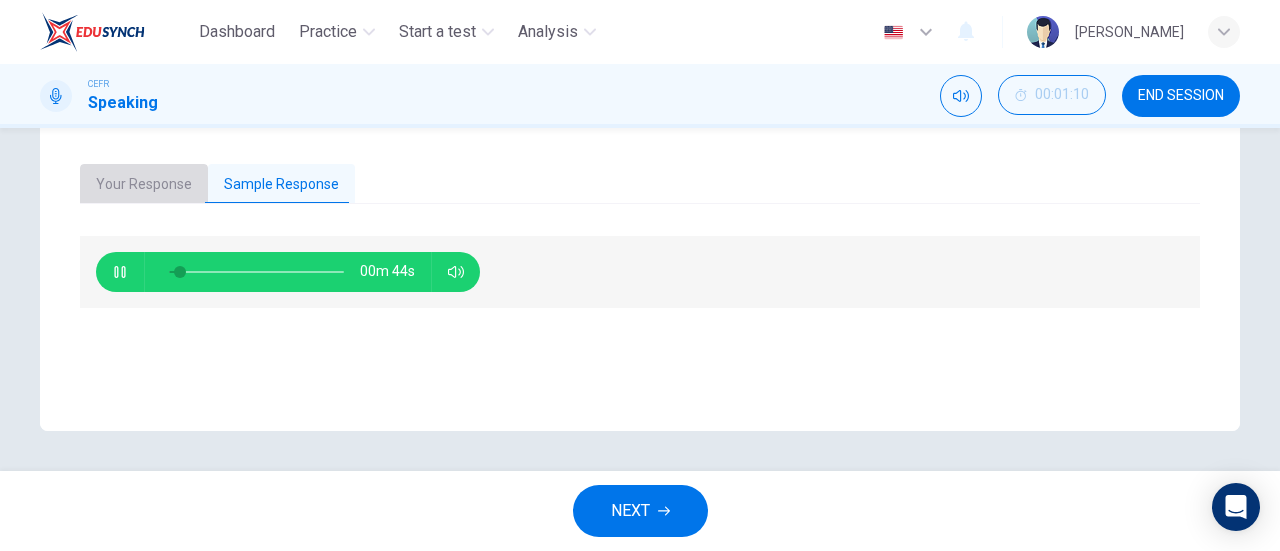 click on "Your Response" at bounding box center [144, 185] 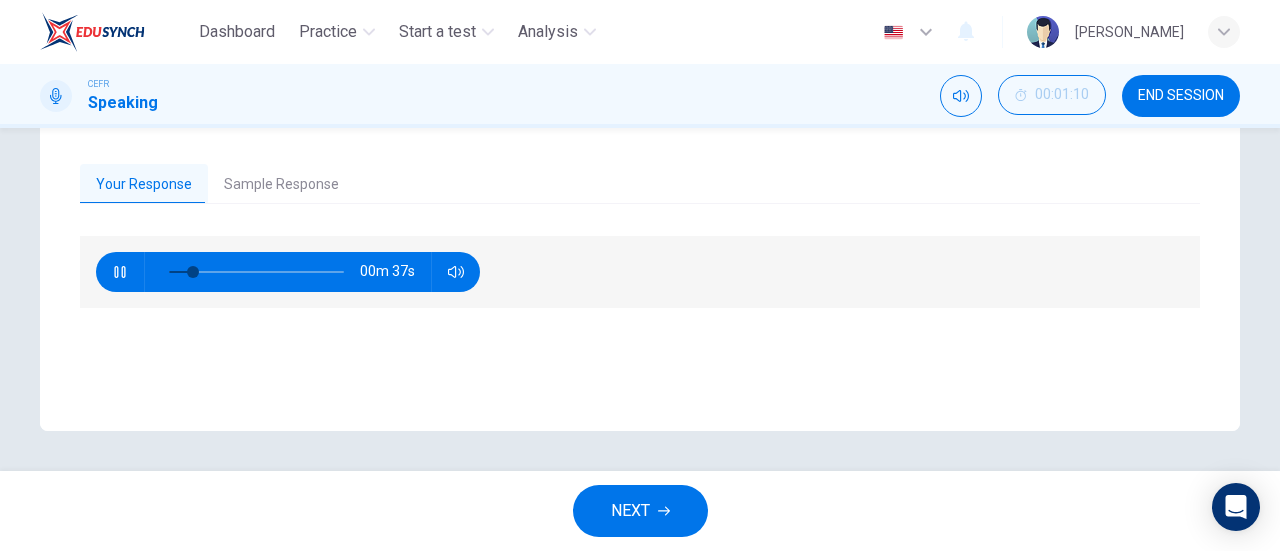 type on "8" 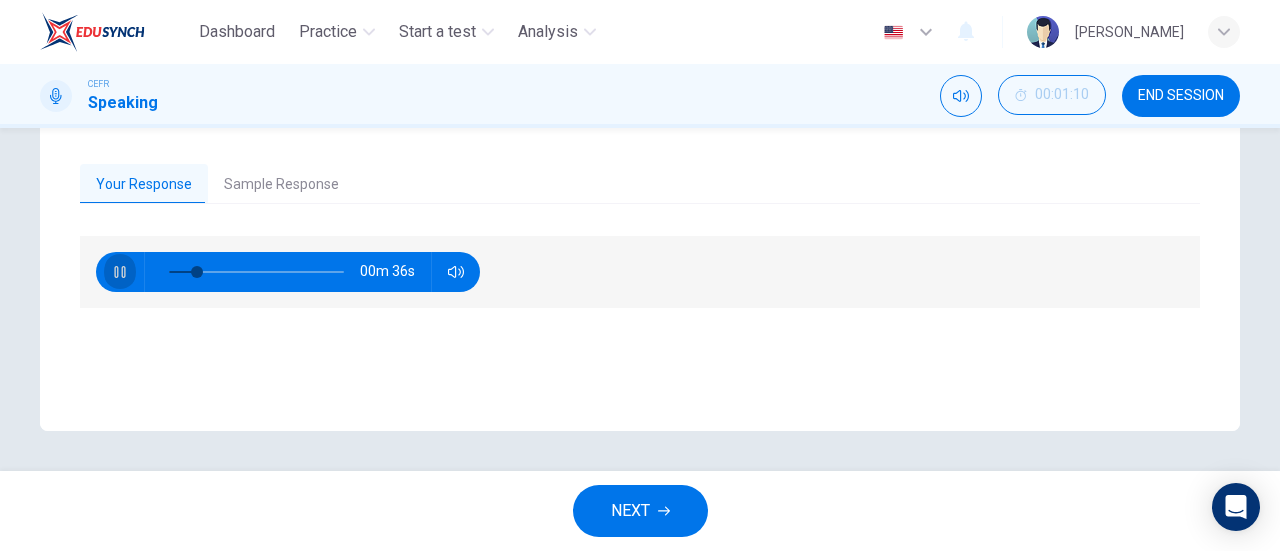 click 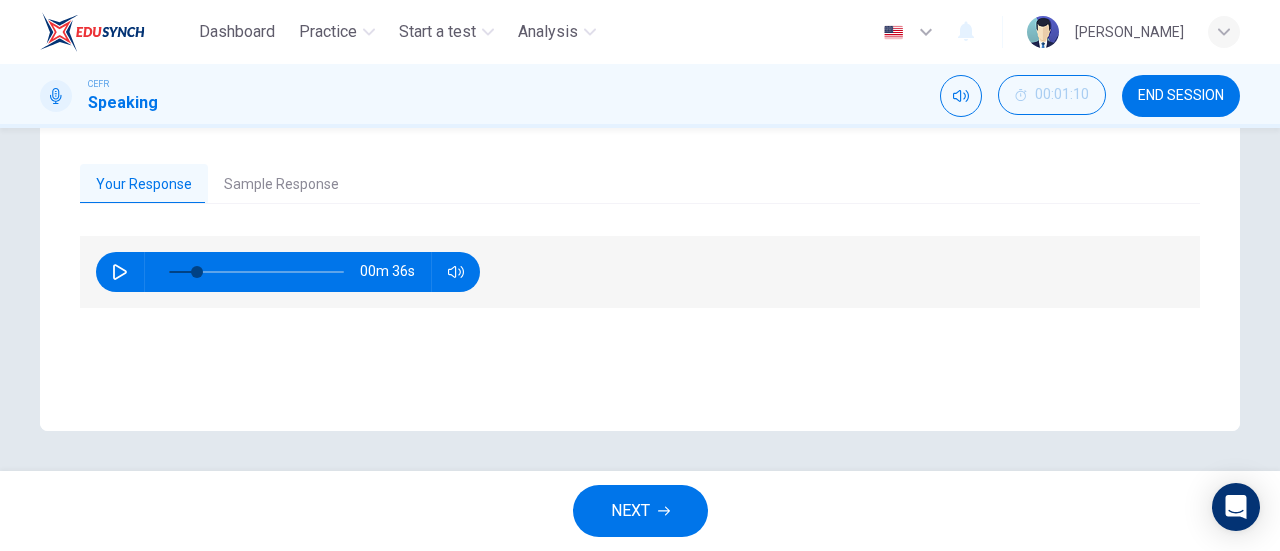 click on "Sample Response" at bounding box center (281, 185) 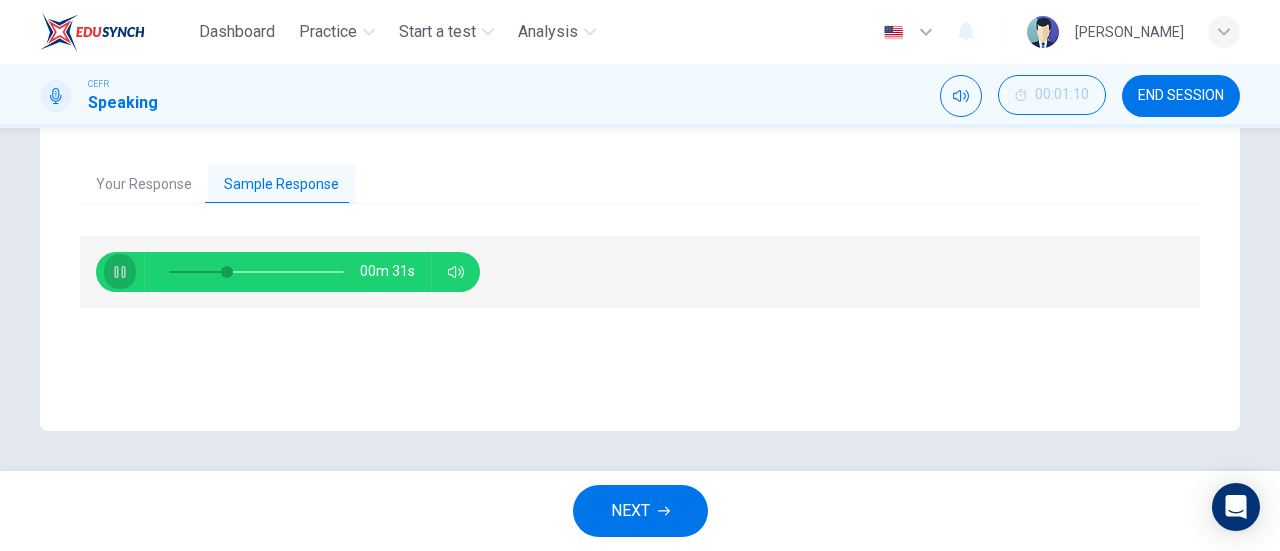 click 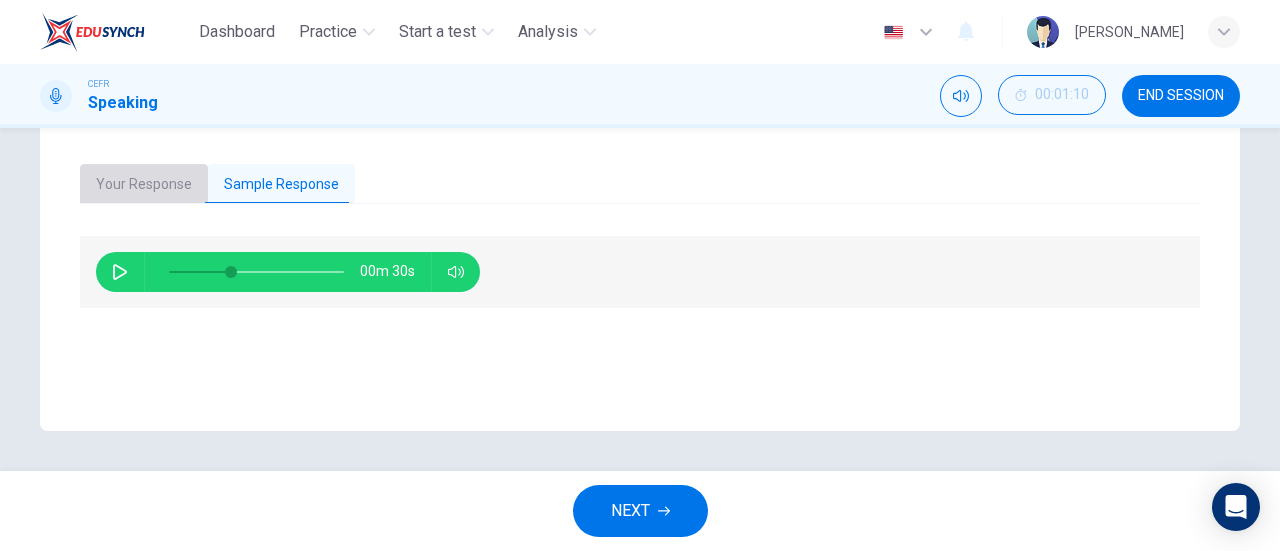 click on "Your Response" at bounding box center [144, 185] 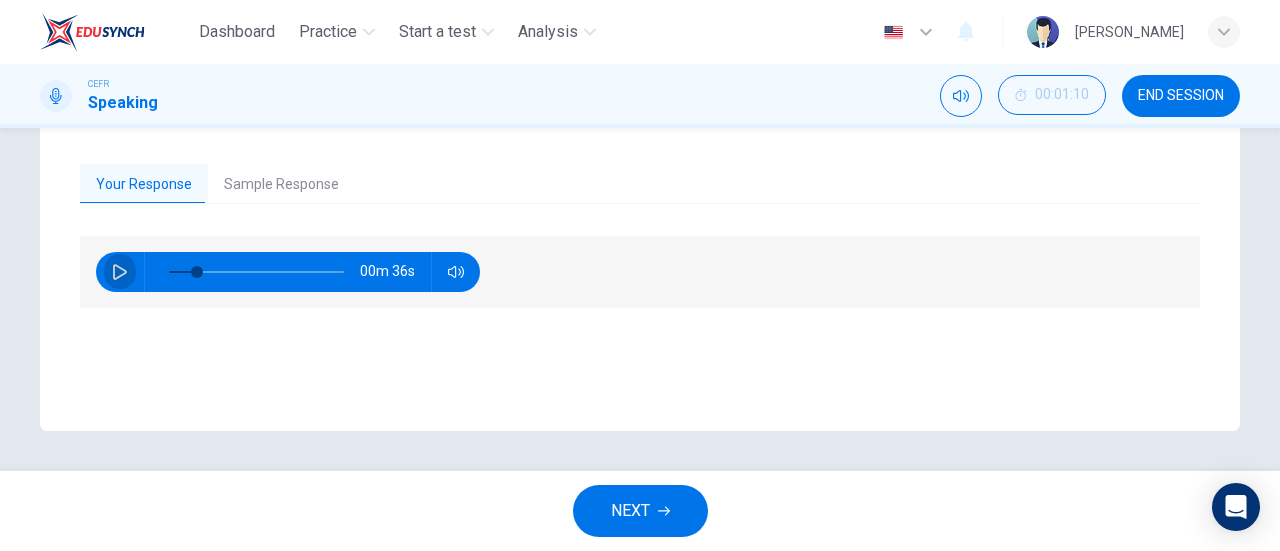 click at bounding box center [120, 272] 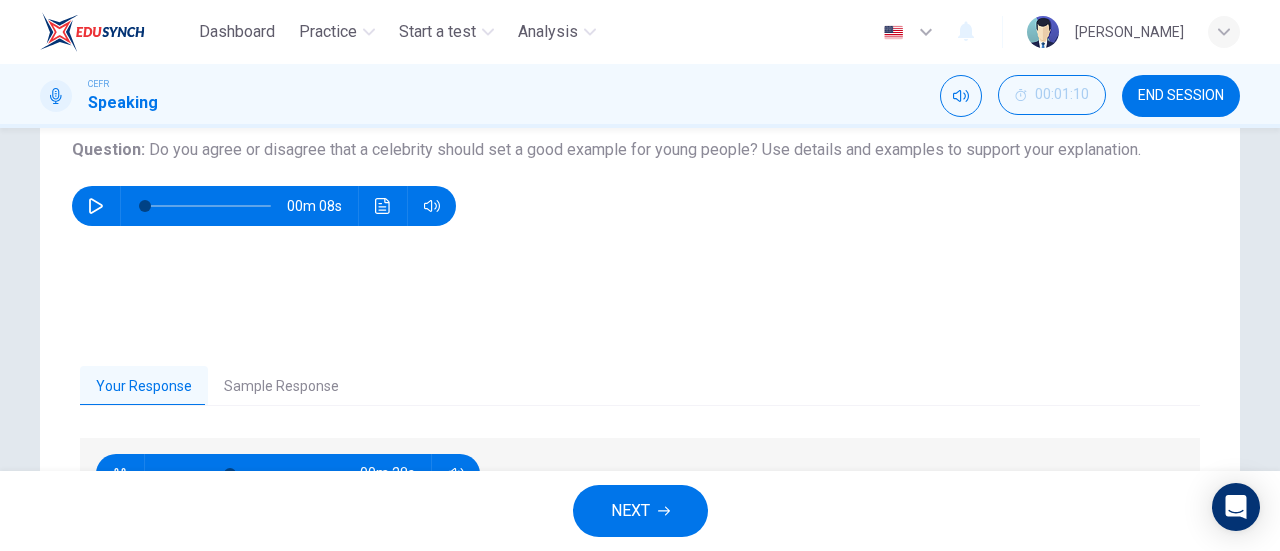 scroll, scrollTop: 432, scrollLeft: 0, axis: vertical 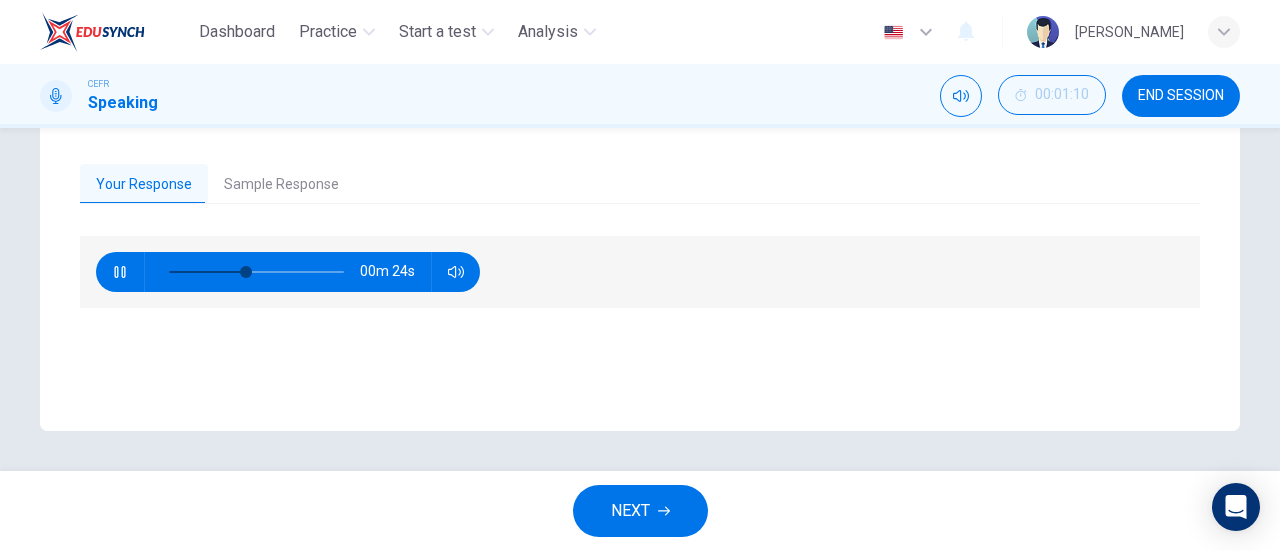 type on "46" 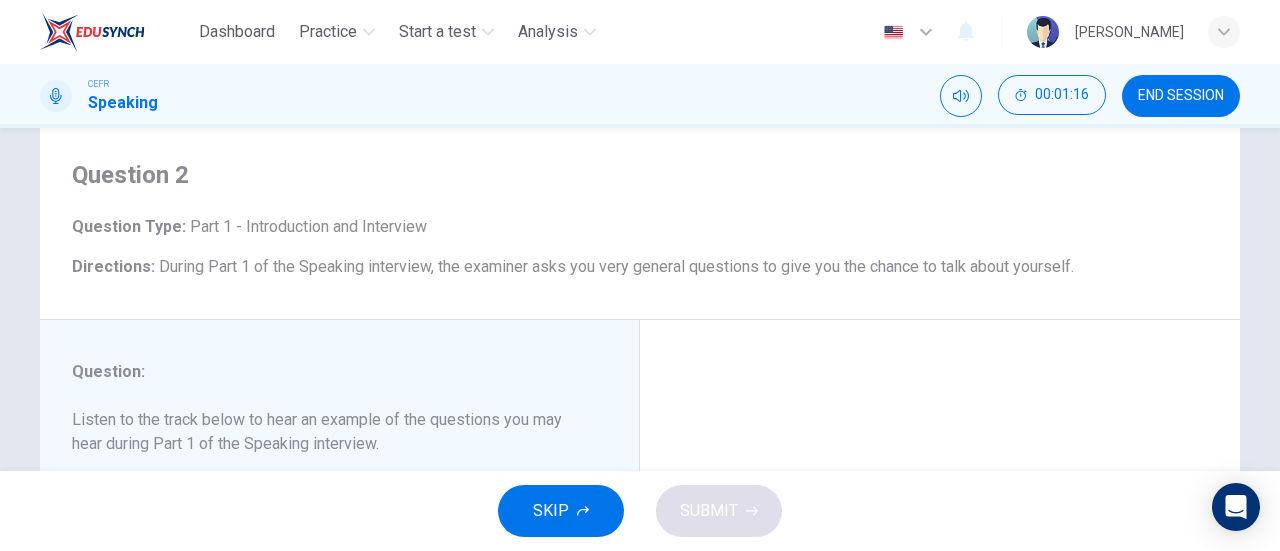 scroll, scrollTop: 123, scrollLeft: 0, axis: vertical 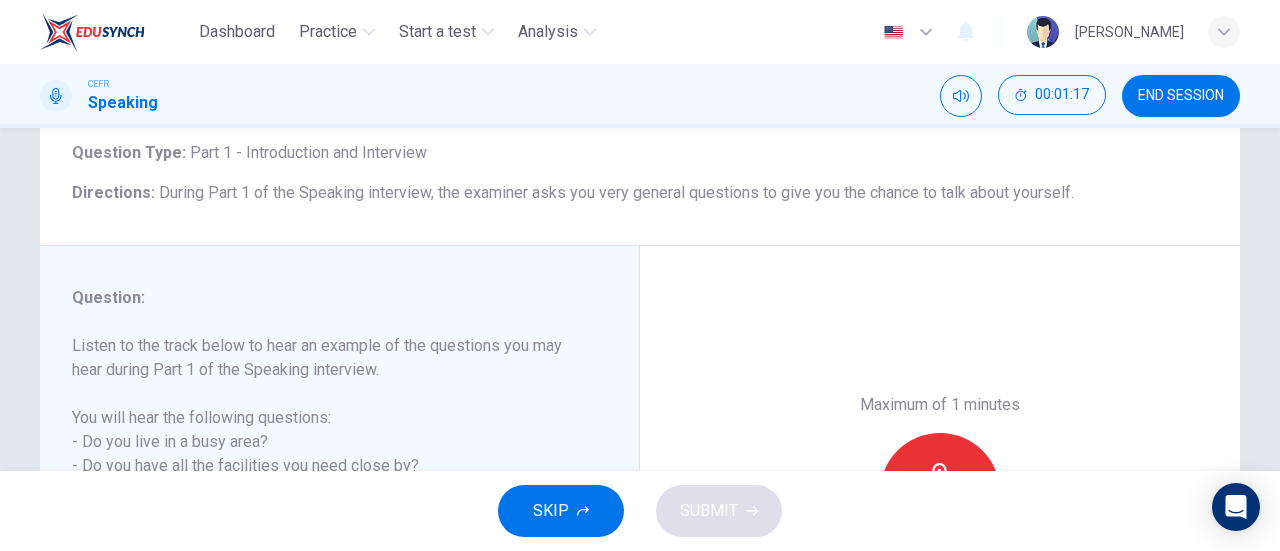 drag, startPoint x: 214, startPoint y: 202, endPoint x: 375, endPoint y: 192, distance: 161.31026 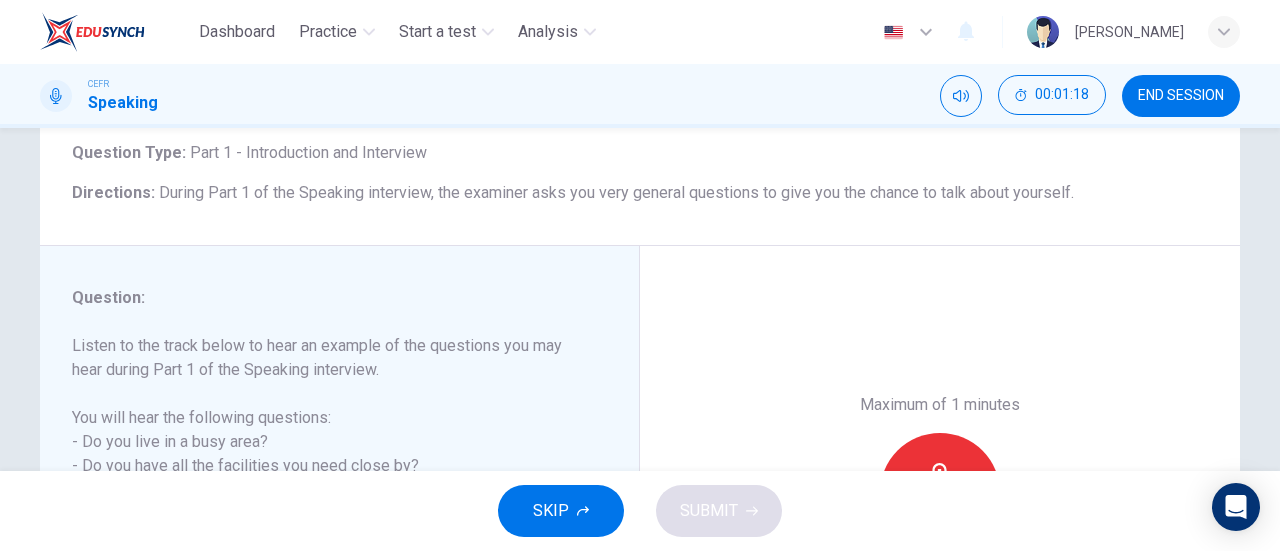 drag, startPoint x: 375, startPoint y: 192, endPoint x: 525, endPoint y: 202, distance: 150.33296 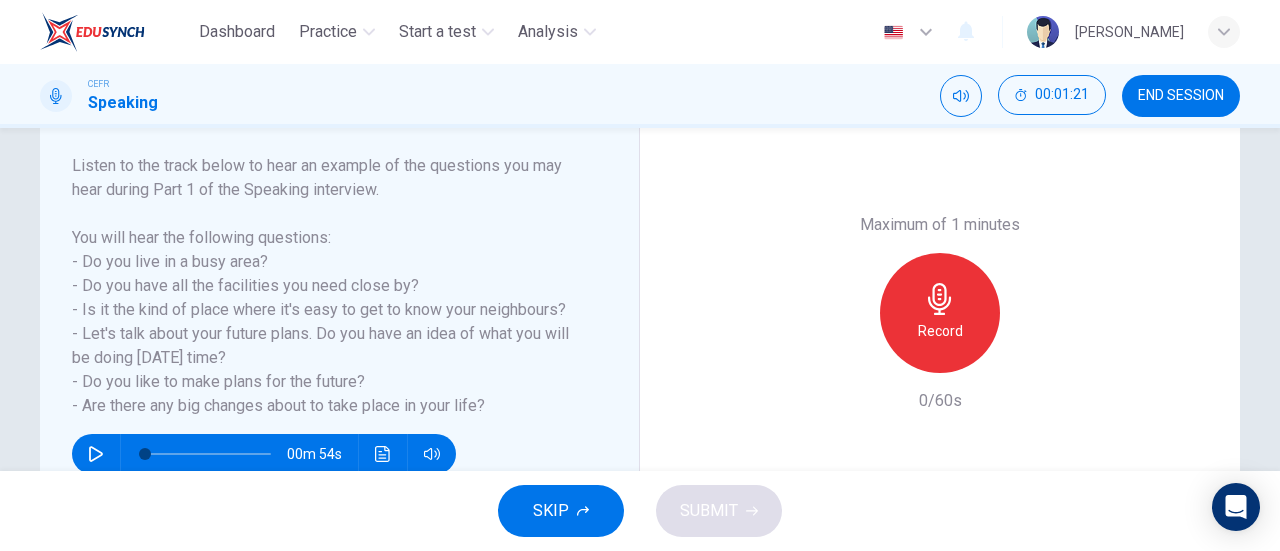 scroll, scrollTop: 432, scrollLeft: 0, axis: vertical 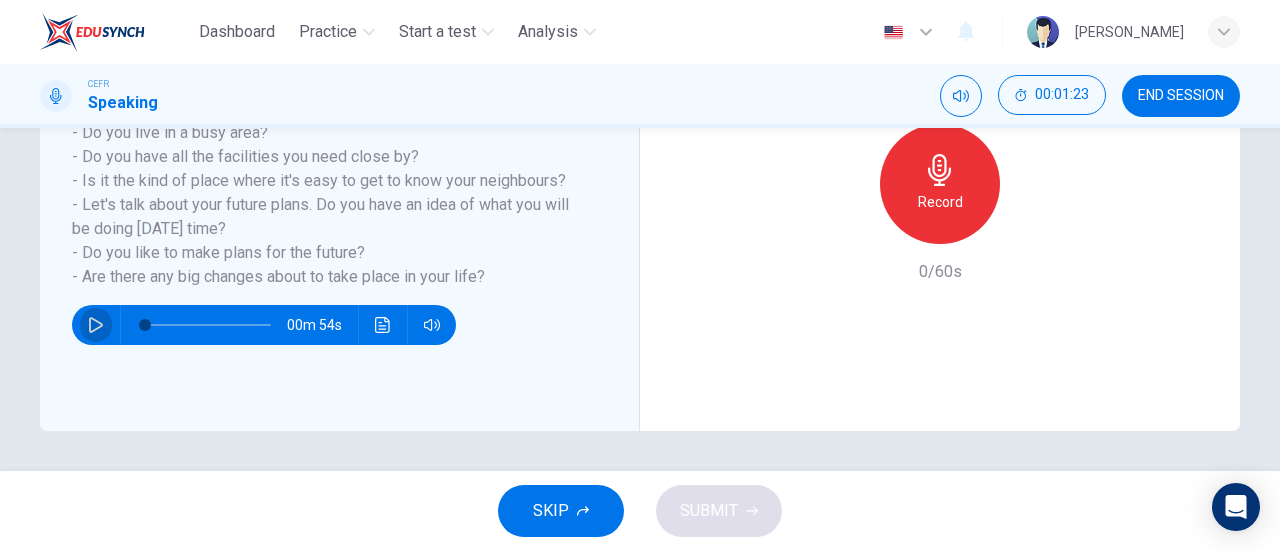 click 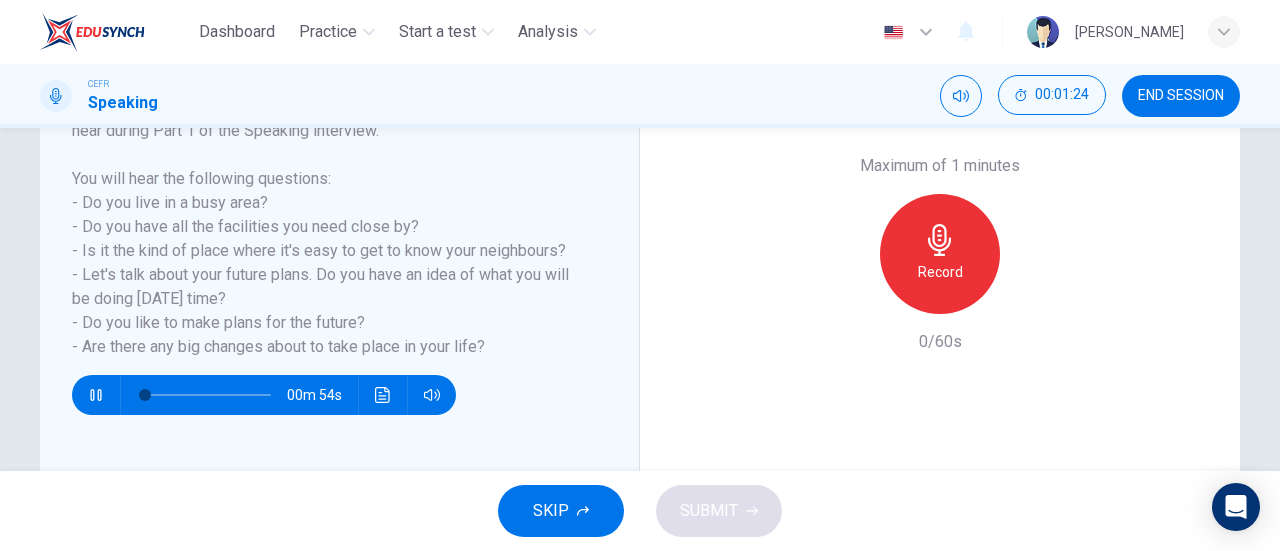 scroll, scrollTop: 352, scrollLeft: 0, axis: vertical 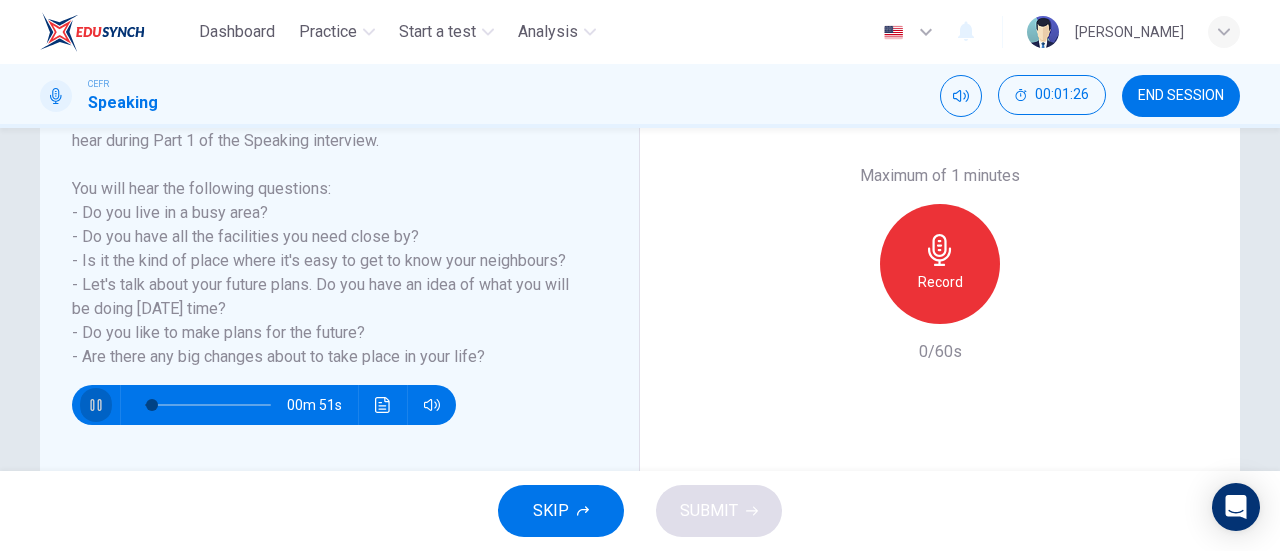 click 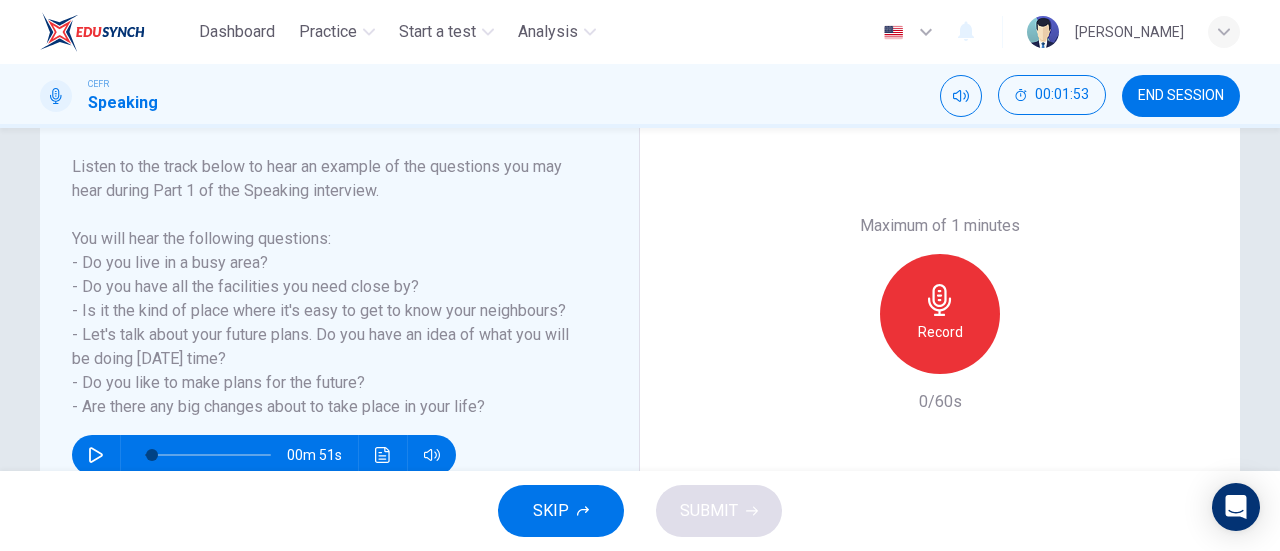 scroll, scrollTop: 303, scrollLeft: 0, axis: vertical 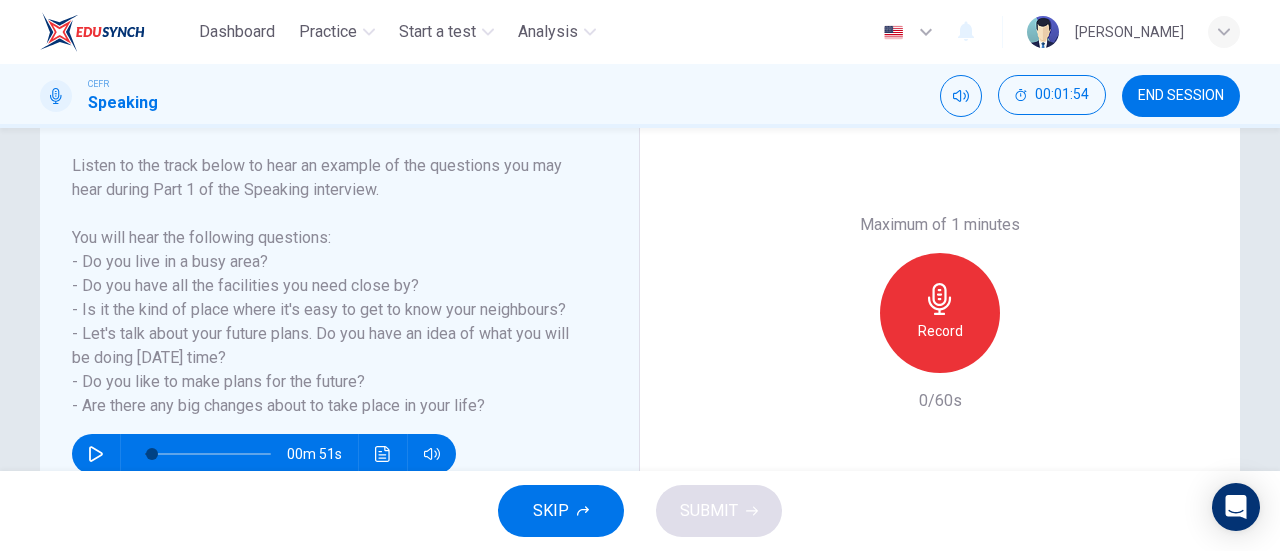 click 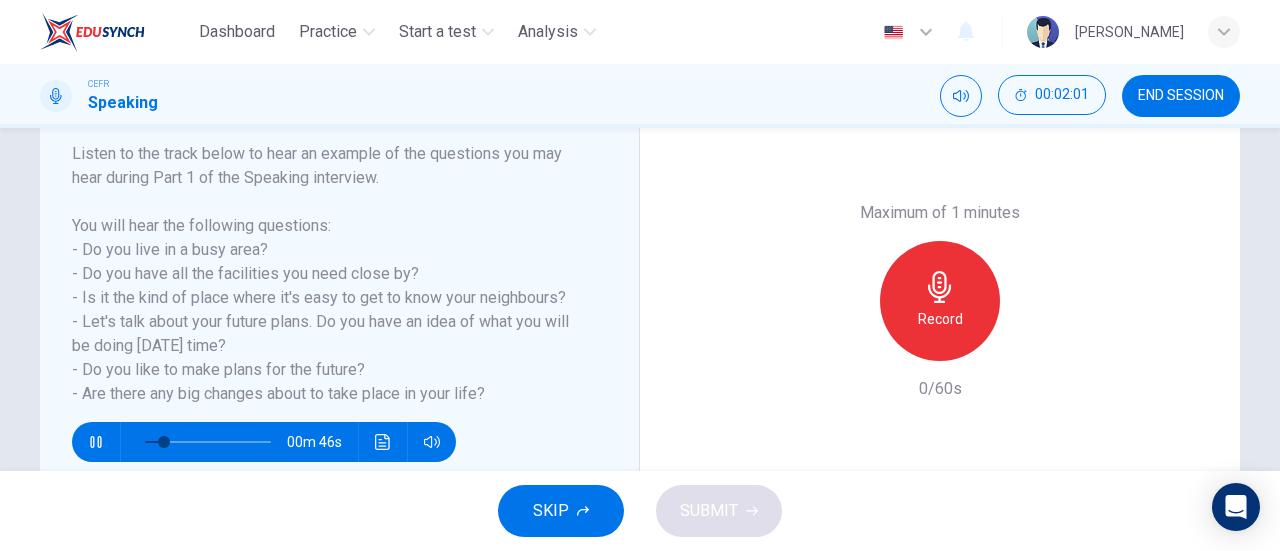 scroll, scrollTop: 314, scrollLeft: 0, axis: vertical 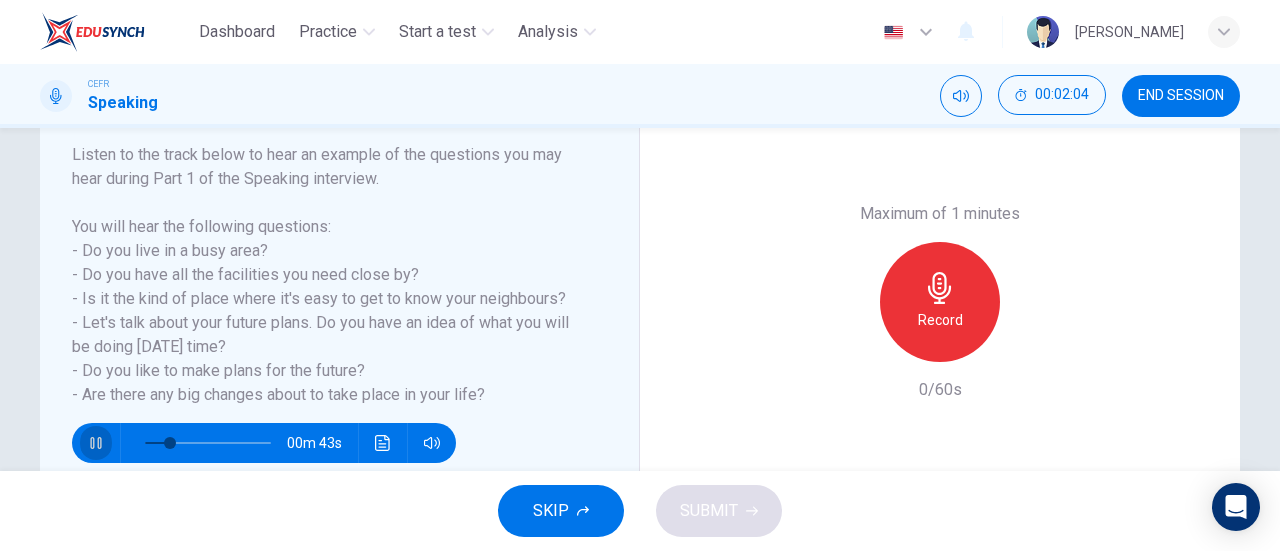 click 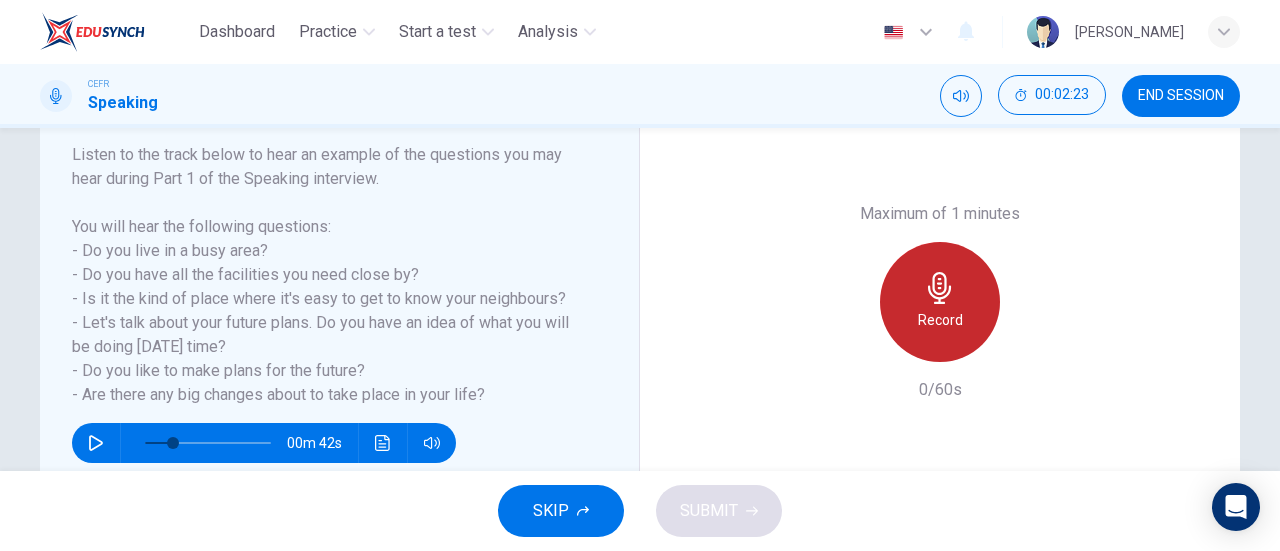 click on "Record" at bounding box center (940, 302) 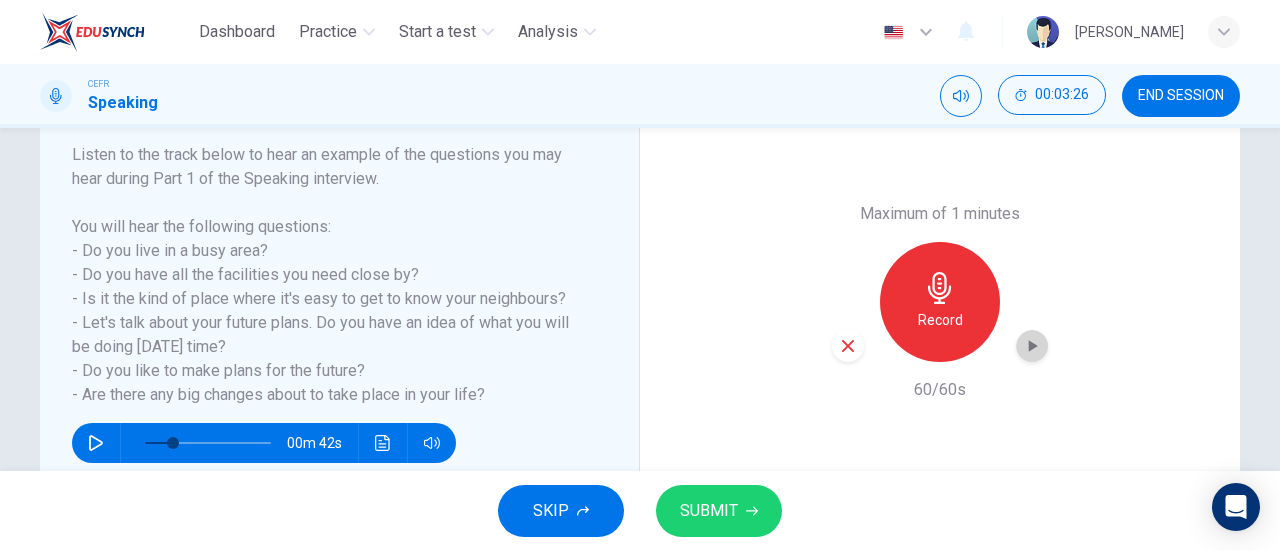 click 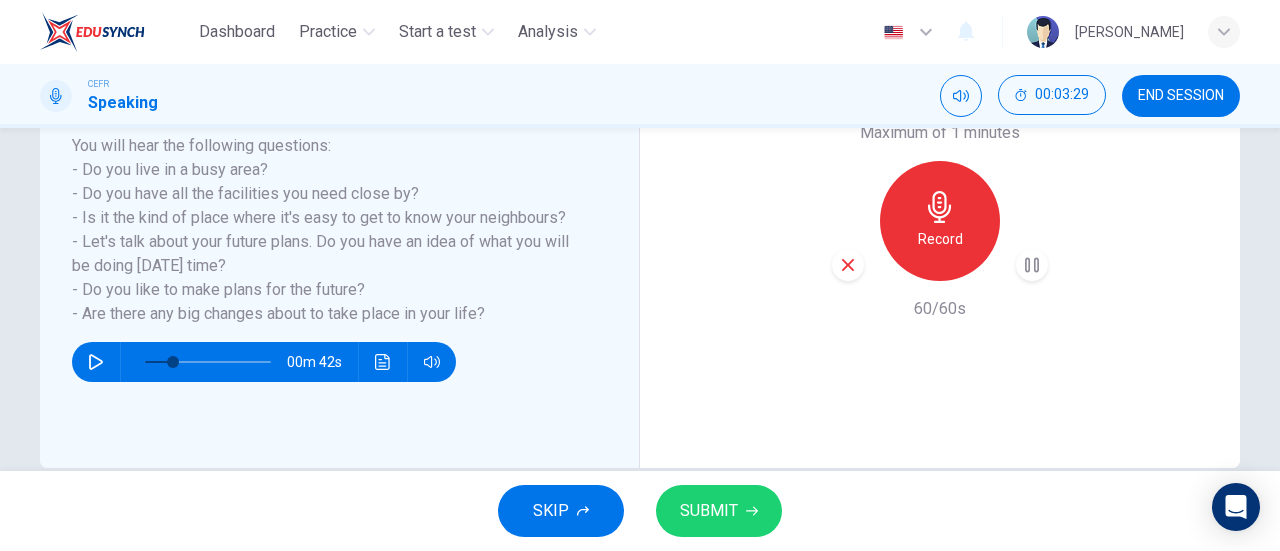 scroll, scrollTop: 394, scrollLeft: 0, axis: vertical 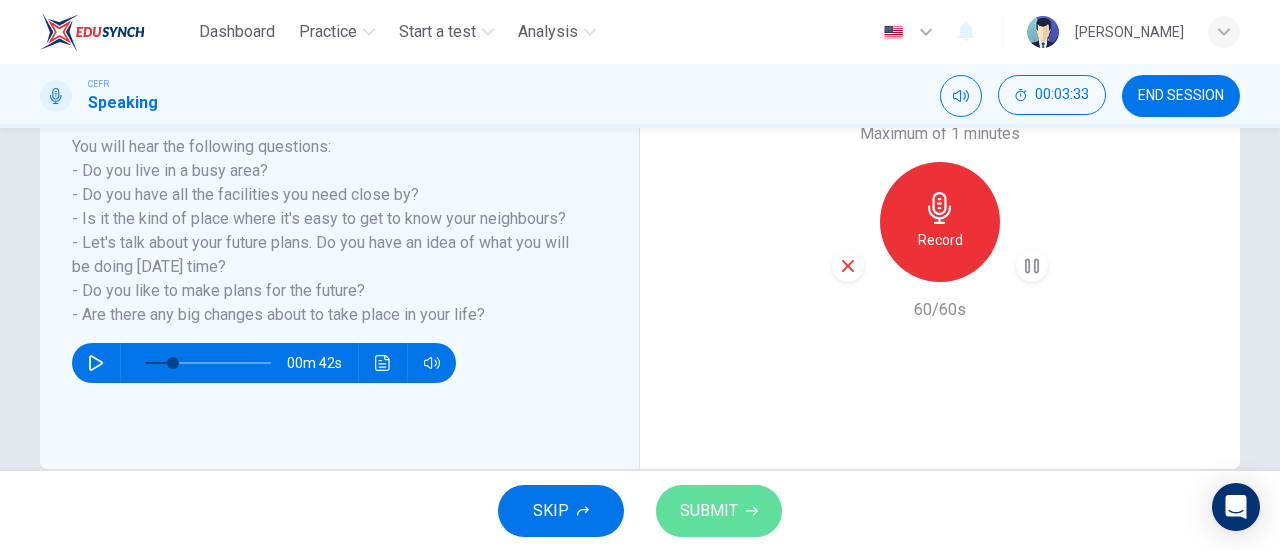 click on "SUBMIT" at bounding box center [719, 511] 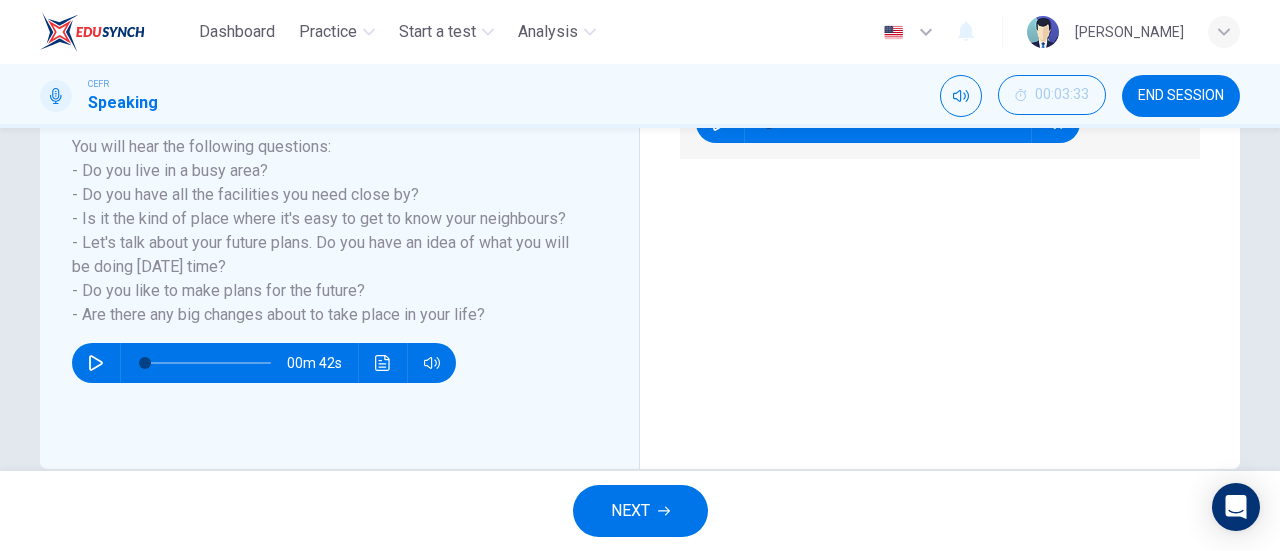 type on "0" 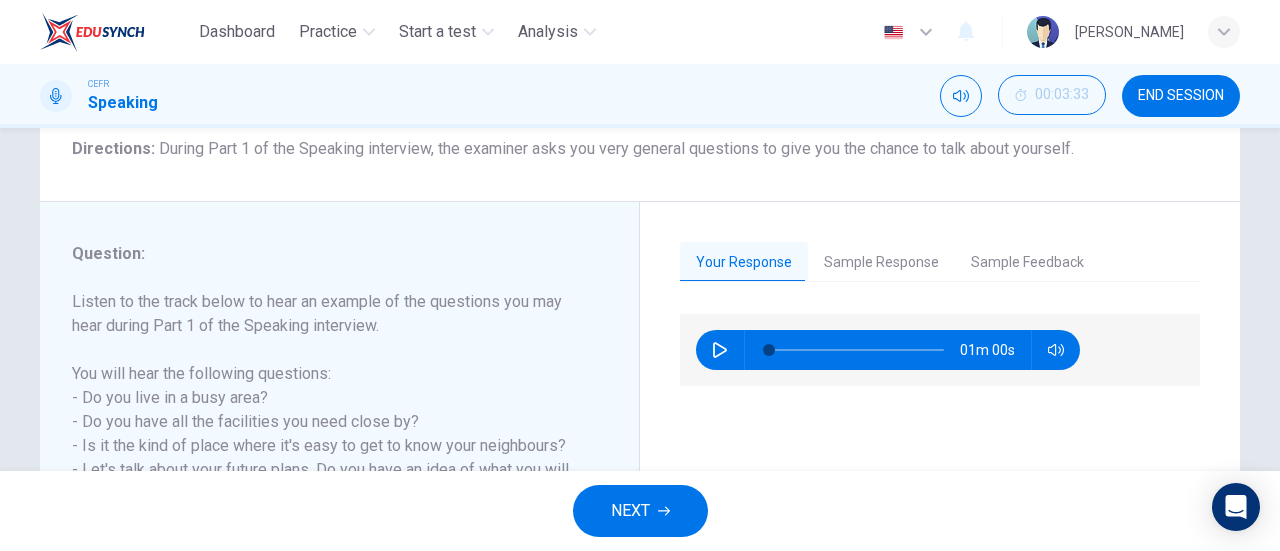 scroll, scrollTop: 215, scrollLeft: 0, axis: vertical 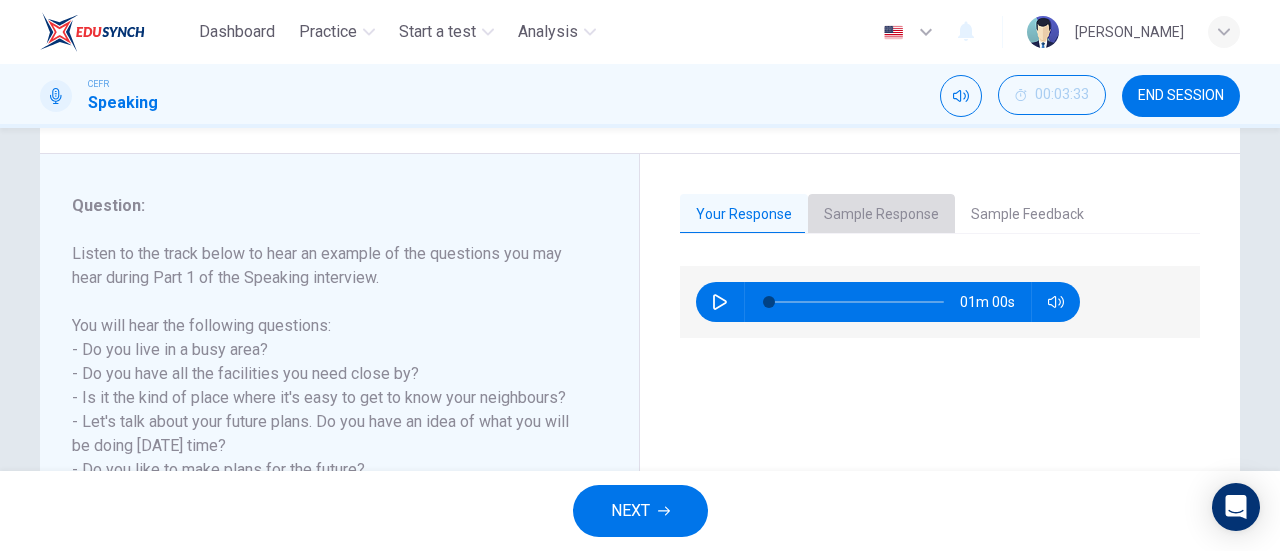 click on "Sample Response" at bounding box center (881, 215) 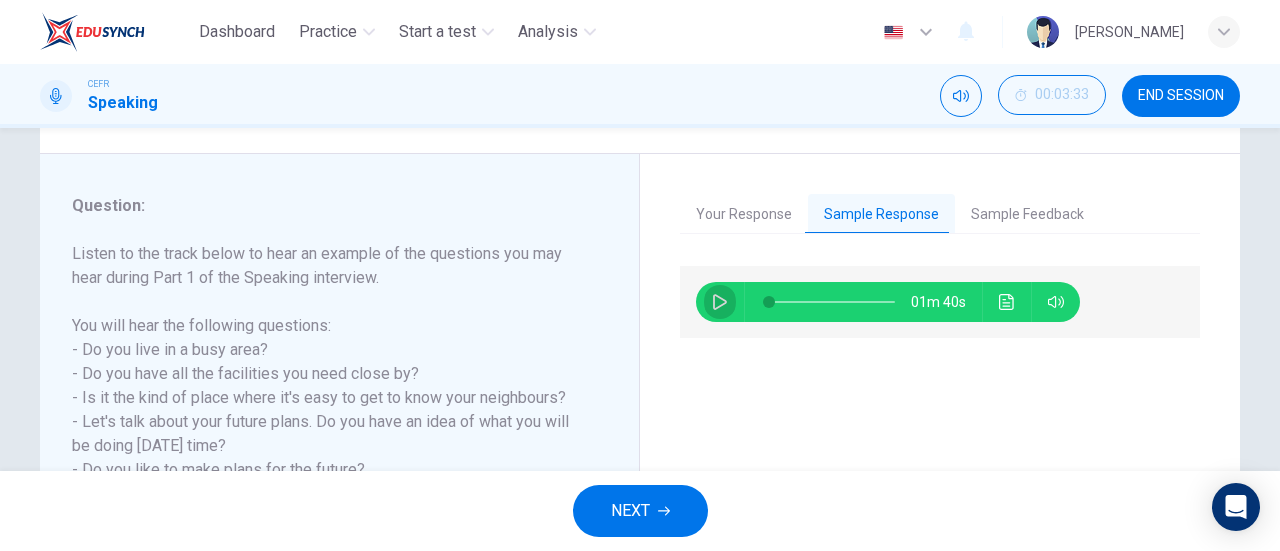 click 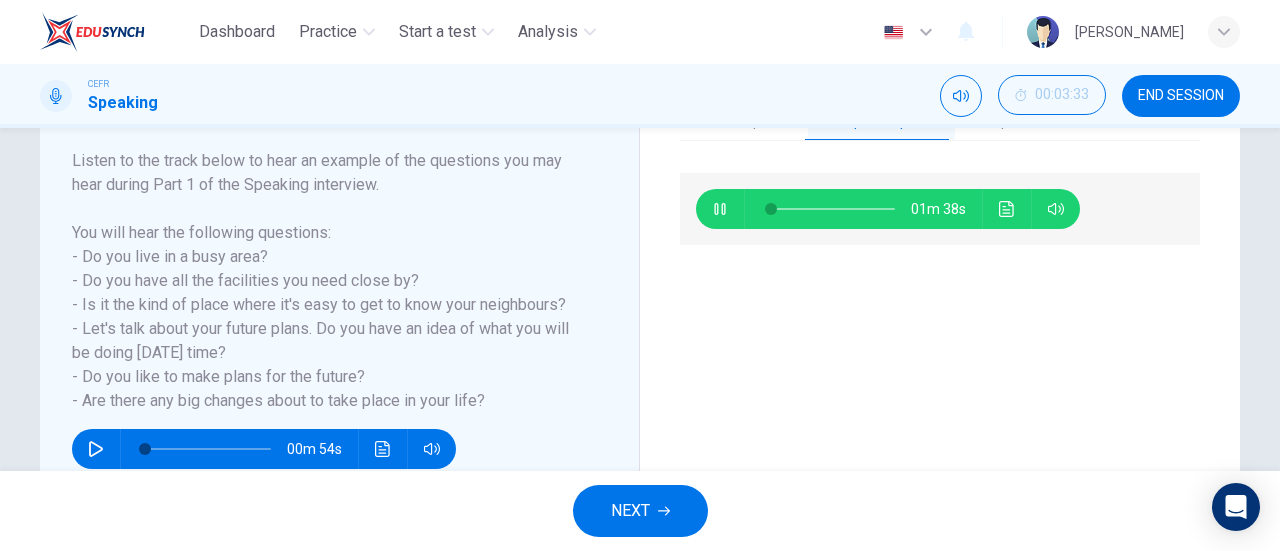scroll, scrollTop: 307, scrollLeft: 0, axis: vertical 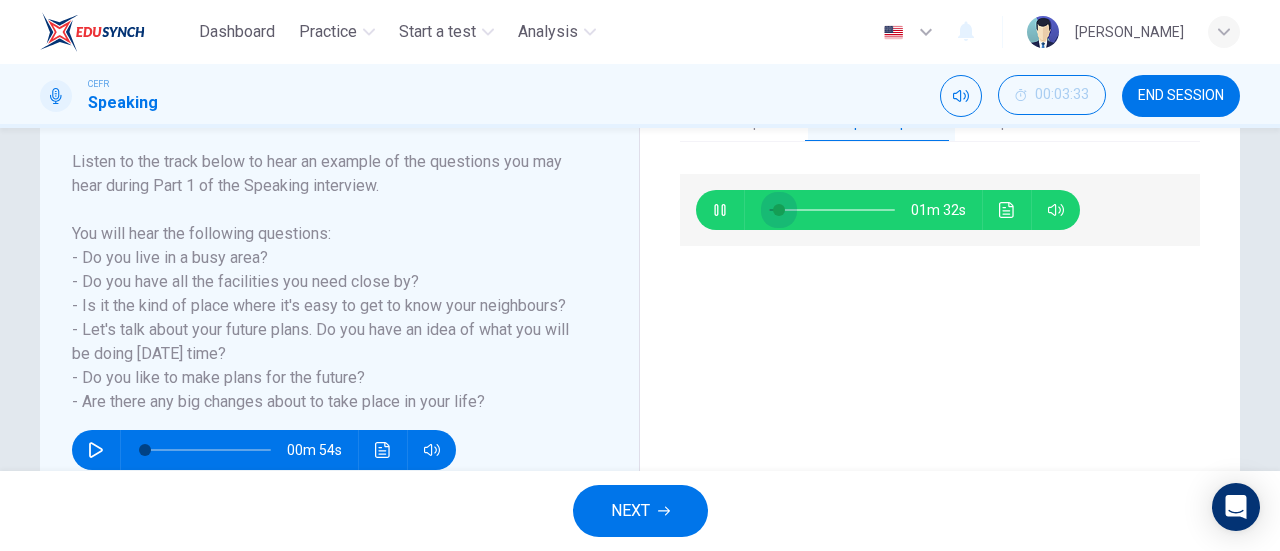 click at bounding box center [779, 210] 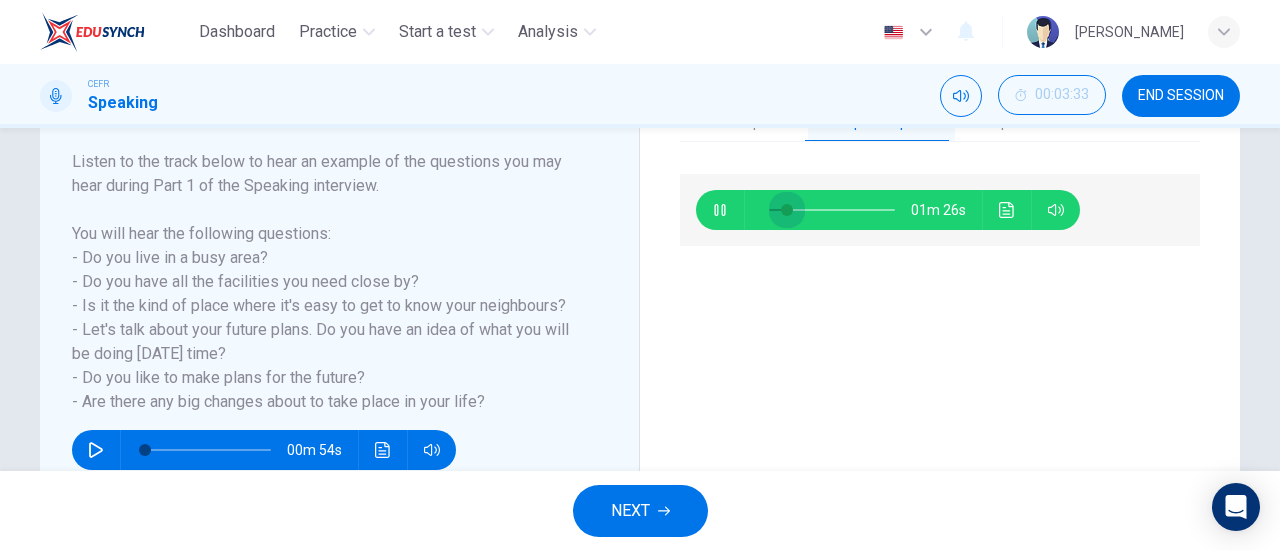 click at bounding box center [787, 210] 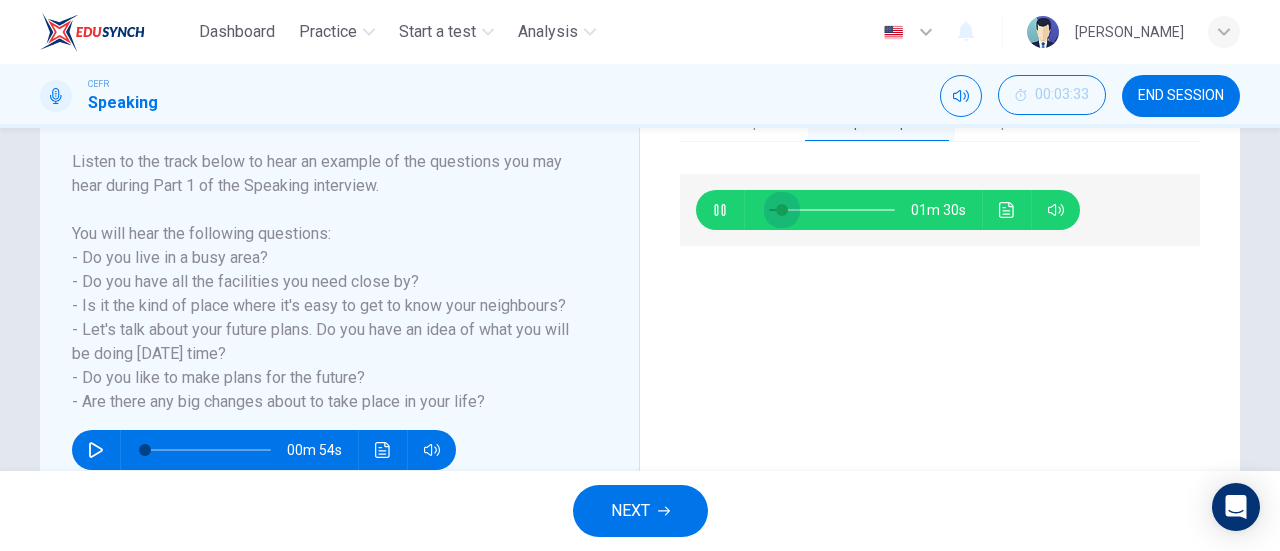 click at bounding box center [782, 210] 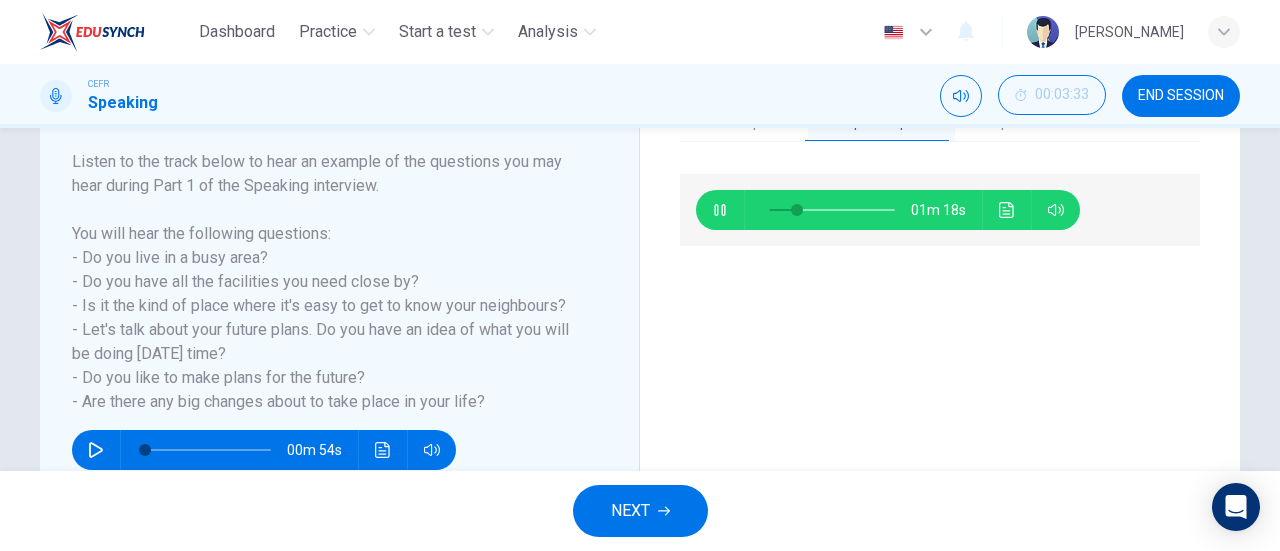 click at bounding box center [720, 210] 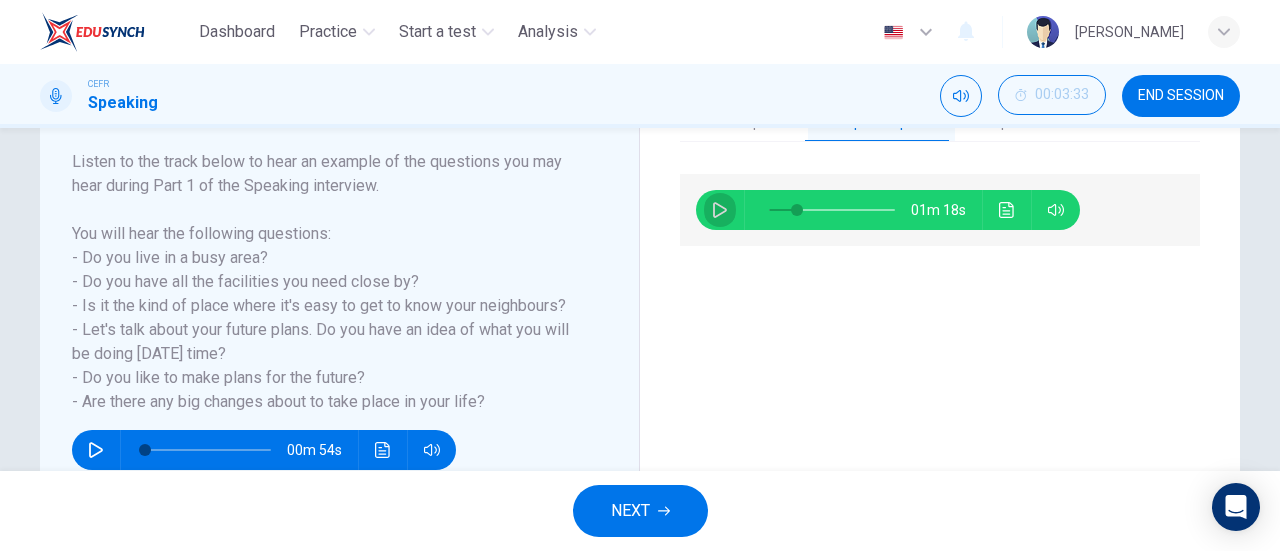 click at bounding box center [720, 210] 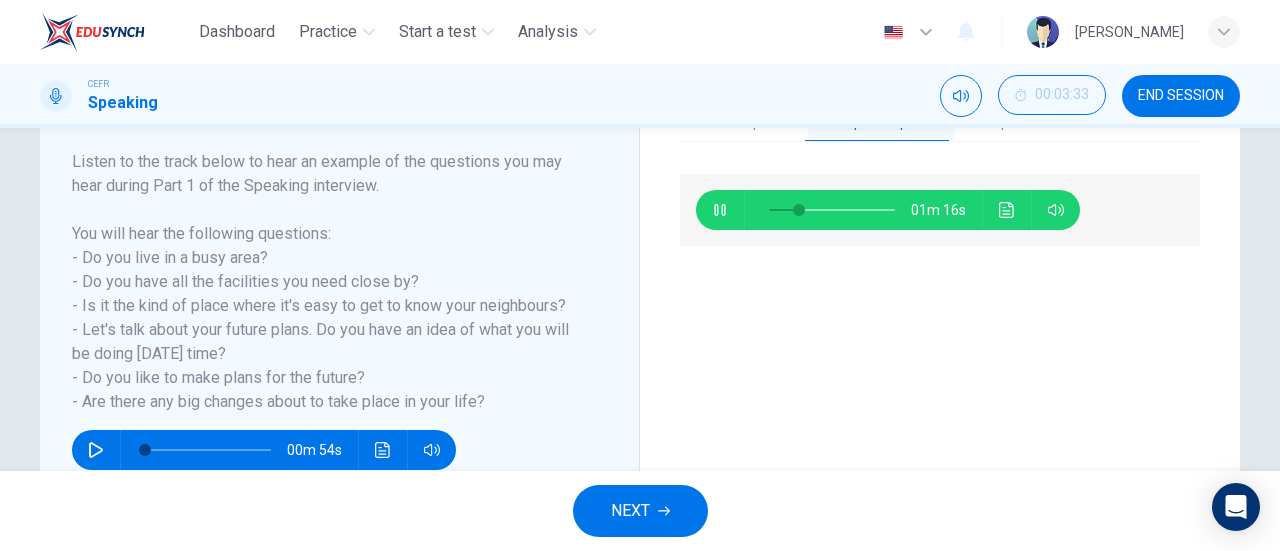 scroll, scrollTop: 241, scrollLeft: 0, axis: vertical 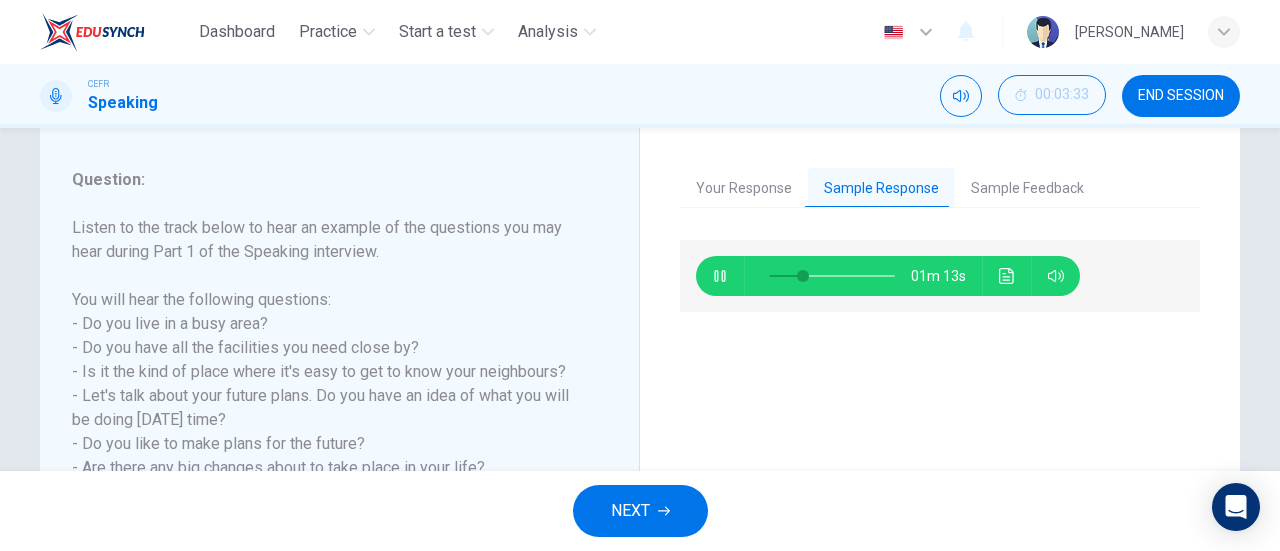 click 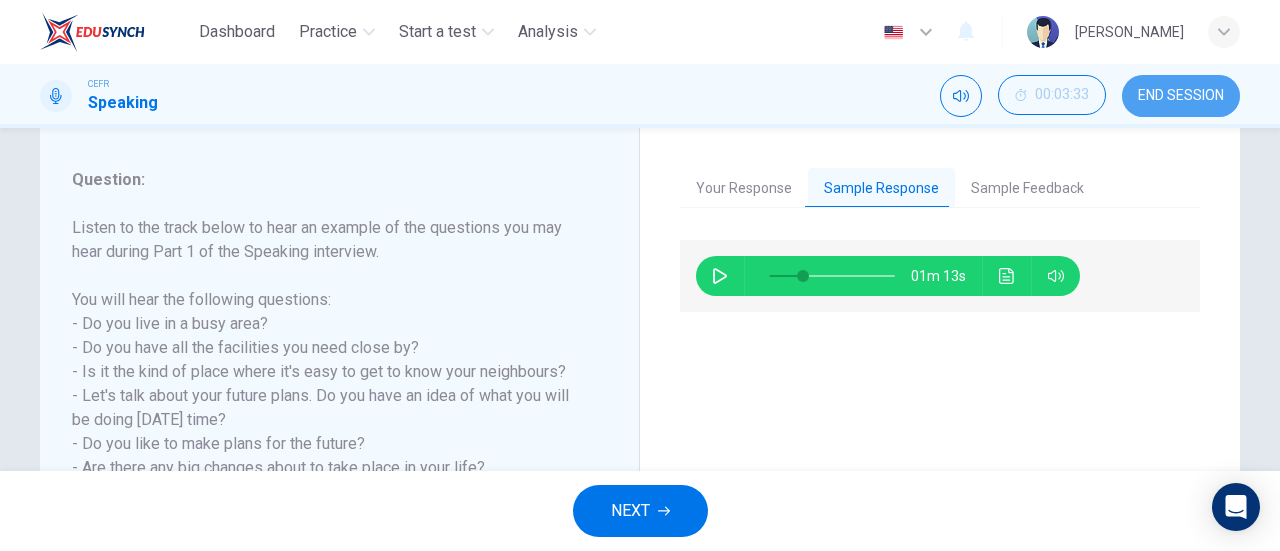 click on "END SESSION" at bounding box center (1181, 96) 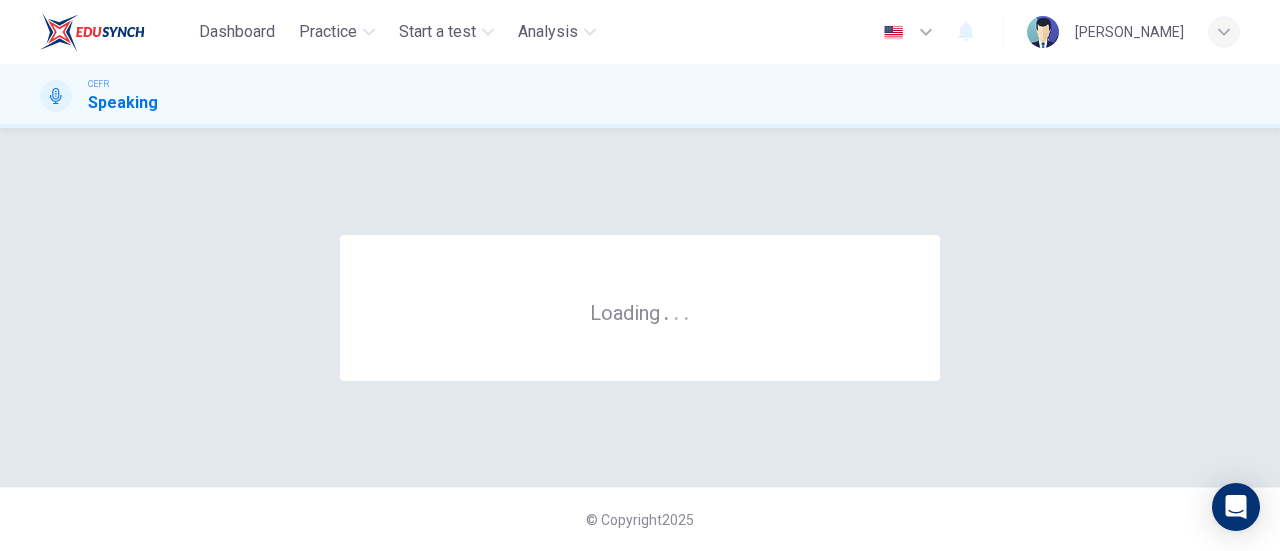 scroll, scrollTop: 0, scrollLeft: 0, axis: both 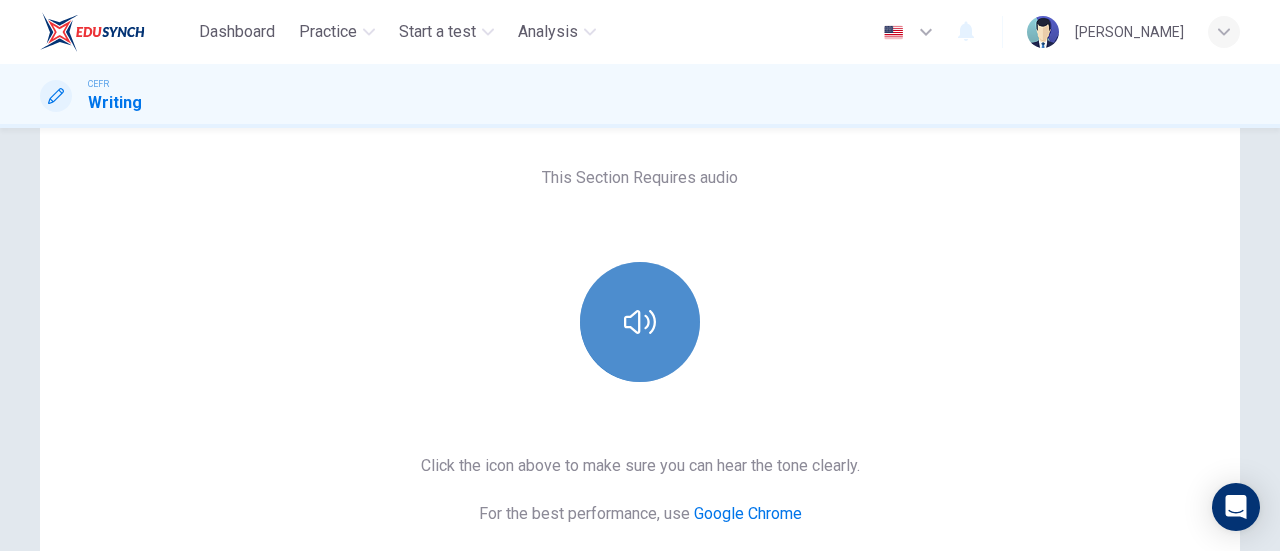 click at bounding box center (640, 322) 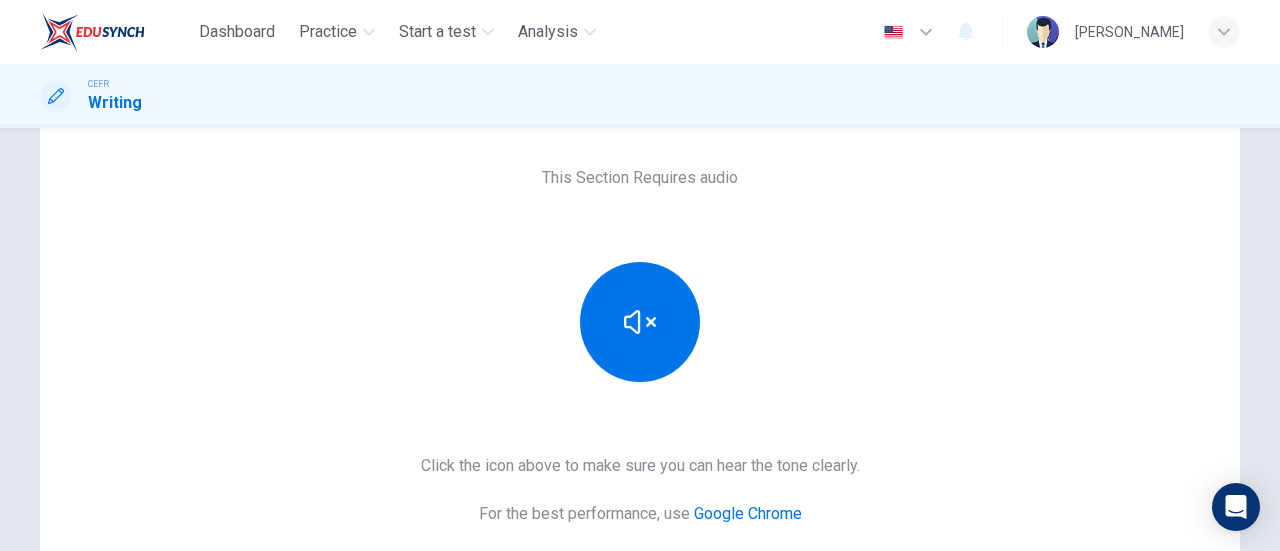 scroll, scrollTop: 228, scrollLeft: 0, axis: vertical 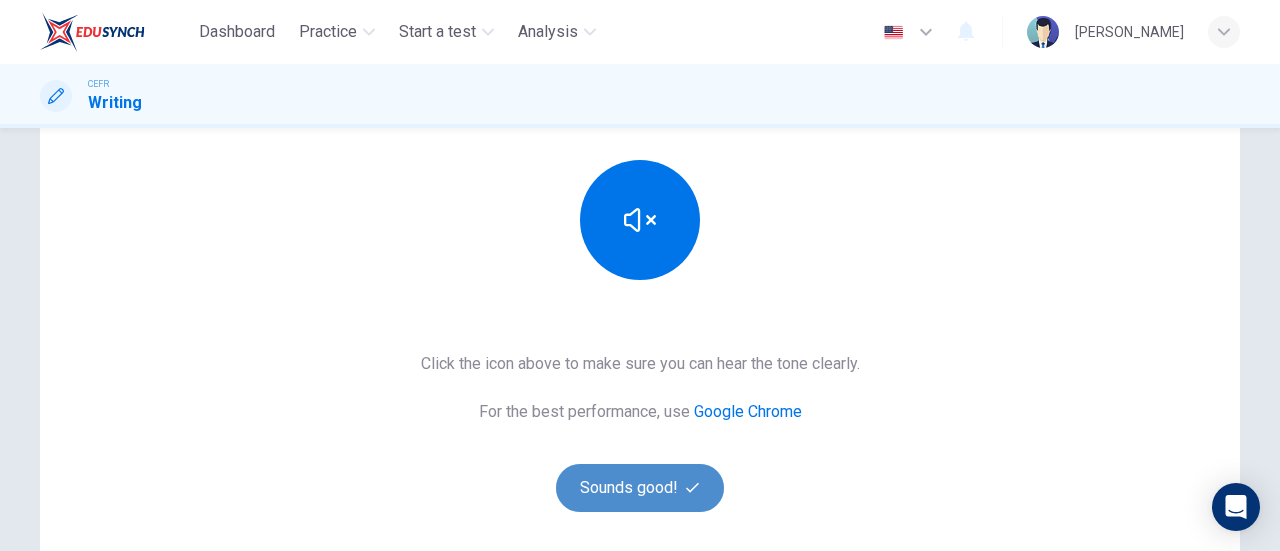 click on "Sounds good!" at bounding box center (640, 488) 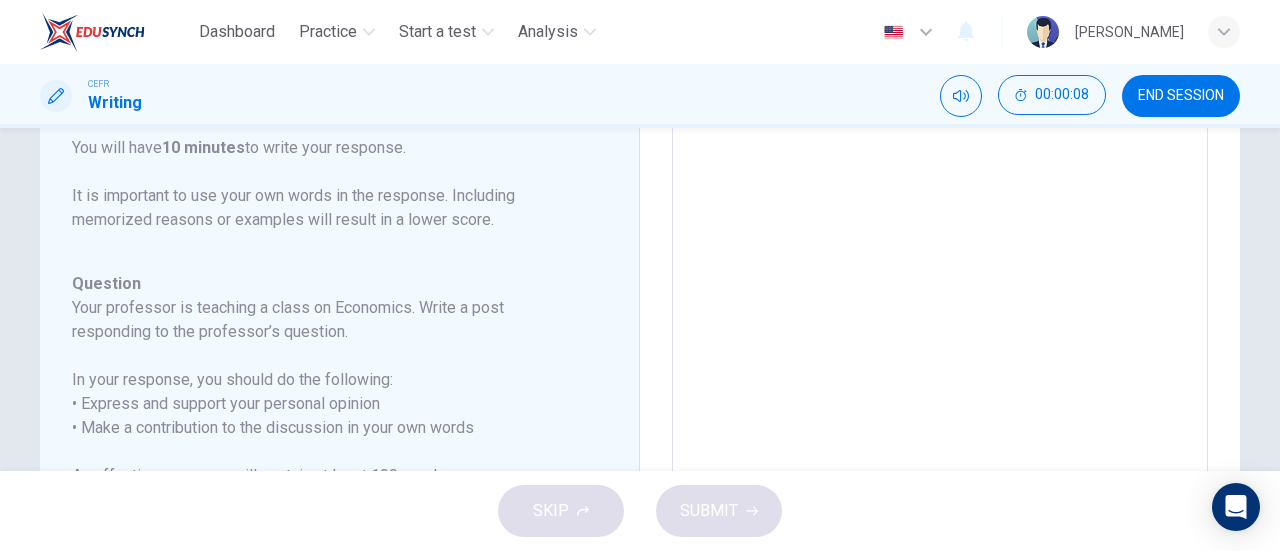 scroll, scrollTop: 405, scrollLeft: 0, axis: vertical 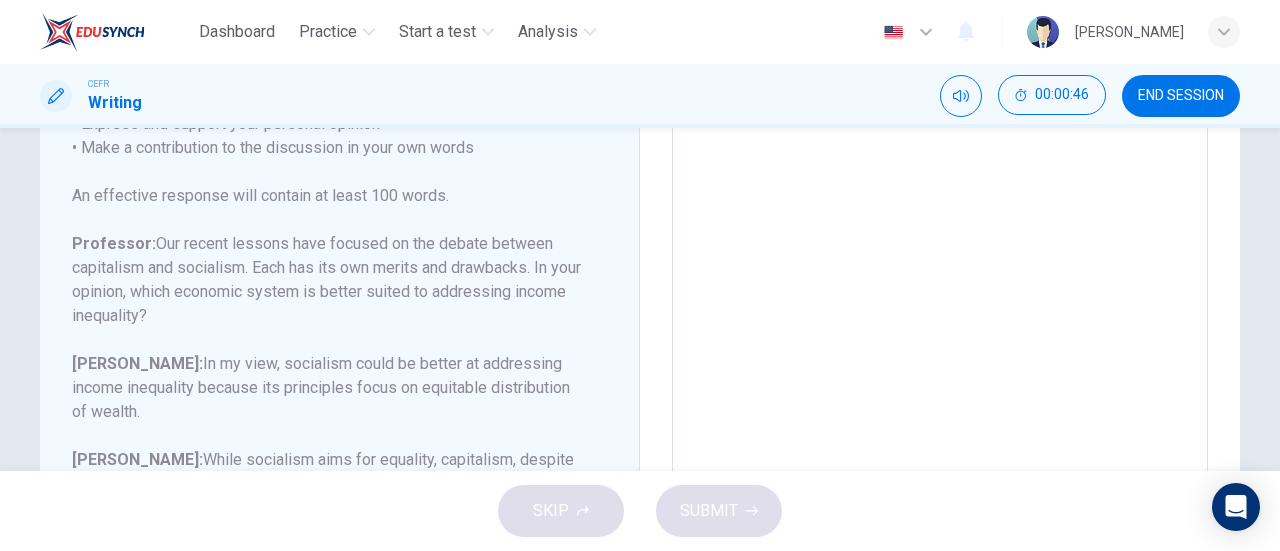 click at bounding box center (940, 178) 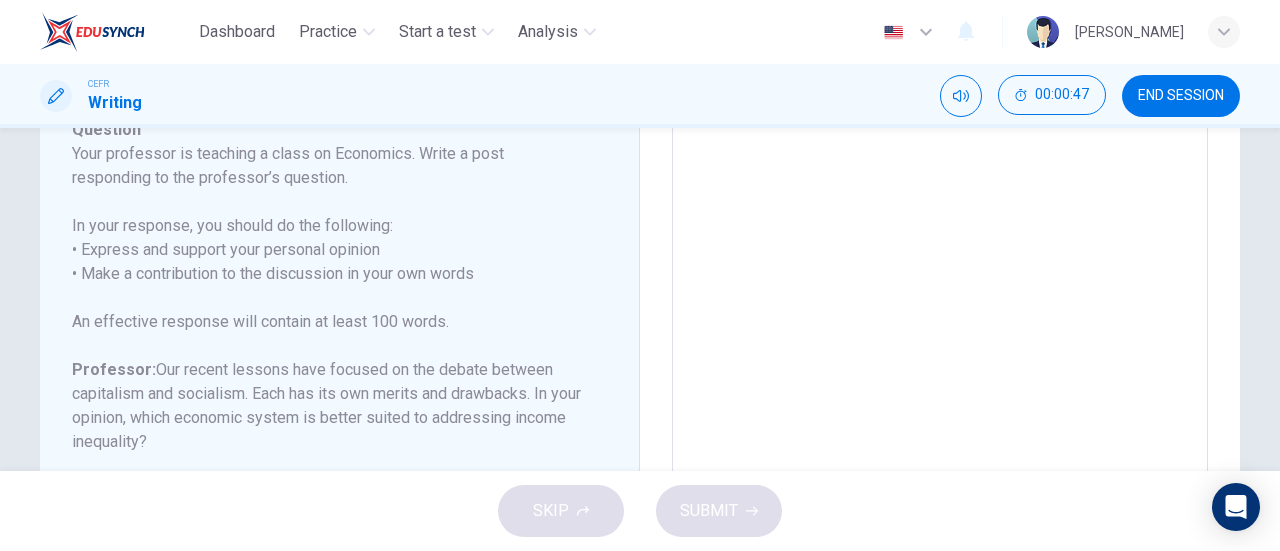 scroll, scrollTop: 88, scrollLeft: 0, axis: vertical 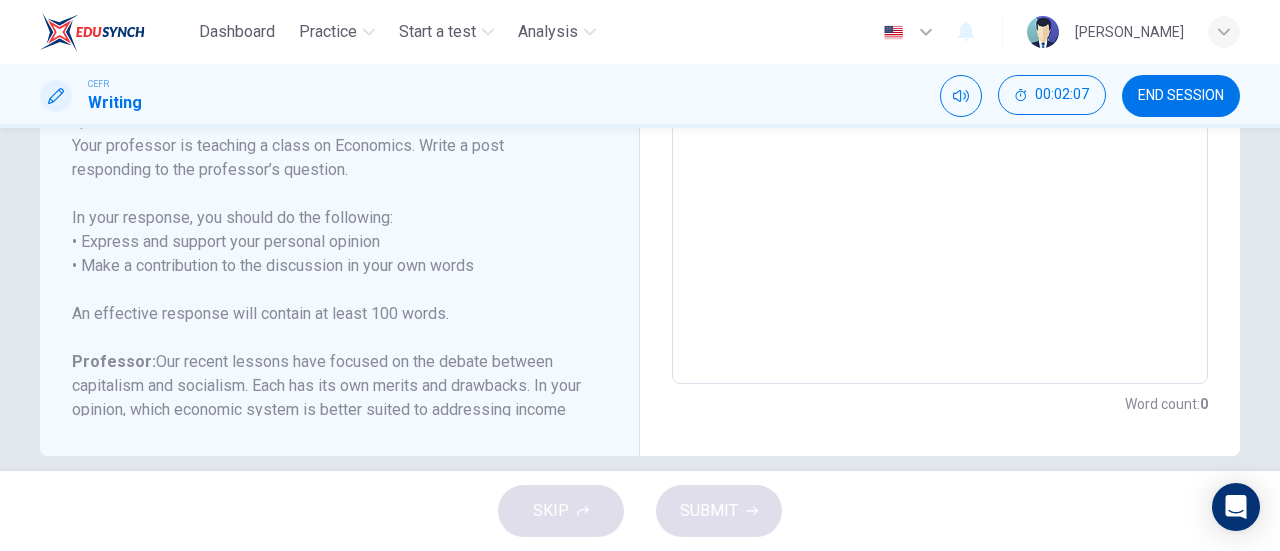 click at bounding box center (940, 50) 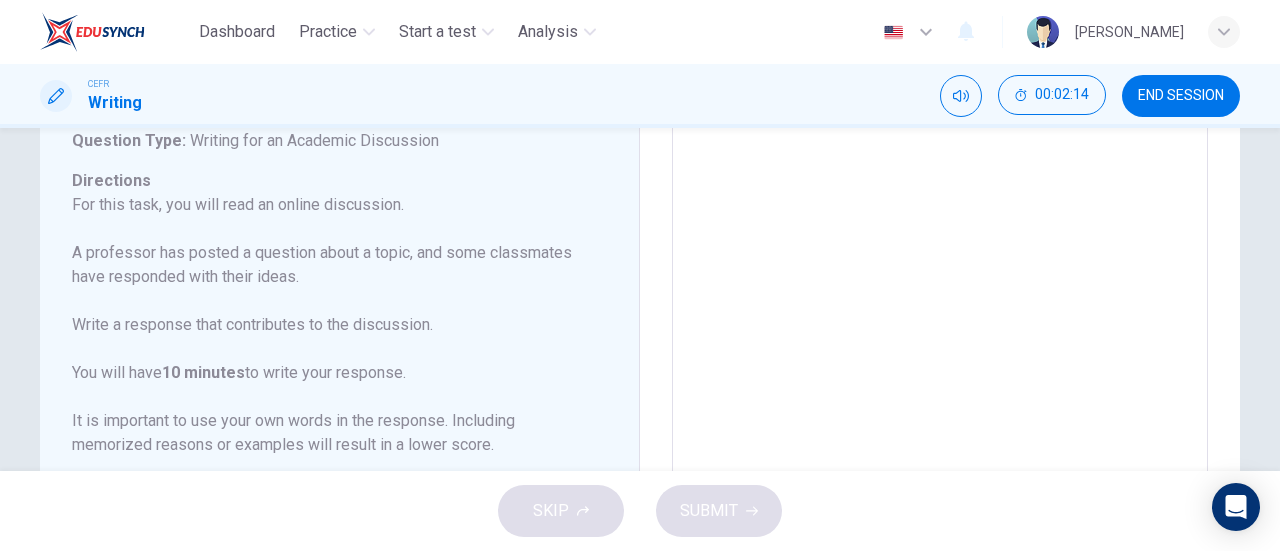 scroll, scrollTop: 136, scrollLeft: 0, axis: vertical 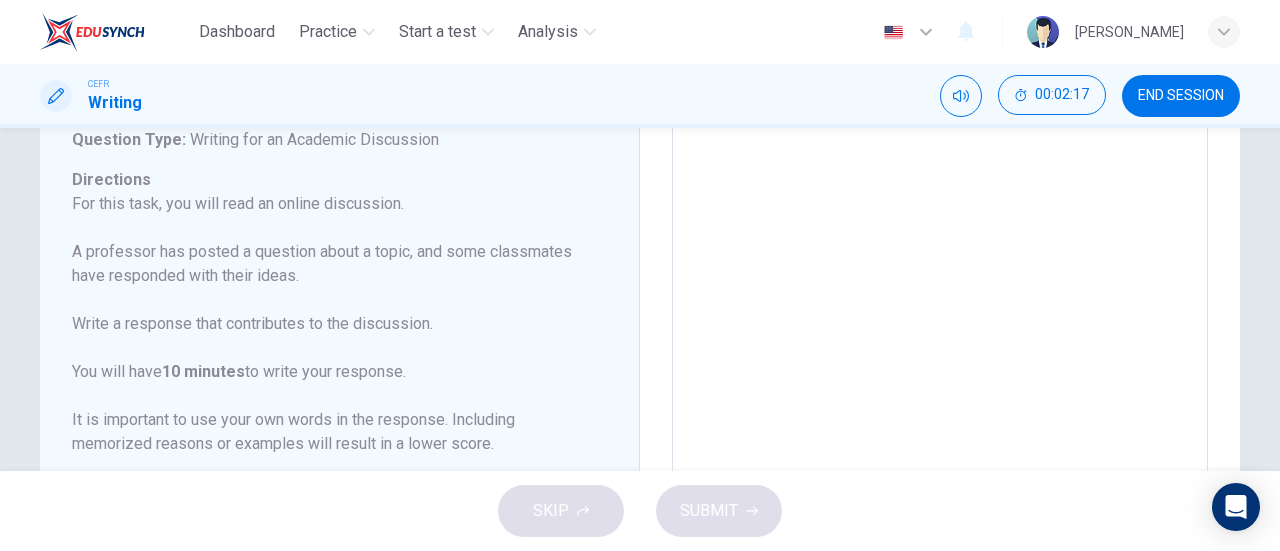 click at bounding box center [940, 436] 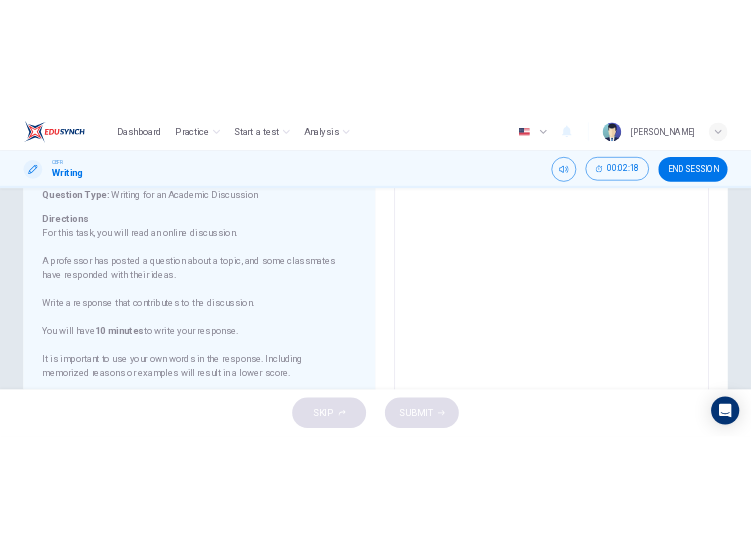 scroll, scrollTop: 40, scrollLeft: 0, axis: vertical 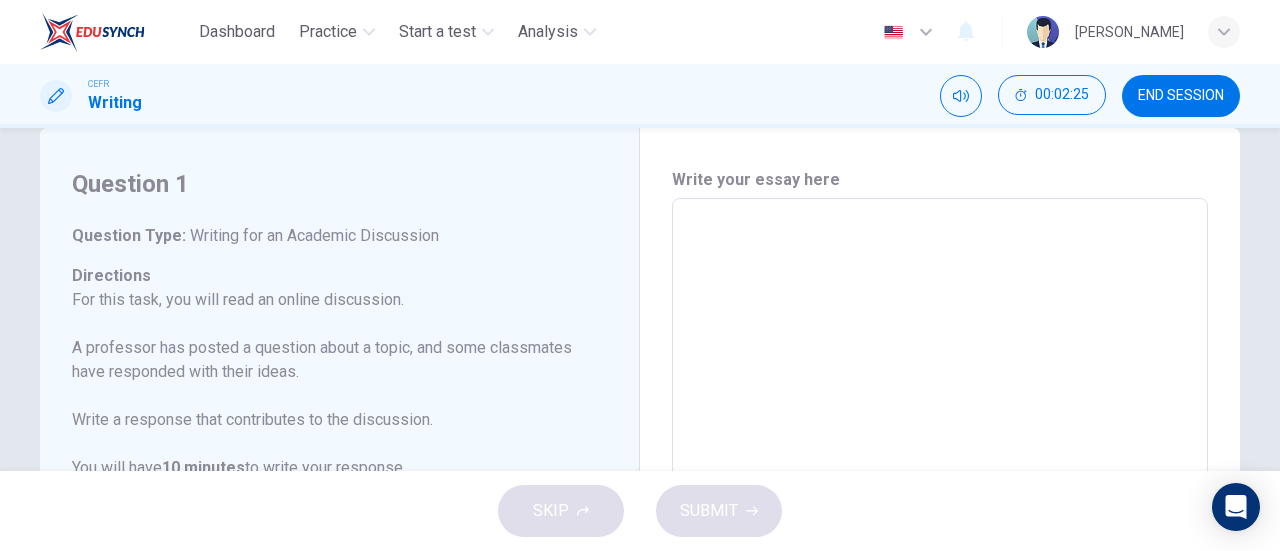 click at bounding box center (940, 532) 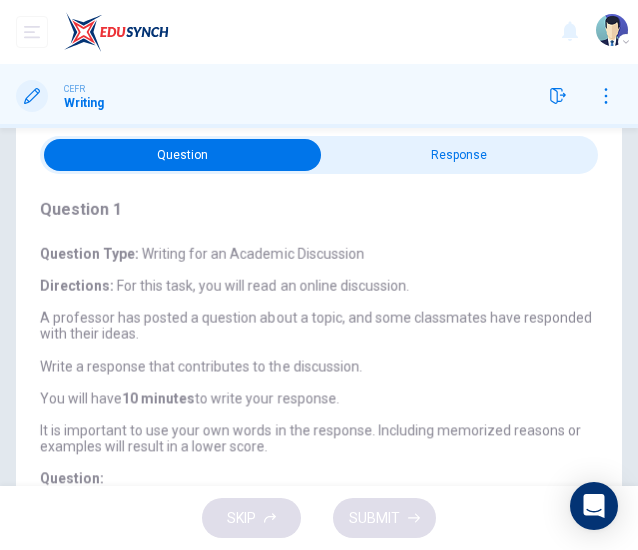 click at bounding box center [182, 155] 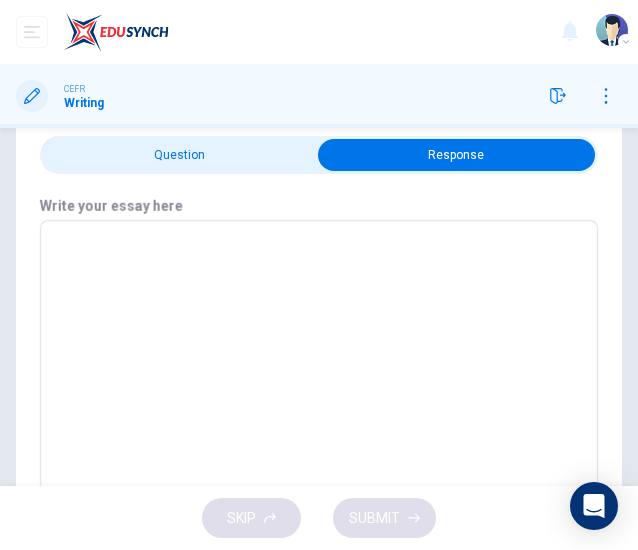 click at bounding box center [319, 370] 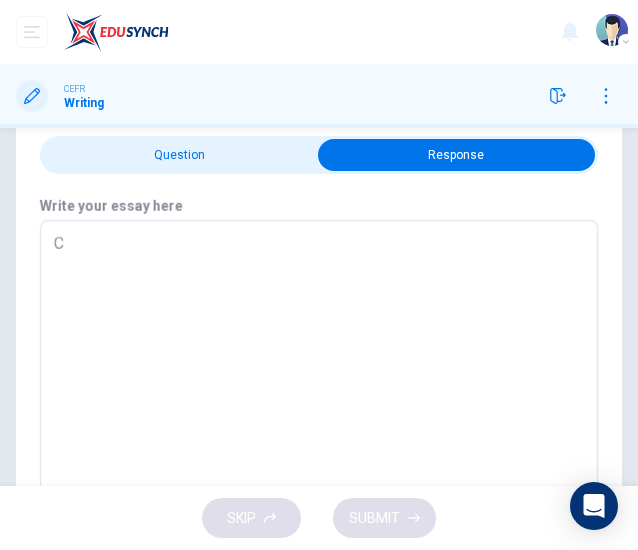 type on "x" 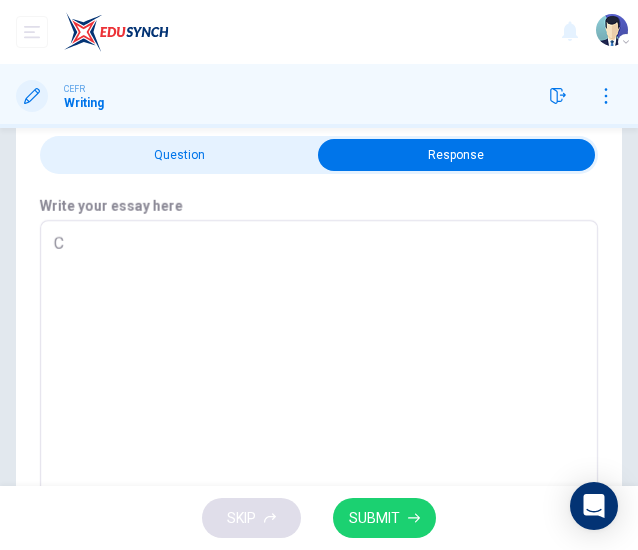 type on "Ca" 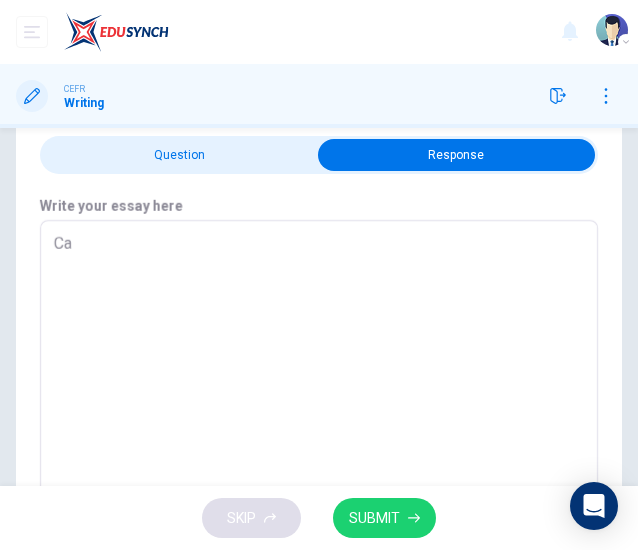 type on "Cap" 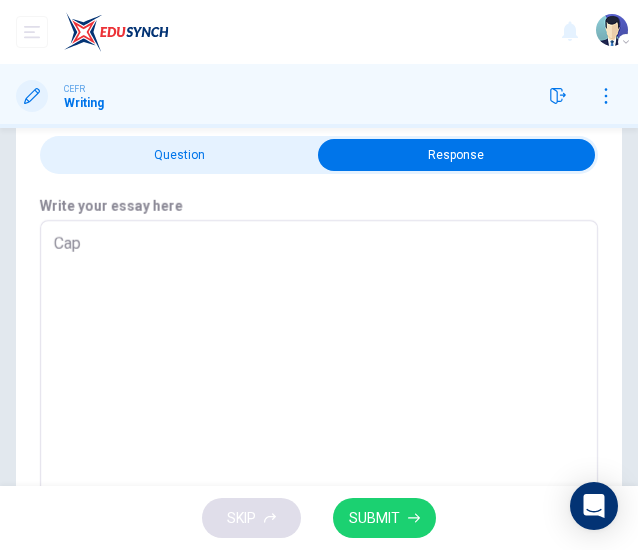 type on "x" 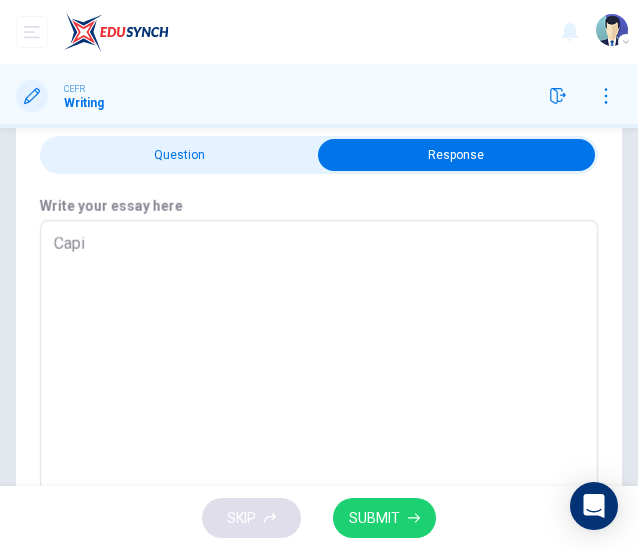 type on "x" 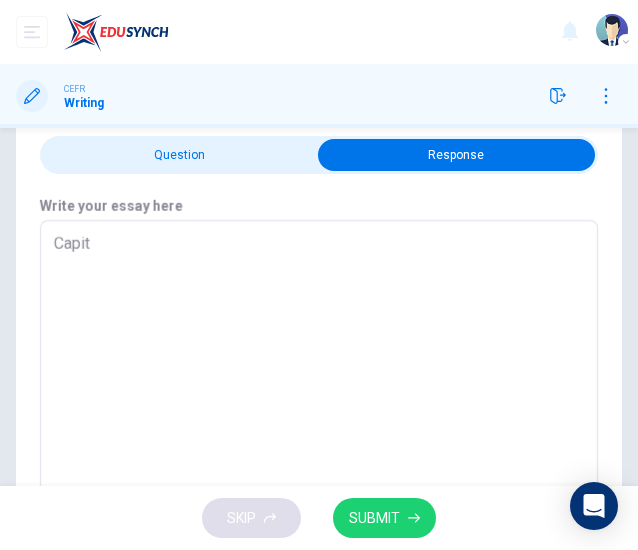 type on "x" 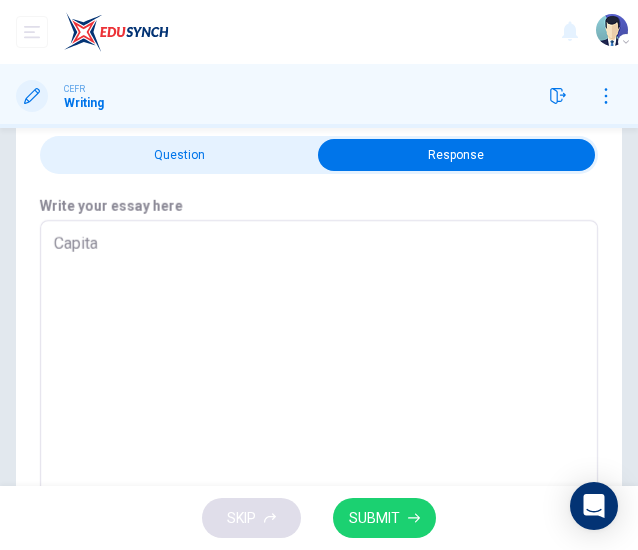 type on "x" 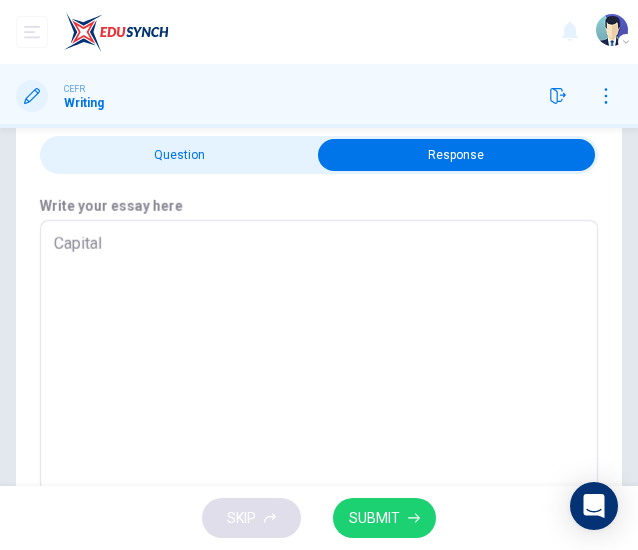 type on "x" 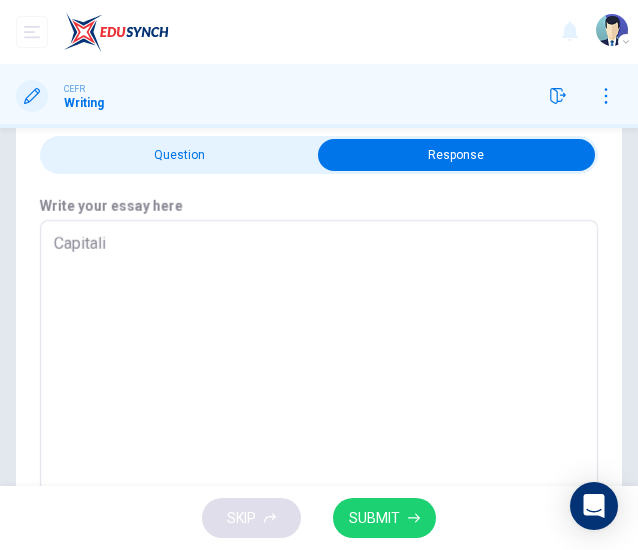 type on "Capitalis" 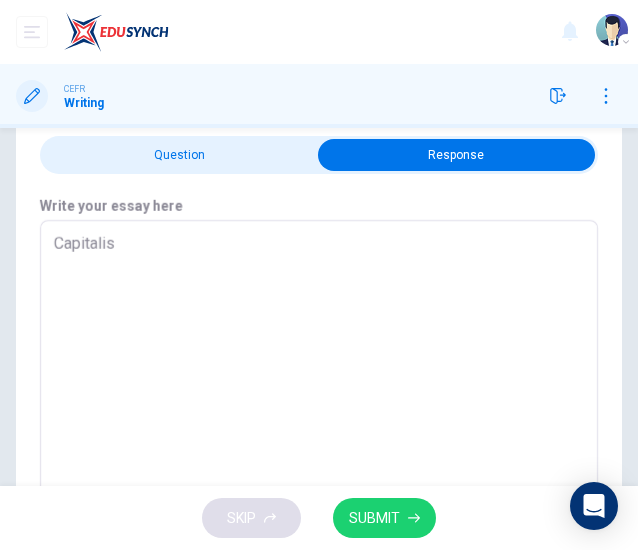type on "x" 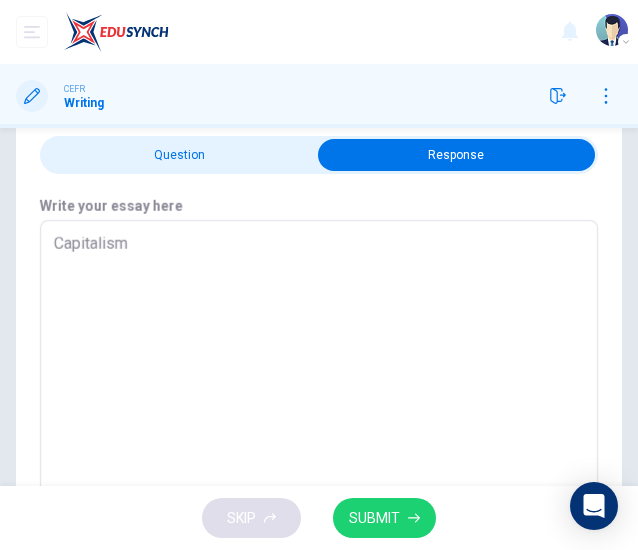 type on "x" 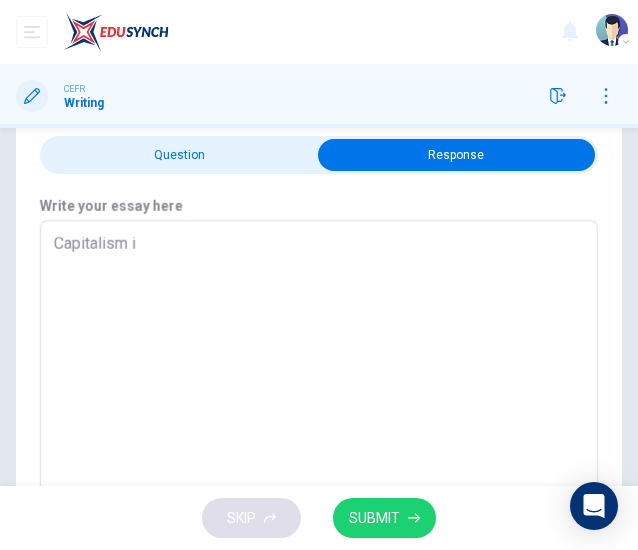 type on "Capitalism is" 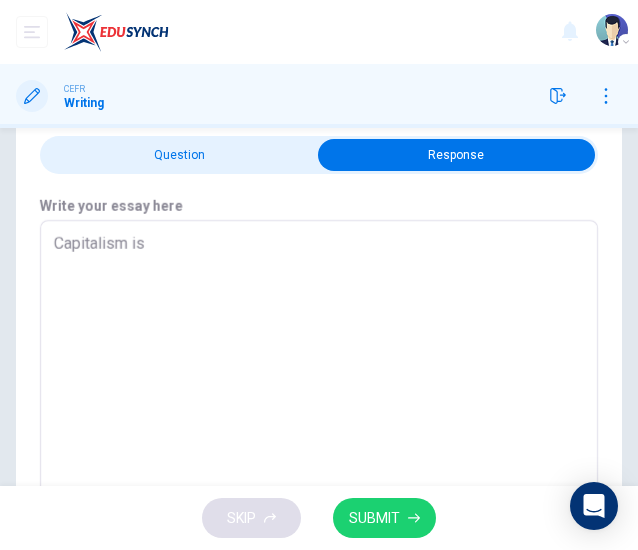 type on "x" 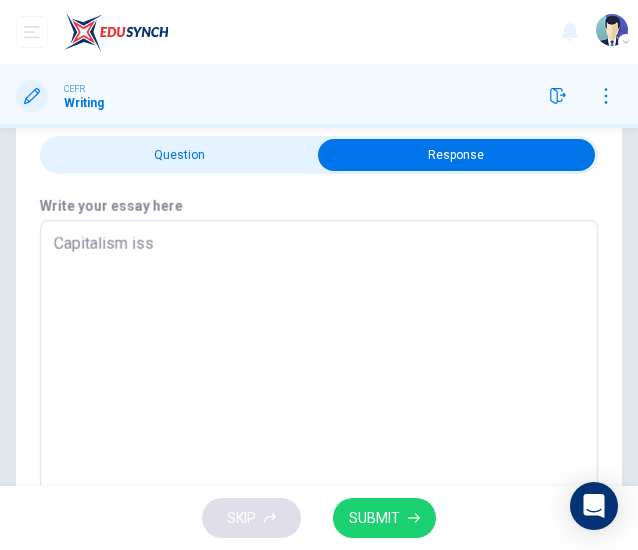 type on "x" 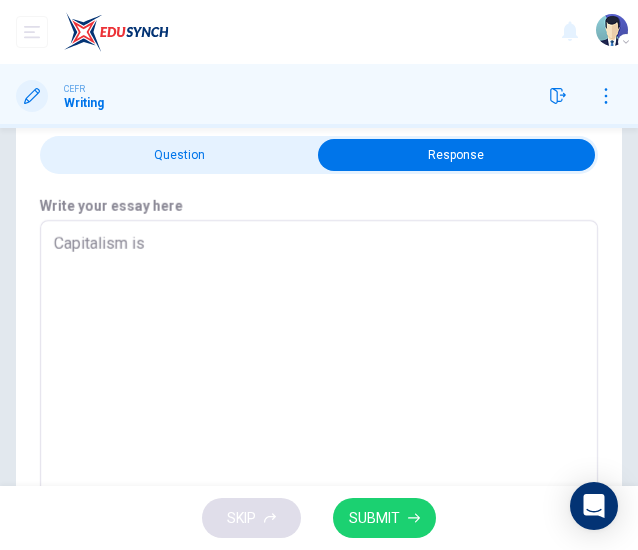 type on "Capitalism is" 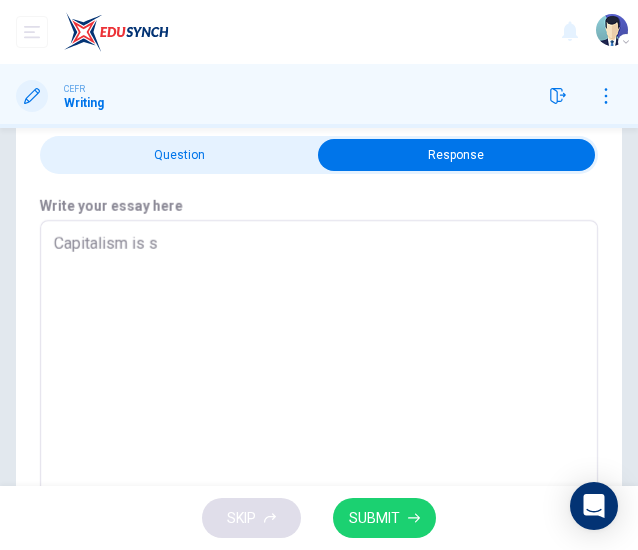type on "x" 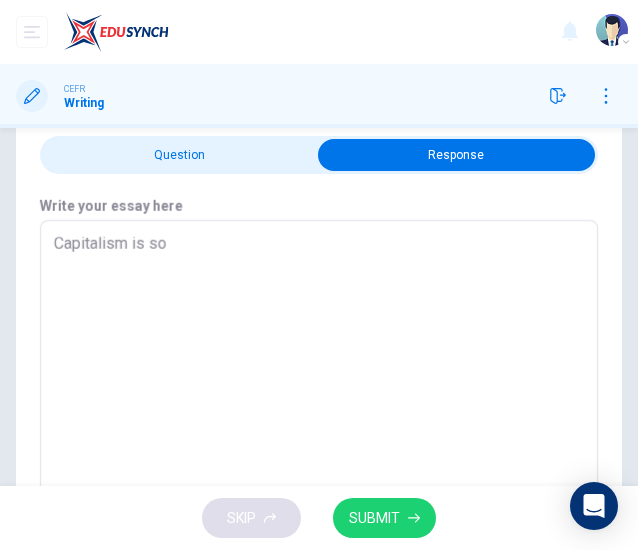 type on "x" 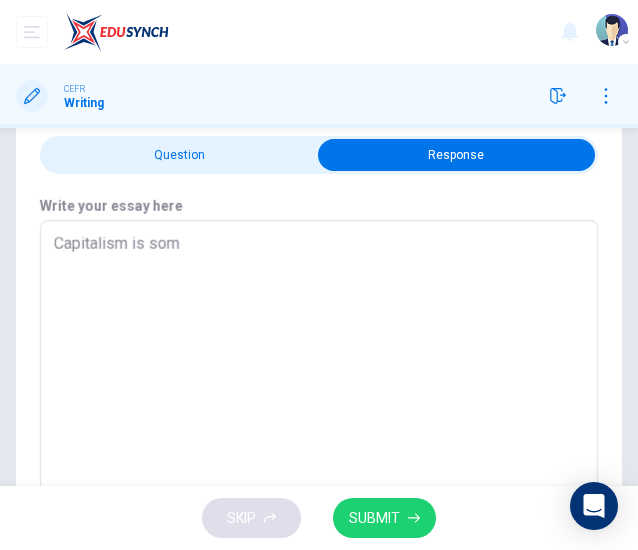 type on "x" 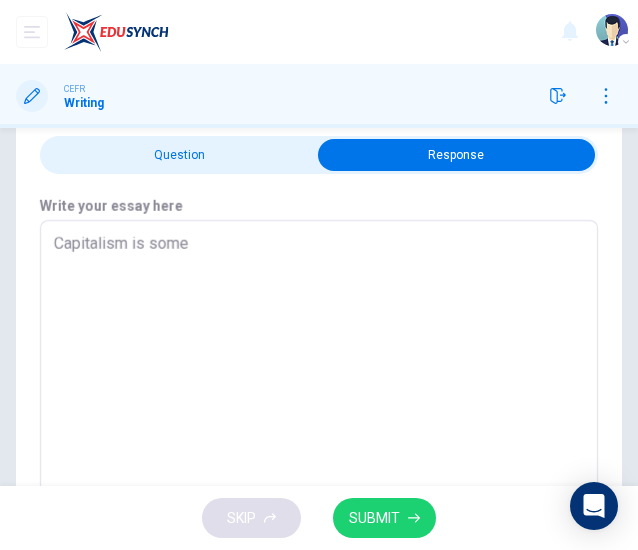 type on "x" 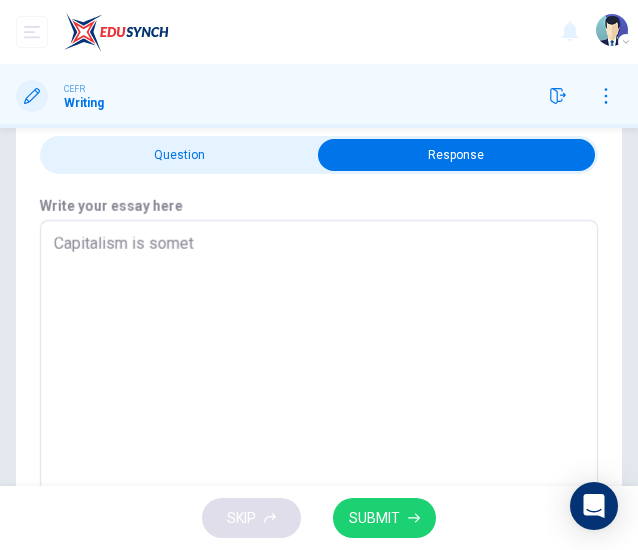type on "x" 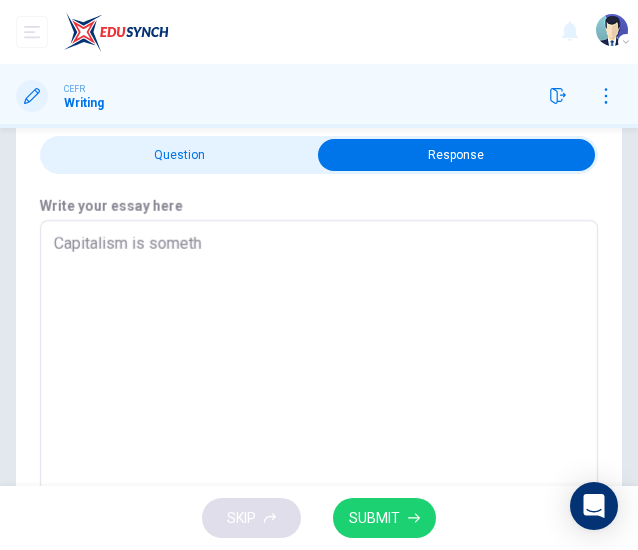 type on "x" 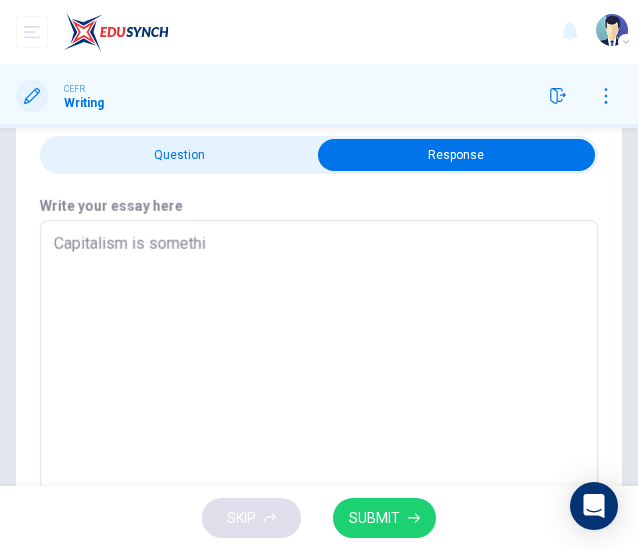 type on "x" 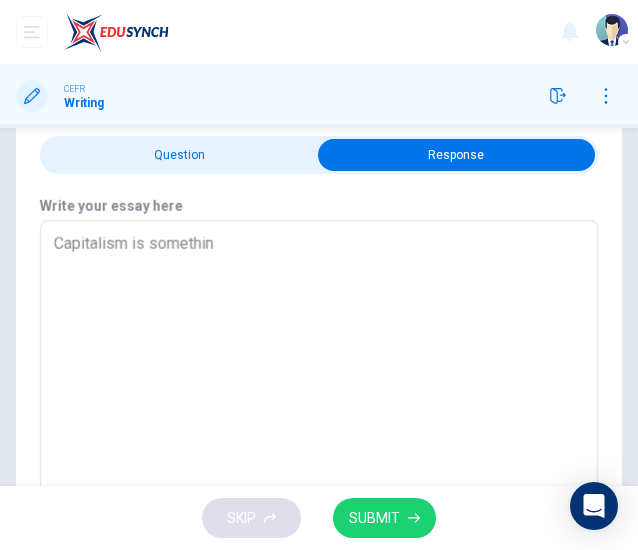 type on "x" 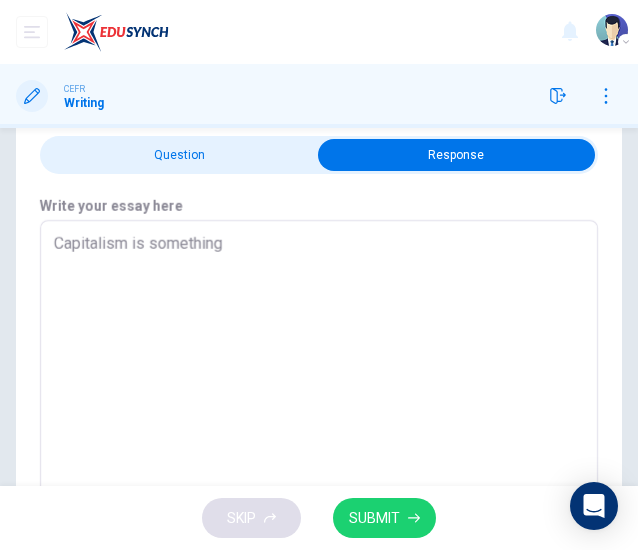 type on "x" 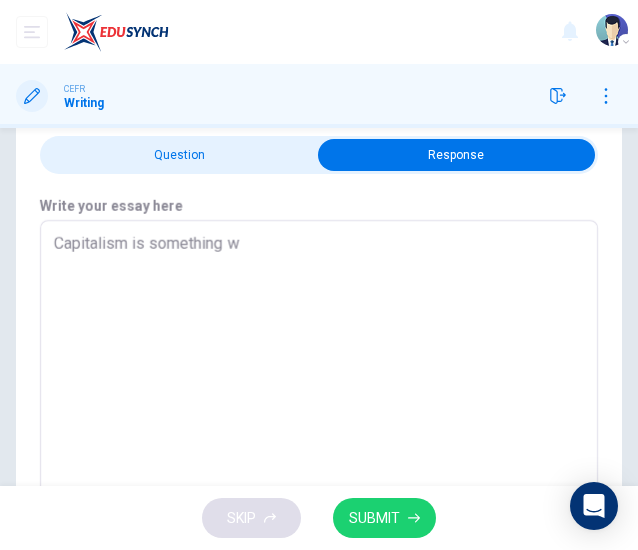 type on "x" 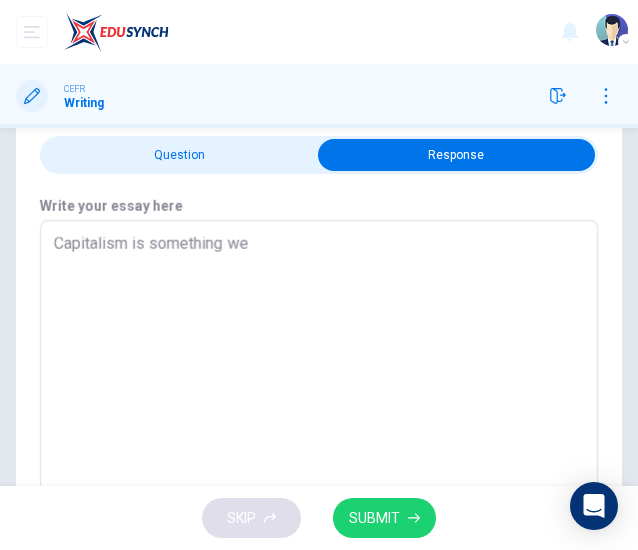 type on "Capitalism is something we" 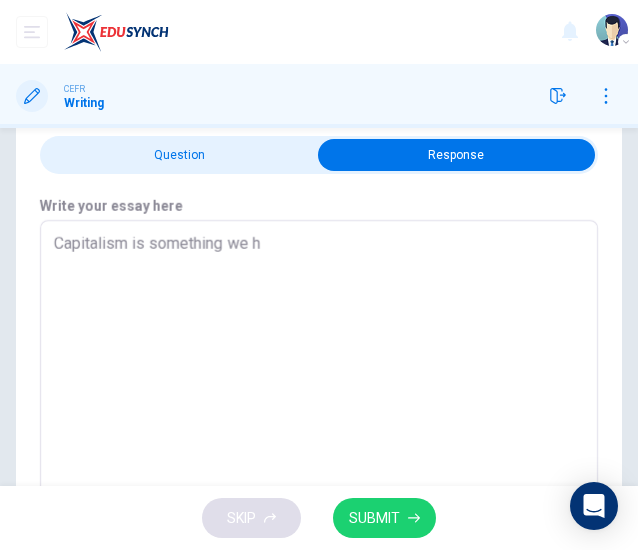 type on "x" 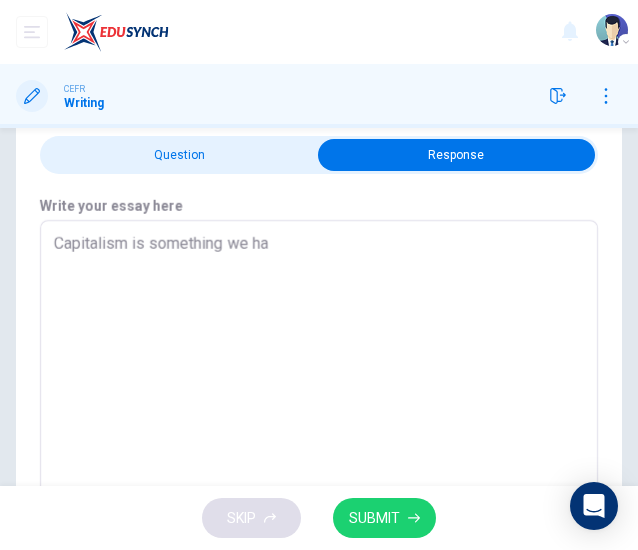 type on "x" 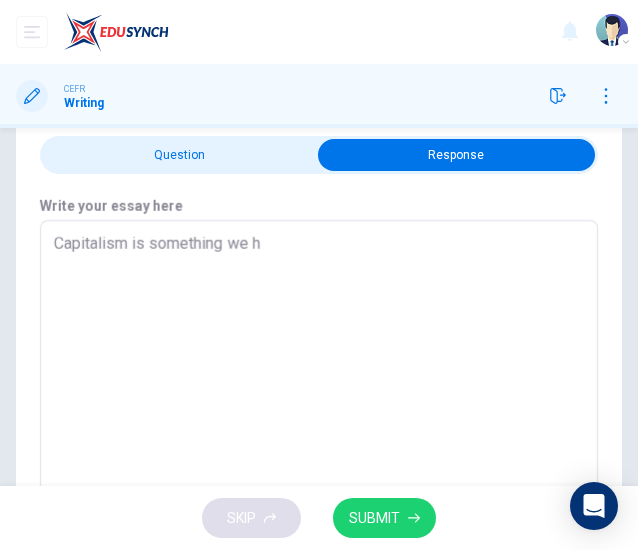 type on "Capitalism is something we he" 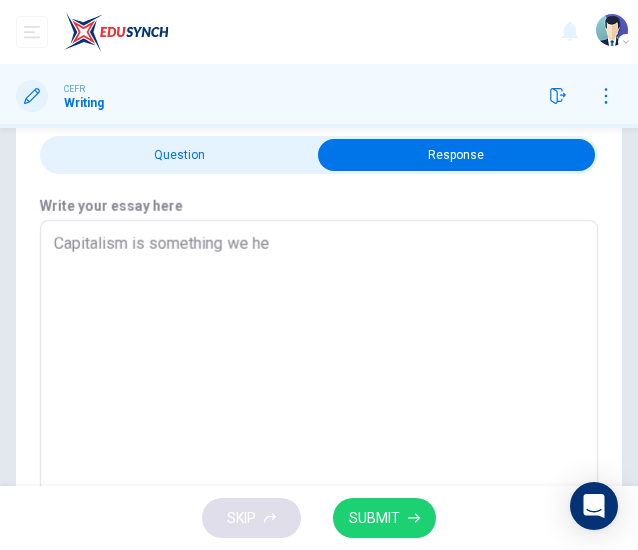 type on "x" 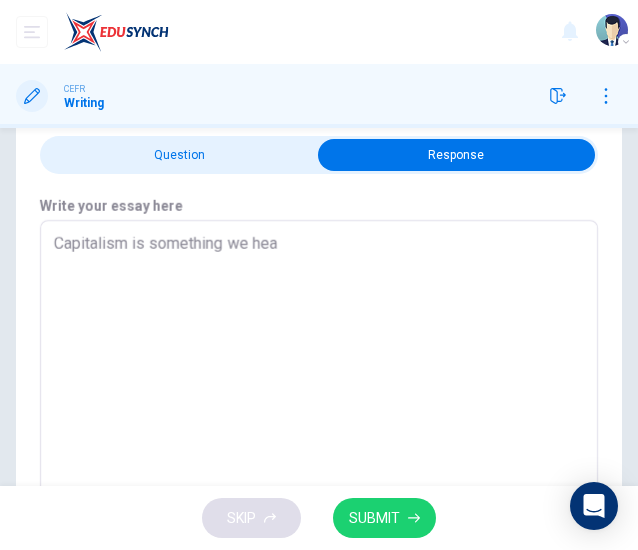 type on "x" 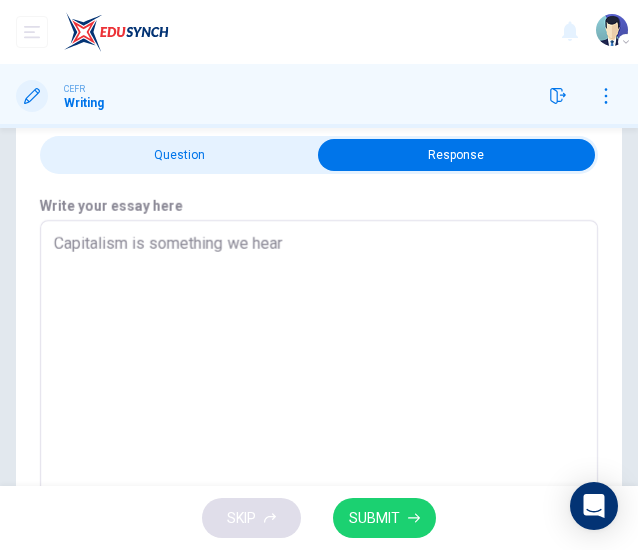 type on "x" 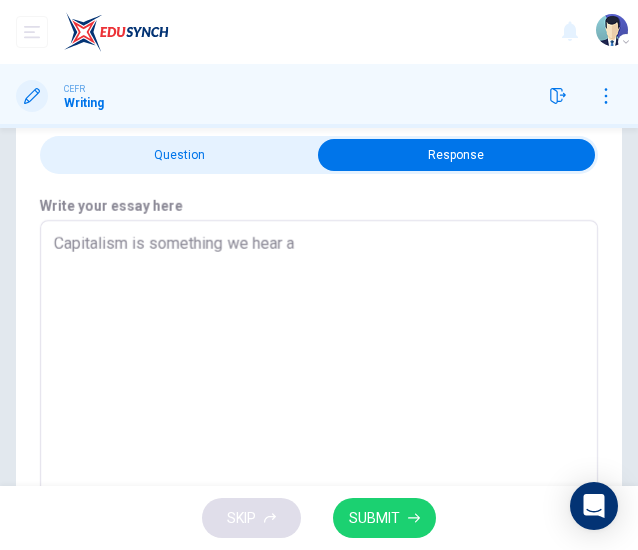 type on "x" 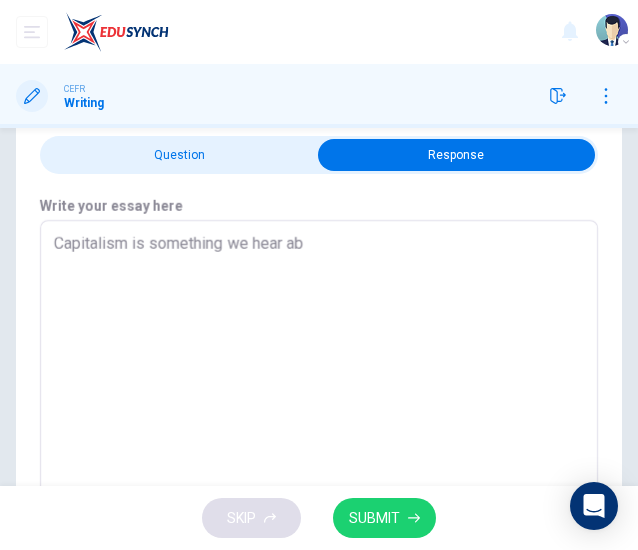 type on "x" 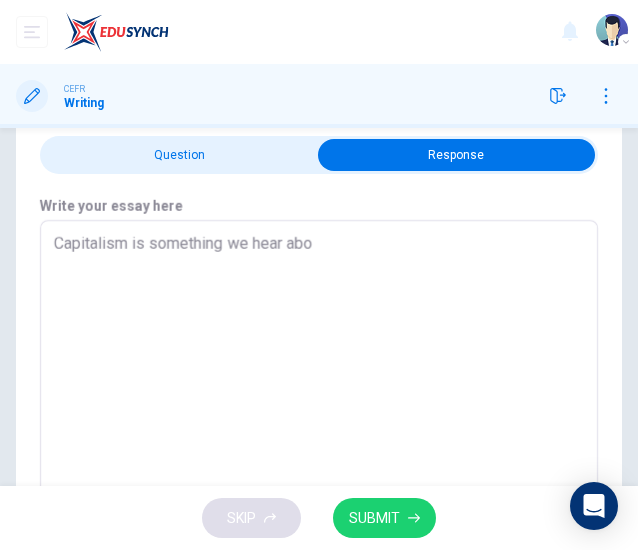 type on "x" 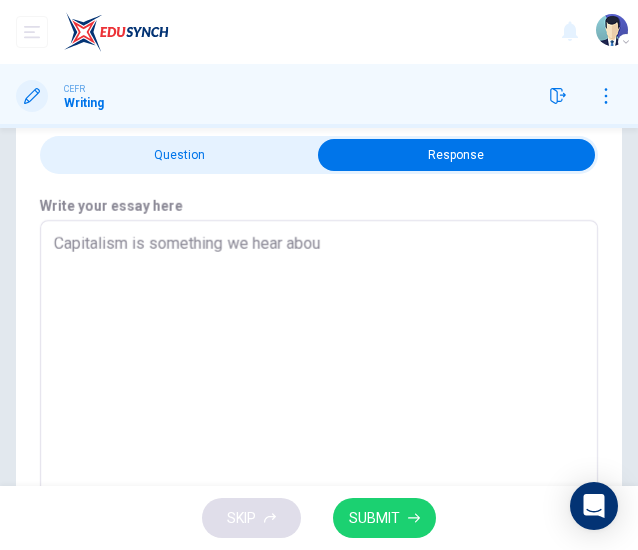 type on "x" 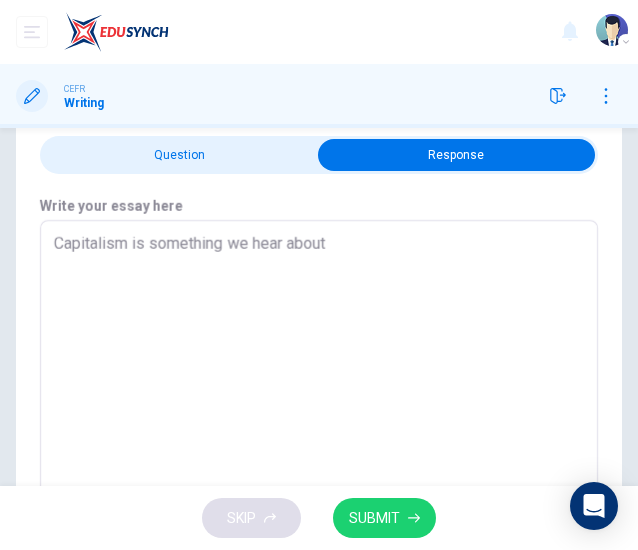 type on "x" 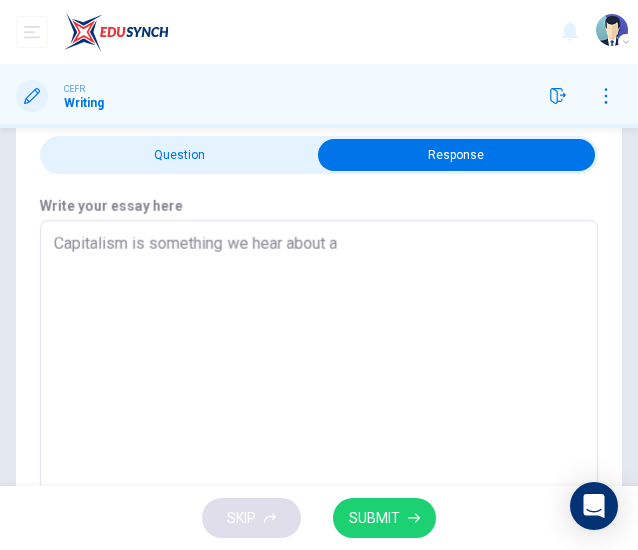 type on "Capitalism is something we hear about a" 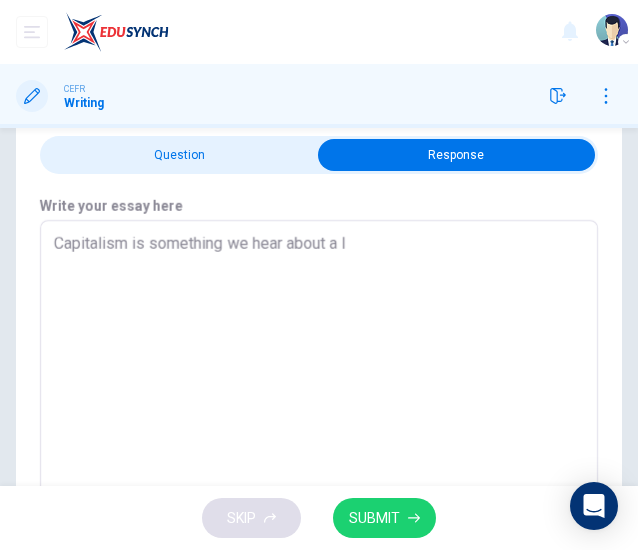 type on "x" 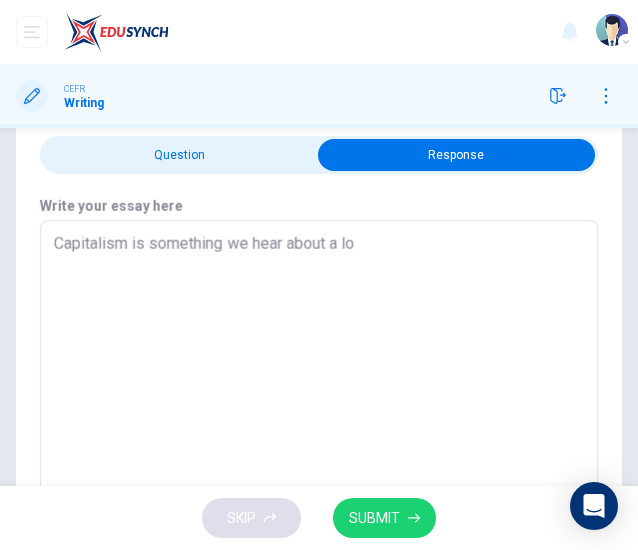 type on "x" 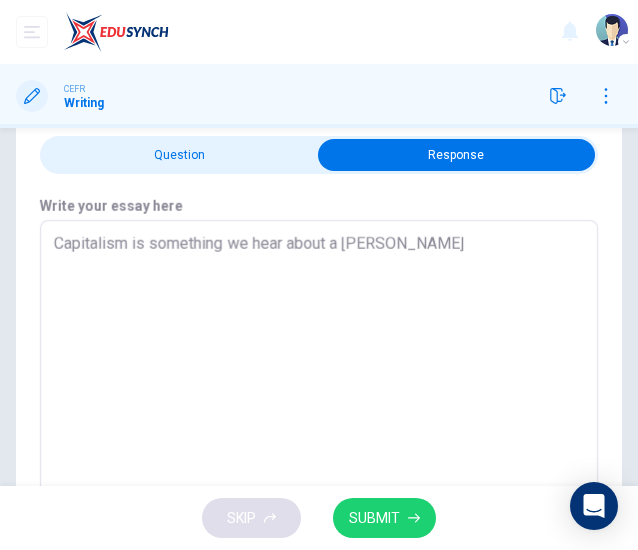 type on "Capitalism is something we hear about a lo" 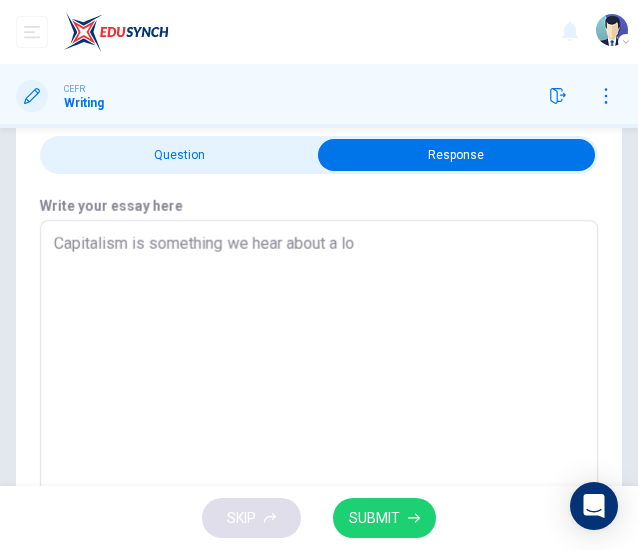 type on "Capitalism is something we hear about a lot" 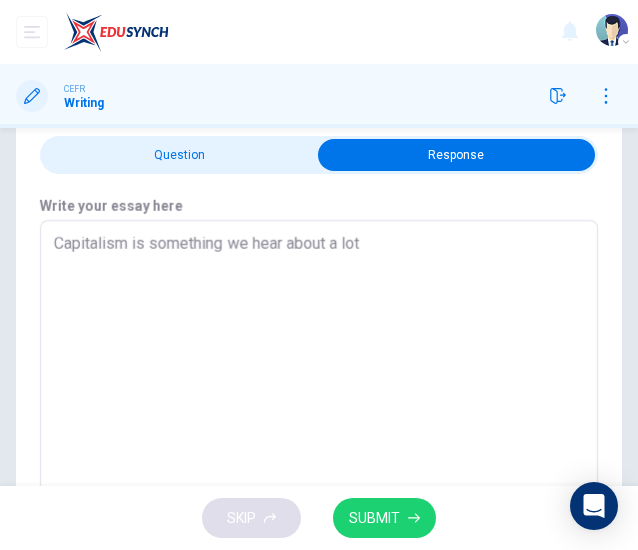 type on "Capitalism is something we hear about a lot," 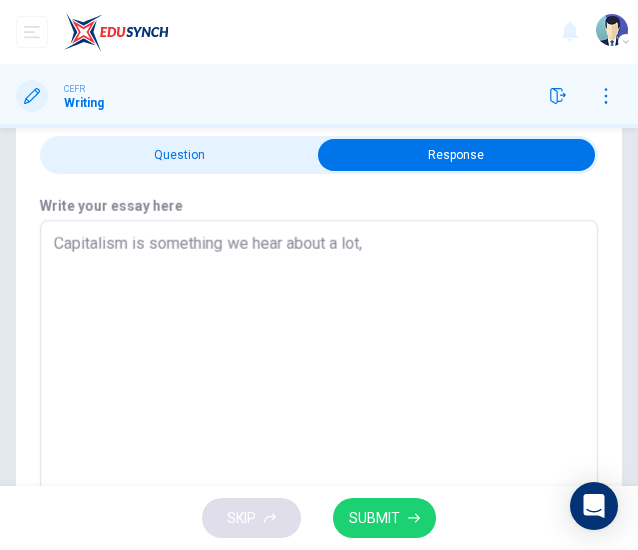type on "x" 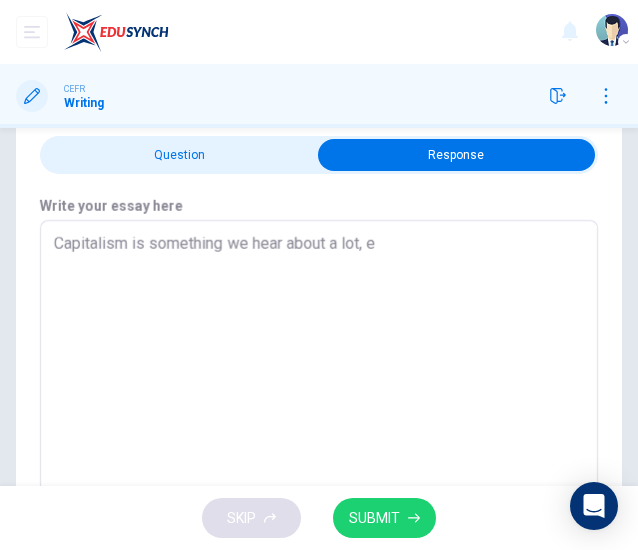 type on "x" 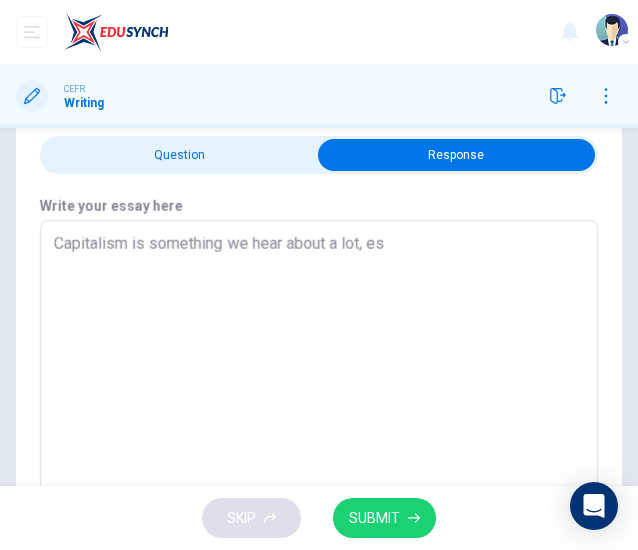 type on "x" 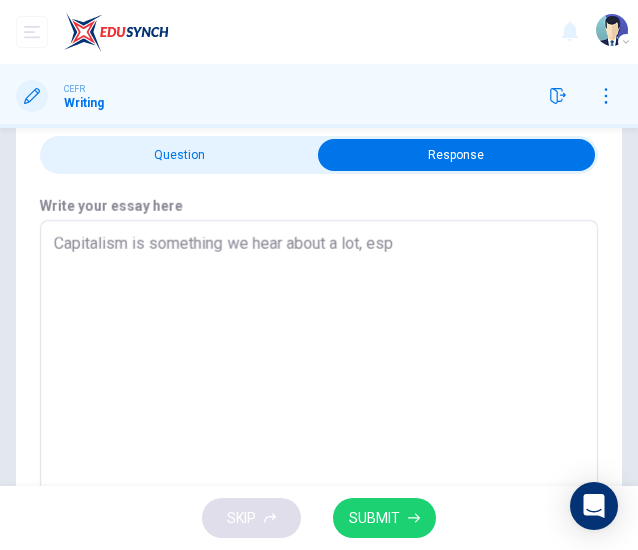 type on "Capitalism is something we hear about a lot, espe" 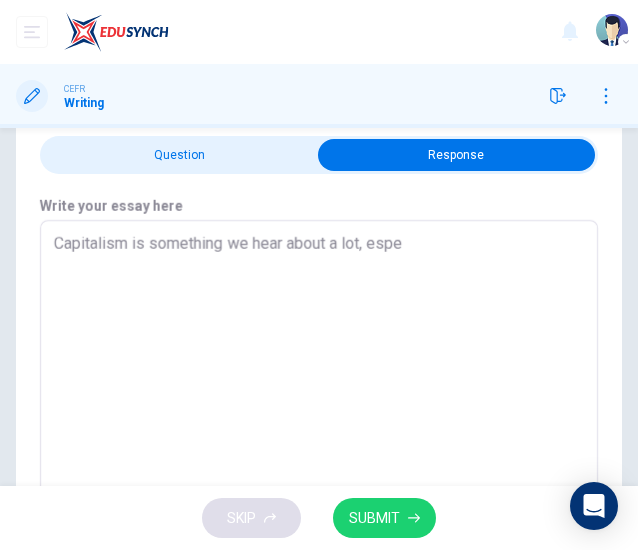 type on "x" 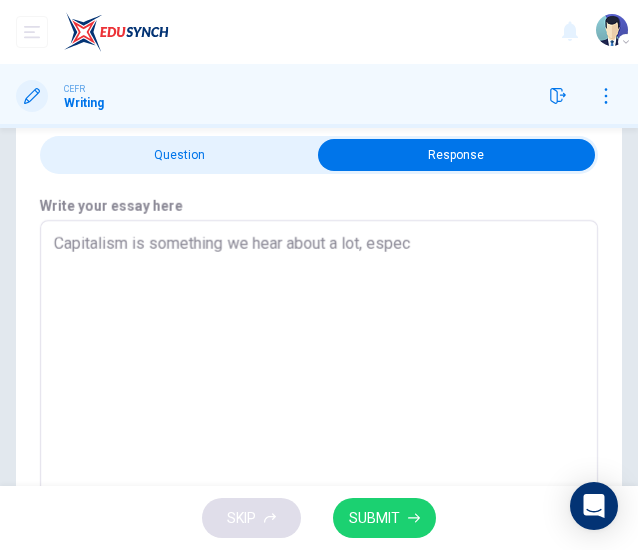 type on "x" 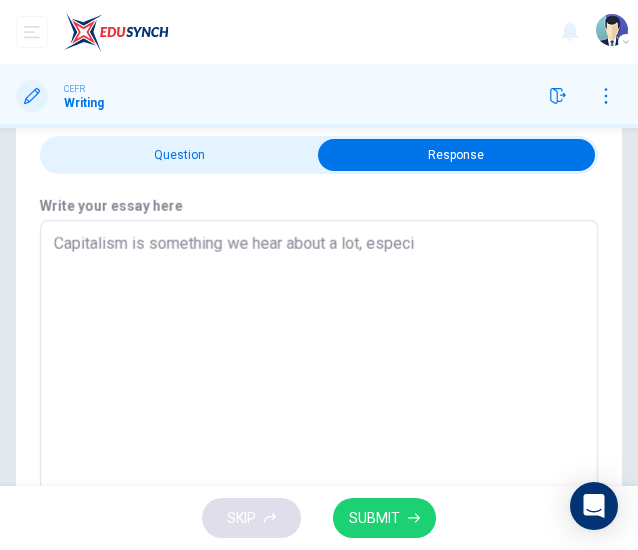 type on "x" 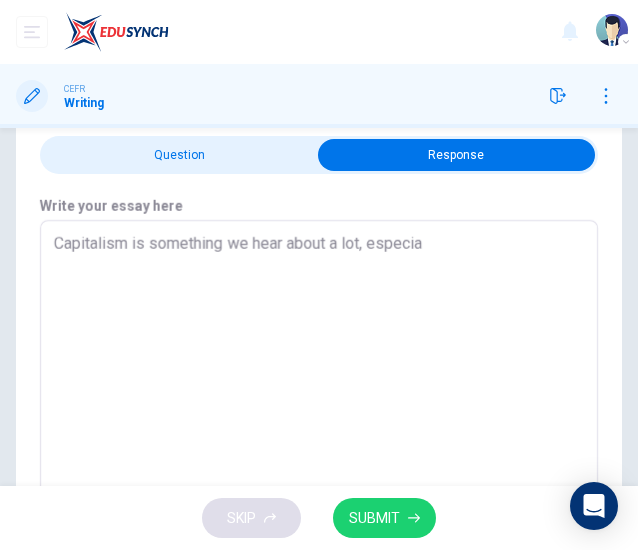 type on "x" 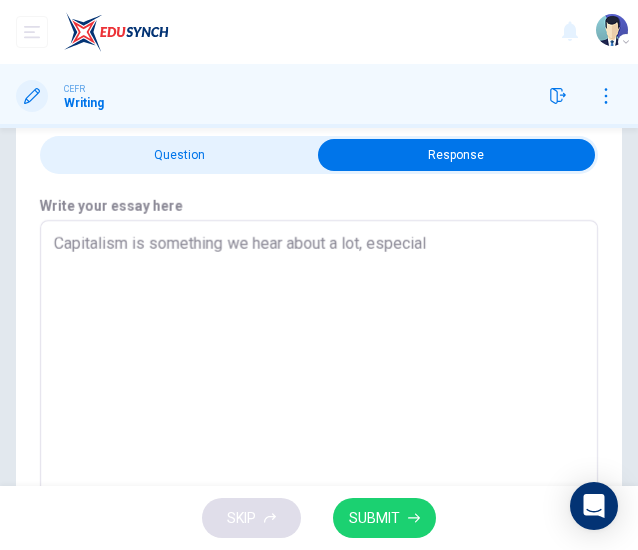 type on "x" 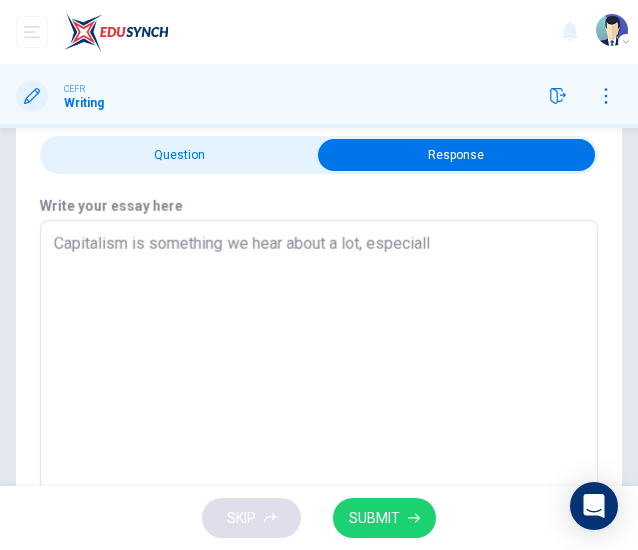 type on "x" 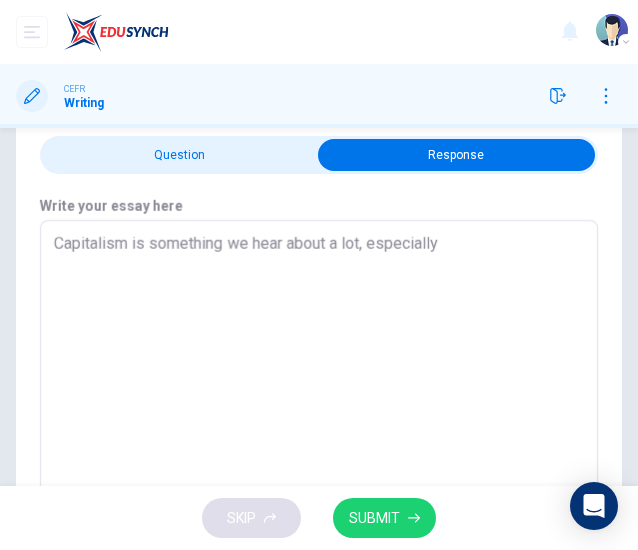 type on "Capitalism is something we hear about a lot, especially" 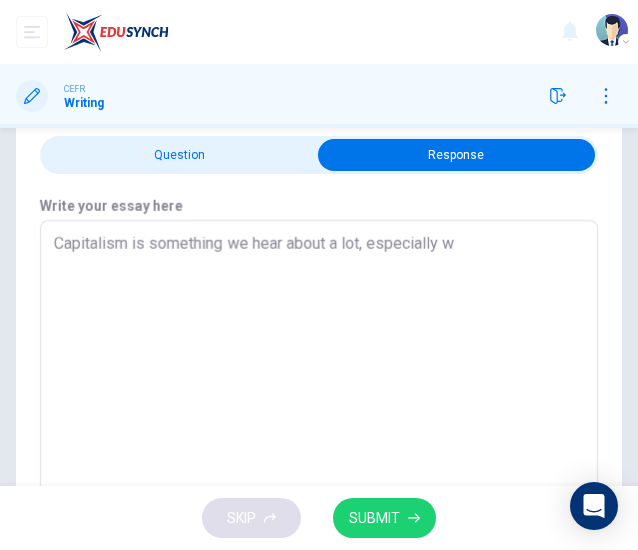 type on "x" 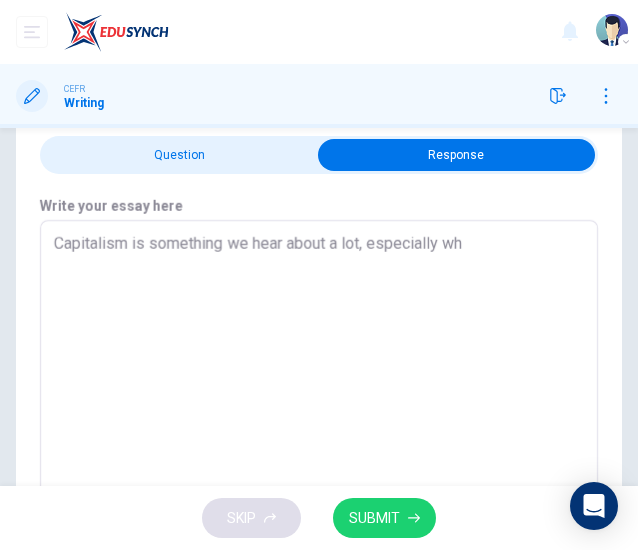 type on "x" 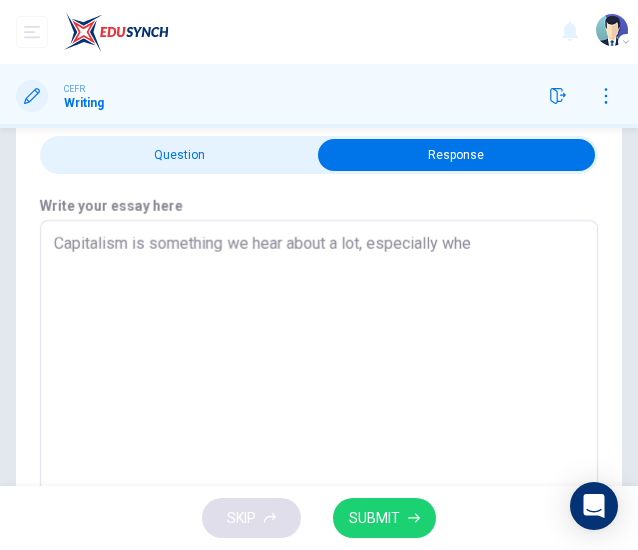 type on "x" 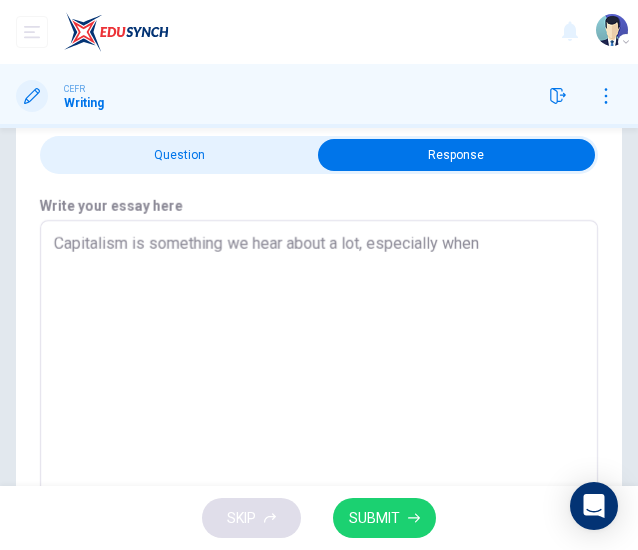 type on "x" 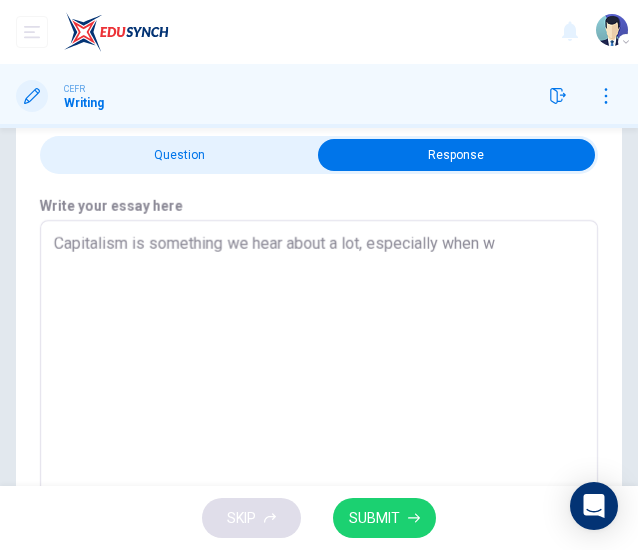 type on "x" 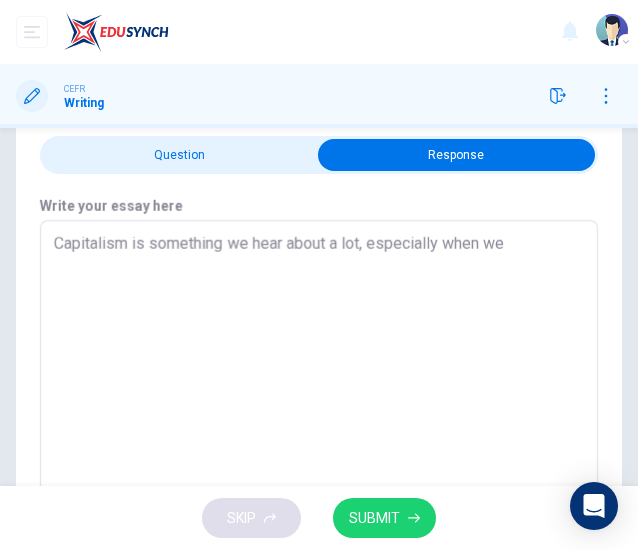 type on "x" 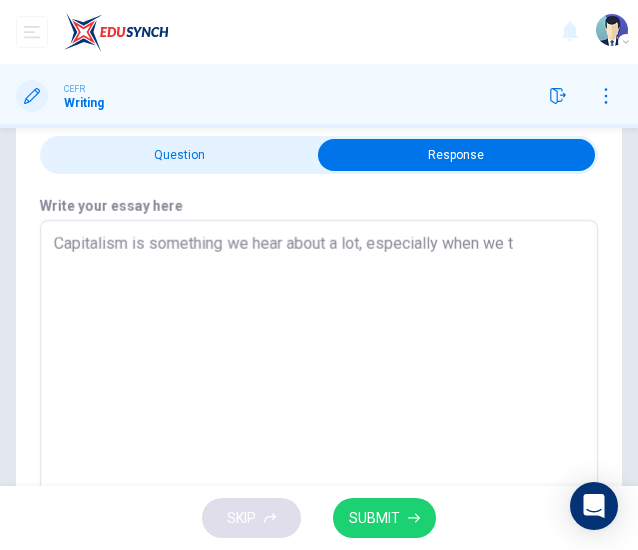 type on "x" 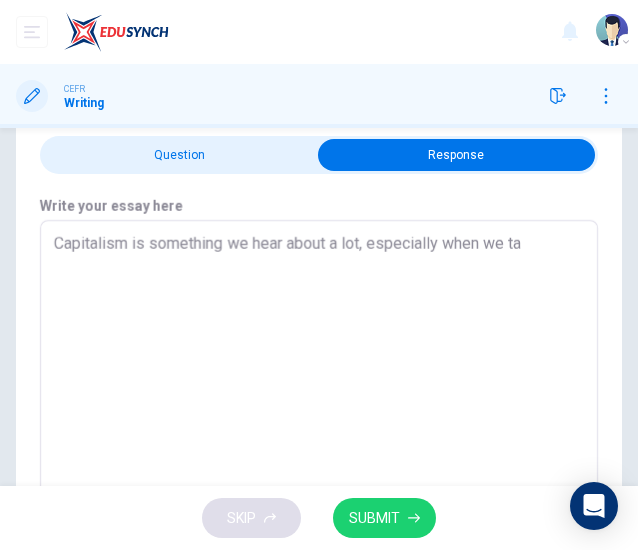 type on "x" 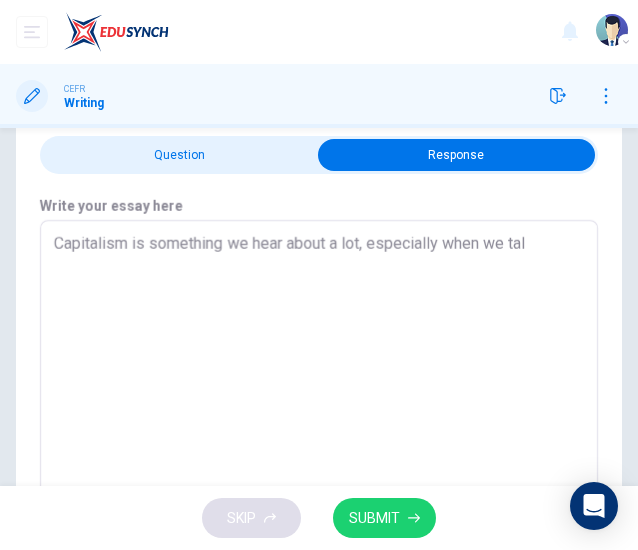 type on "Capitalism is something we hear about a lot, especially when we talk" 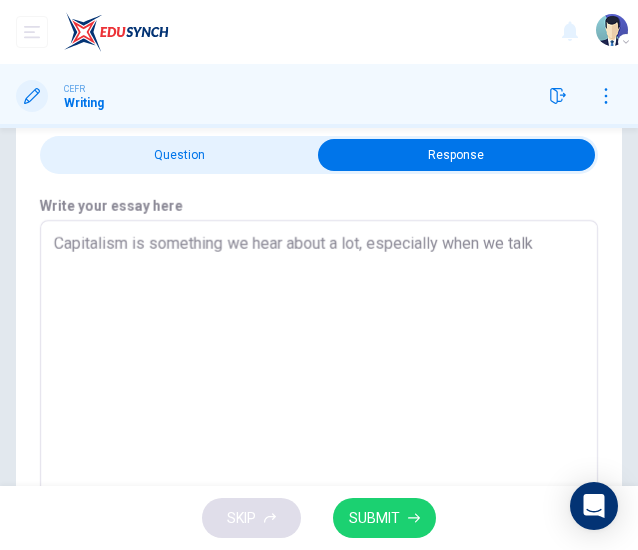 type on "x" 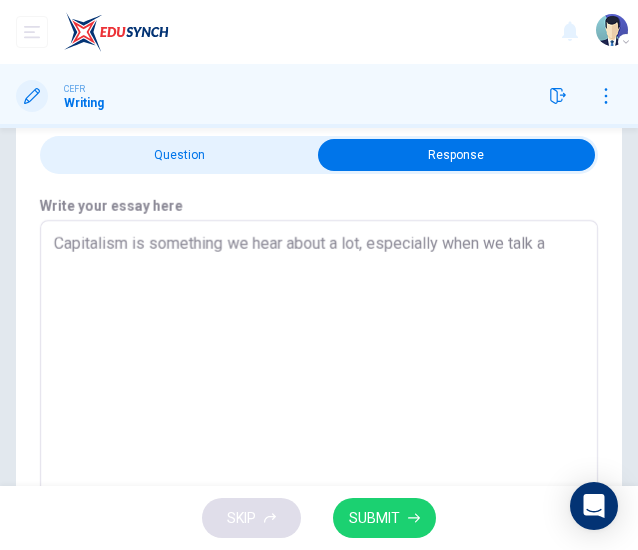 type on "x" 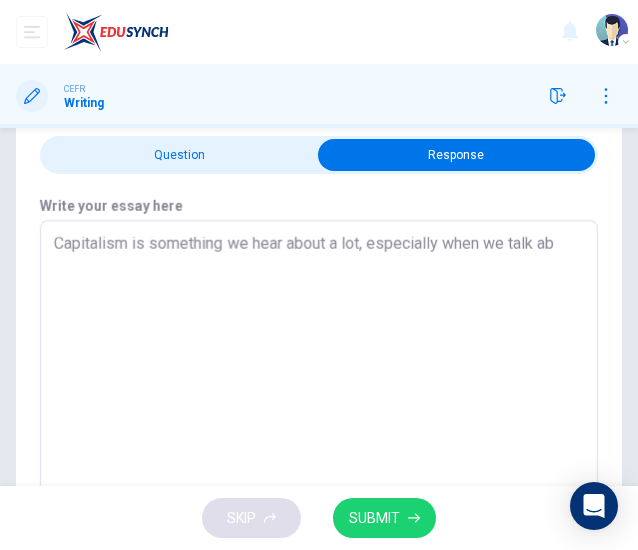type on "x" 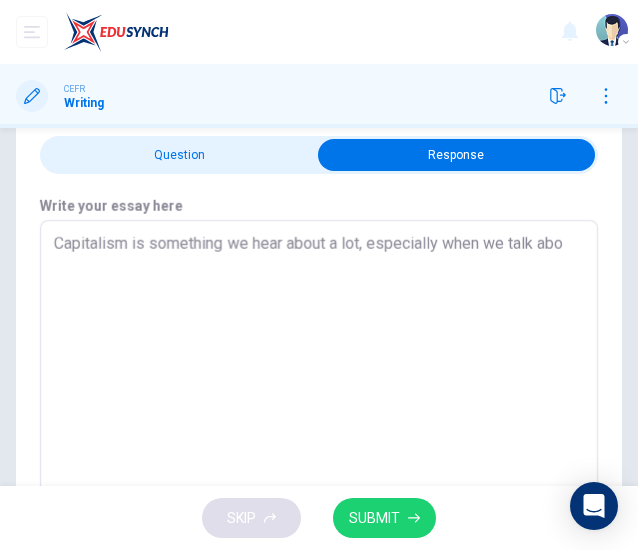 type on "x" 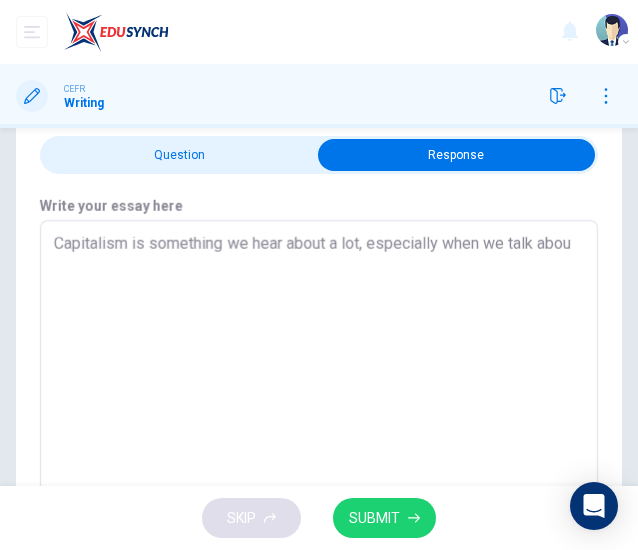 type on "x" 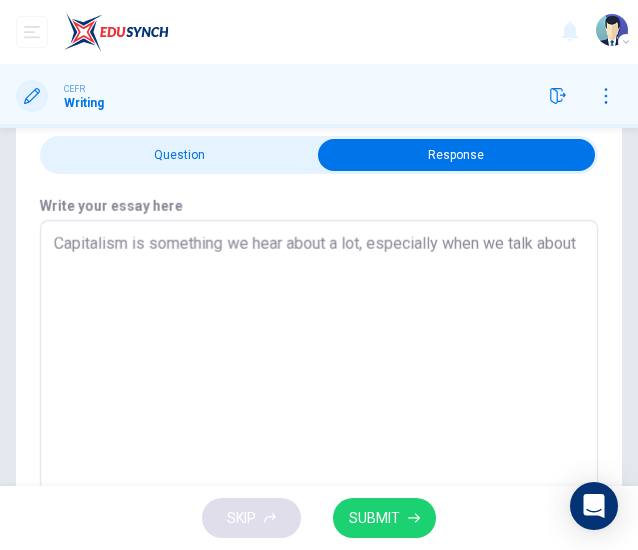 type on "x" 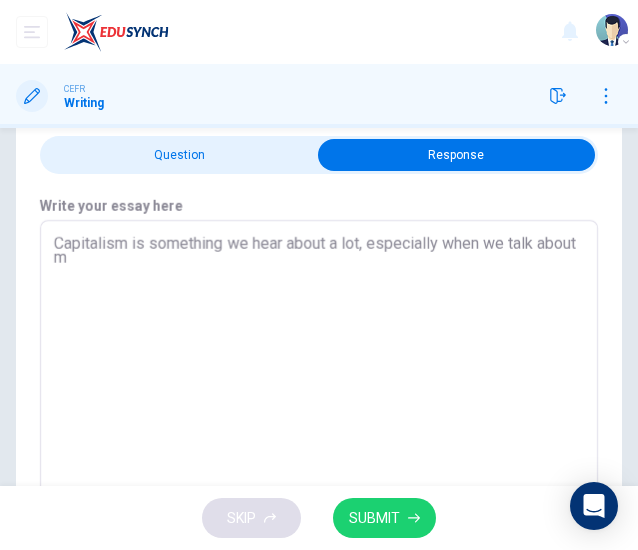 type on "Capitalism is something we hear about a lot, especially when we talk about mi" 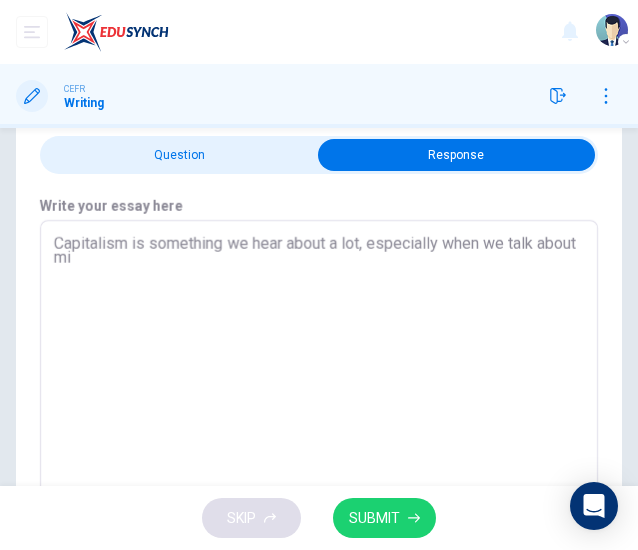type on "x" 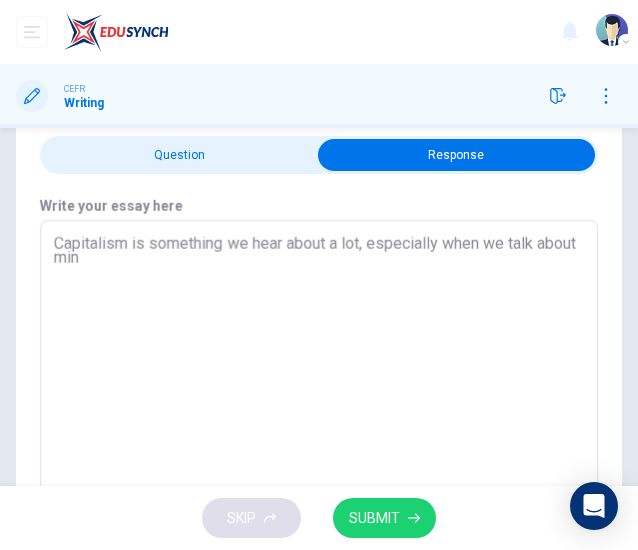 type on "x" 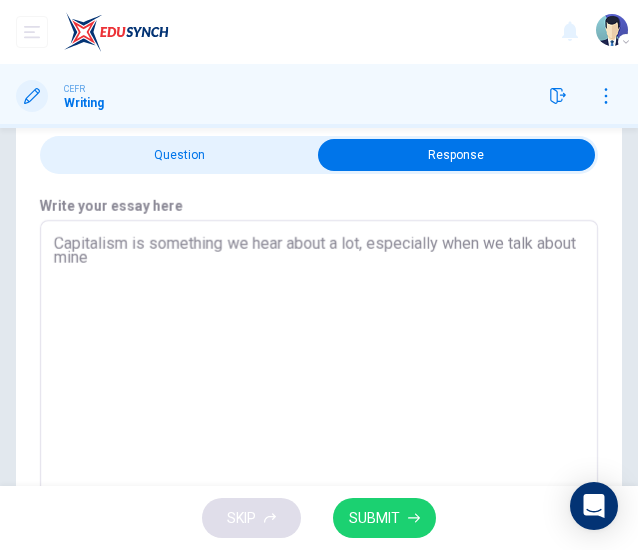 type on "x" 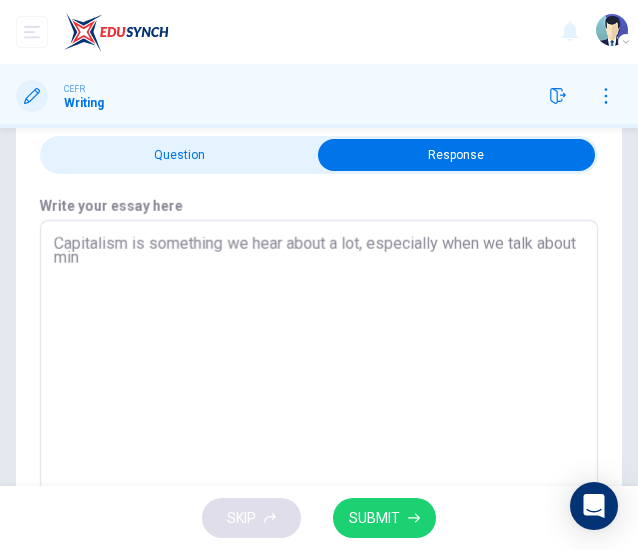 type on "Capitalism is something we hear about a lot, especially when we talk about mi" 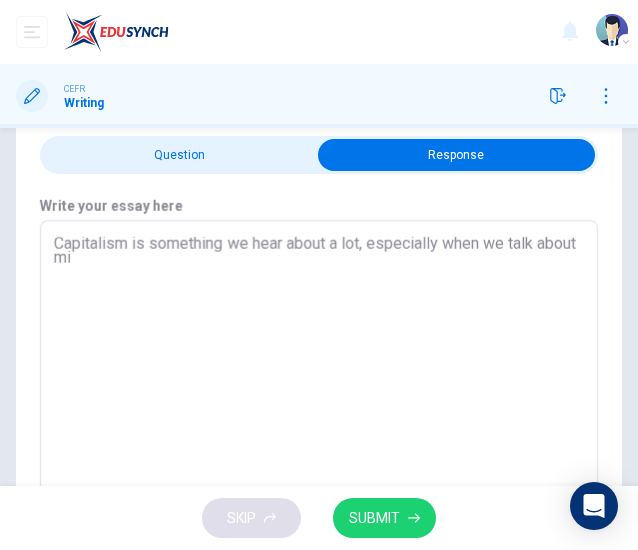 type on "x" 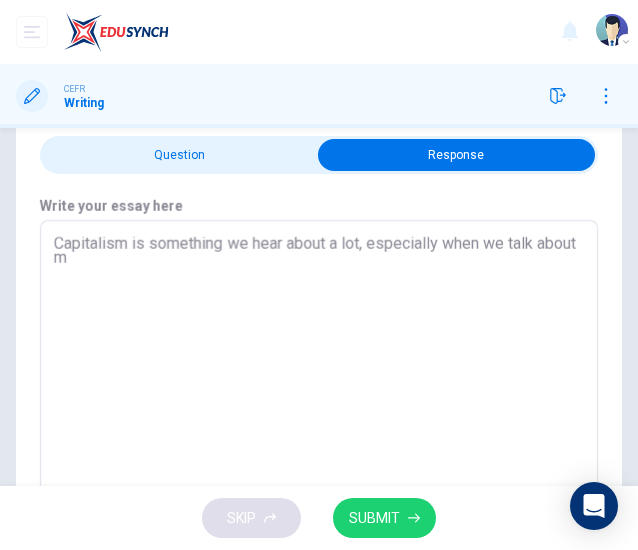 type on "x" 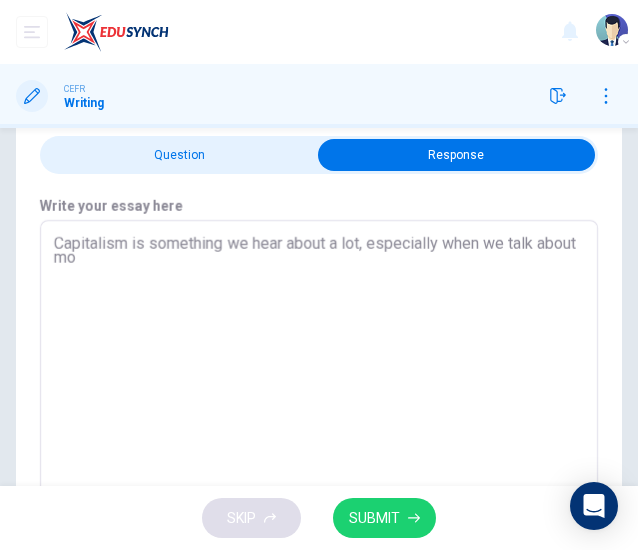 type on "Capitalism is something we hear about a lot, especially when we talk about mon" 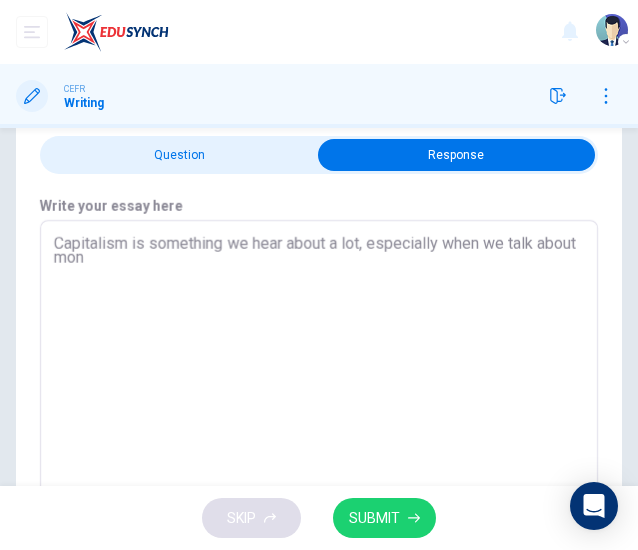 type on "x" 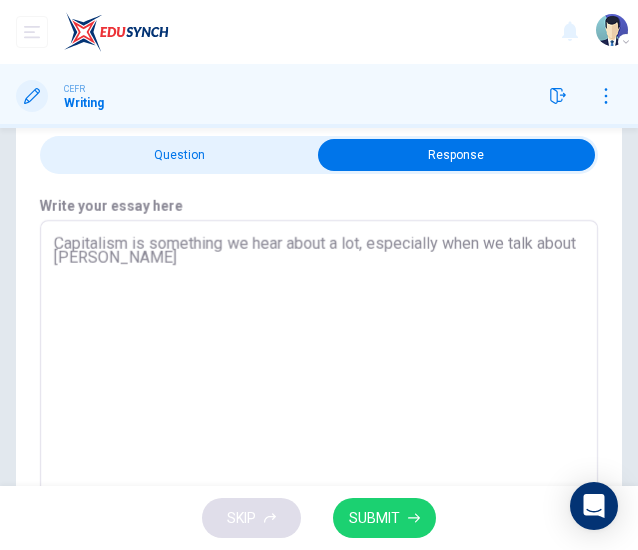 type on "x" 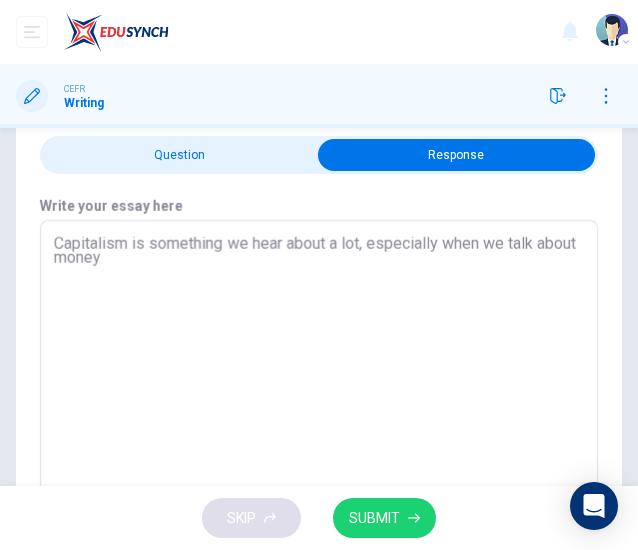 type on "x" 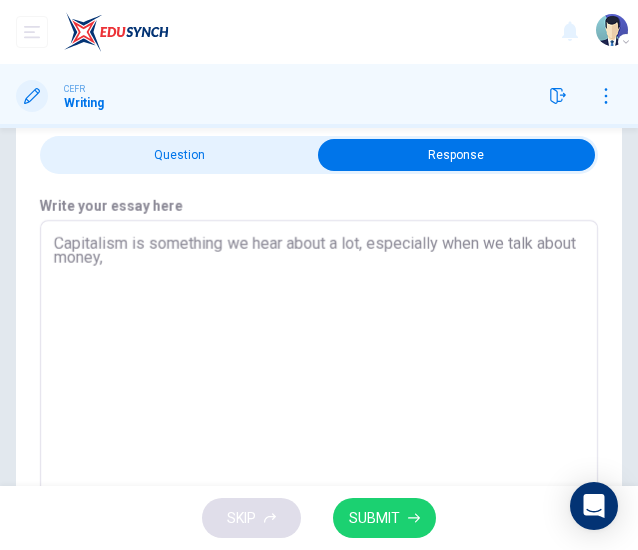 type on "Capitalism is something we hear about a lot, especially when we talk about money," 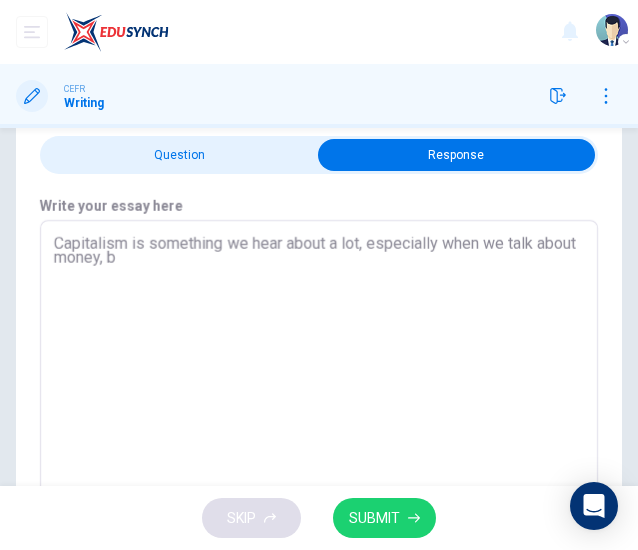 type on "x" 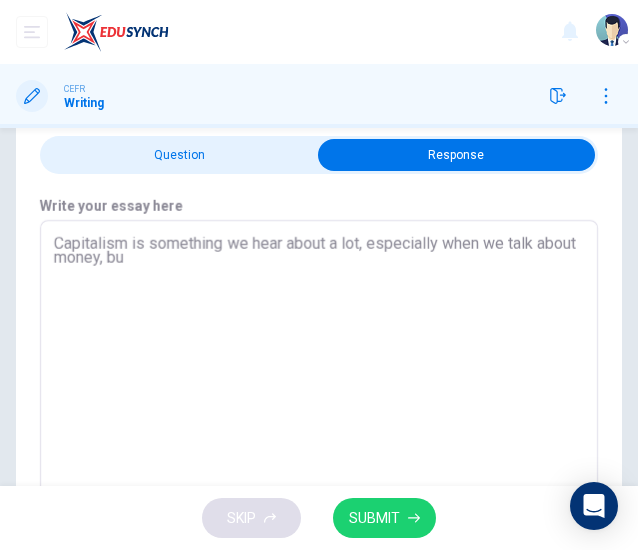 type on "Capitalism is something we hear about a lot, especially when we talk about money, bus" 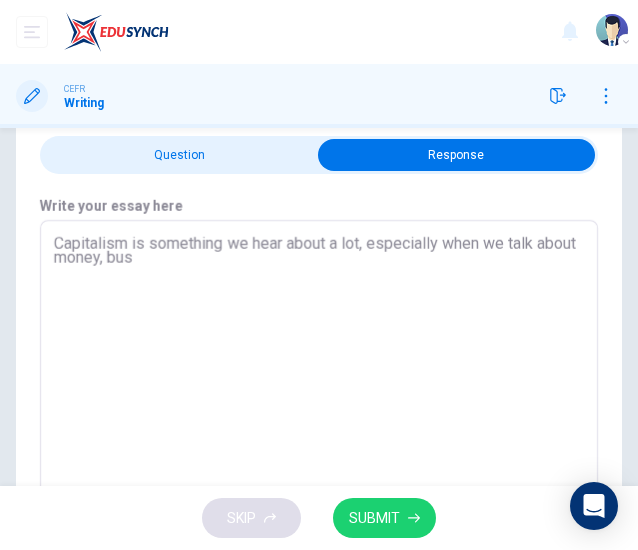 type on "x" 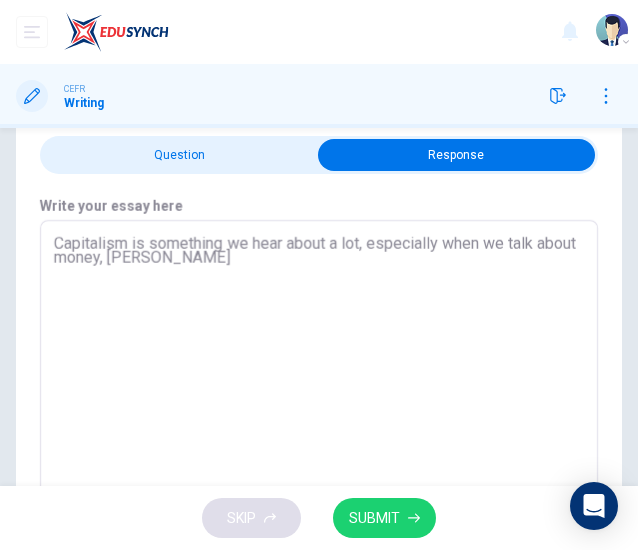 type on "x" 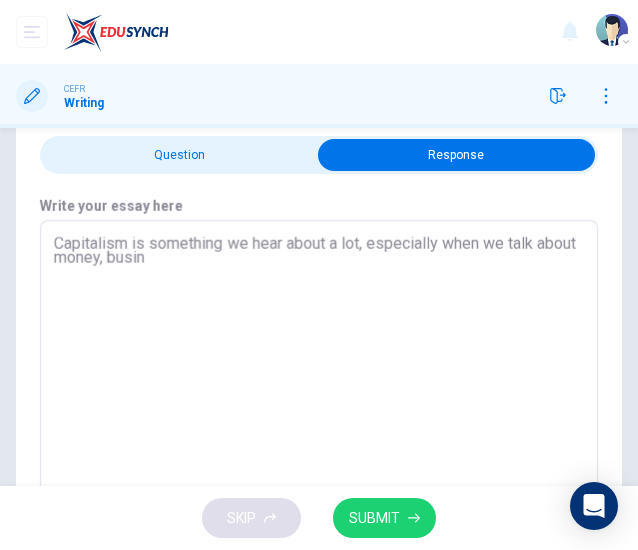 type on "x" 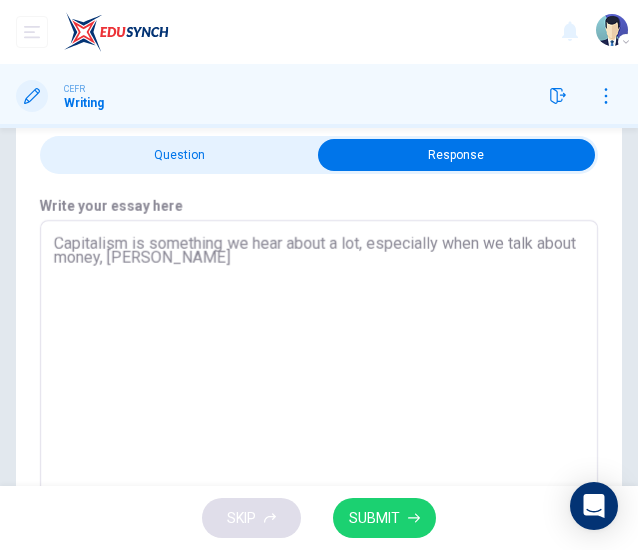 type 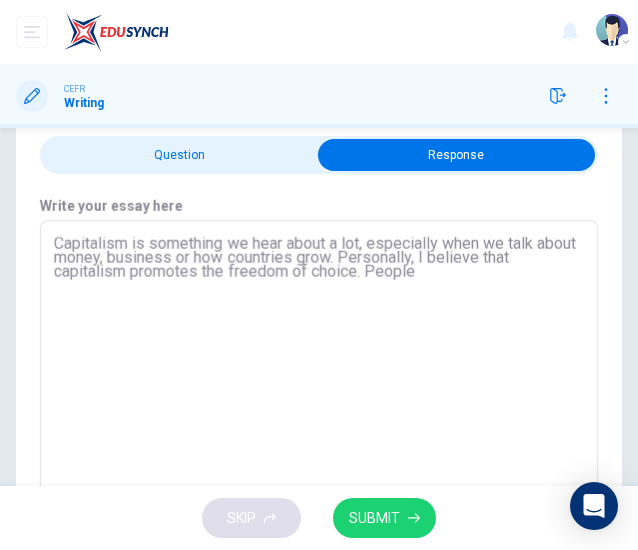 click on "Capitalism is something we hear about a lot, especially when we talk about money, business or how countries grow. Personally, I believe that capitalism promotes the freedom of choice. People" at bounding box center (319, 370) 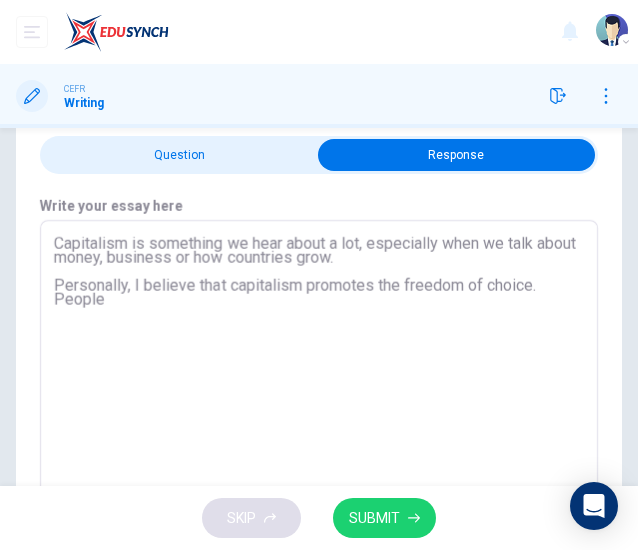 click on "Capitalism is something we hear about a lot, especially when we talk about money, business or how countries grow.
Personally, I believe that capitalism promotes the freedom of choice. People" at bounding box center [319, 370] 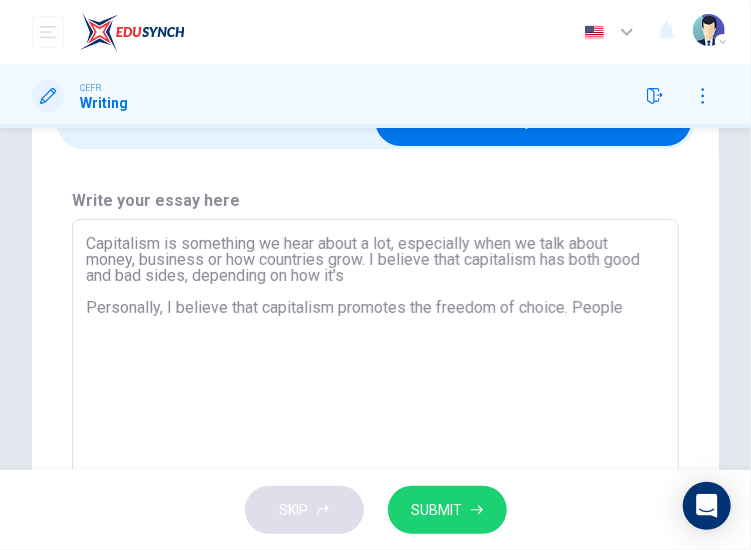 scroll, scrollTop: 100, scrollLeft: 0, axis: vertical 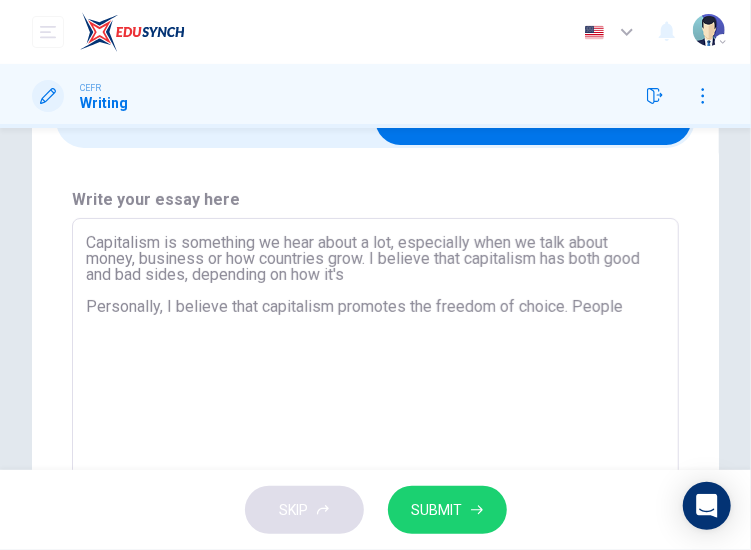 click on "Capitalism is something we hear about a lot, especially when we talk about money, business or how countries grow. I believe that capitalism has both good and bad sides, depending on how it's
Personally, I believe that capitalism promotes the freedom of choice. People" at bounding box center [375, 368] 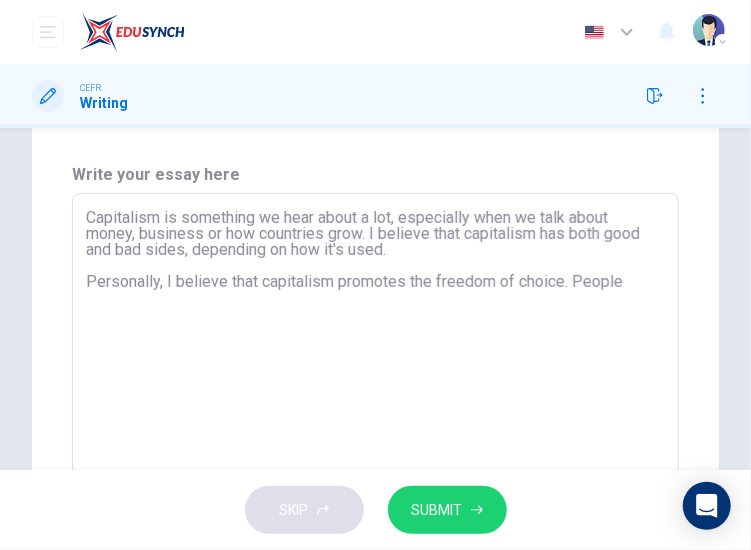 scroll, scrollTop: 128, scrollLeft: 0, axis: vertical 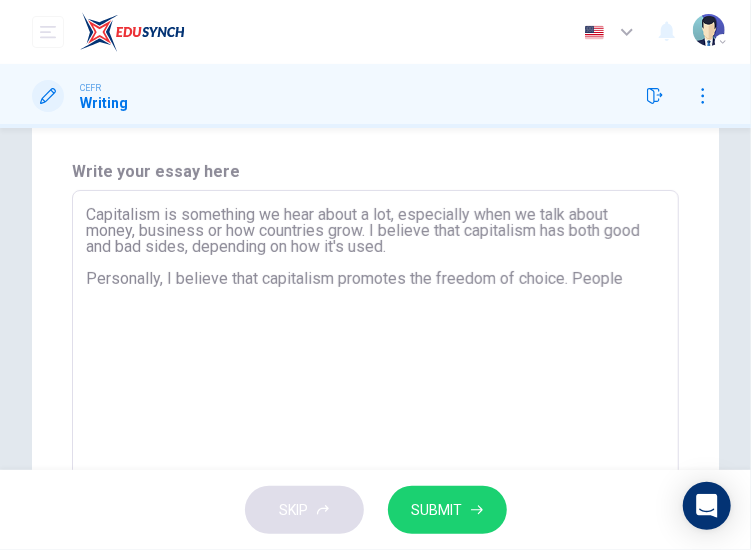 click on "Capitalism is something we hear about a lot, especially when we talk about money, business or how countries grow. I believe that capitalism has both good and bad sides, depending on how it's used.
Personally, I believe that capitalism promotes the freedom of choice. People" at bounding box center [375, 340] 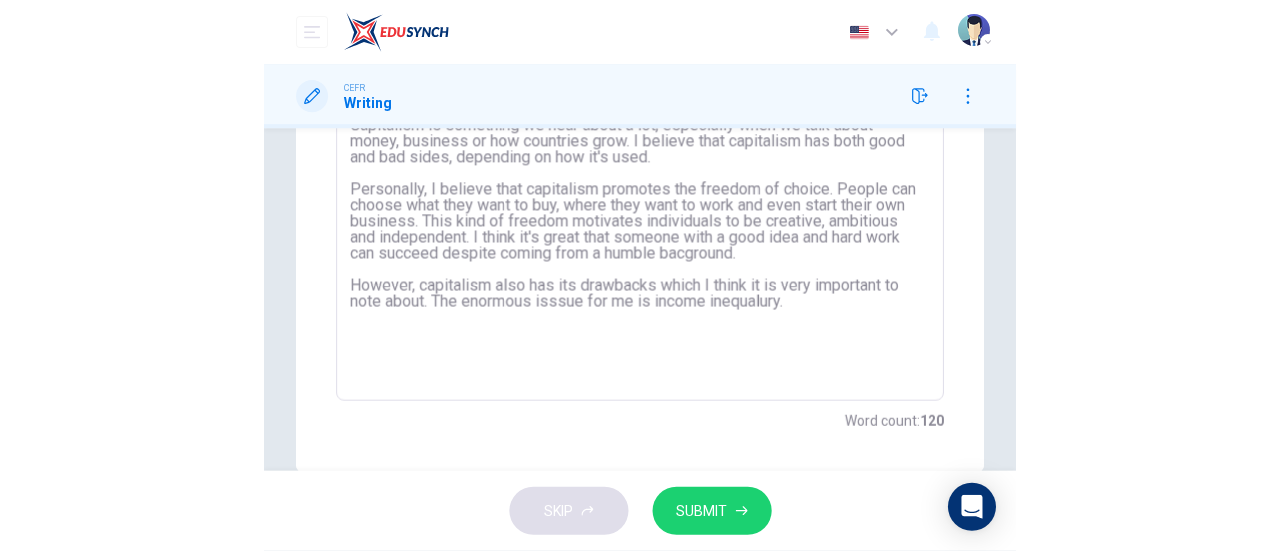 scroll, scrollTop: 219, scrollLeft: 0, axis: vertical 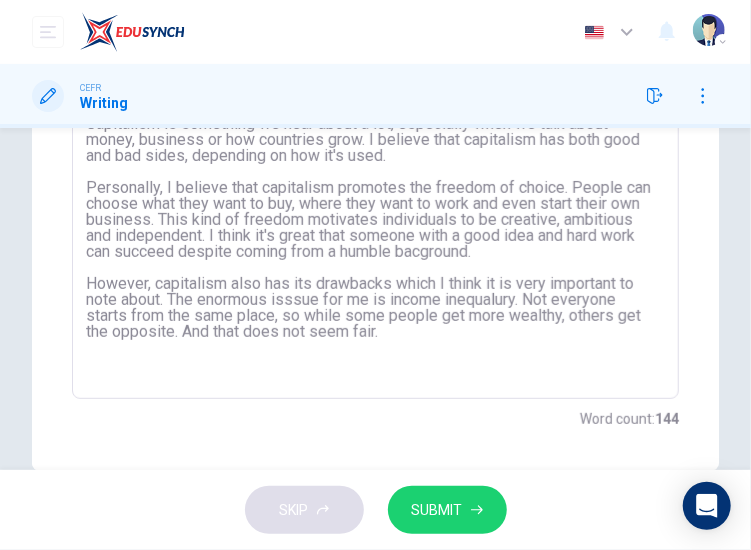 click on "Capitalism is something we hear about a lot, especially when we talk about money, business or how countries grow. I believe that capitalism has both good and bad sides, depending on how it's used.
Personally, I believe that capitalism promotes the freedom of choice. People can choose what they want to buy, where they want to work and even start their own business. This kind of freedom motivates individuals to be creative, ambitious and independent. I think it's great that someone with a good idea and hard work can succeed despite coming from a humble bacground.
However, capitalism also has its drawbacks which I think it is very important to note about. The enormous isssue for me is income inequalury. Not everyone starts from the same place, so while some people get more wealthy, others get the opposite. And that does not seem fair." at bounding box center [375, 249] 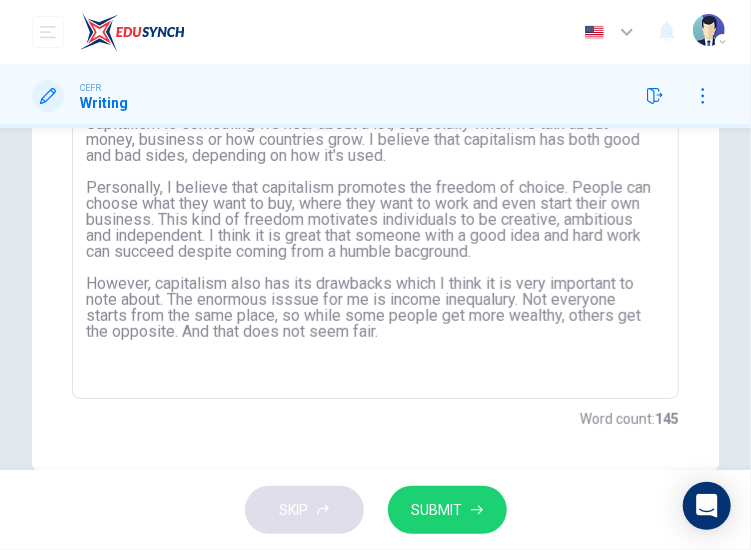 click on "SUBMIT" at bounding box center (437, 510) 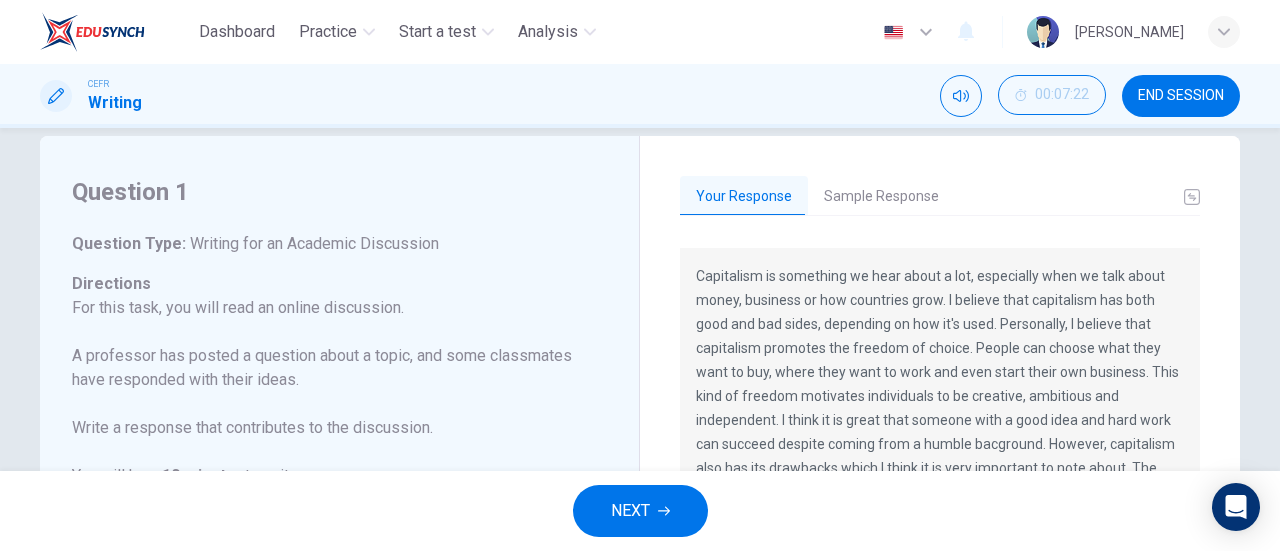scroll, scrollTop: 31, scrollLeft: 0, axis: vertical 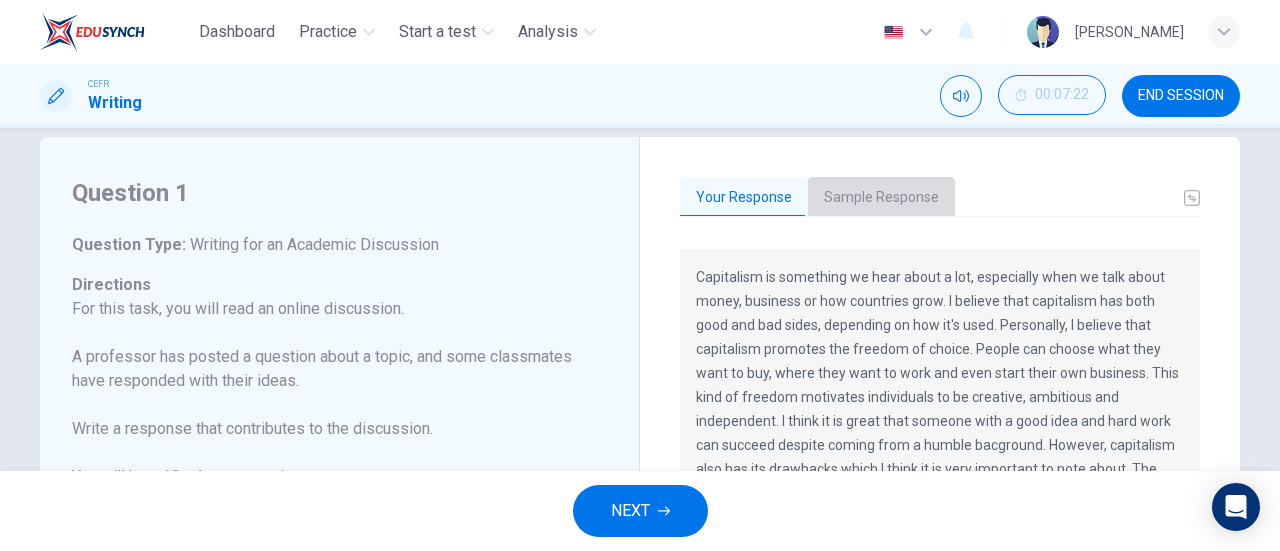 click on "Sample Response" at bounding box center [881, 198] 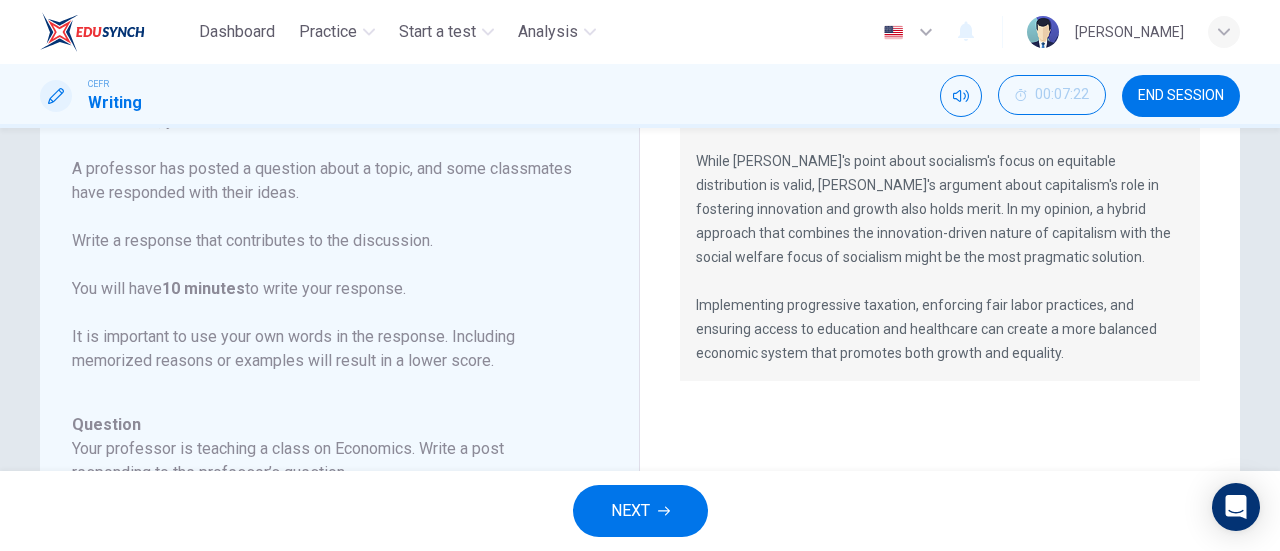 scroll, scrollTop: 39, scrollLeft: 0, axis: vertical 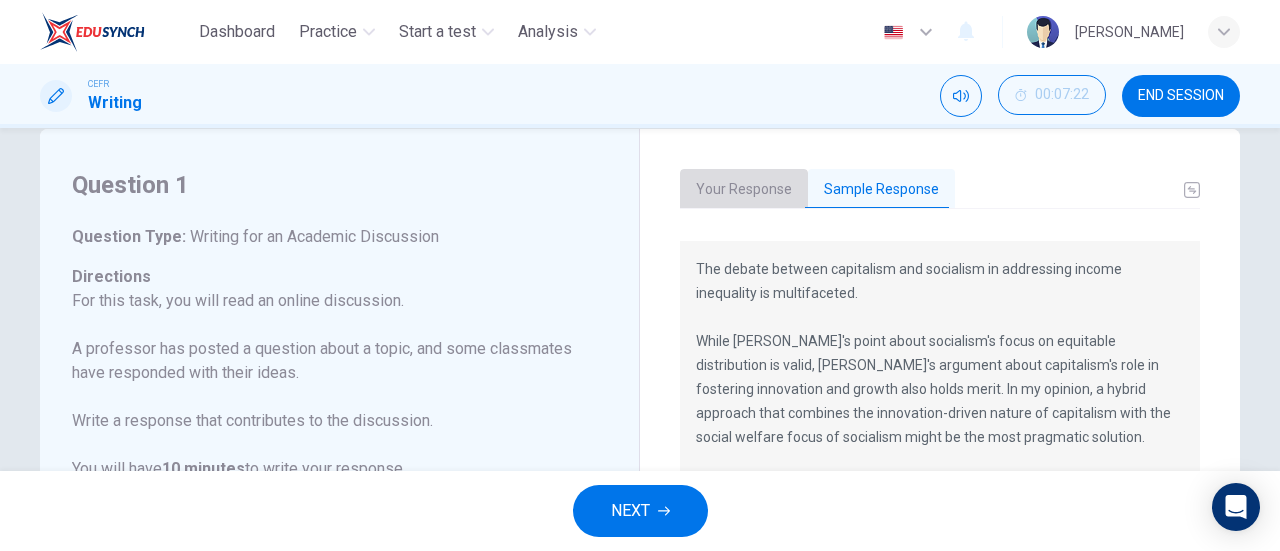 click on "Your Response" at bounding box center (744, 190) 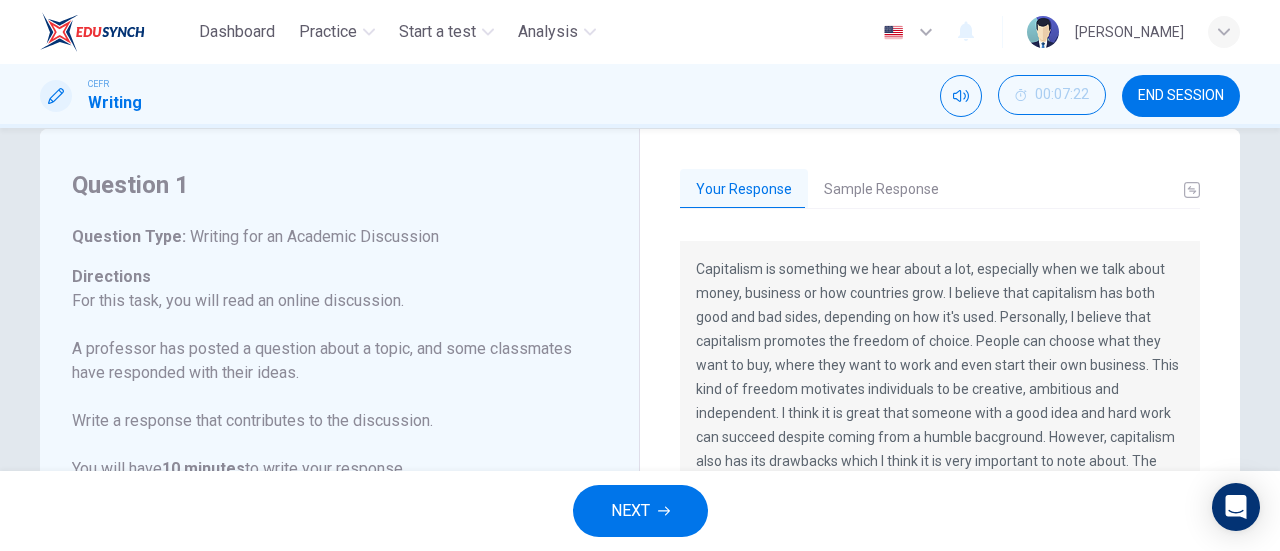 drag, startPoint x: 744, startPoint y: 266, endPoint x: 820, endPoint y: 349, distance: 112.53888 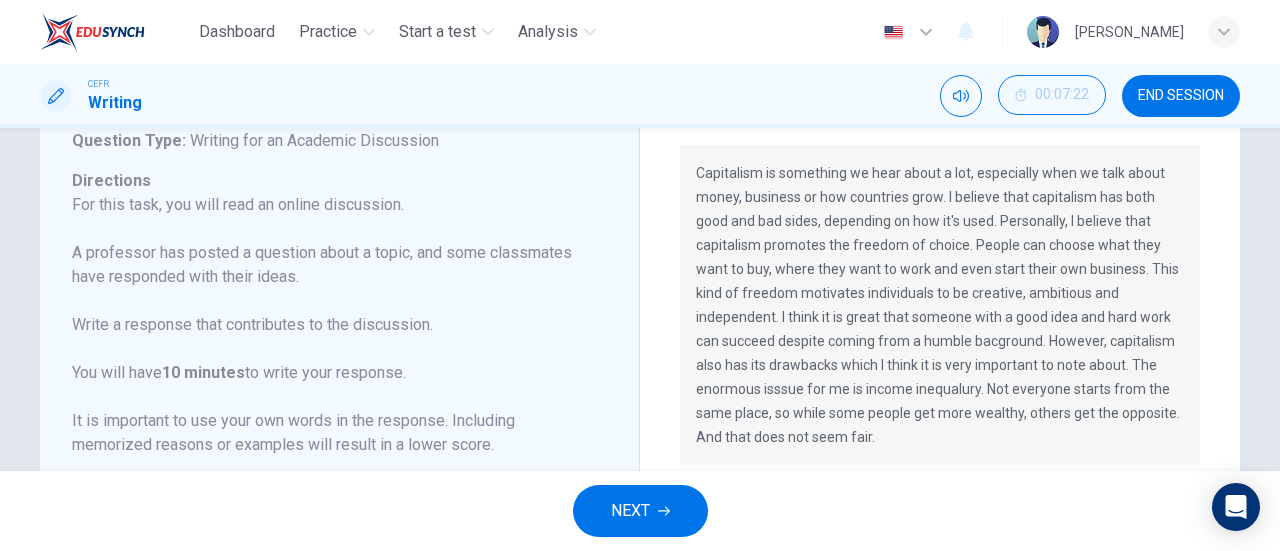scroll, scrollTop: 136, scrollLeft: 0, axis: vertical 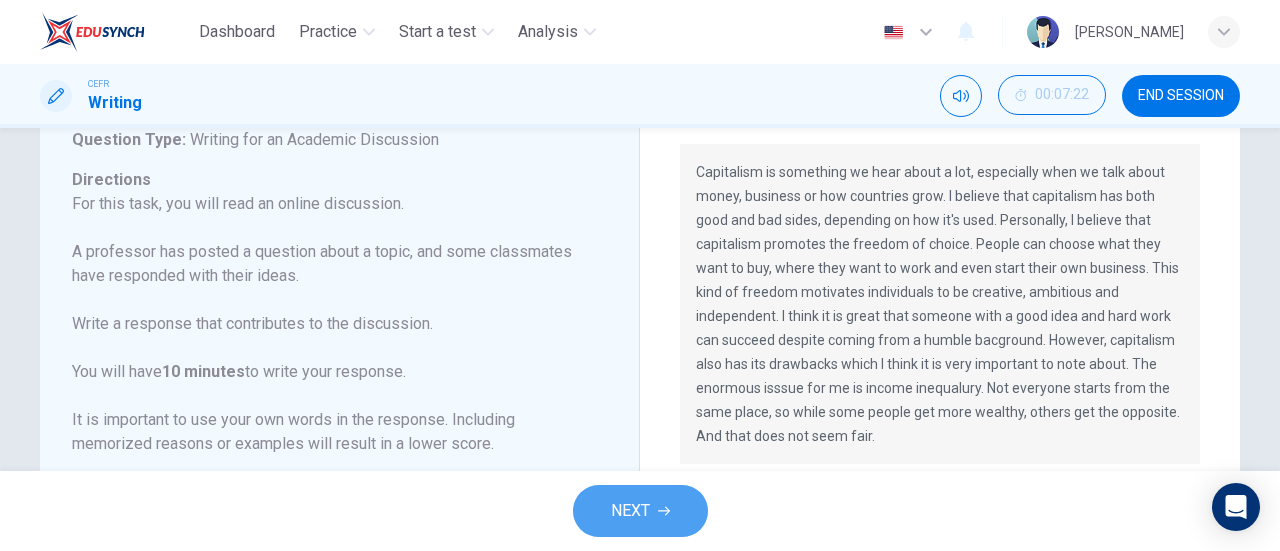 click on "NEXT" at bounding box center (630, 511) 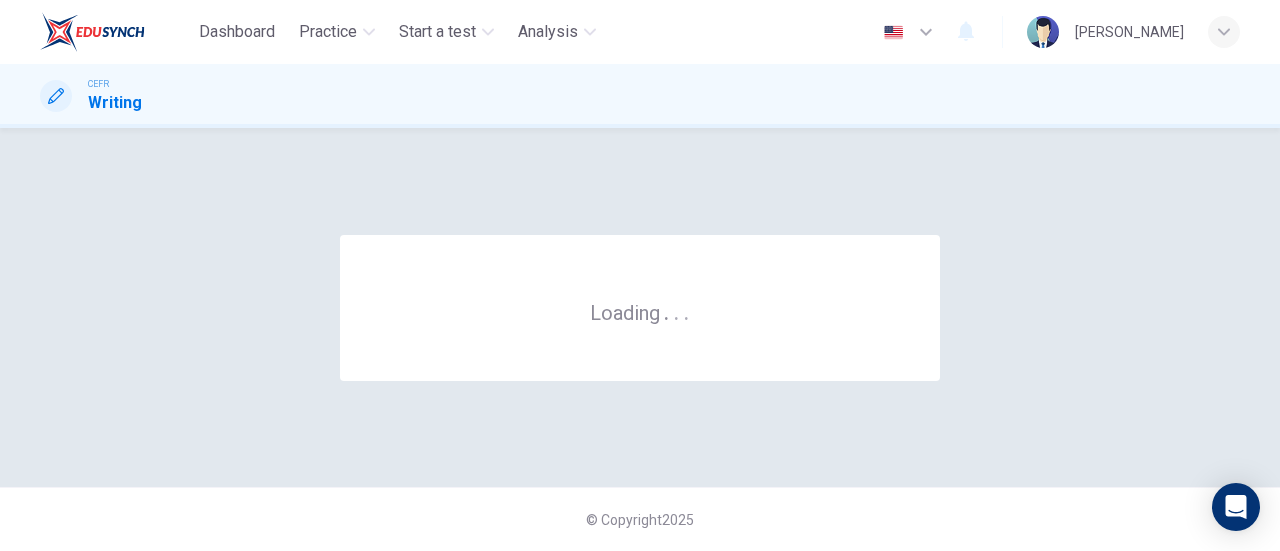 scroll, scrollTop: 0, scrollLeft: 0, axis: both 